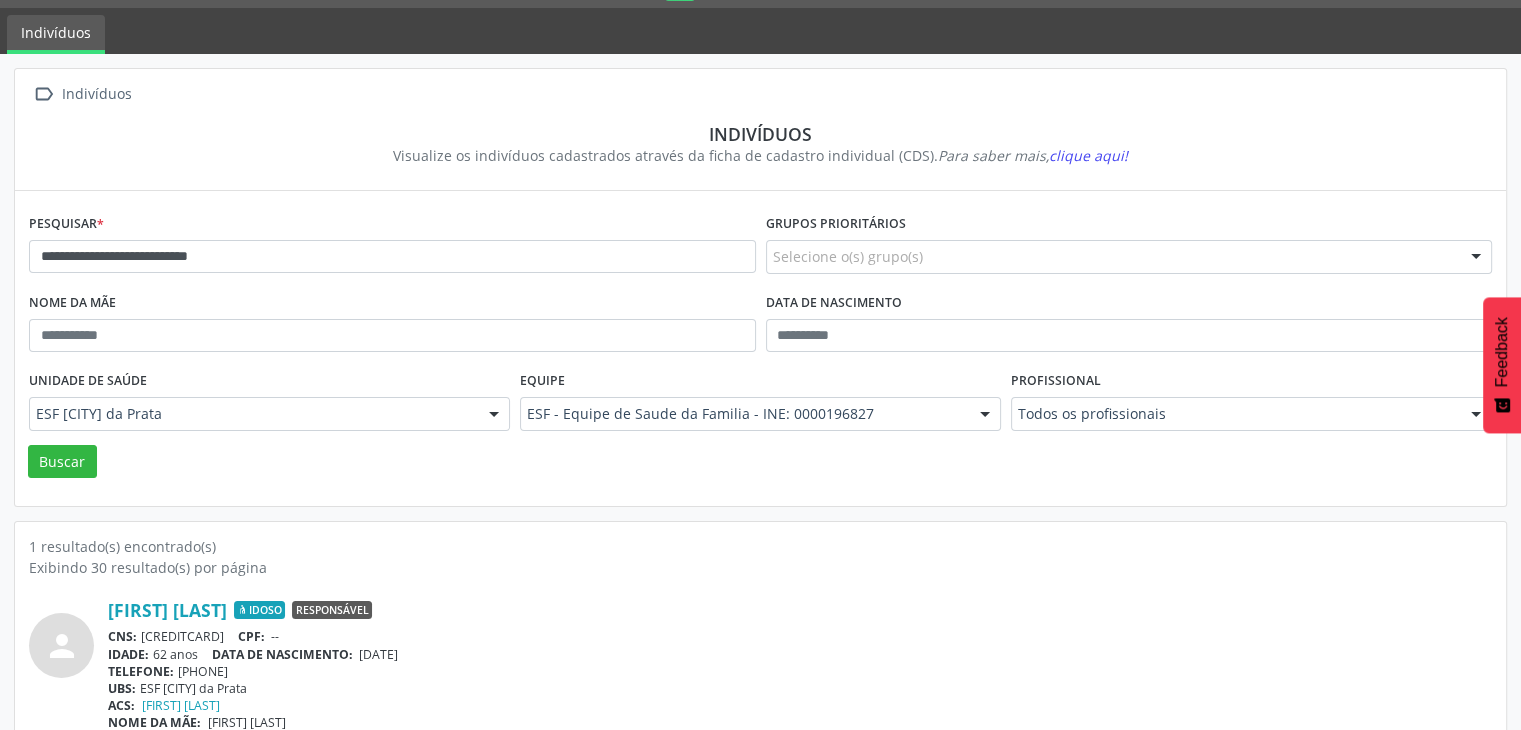 scroll, scrollTop: 84, scrollLeft: 0, axis: vertical 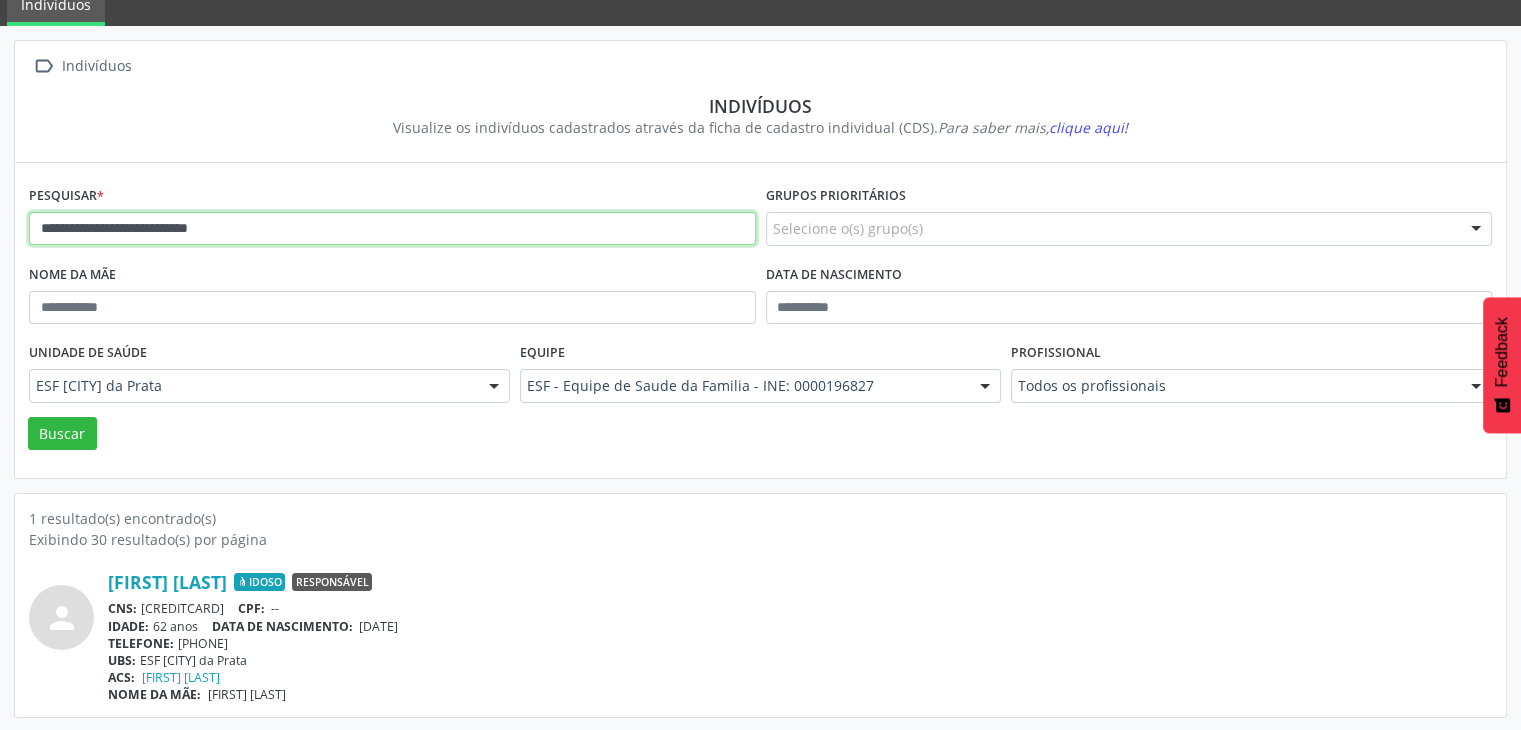 click on "**********" at bounding box center (392, 229) 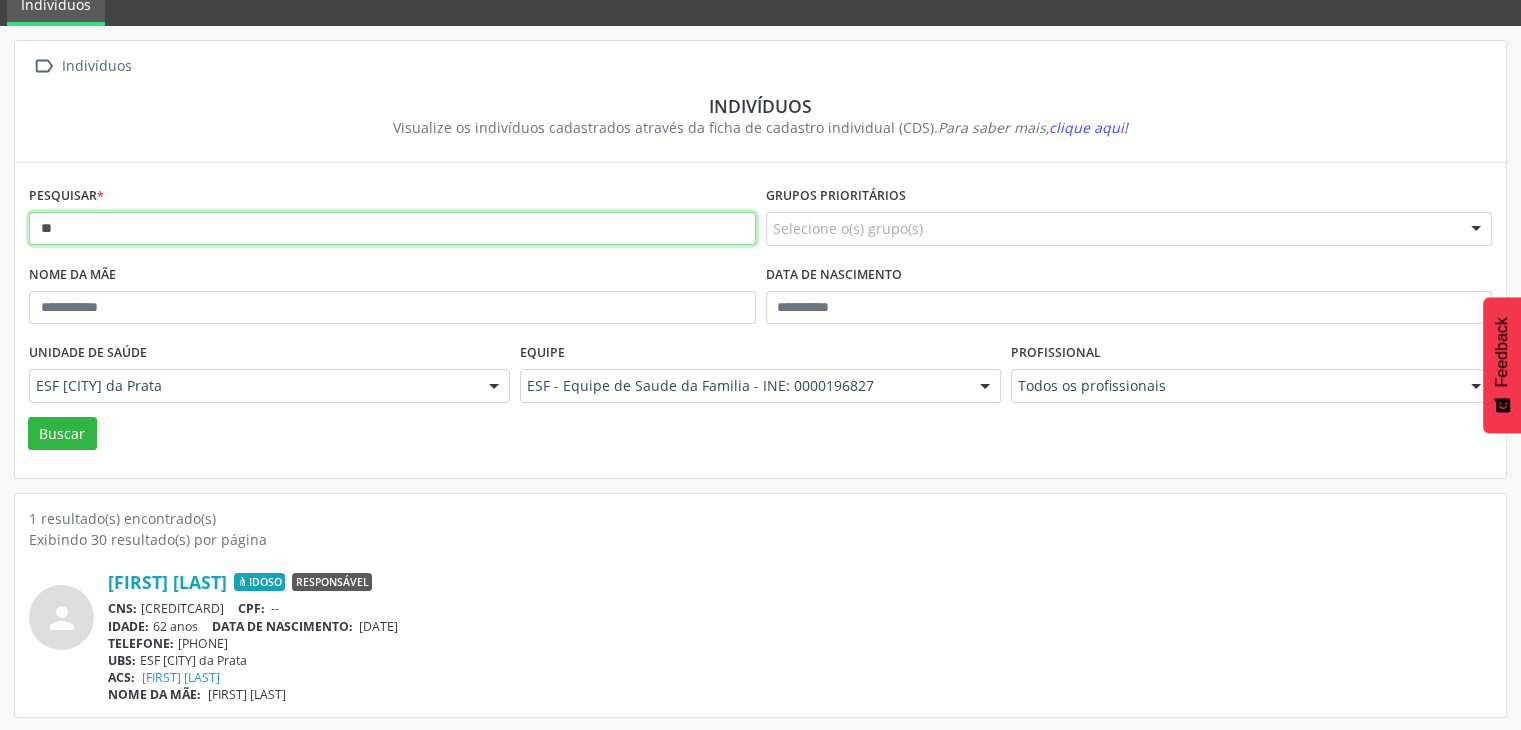 type on "*" 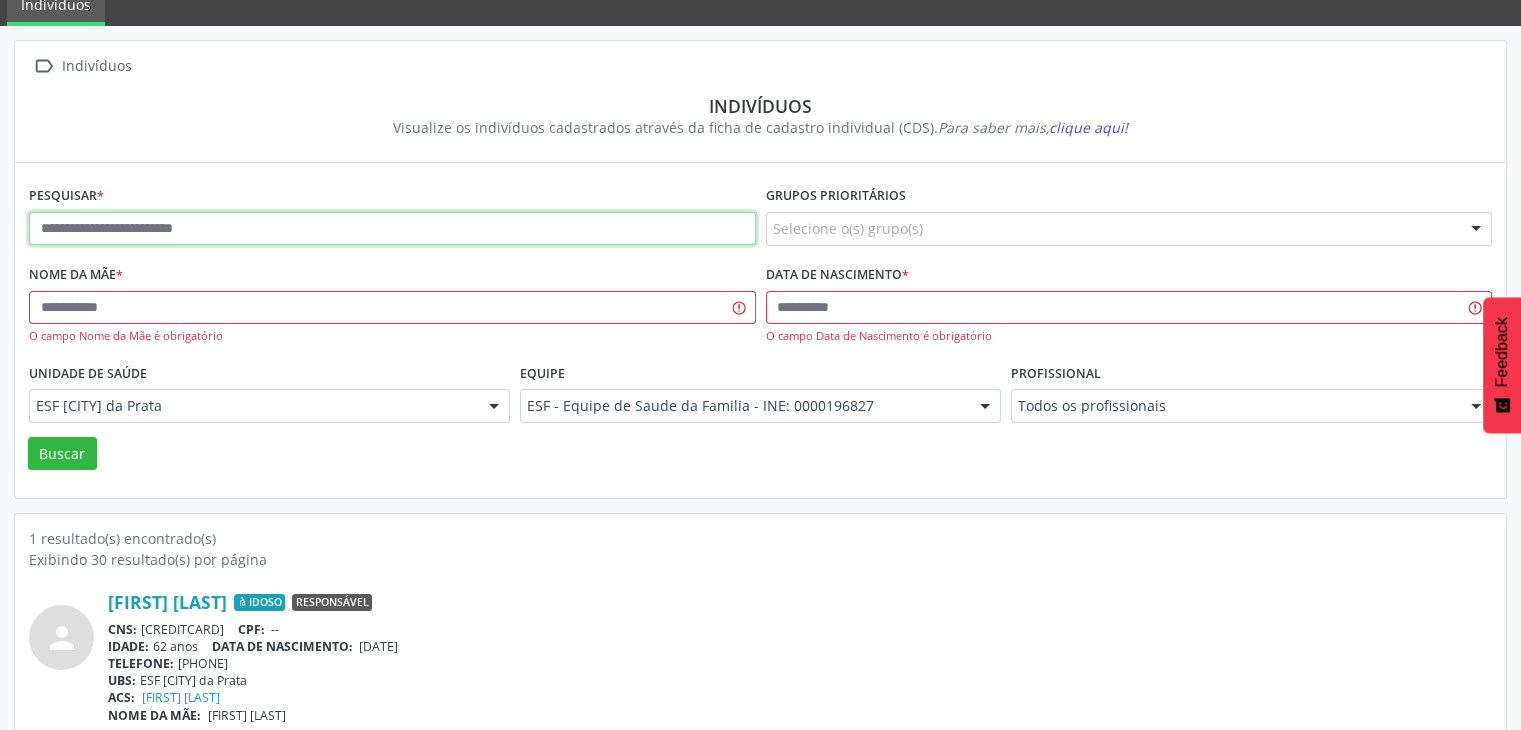 paste on "**********" 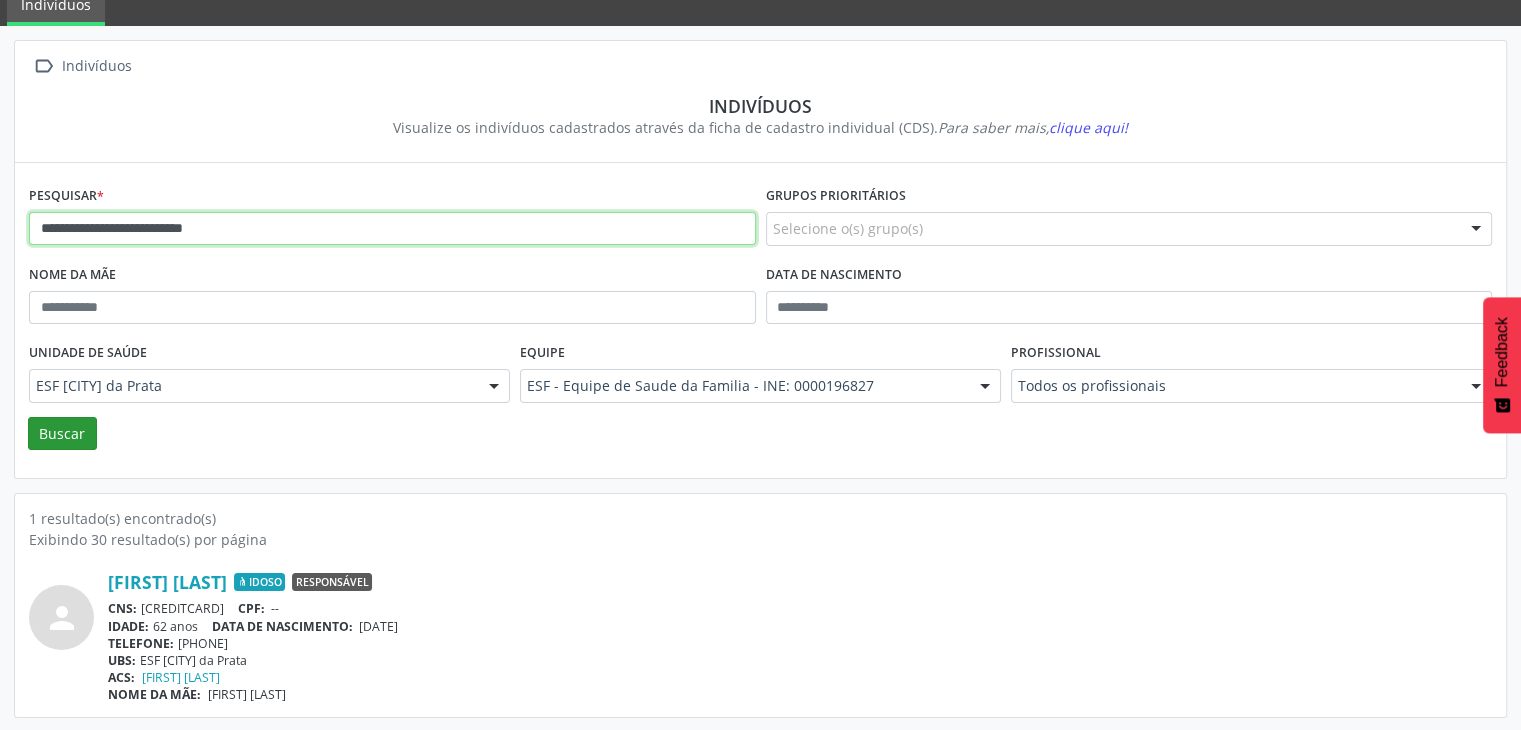 type on "**********" 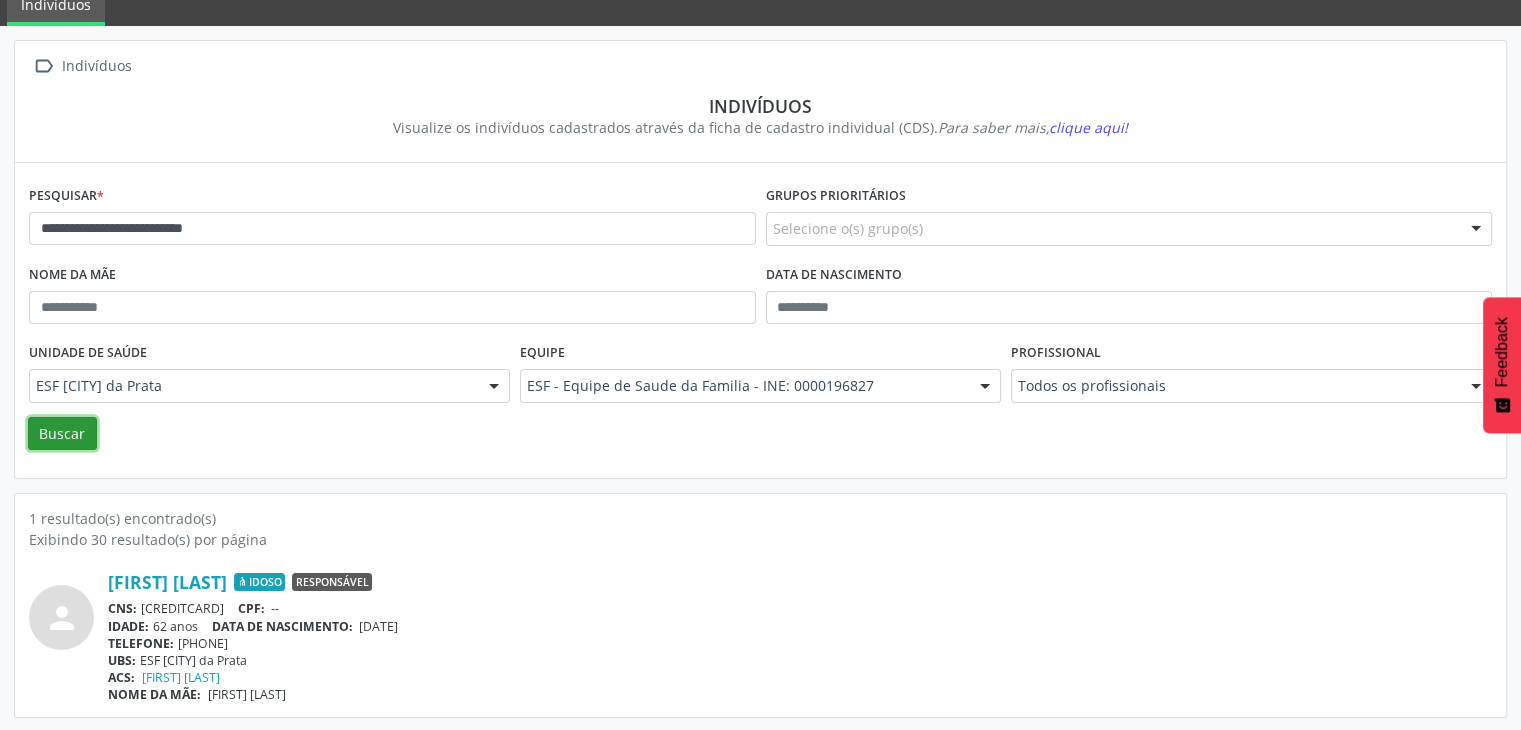 click on "Buscar" at bounding box center (62, 434) 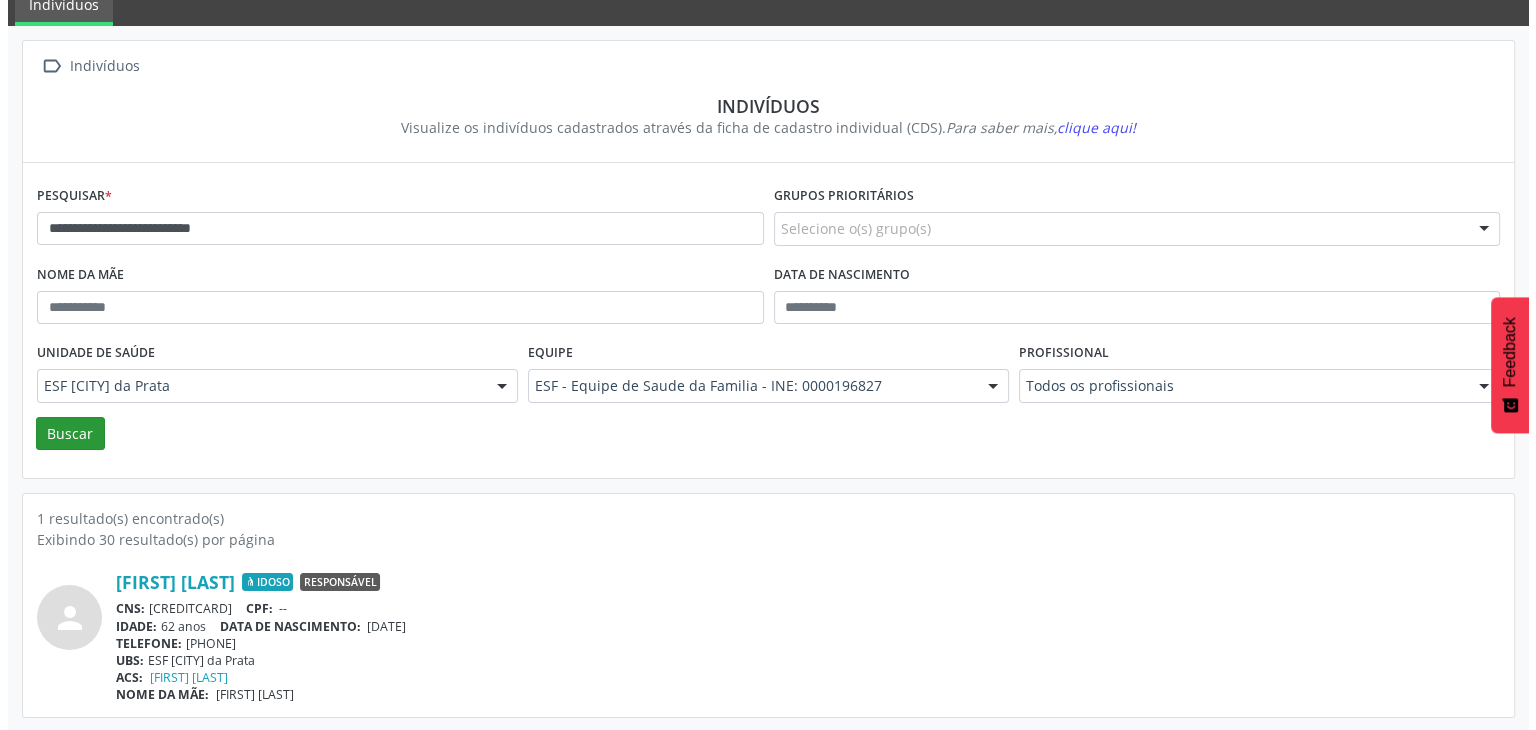 scroll, scrollTop: 0, scrollLeft: 0, axis: both 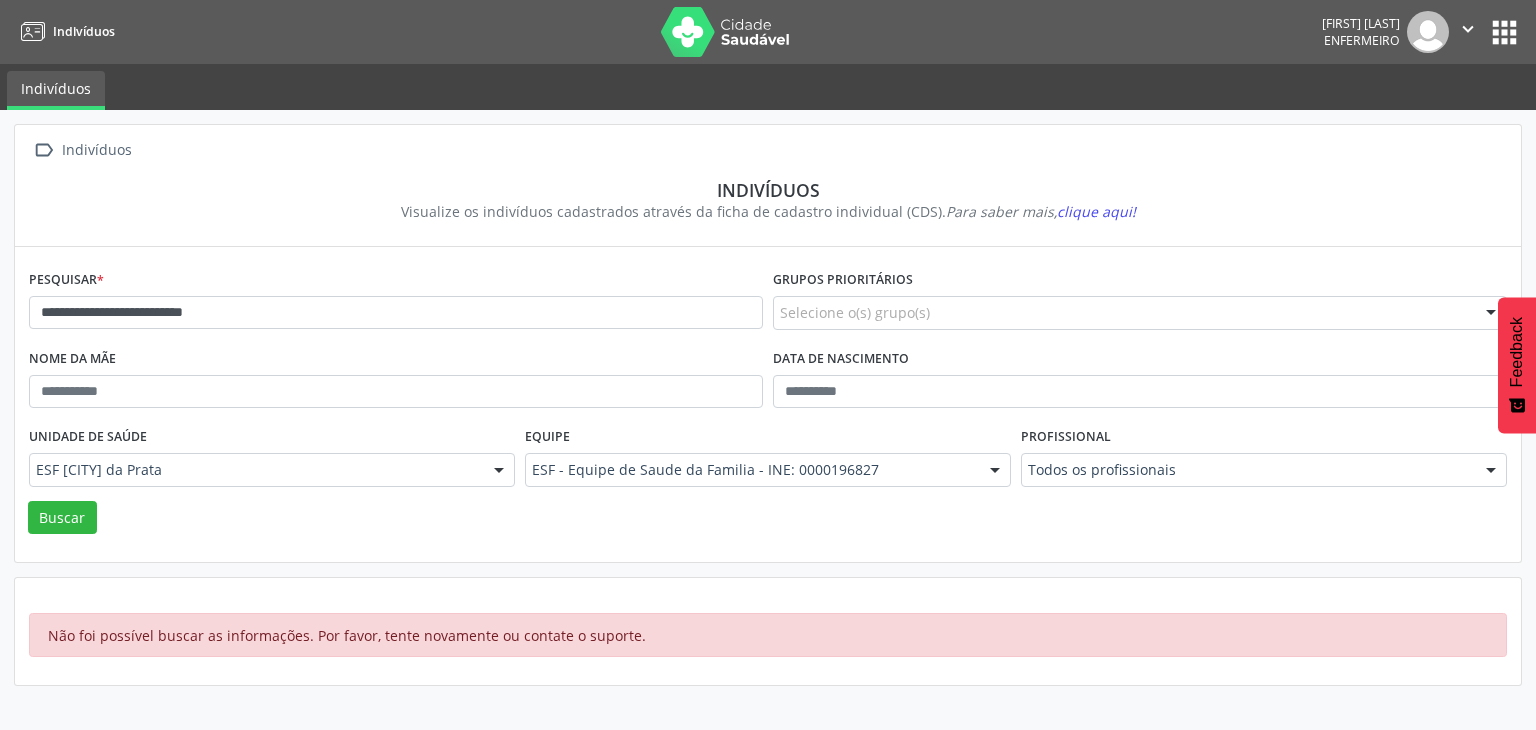 click on "apps" at bounding box center [1504, 32] 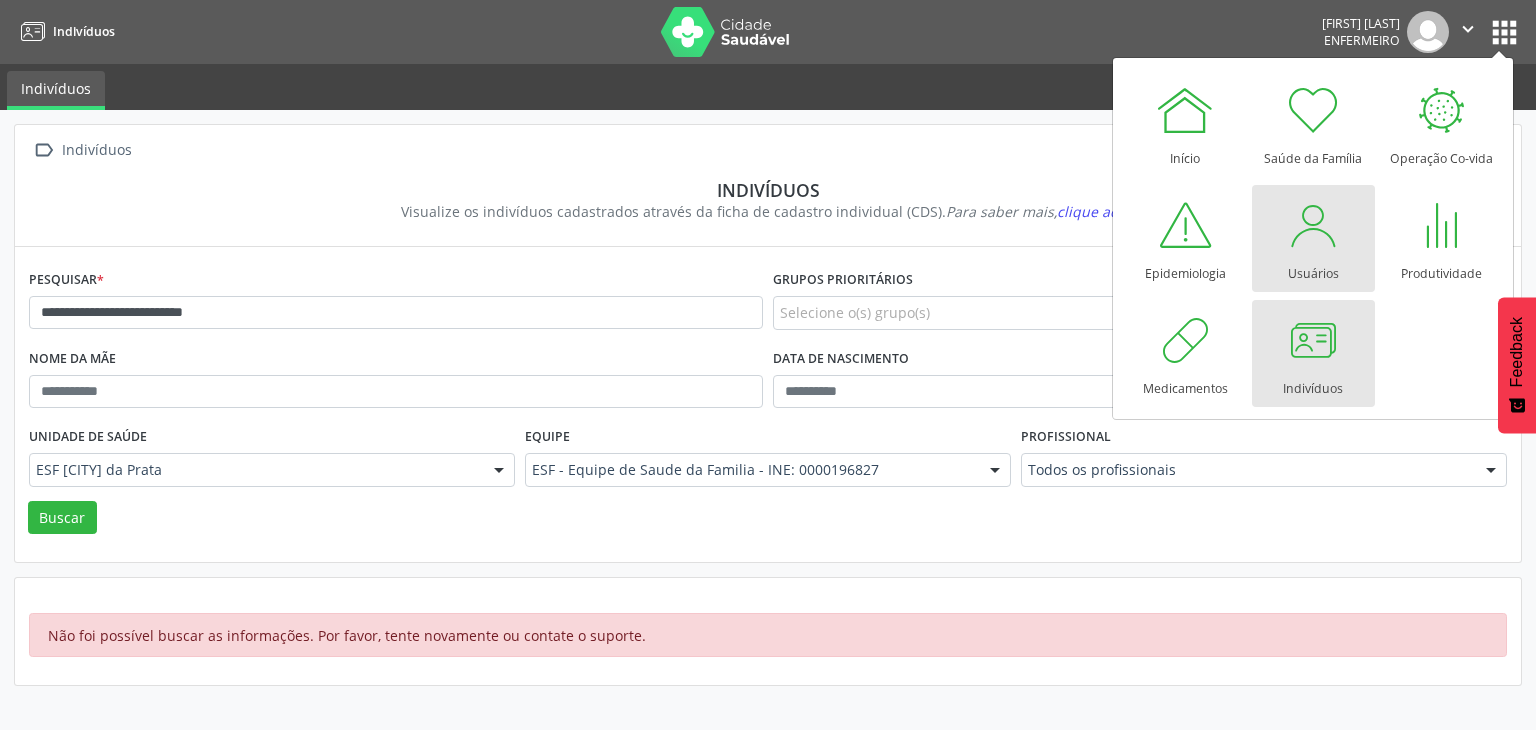 click on "Usuários" at bounding box center [1313, 238] 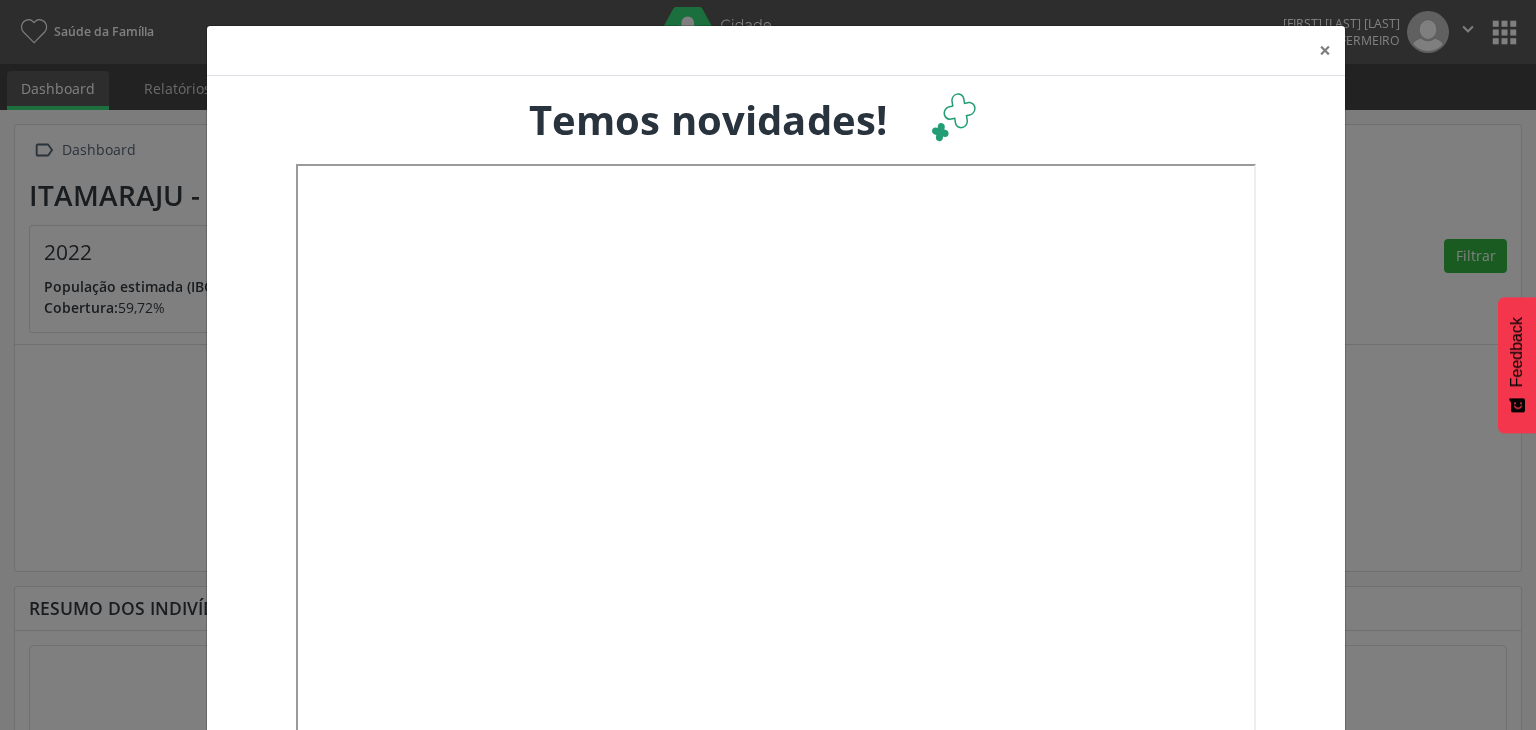 scroll, scrollTop: 0, scrollLeft: 0, axis: both 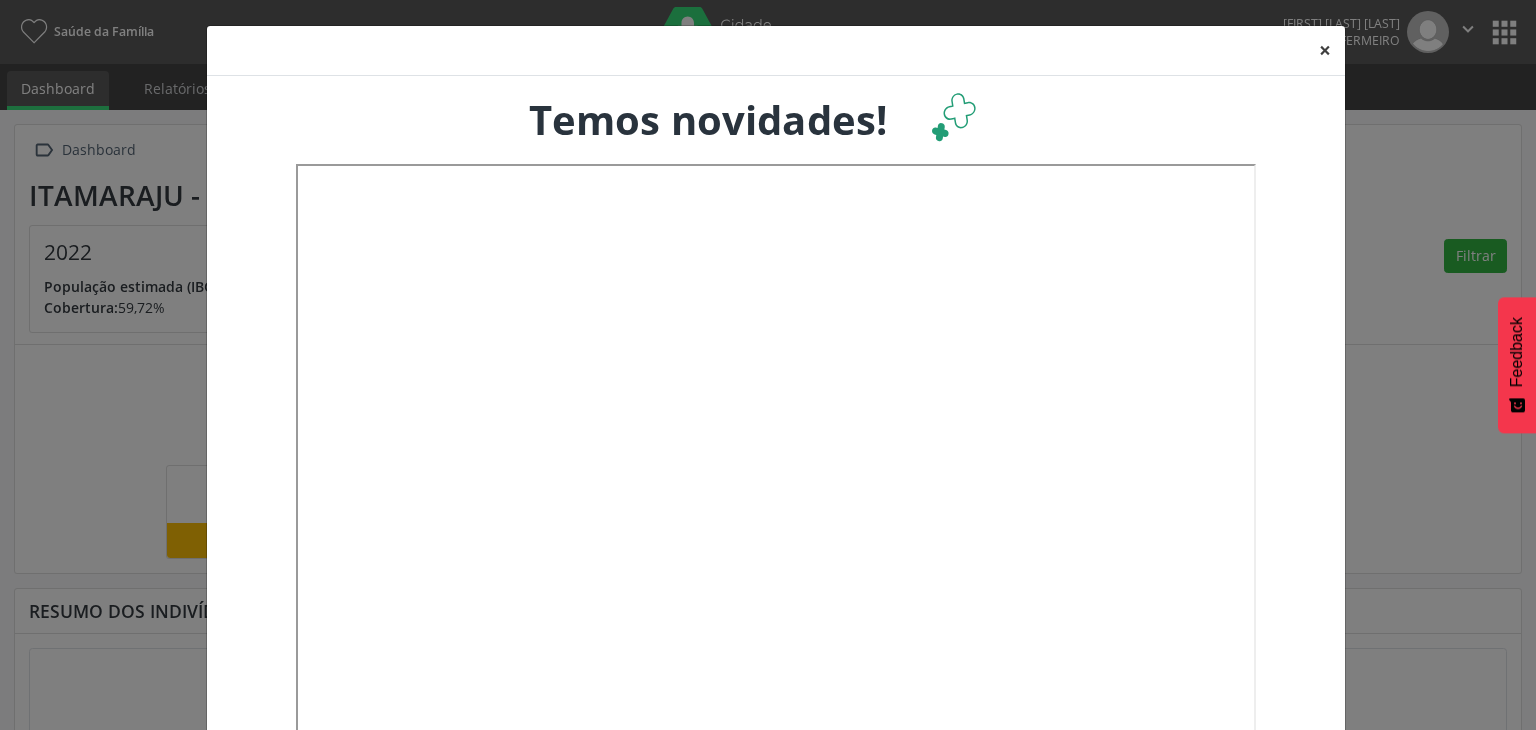 click on "×" at bounding box center [1325, 50] 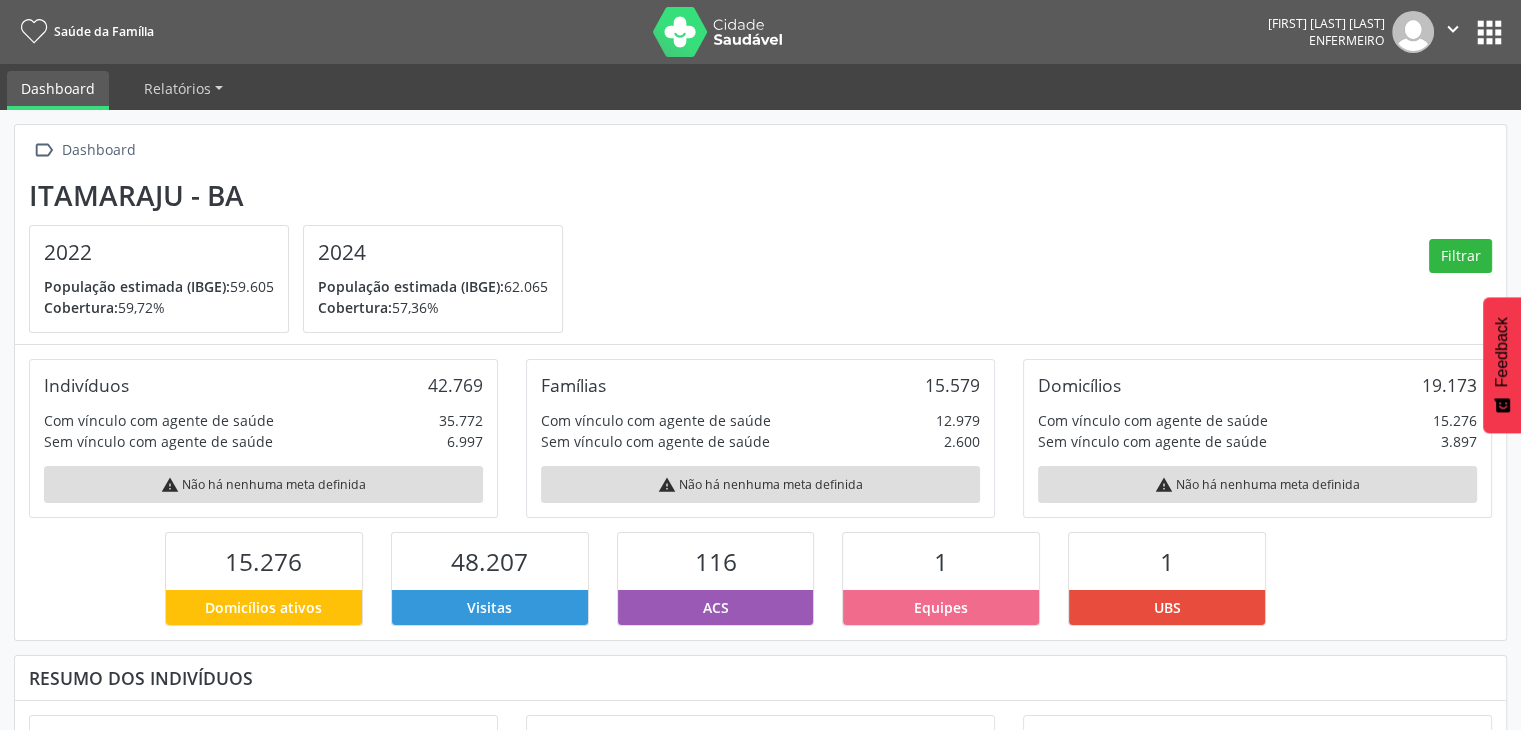 click on "apps" at bounding box center (1489, 32) 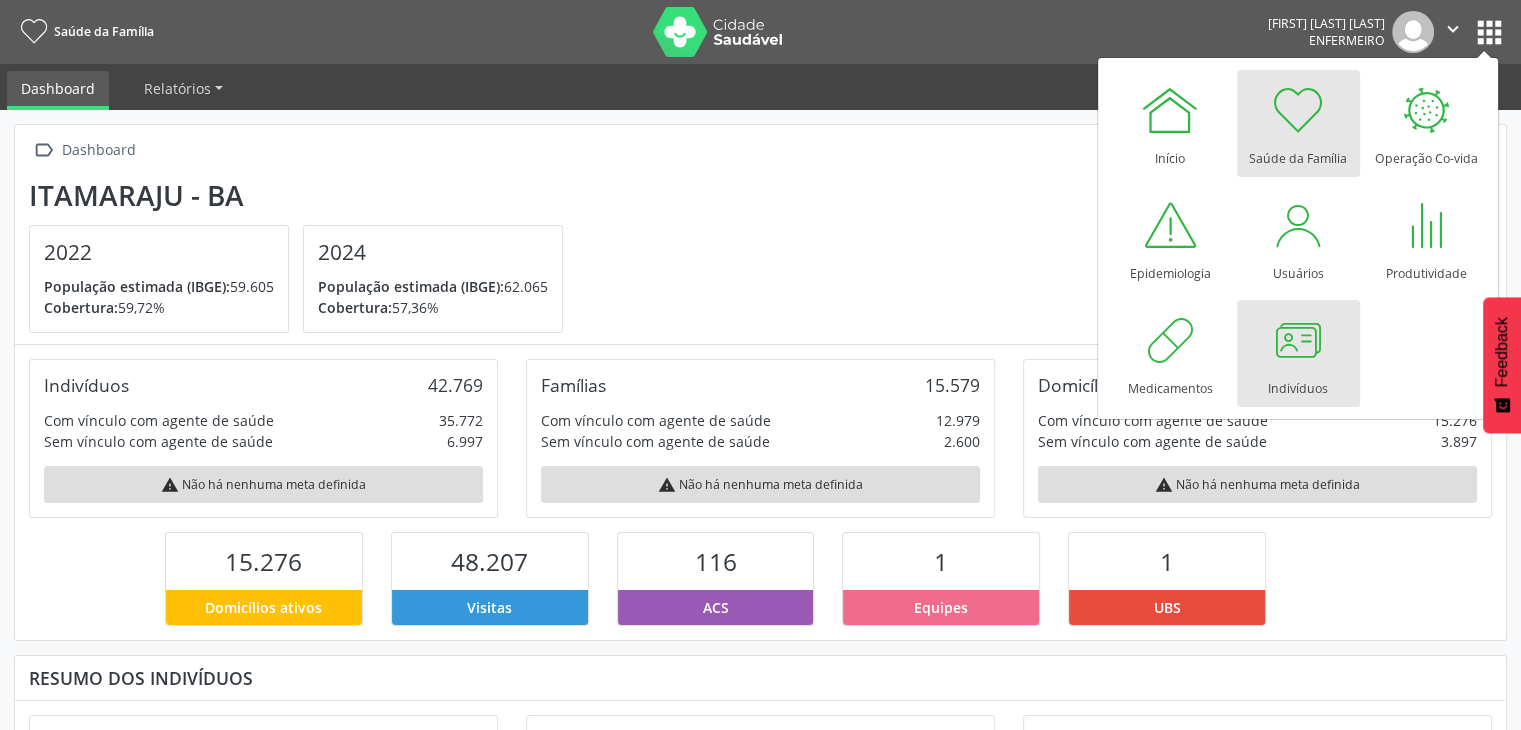 click at bounding box center (1298, 340) 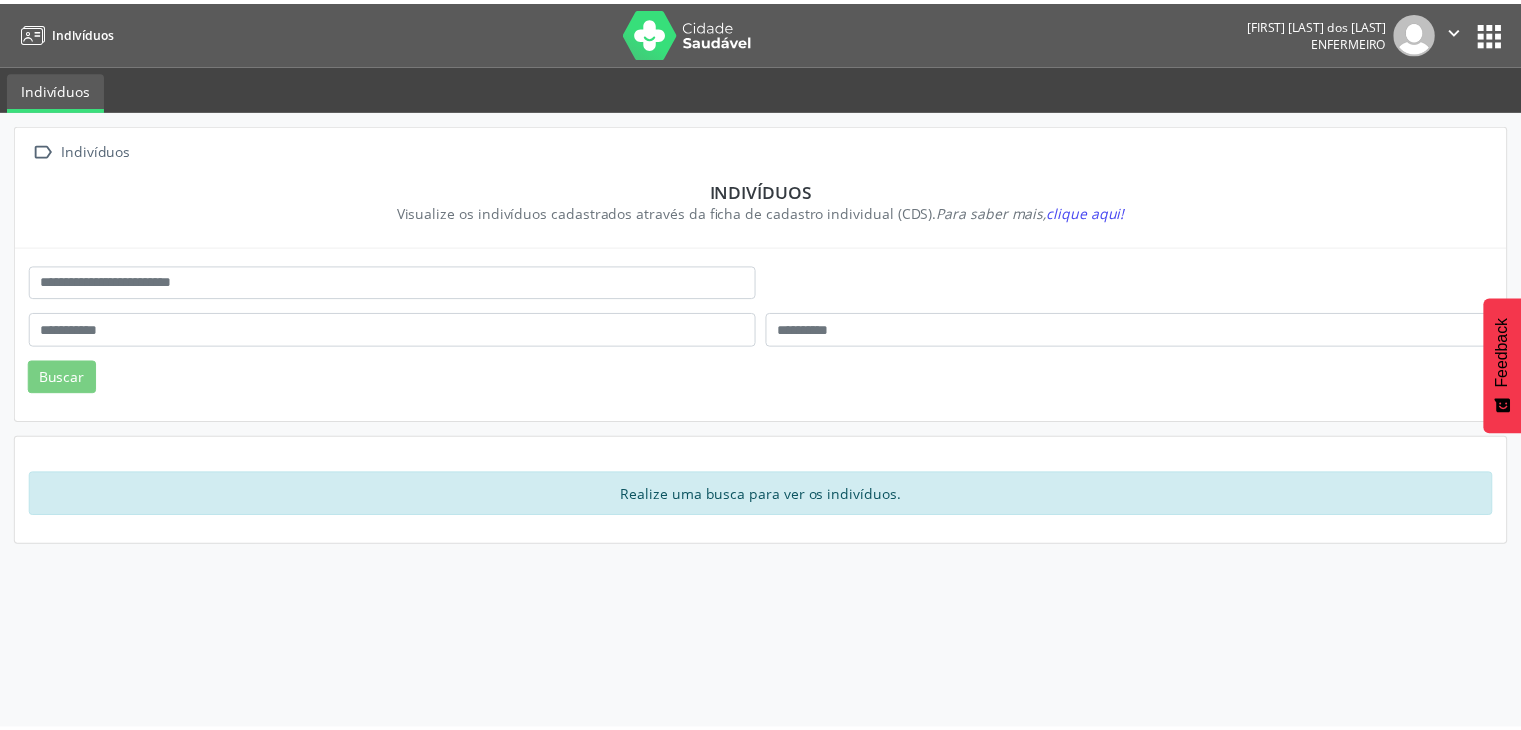 scroll, scrollTop: 0, scrollLeft: 0, axis: both 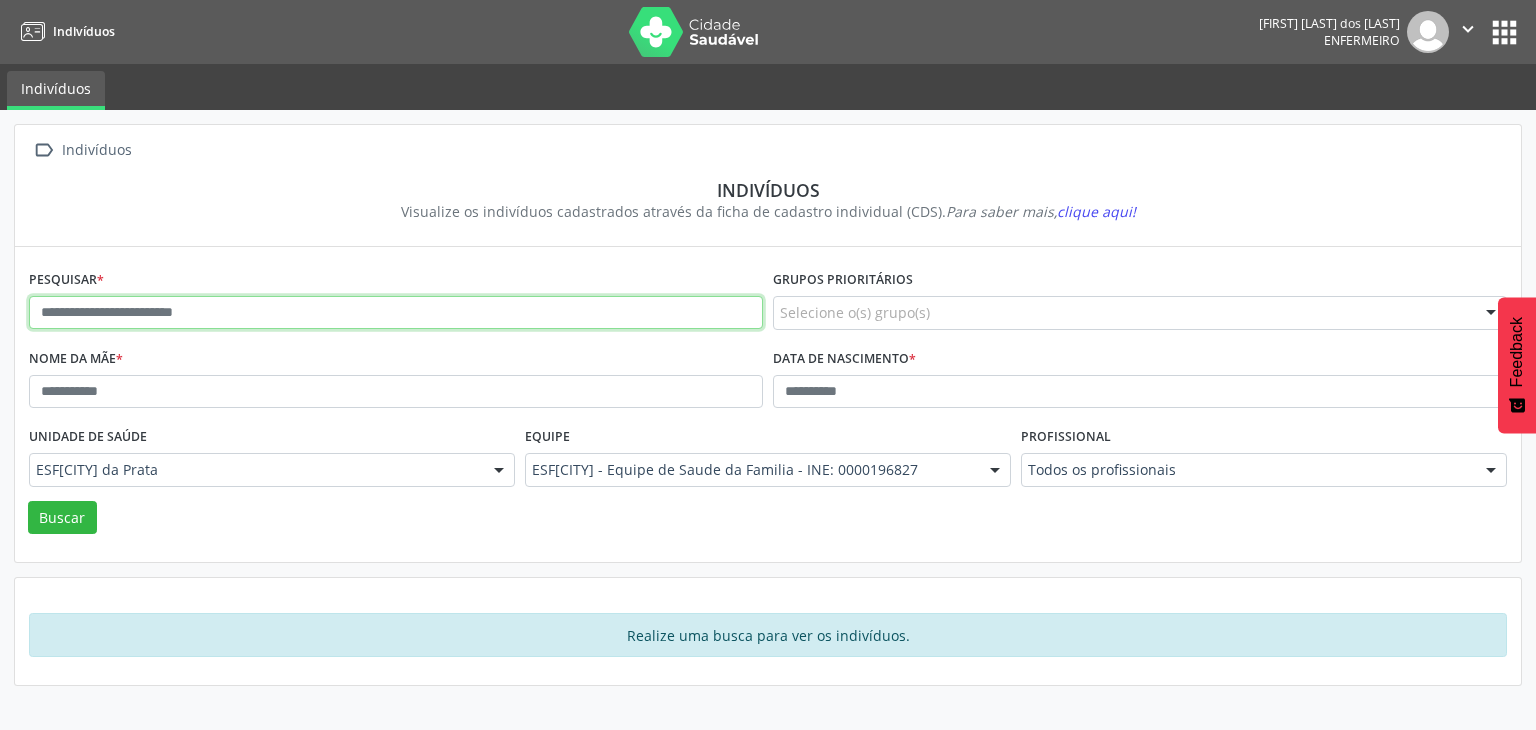 click at bounding box center [396, 313] 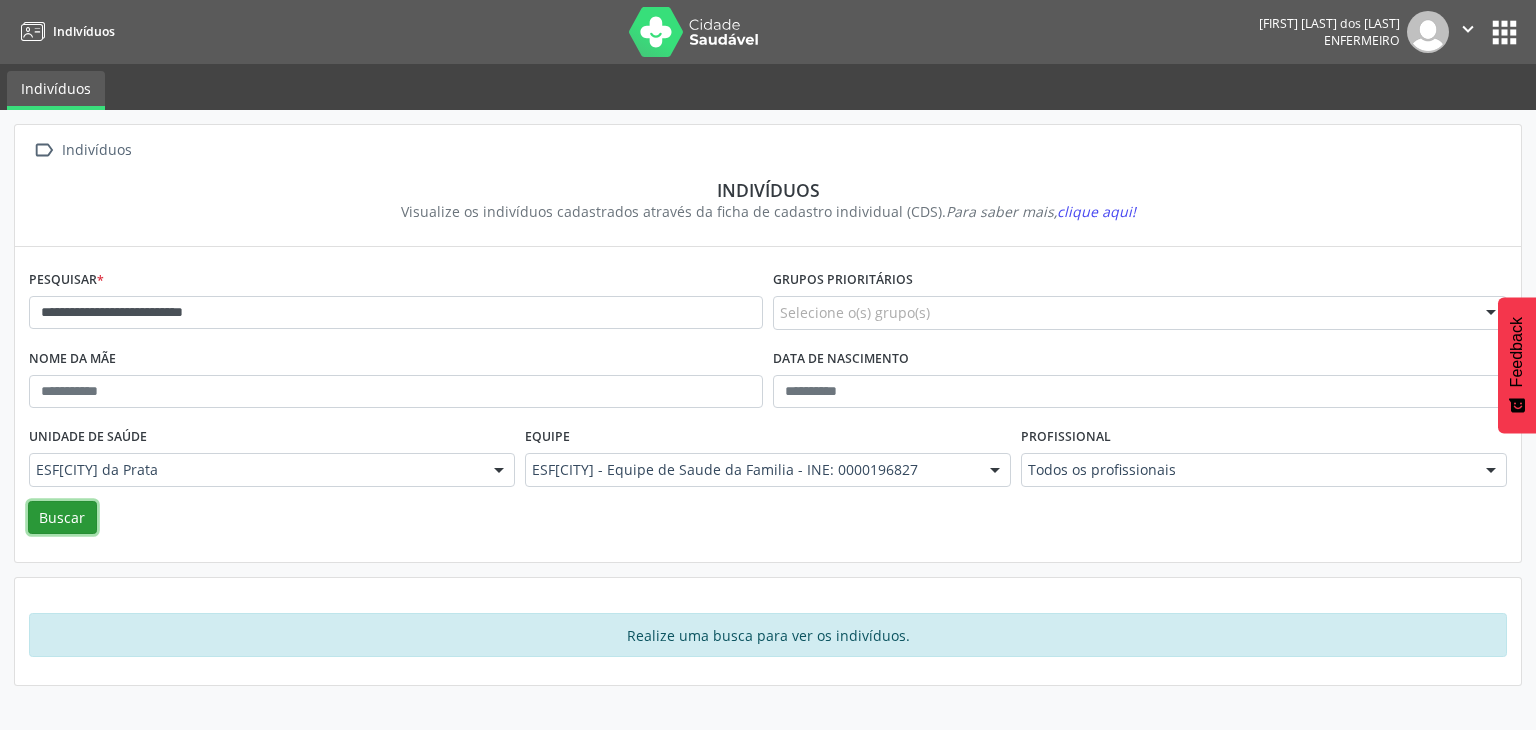 click on "Buscar" at bounding box center (62, 518) 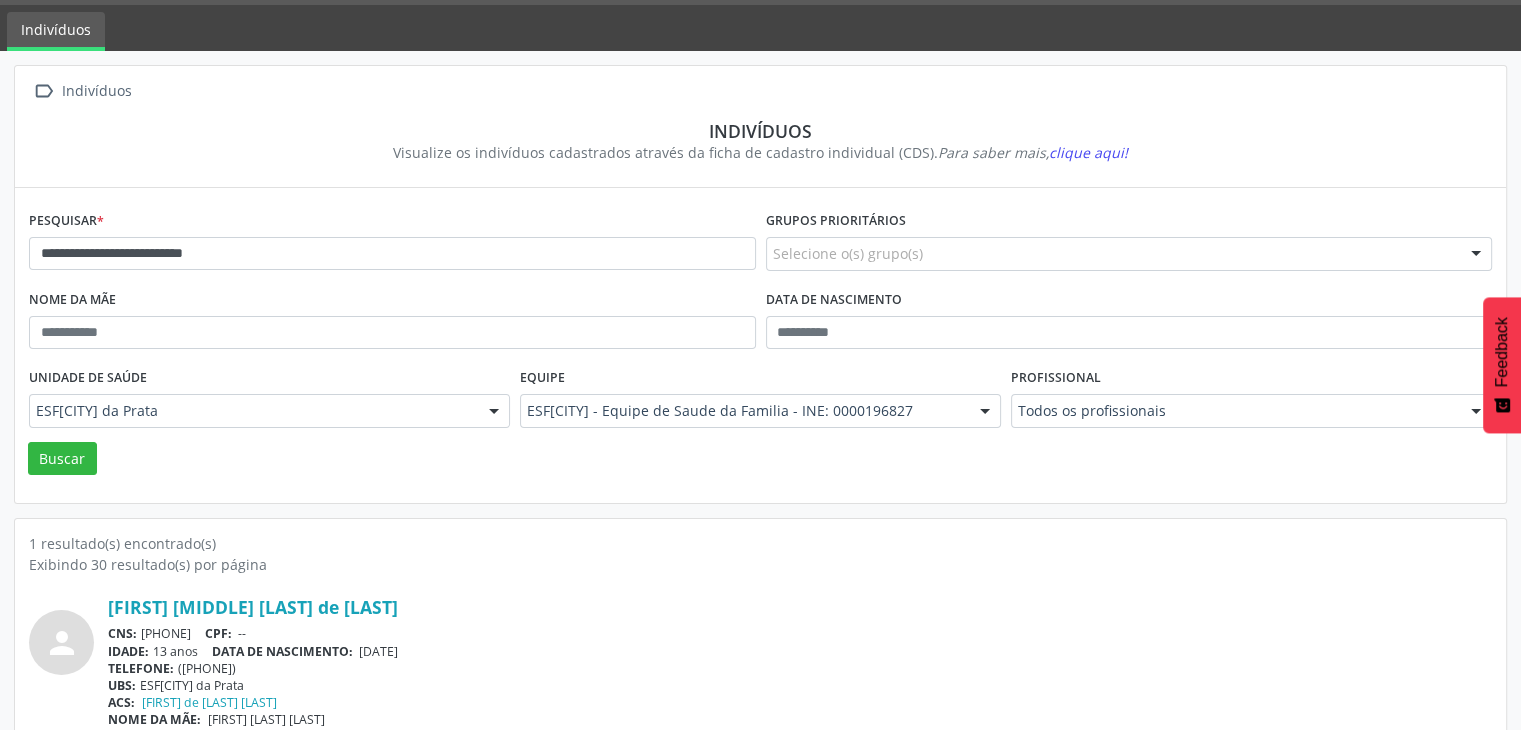 scroll, scrollTop: 84, scrollLeft: 0, axis: vertical 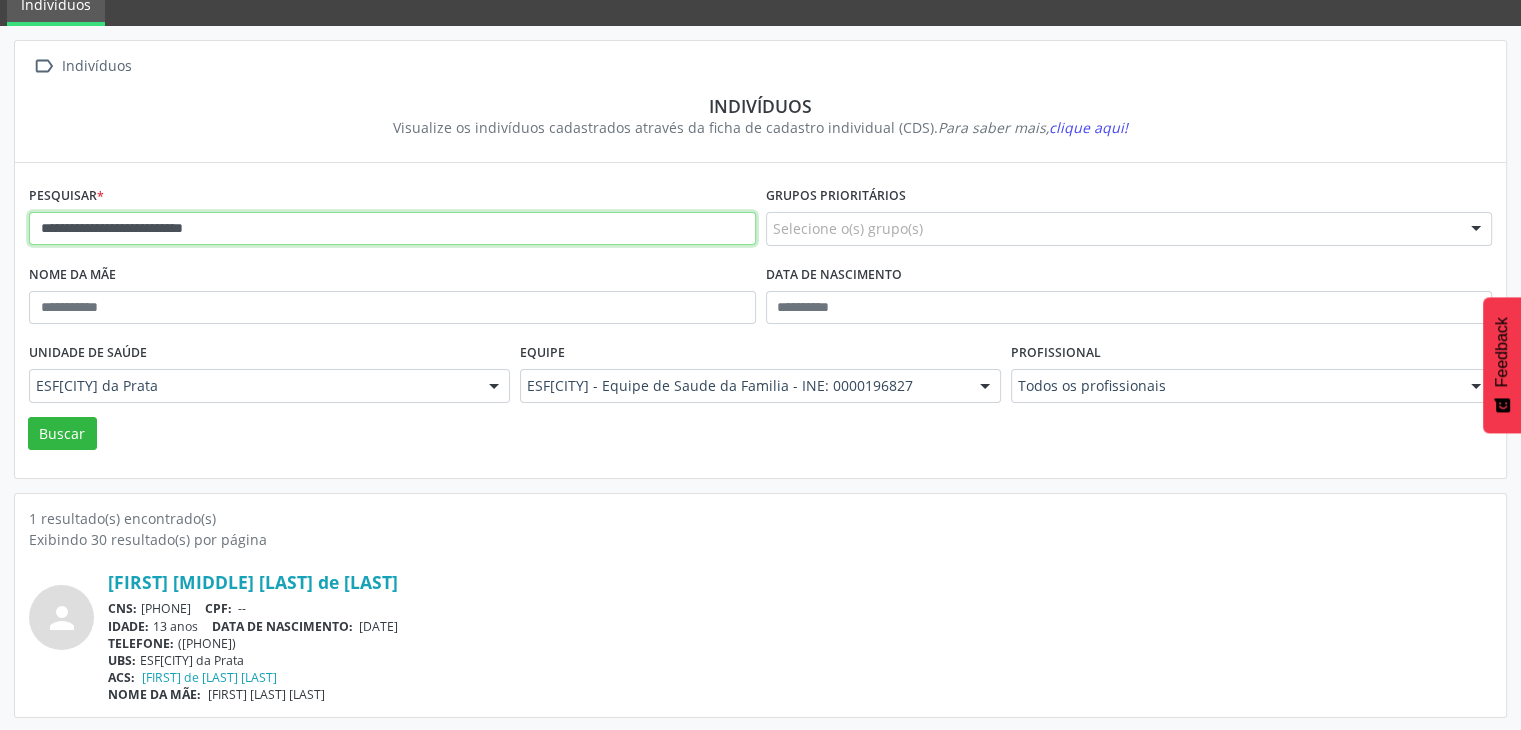 click on "**********" at bounding box center (392, 229) 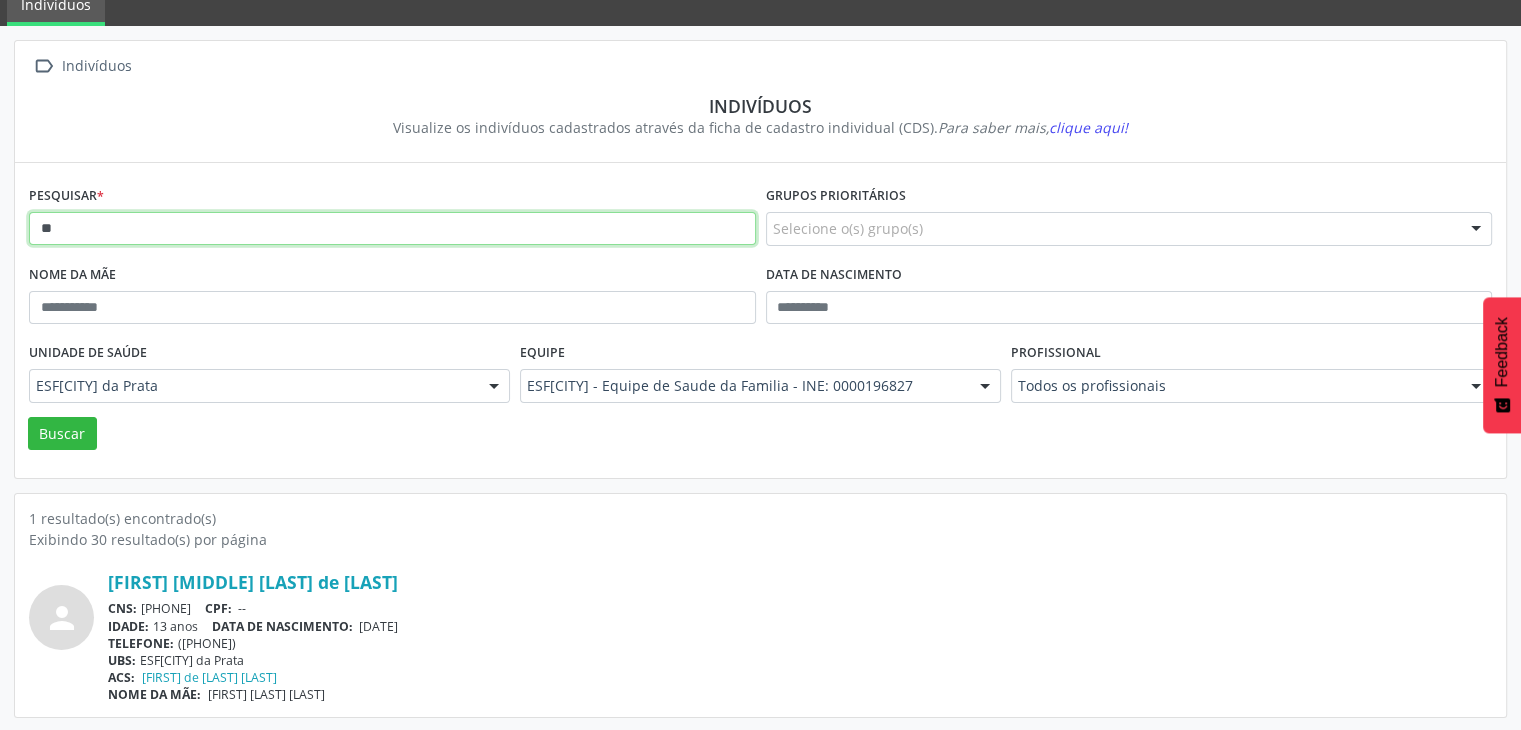 type on "*" 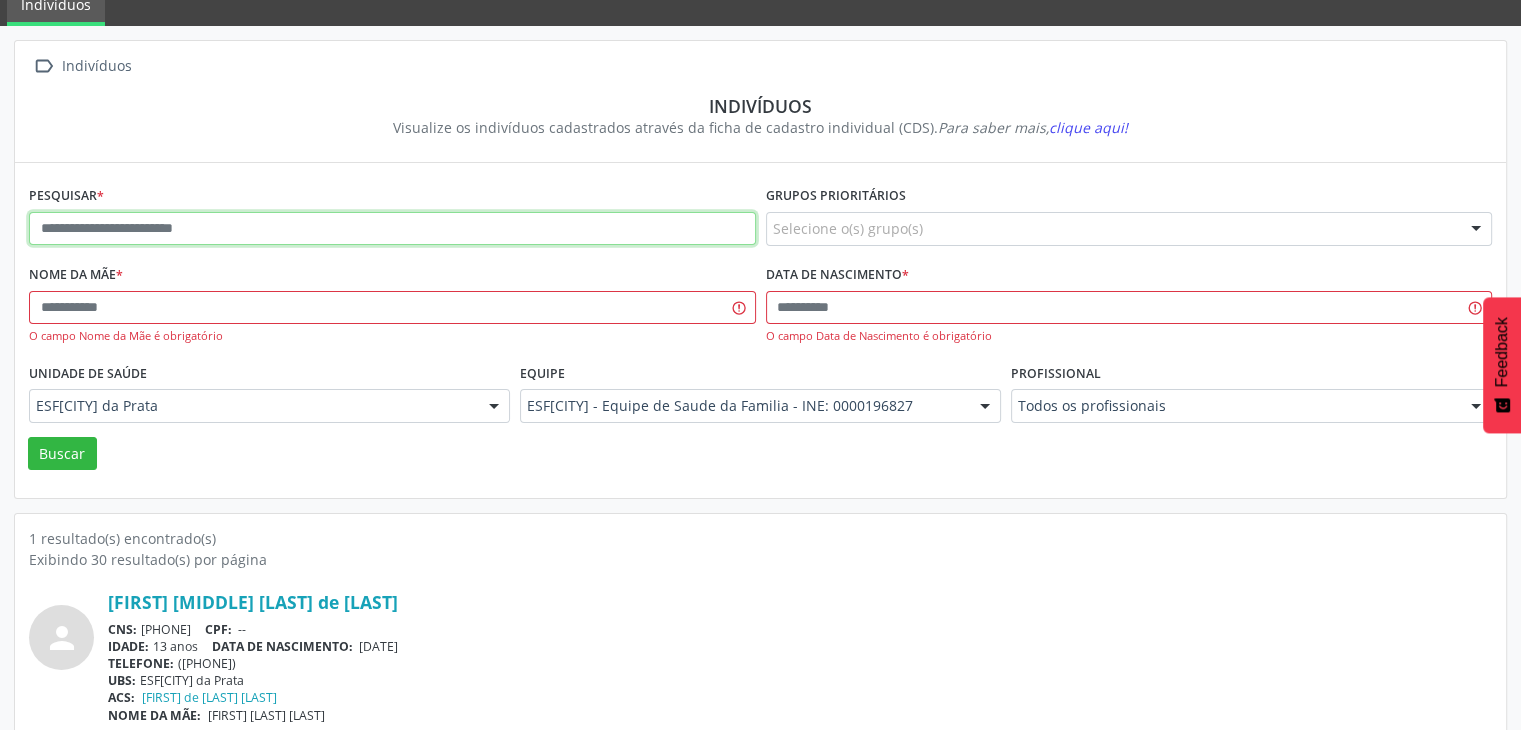 paste on "**********" 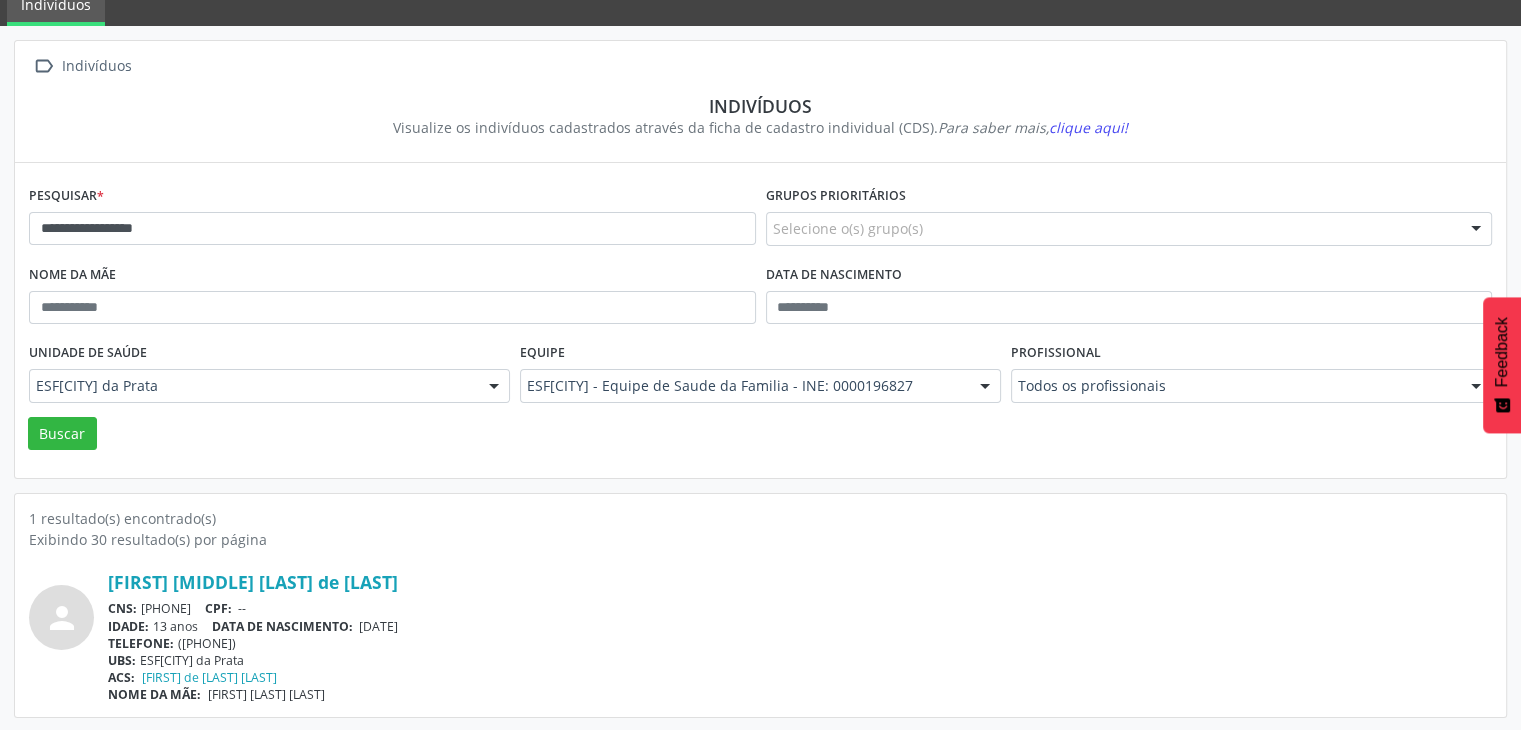 click on "Unidade de saúde
ESF[CITY] da Prata         ESF[CITY] da Prata
Nenhum resultado encontrado para: "   "
Não há nenhuma opção para ser exibida." at bounding box center (269, 377) 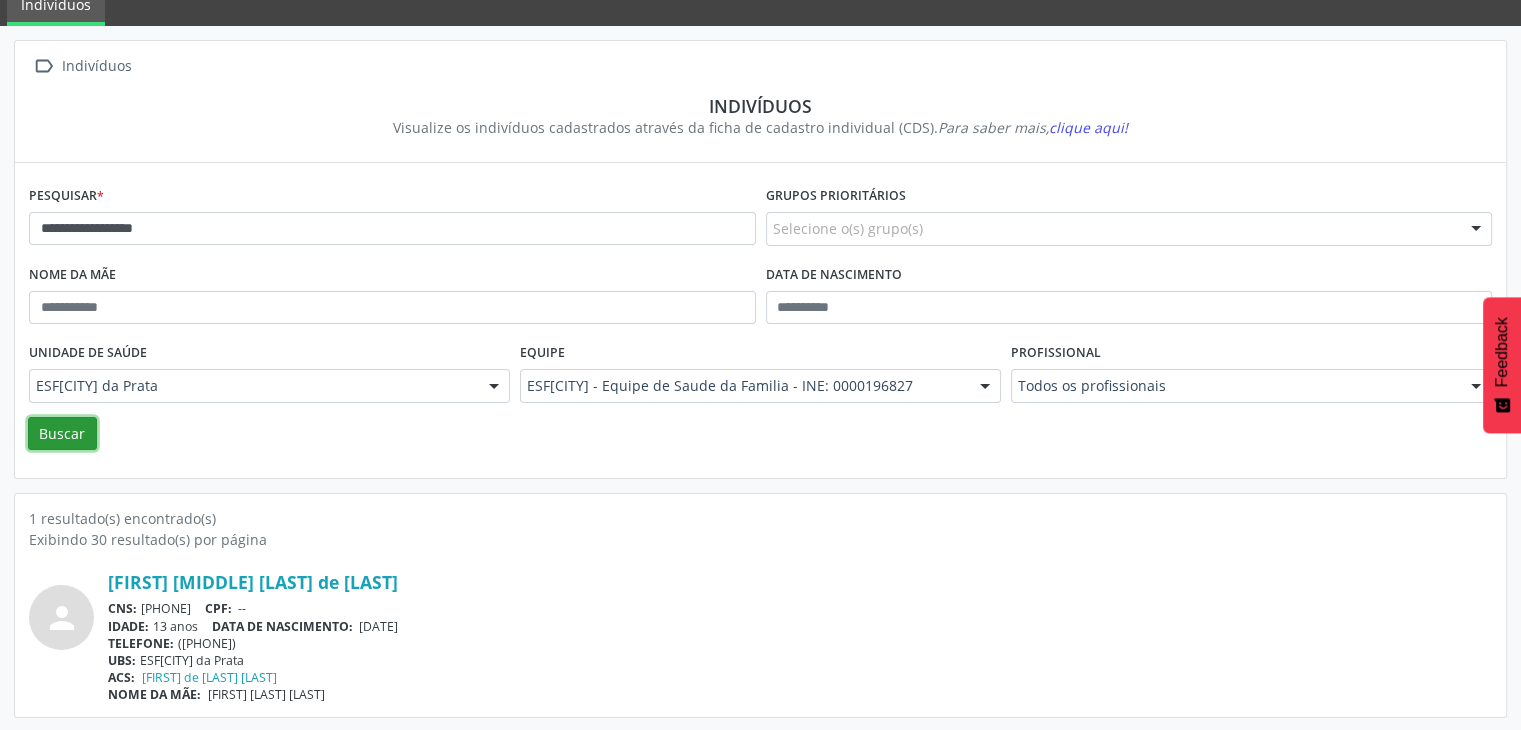 click on "Buscar" at bounding box center [62, 434] 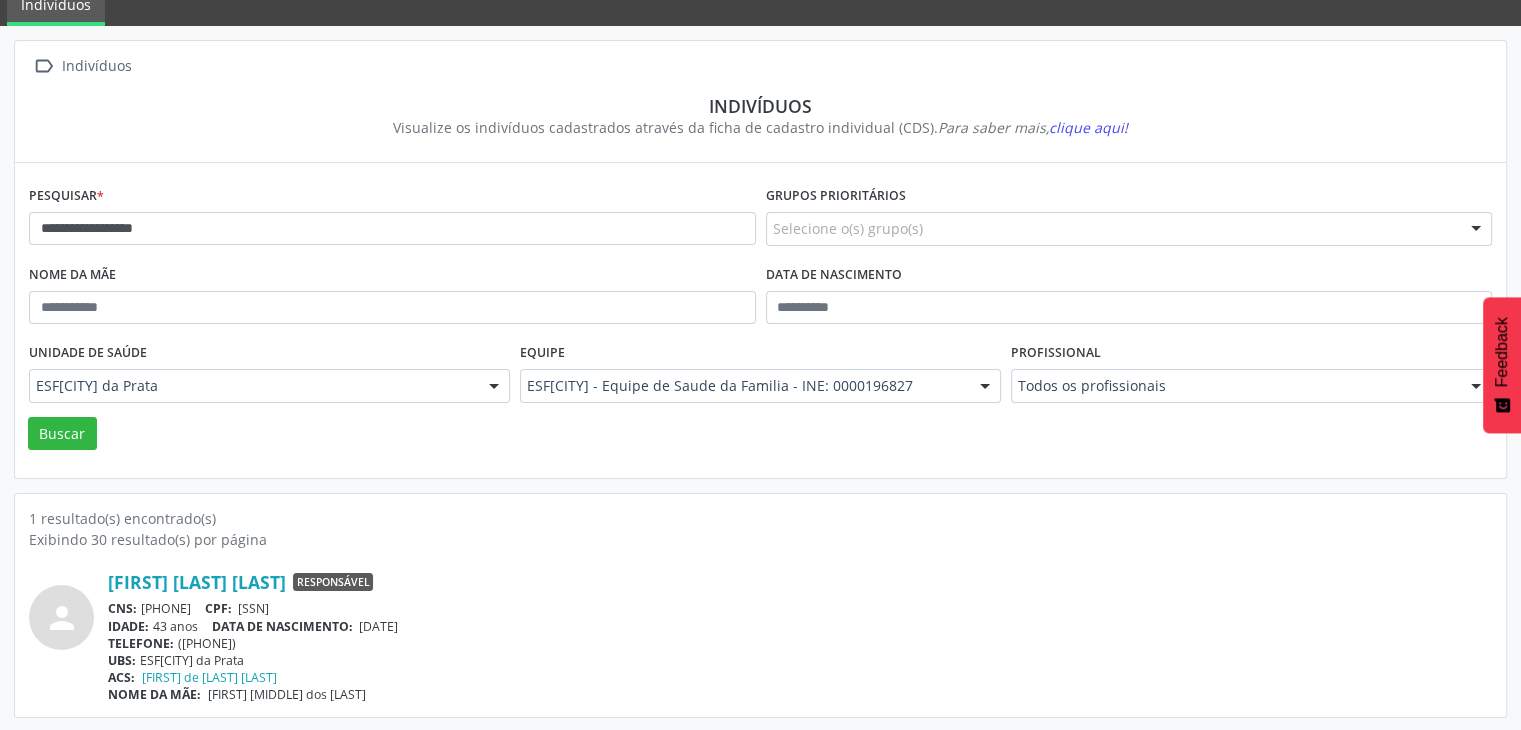 scroll, scrollTop: 0, scrollLeft: 0, axis: both 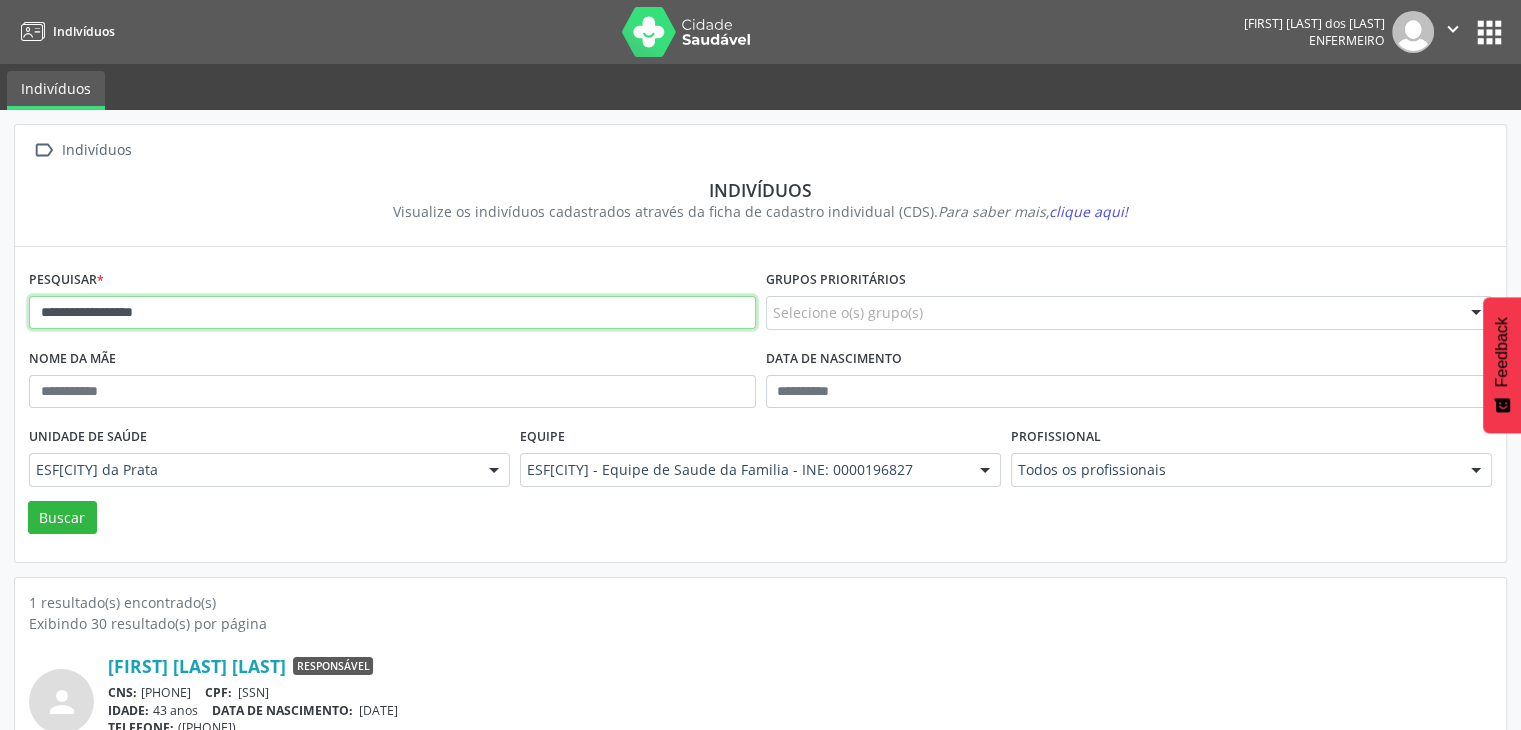 click on "**********" at bounding box center (392, 313) 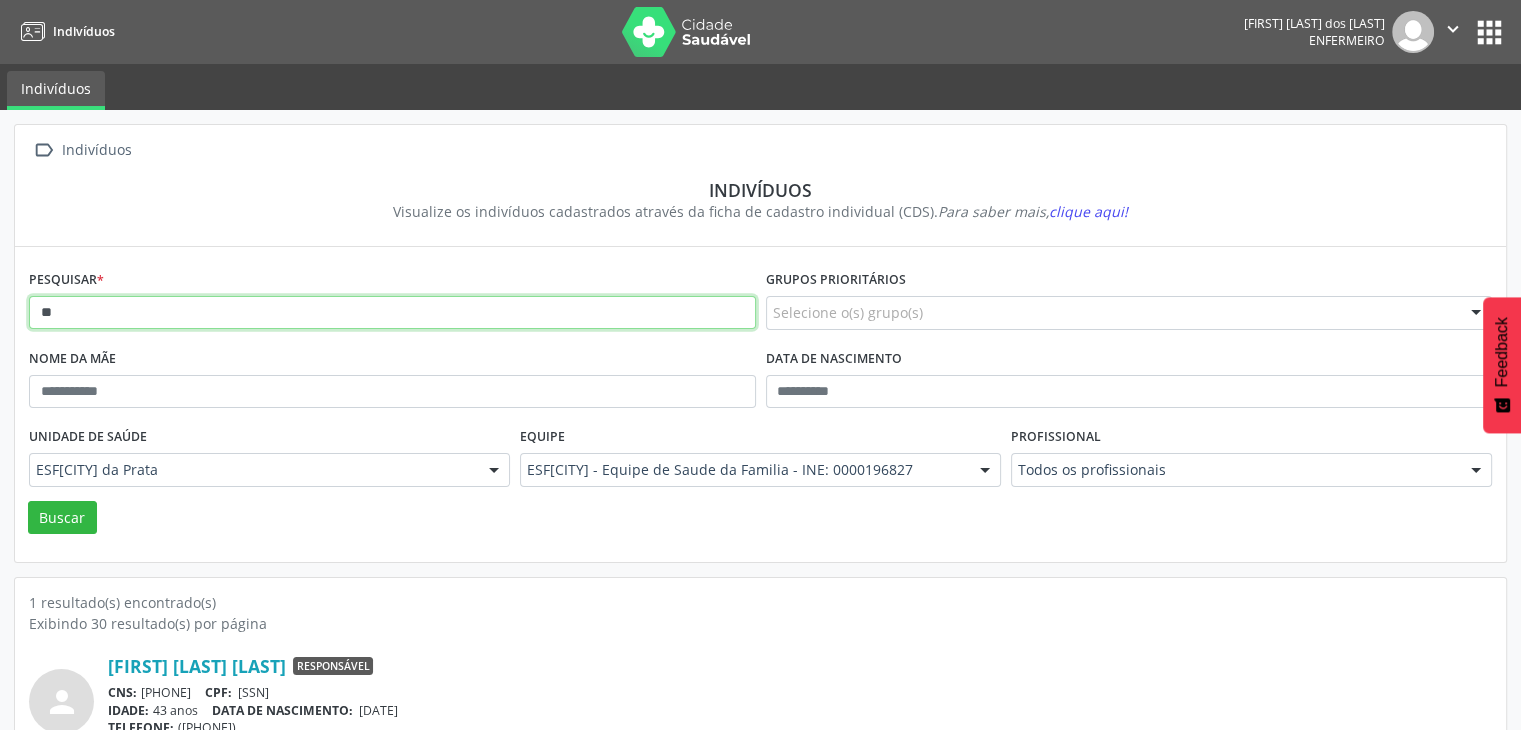 type on "*" 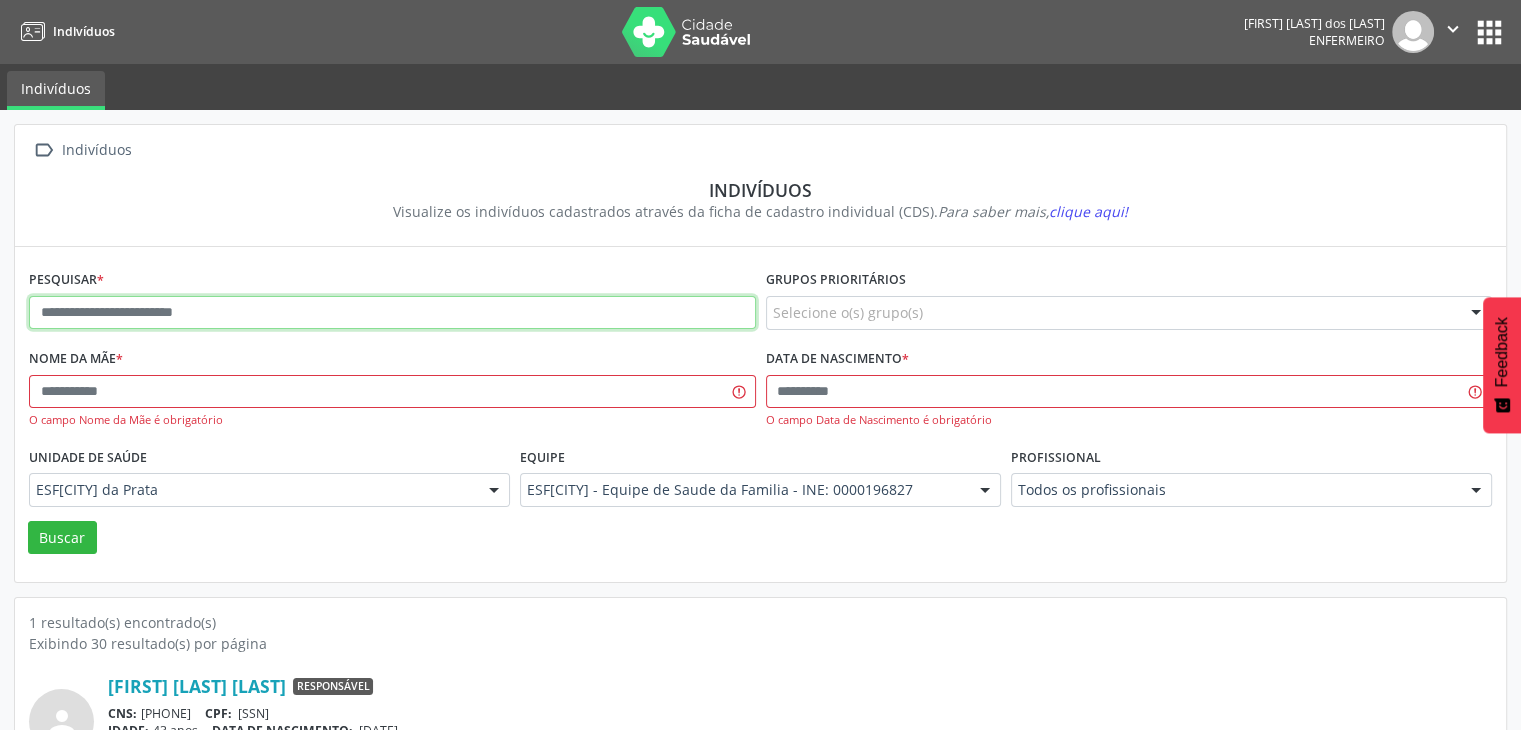 paste on "**********" 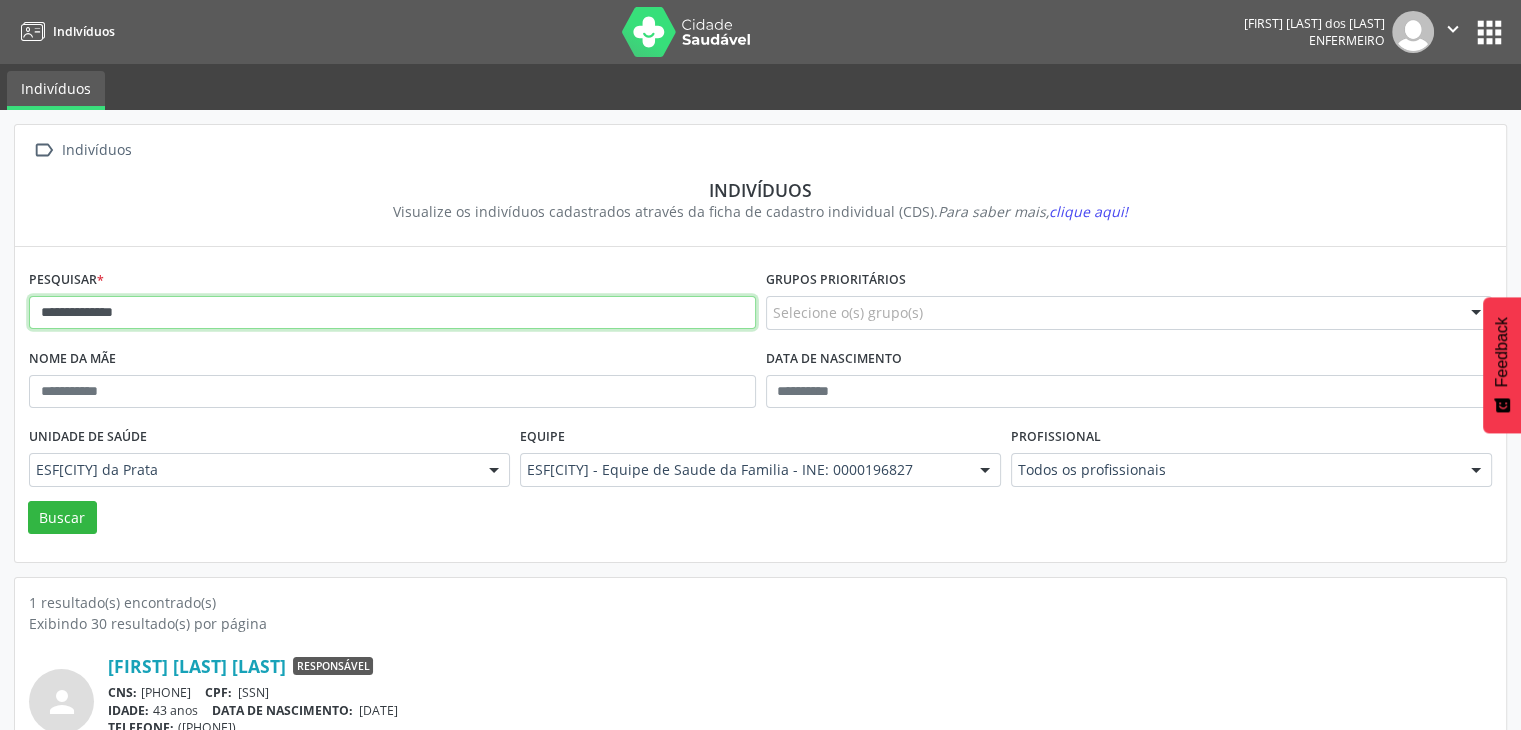 scroll, scrollTop: 84, scrollLeft: 0, axis: vertical 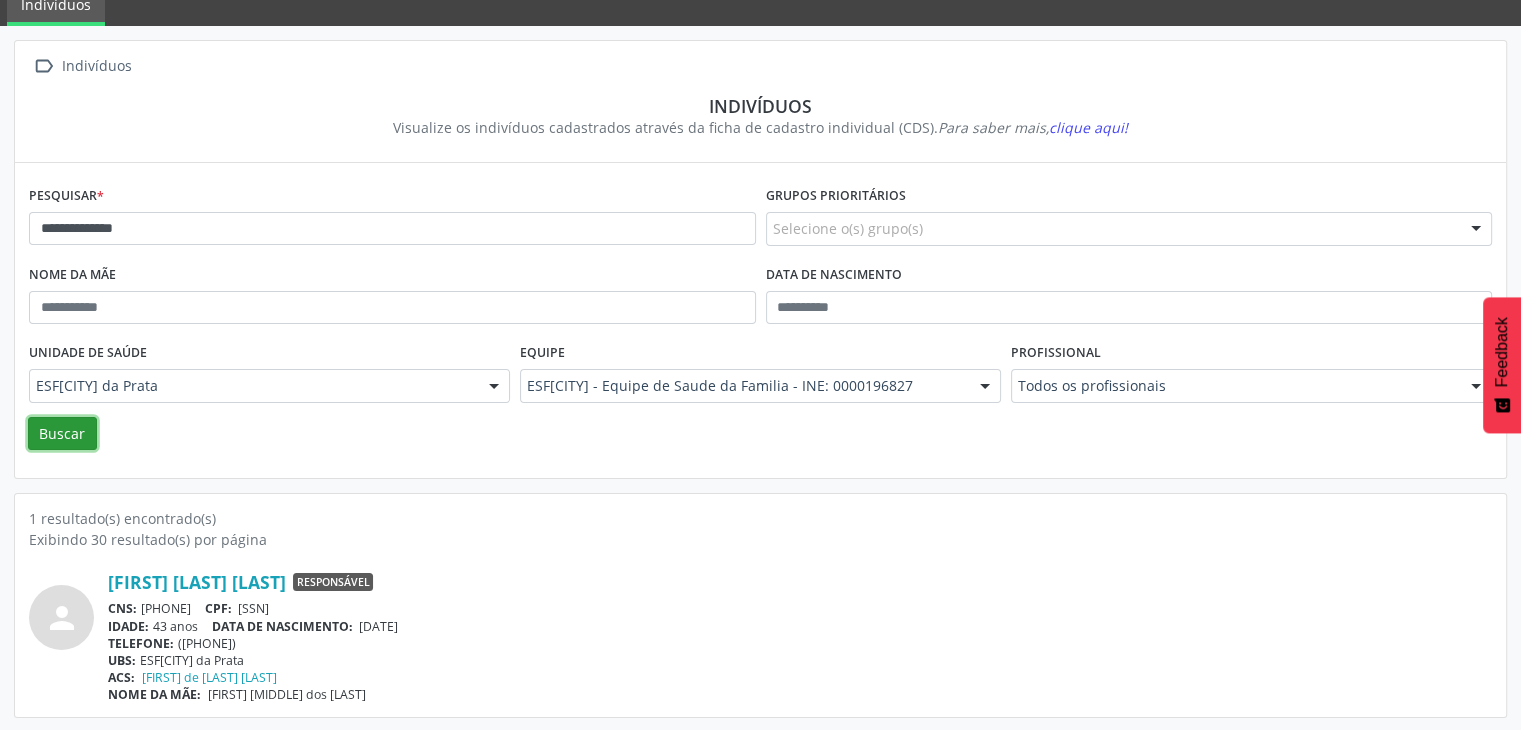 click on "Buscar" at bounding box center (62, 434) 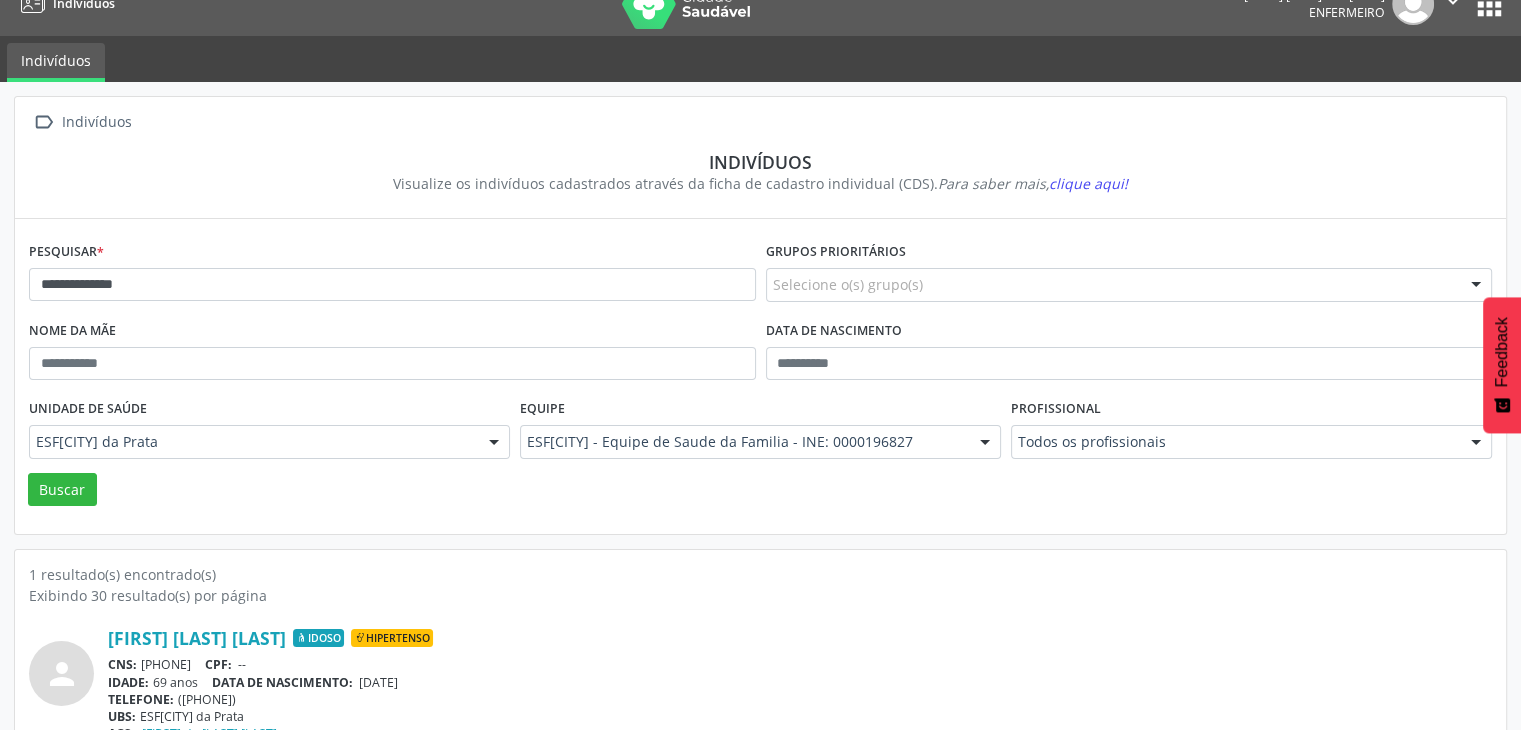 scroll, scrollTop: 0, scrollLeft: 0, axis: both 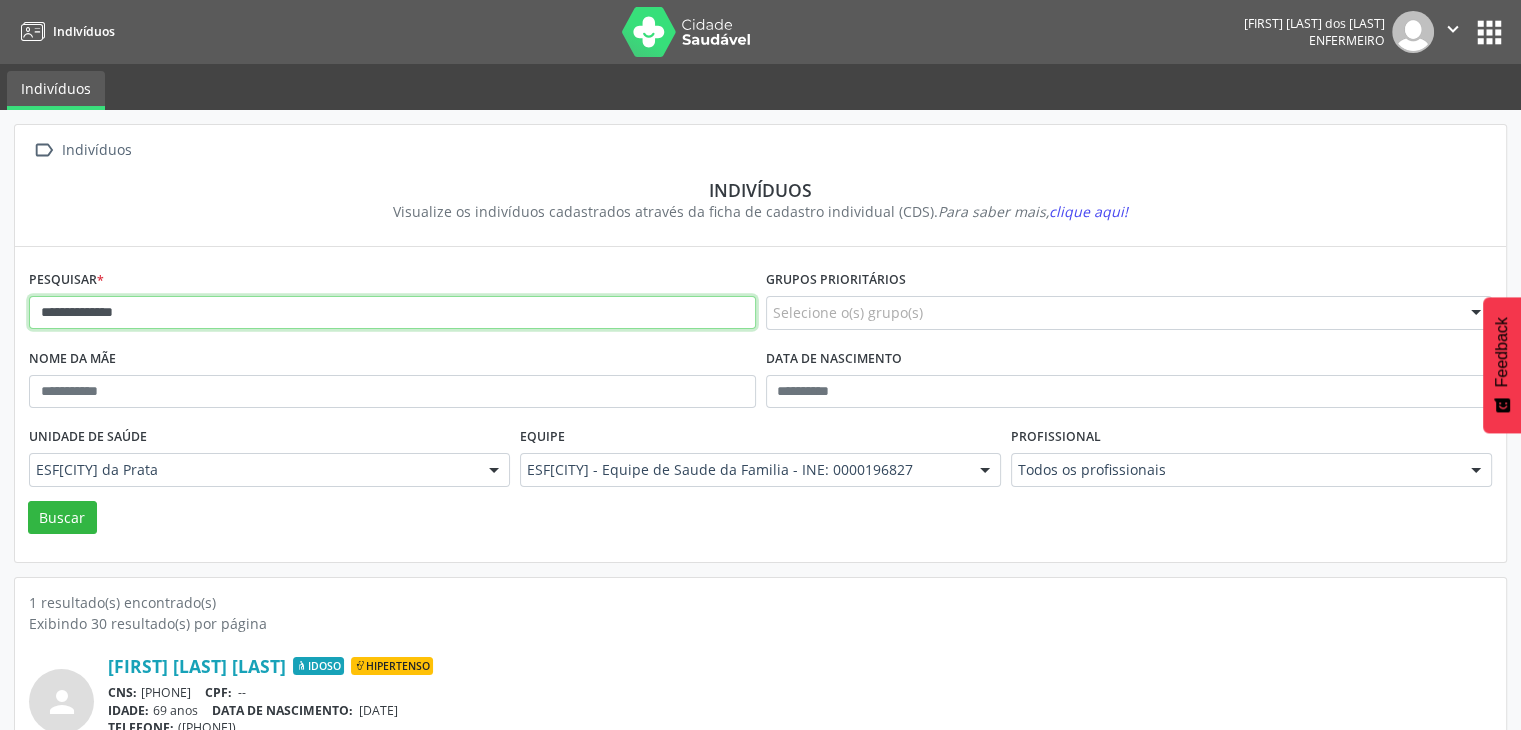 click on "**********" at bounding box center (392, 313) 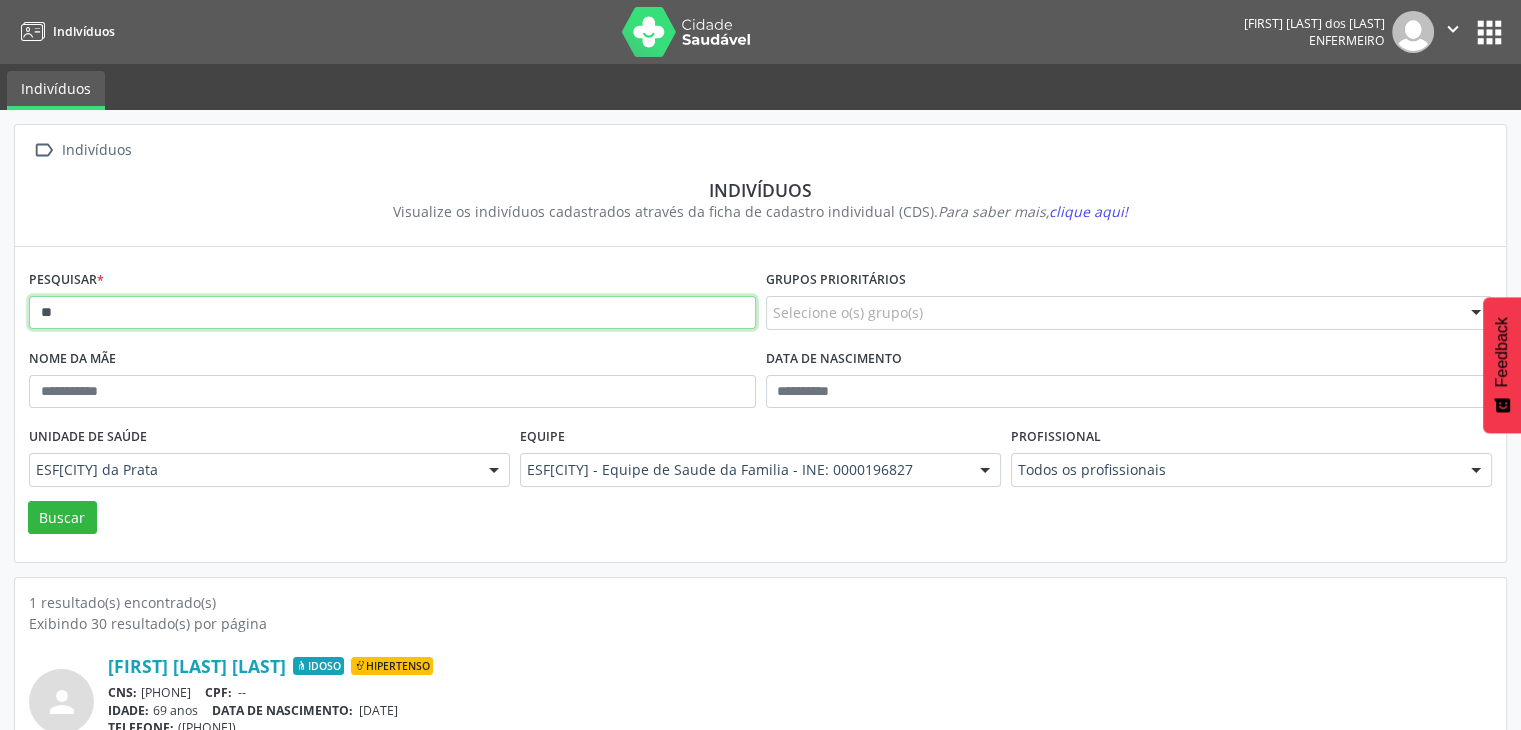 type on "*" 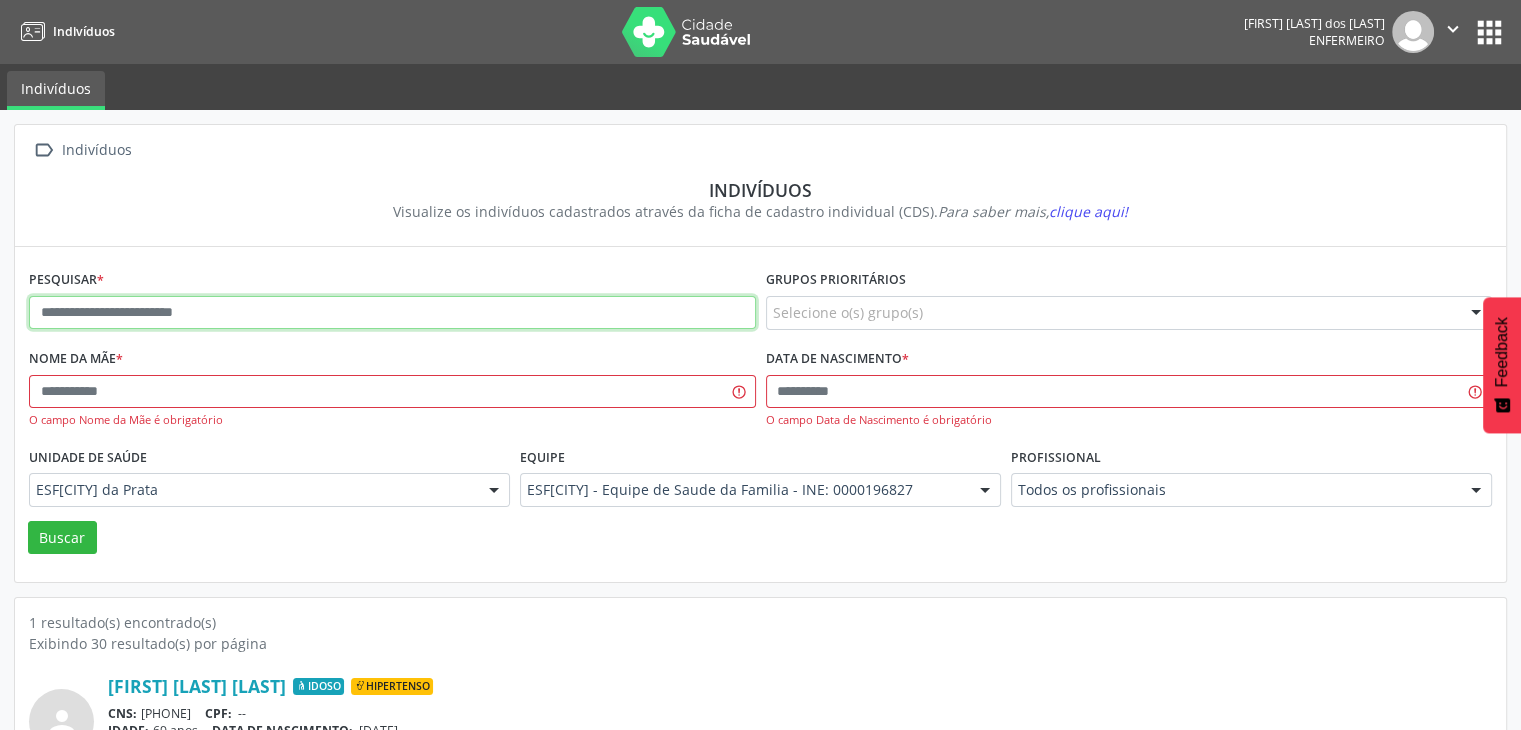 paste on "**********" 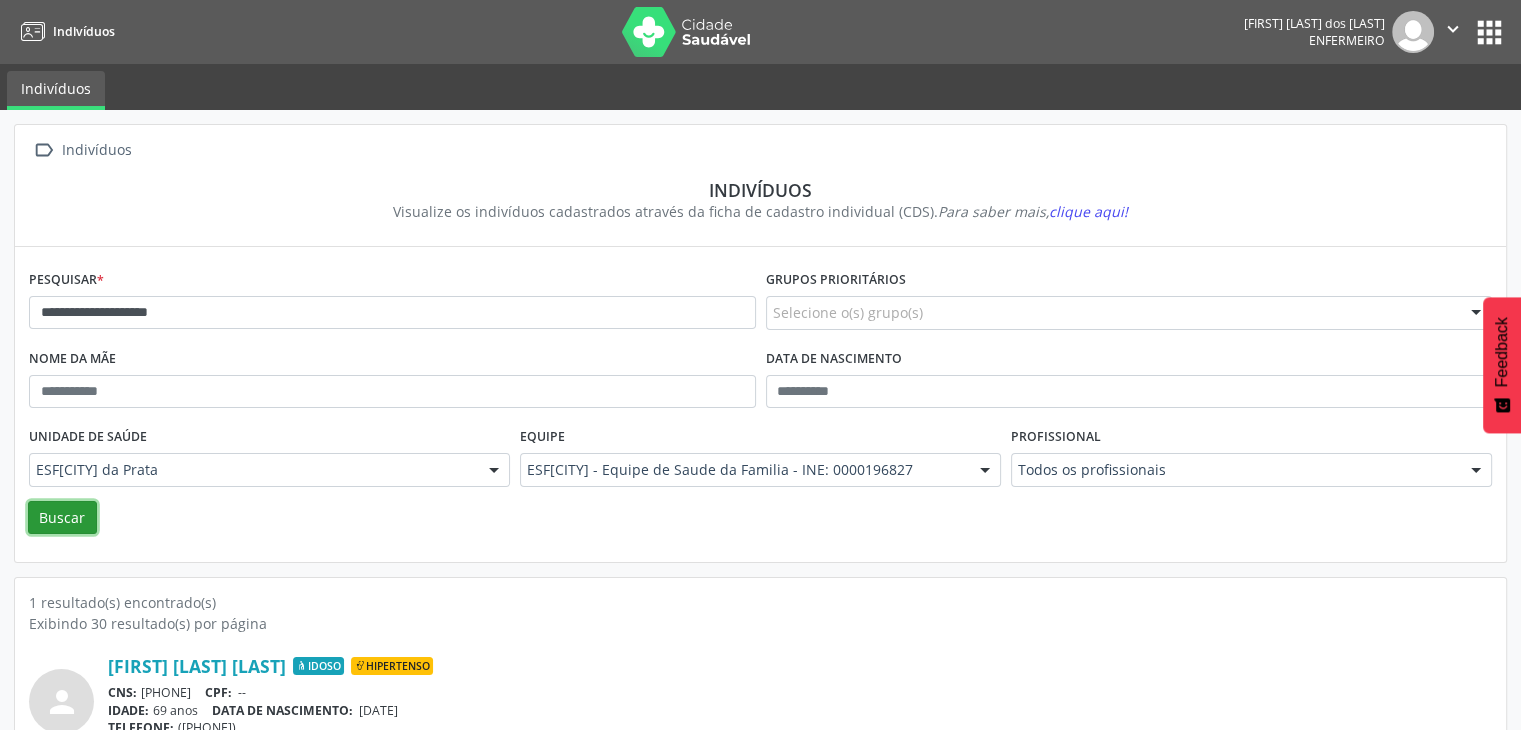 click on "Buscar" at bounding box center [62, 518] 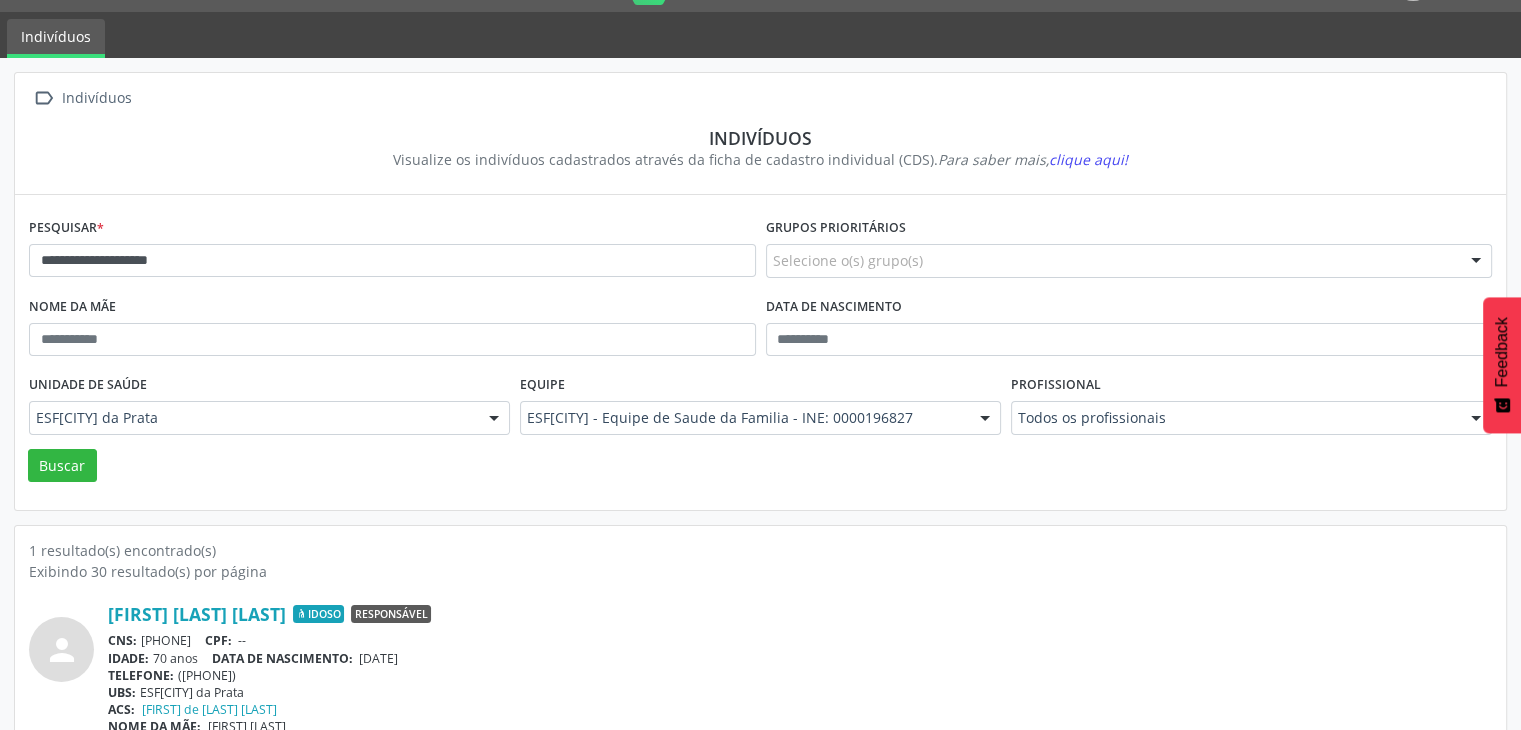 scroll, scrollTop: 0, scrollLeft: 0, axis: both 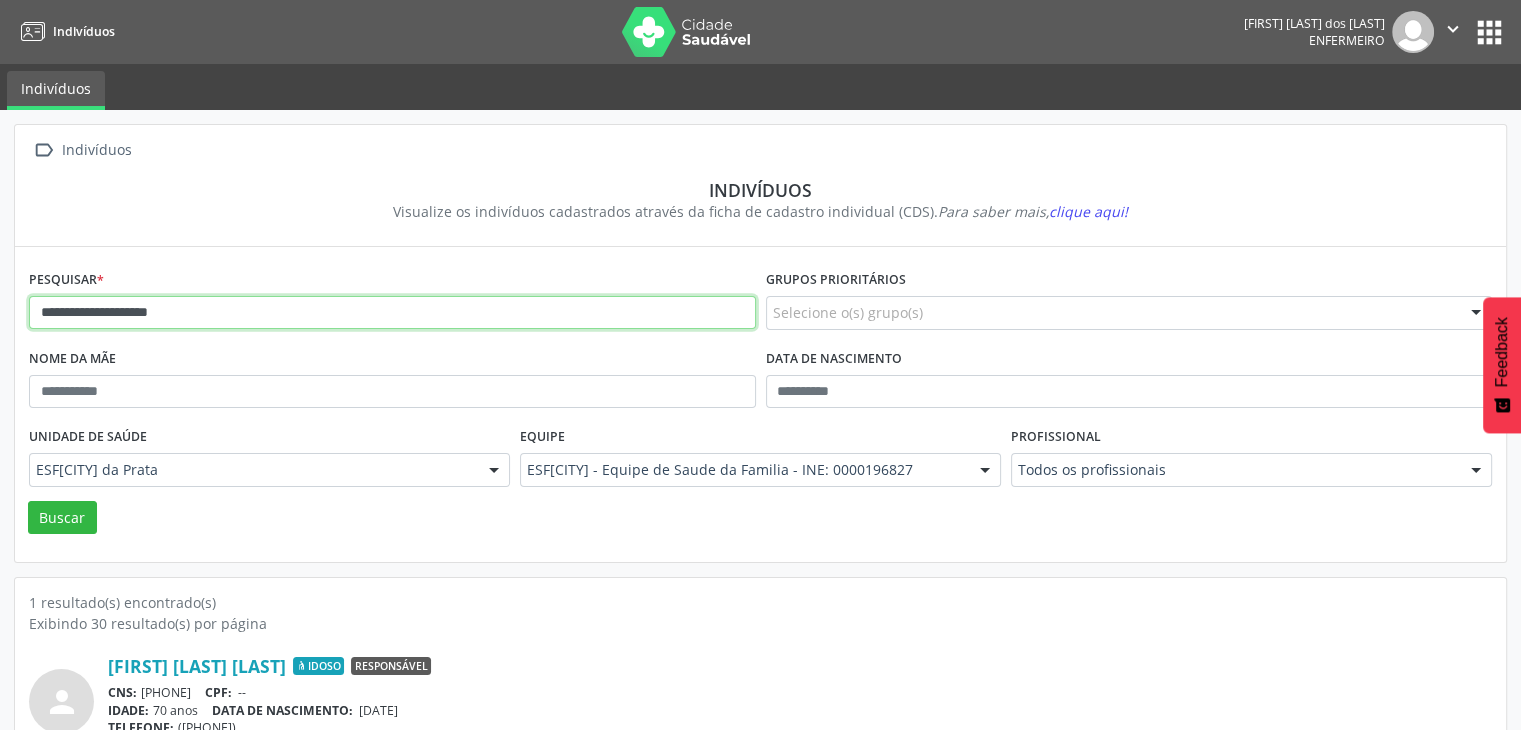 click on "**********" at bounding box center (392, 313) 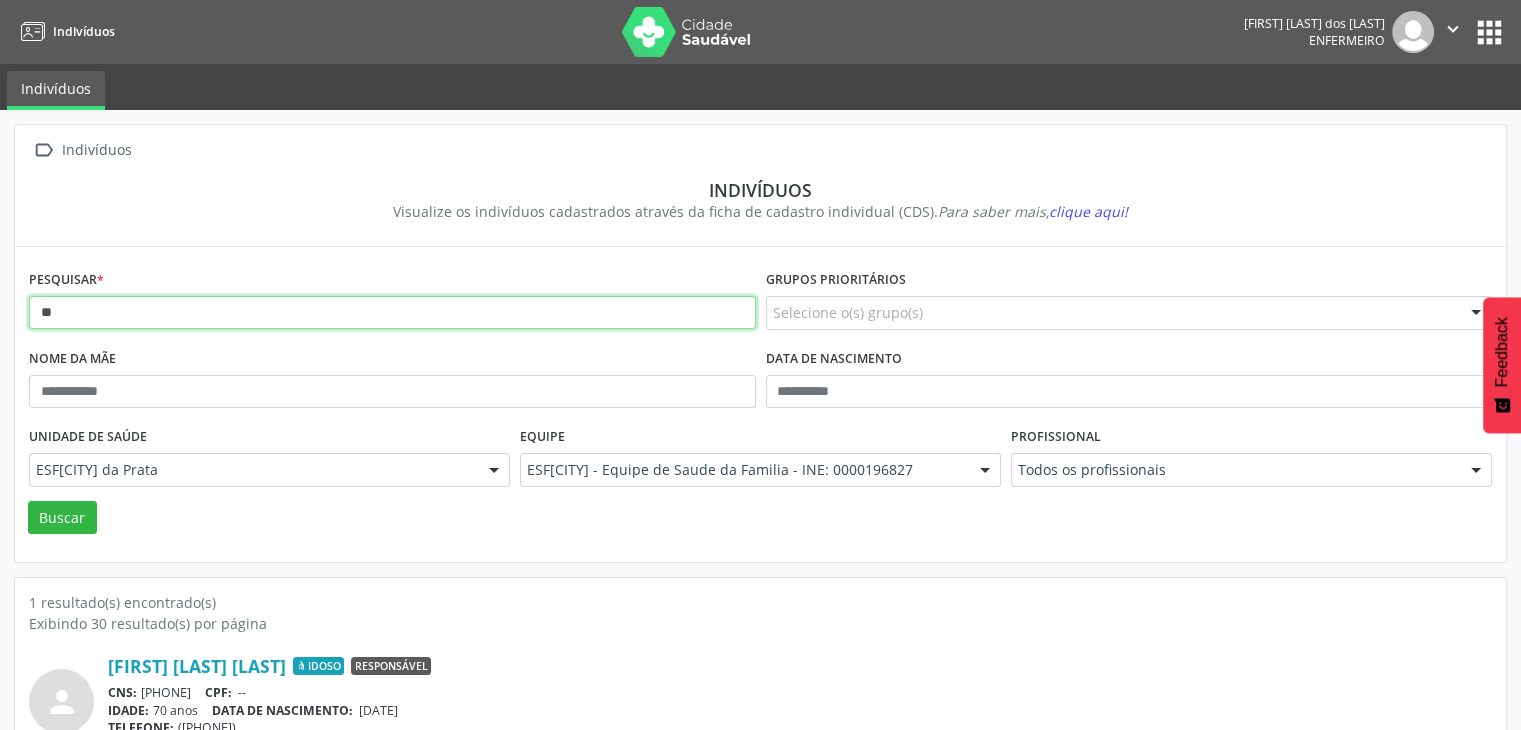 type on "*" 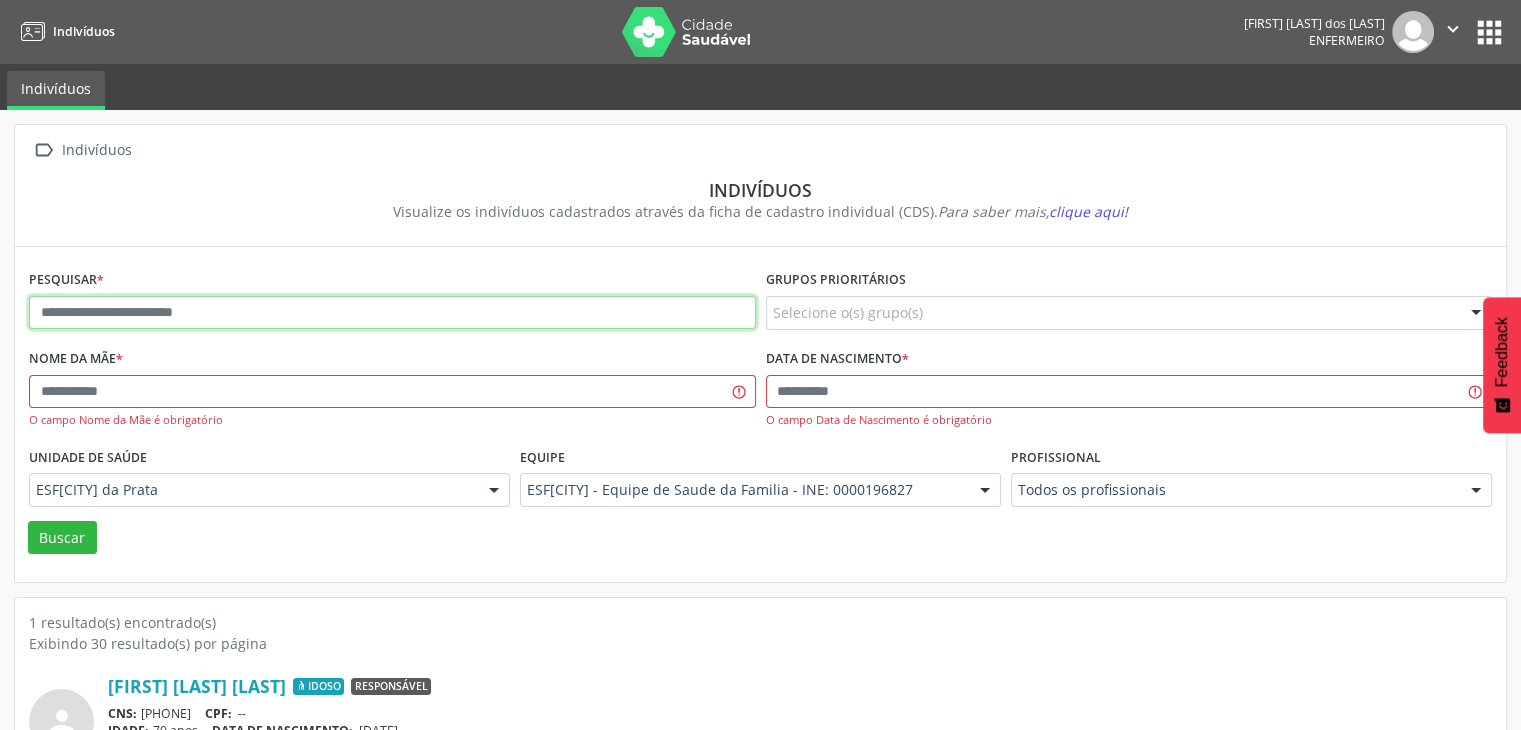 paste on "**********" 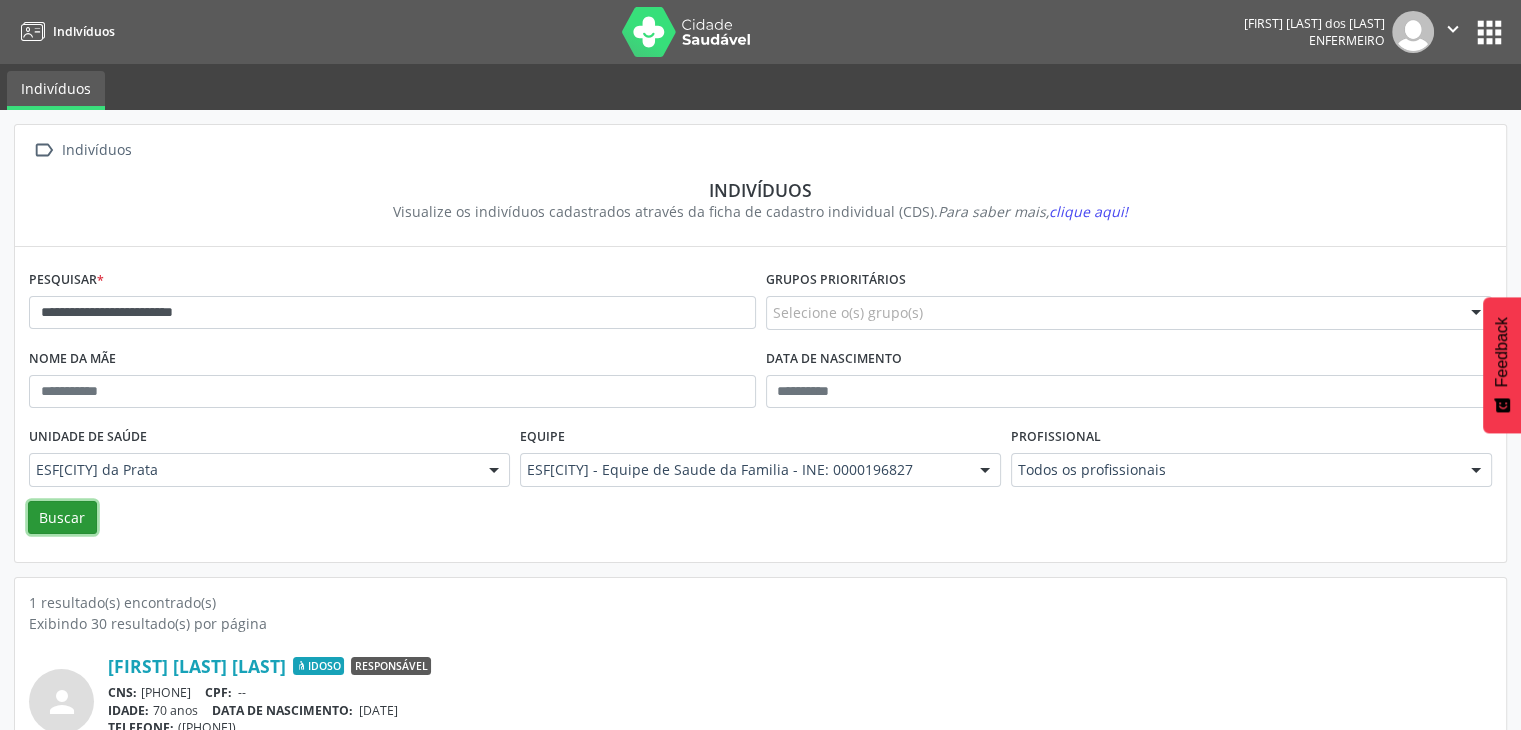 click on "Buscar" at bounding box center (62, 518) 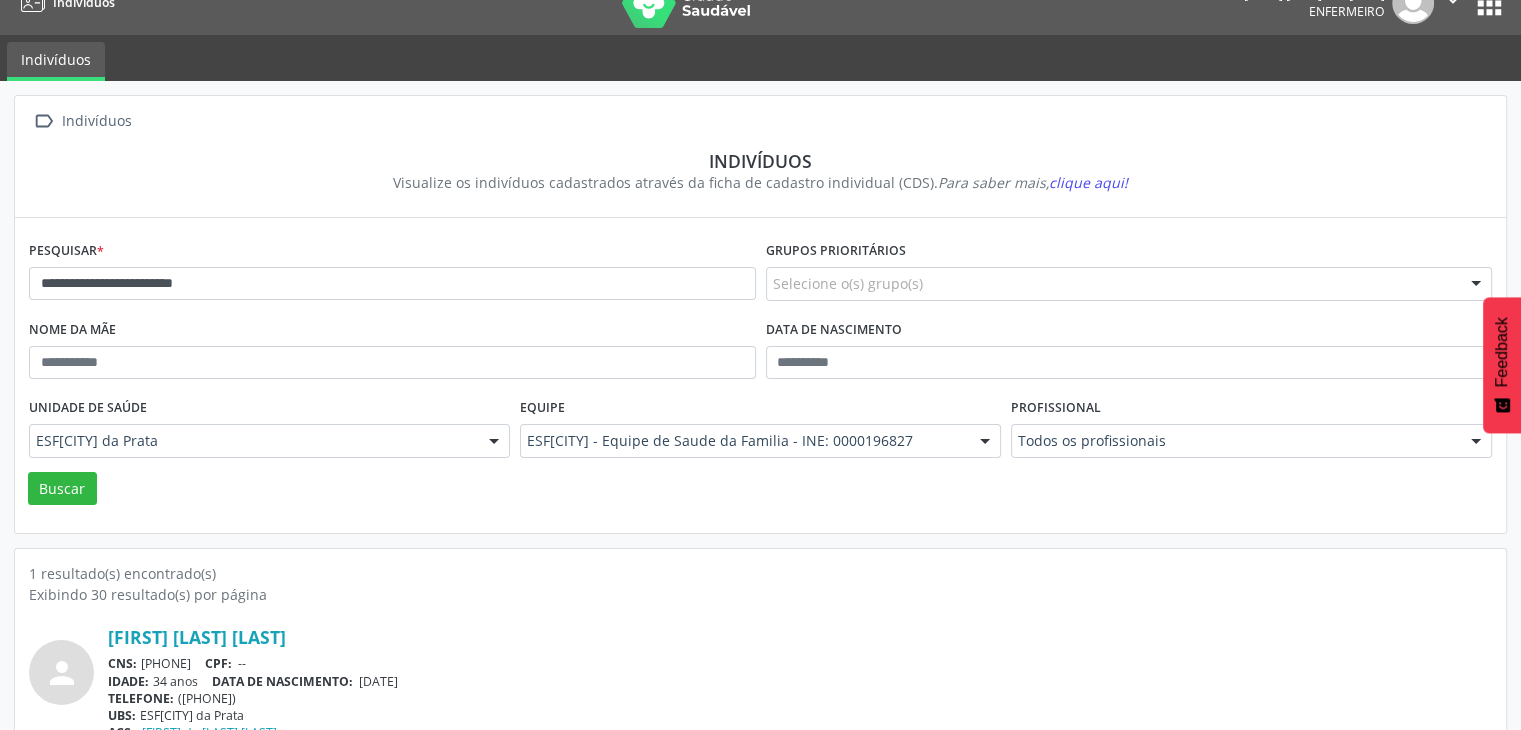scroll, scrollTop: 0, scrollLeft: 0, axis: both 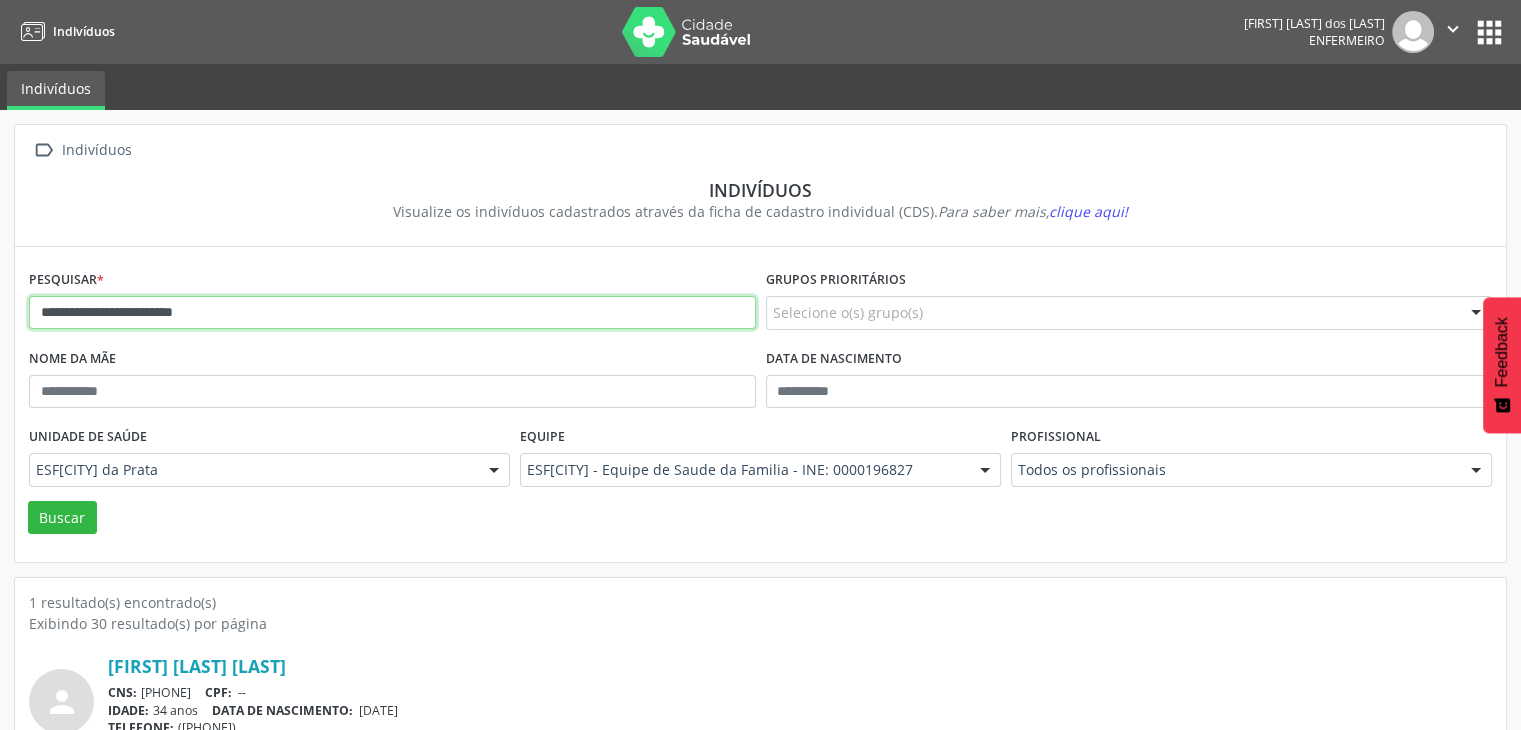 click on "**********" at bounding box center (392, 313) 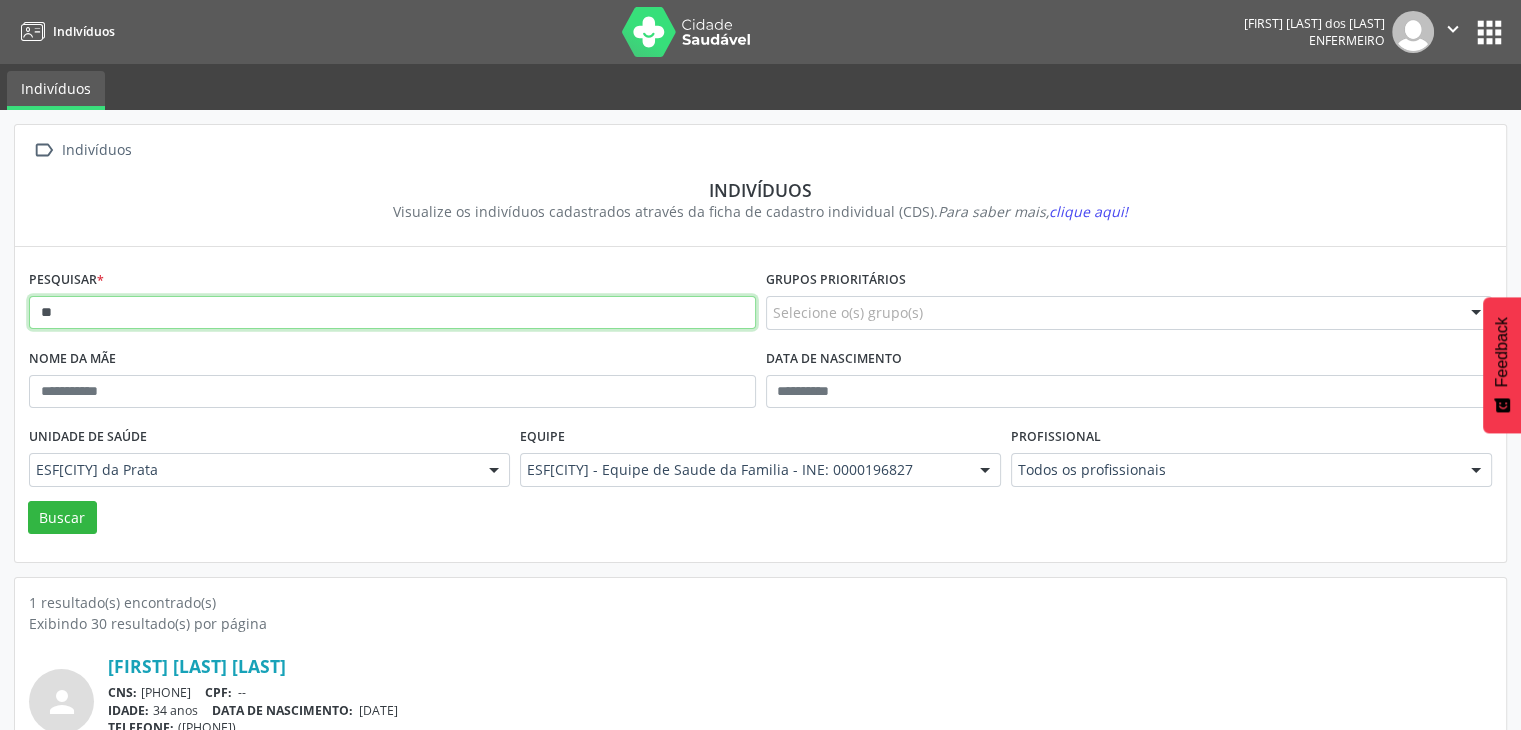 type on "*" 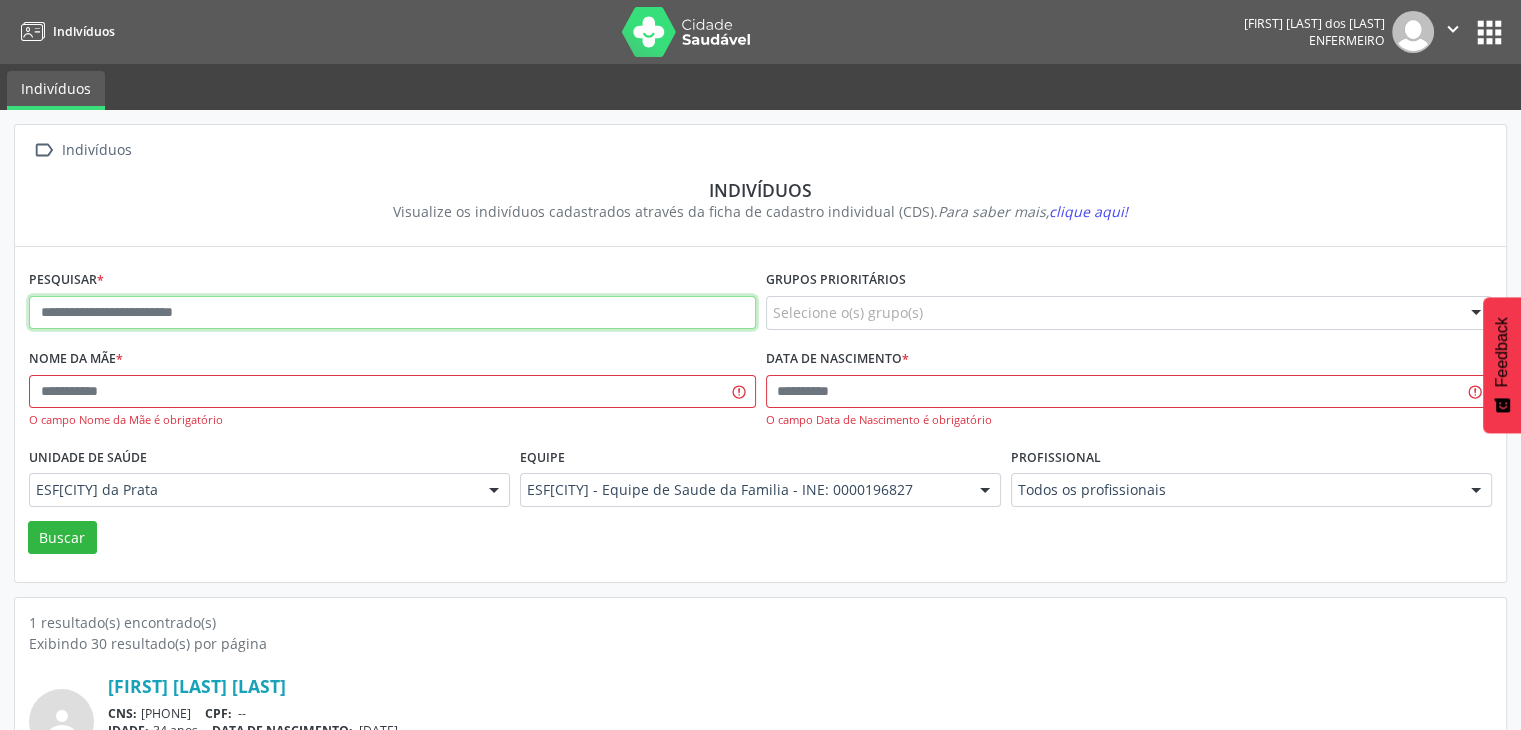 paste on "**********" 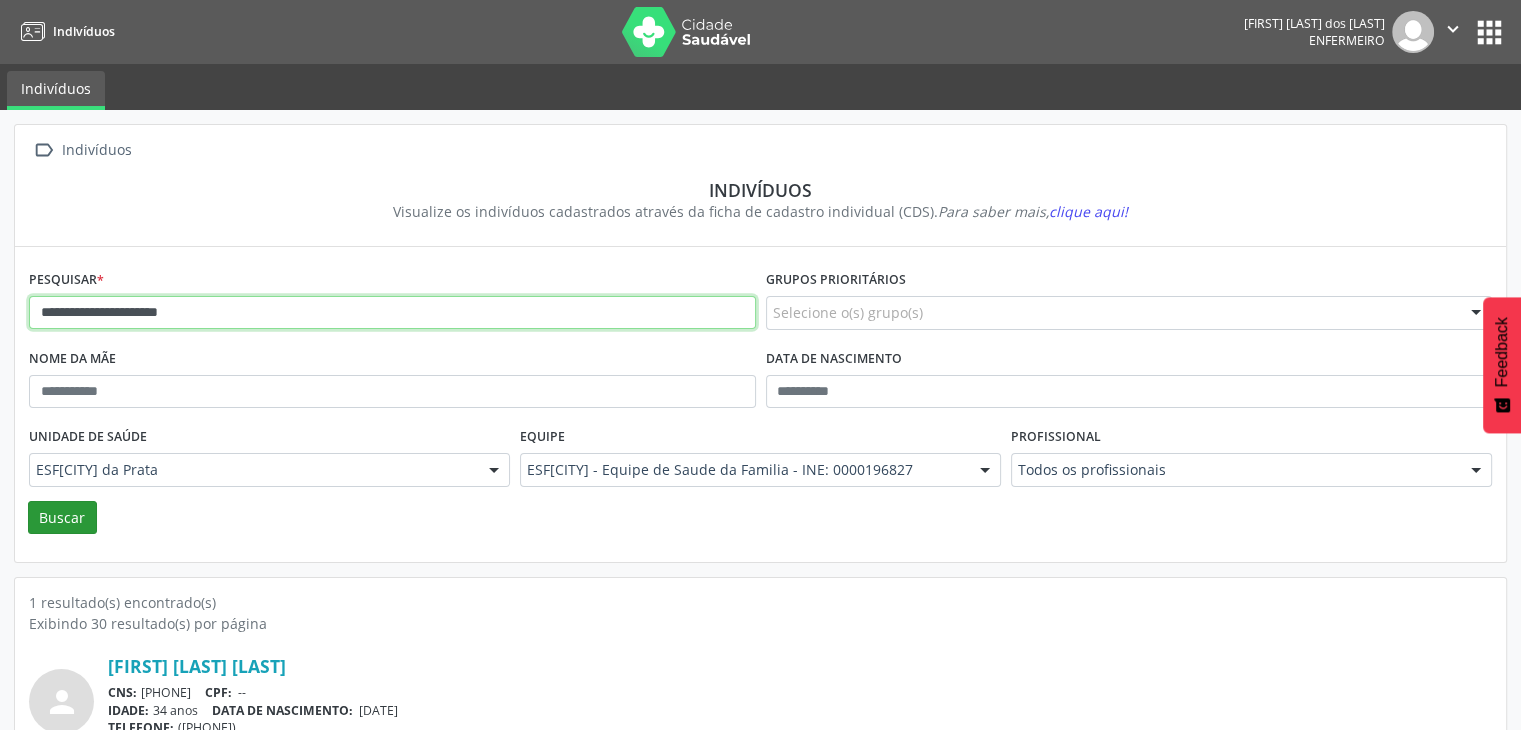 type on "**********" 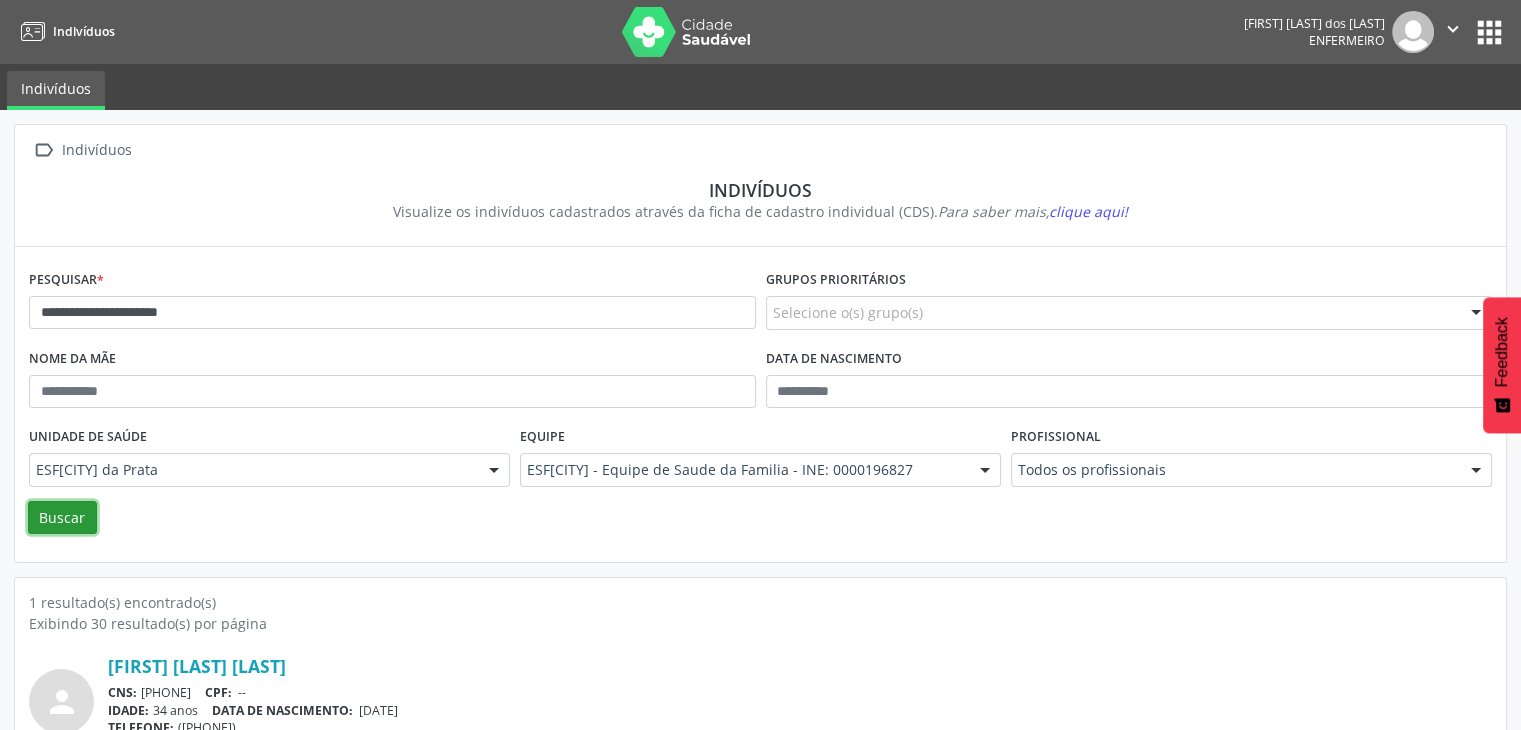 click on "Buscar" at bounding box center [62, 518] 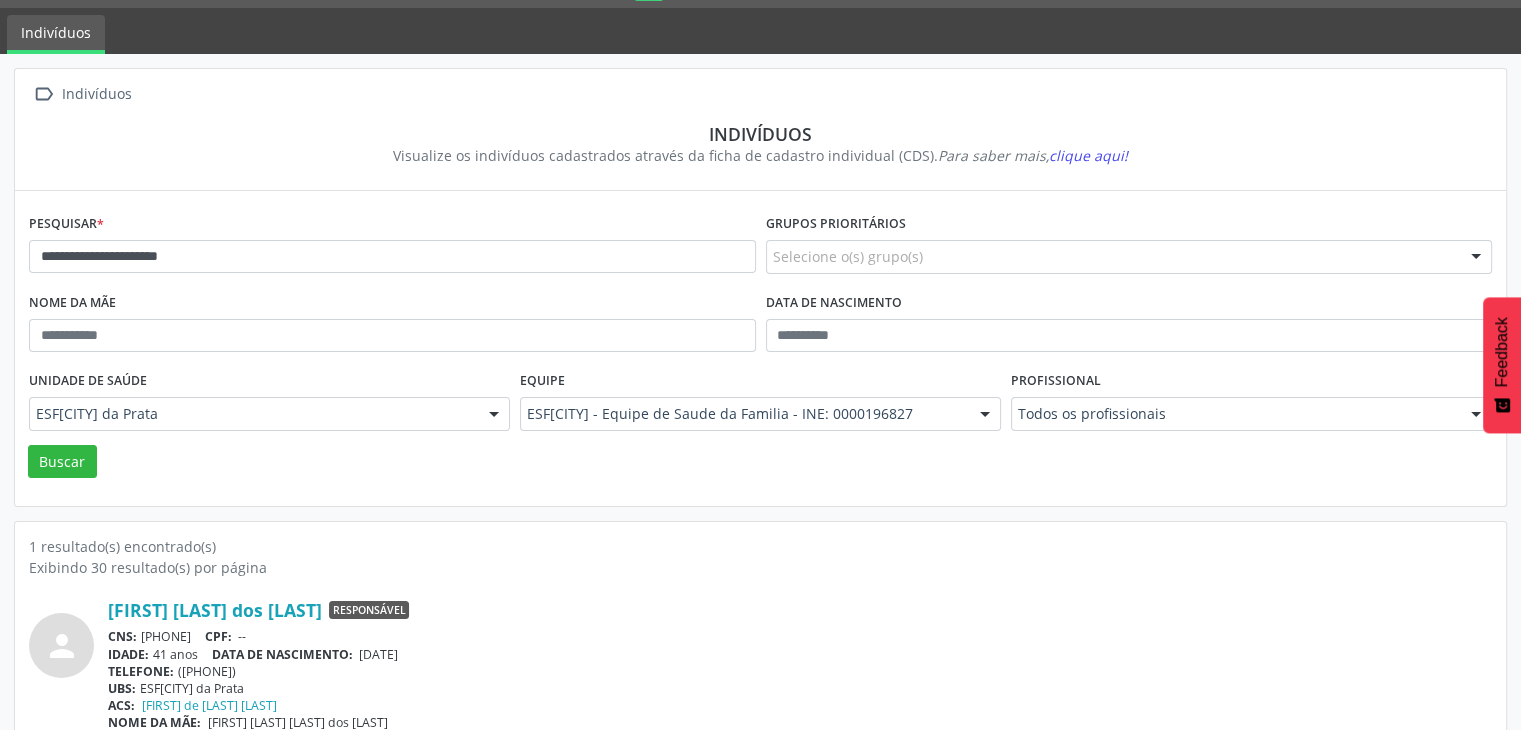 scroll, scrollTop: 84, scrollLeft: 0, axis: vertical 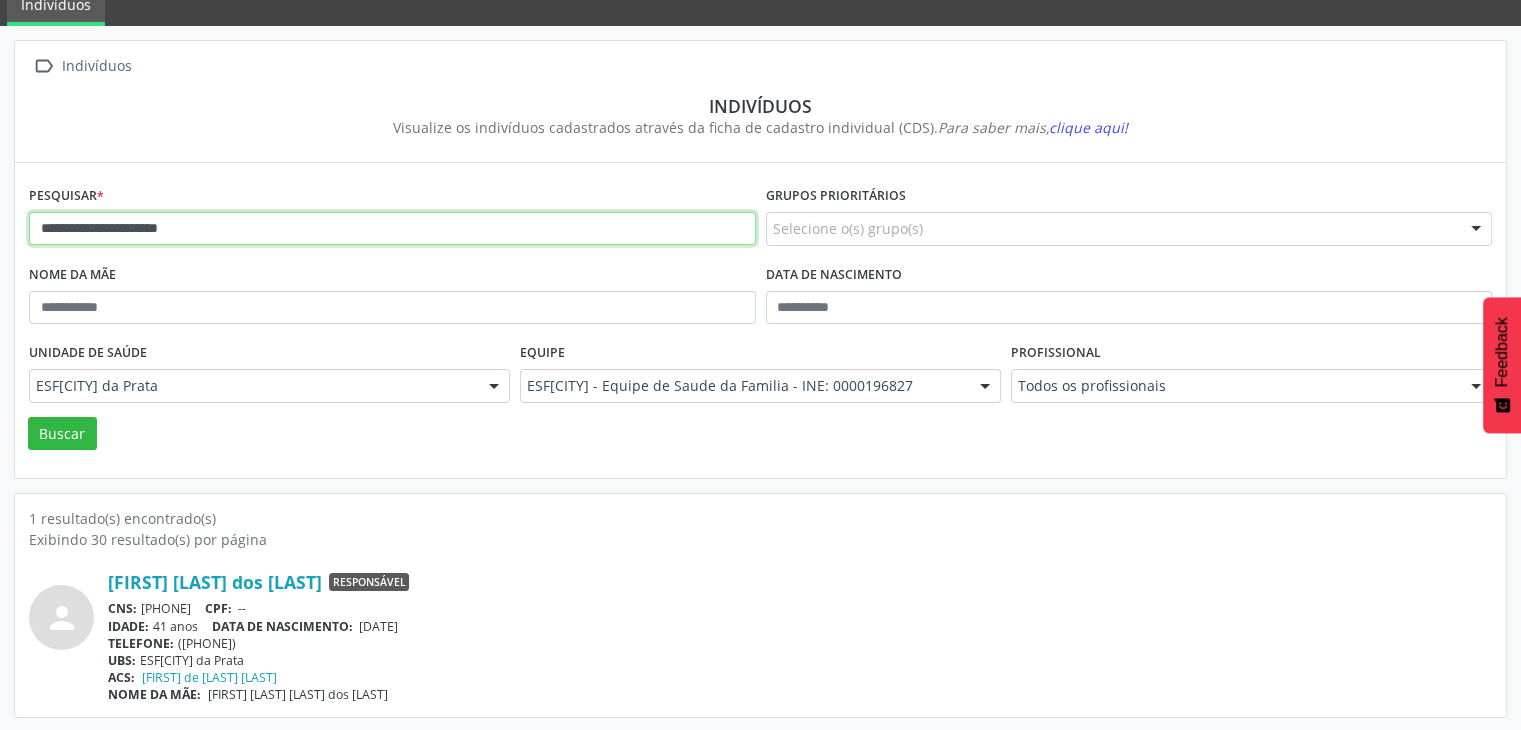 drag, startPoint x: 40, startPoint y: 223, endPoint x: 226, endPoint y: 226, distance: 186.02419 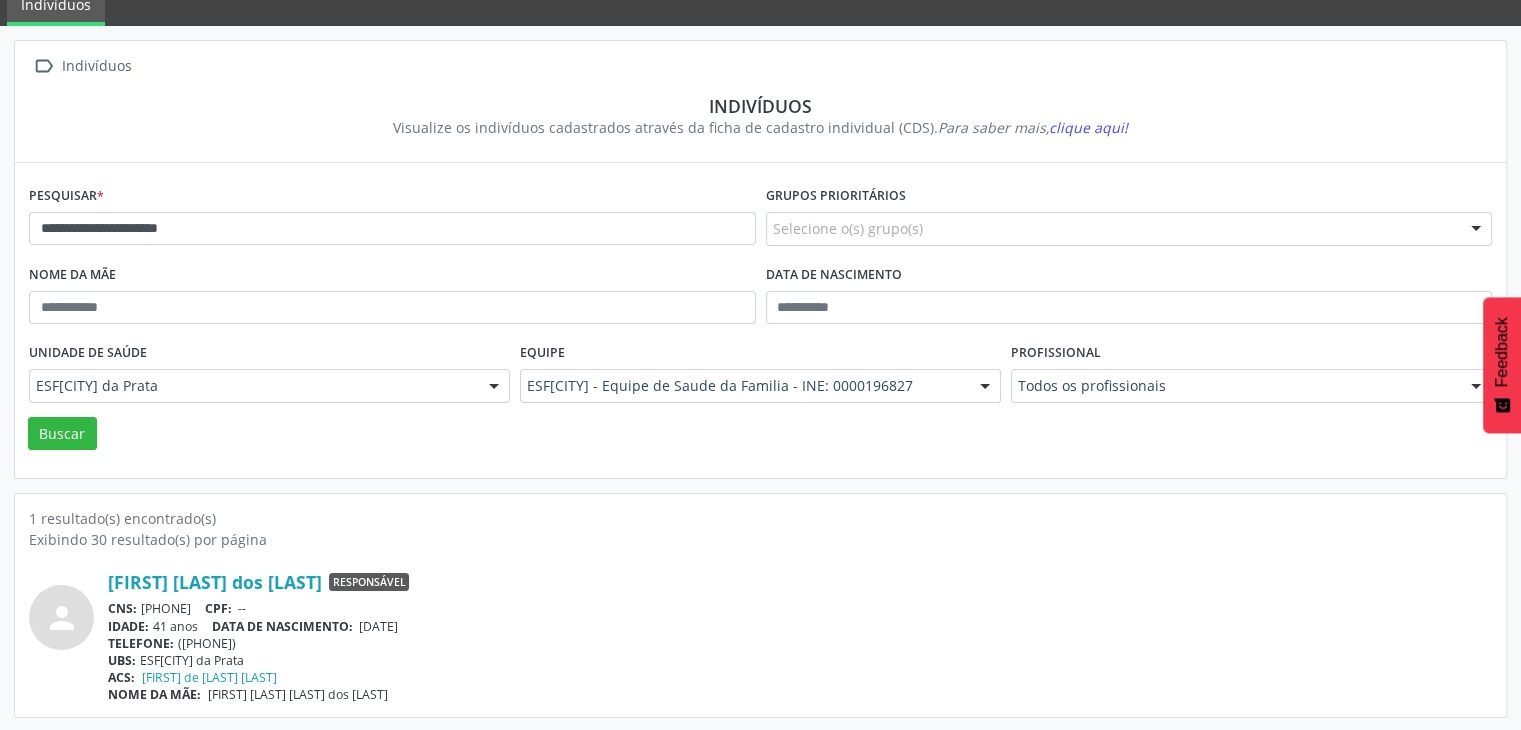 drag, startPoint x: 176, startPoint y: 228, endPoint x: 206, endPoint y: 181, distance: 55.758408 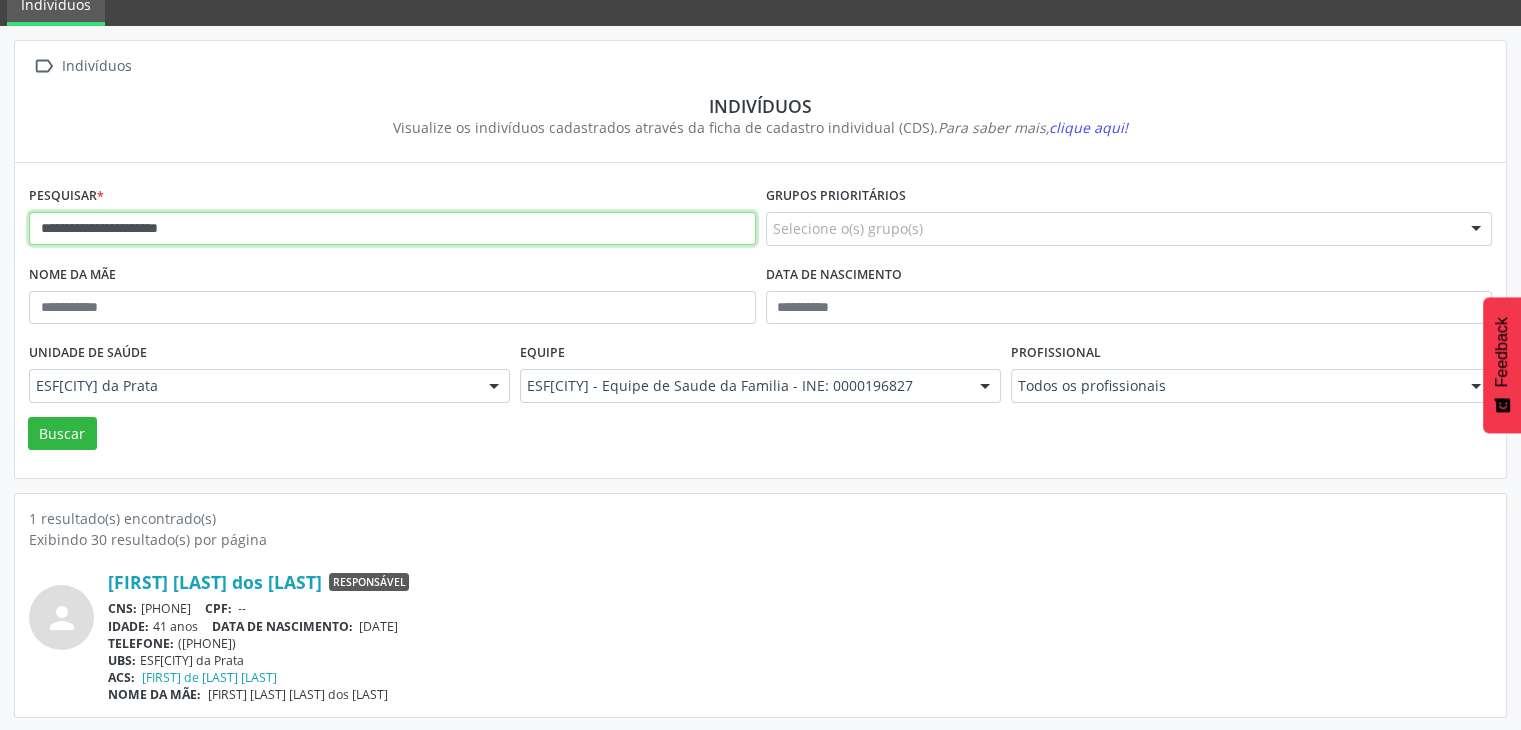 drag, startPoint x: 41, startPoint y: 226, endPoint x: 543, endPoint y: 270, distance: 503.9246 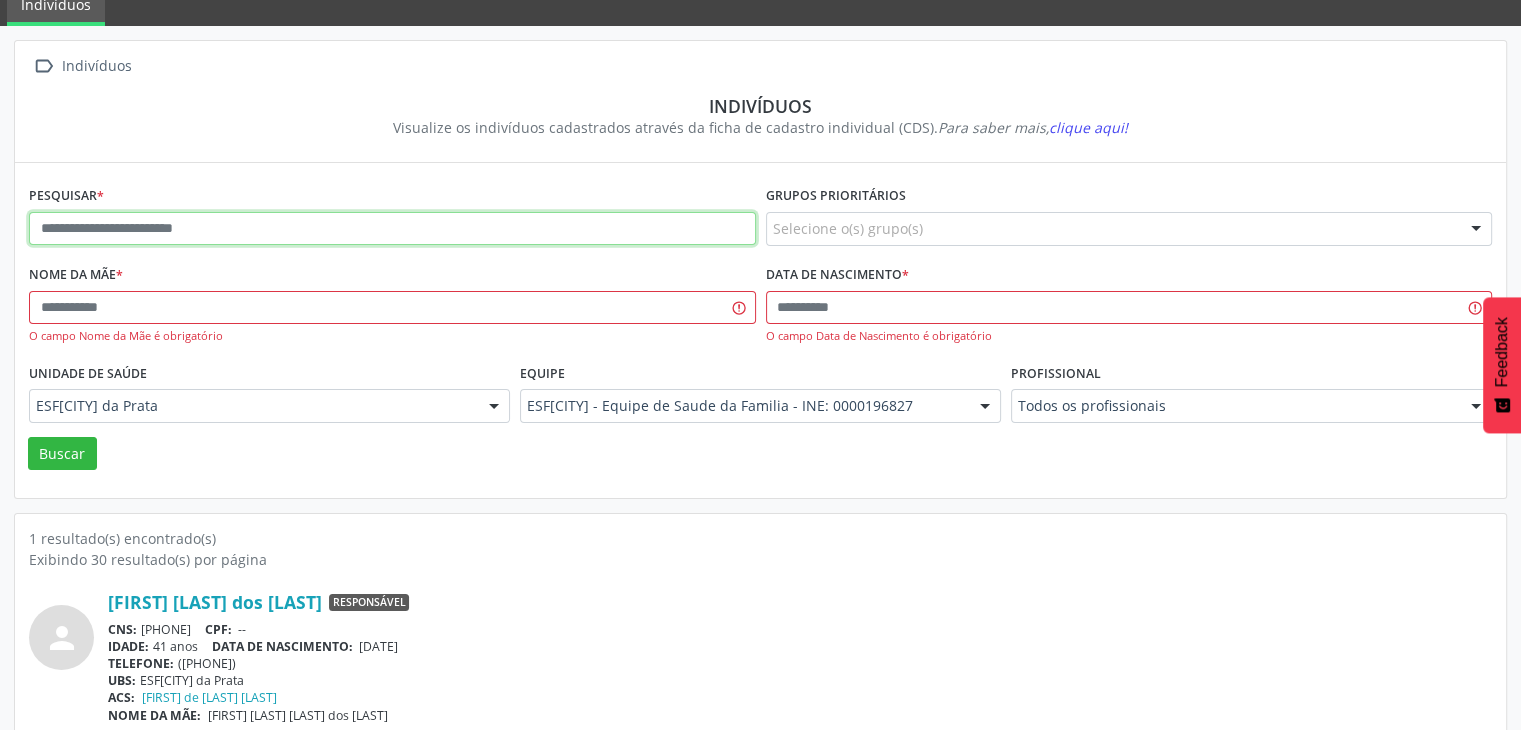 paste on "**********" 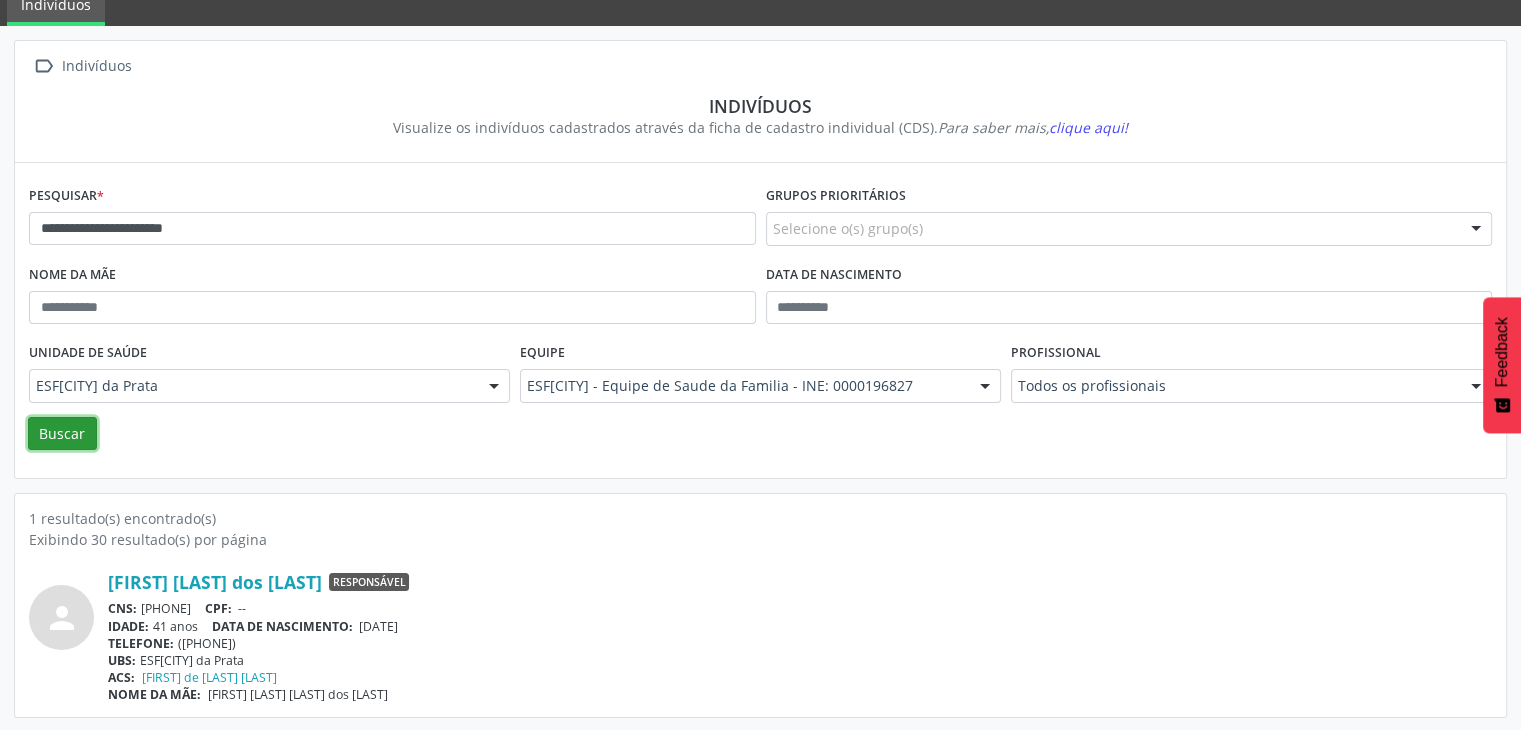 click on "Buscar" at bounding box center (62, 434) 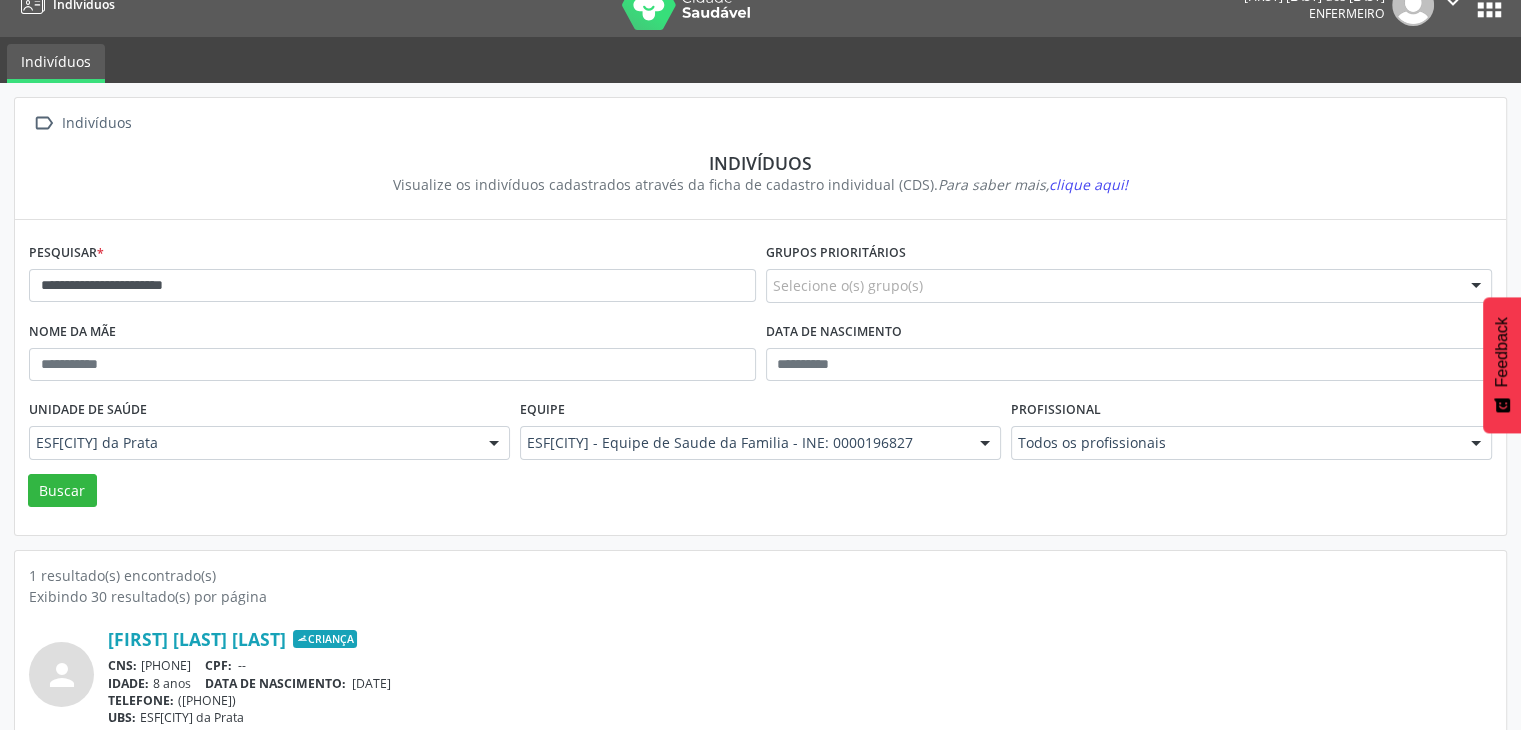scroll, scrollTop: 0, scrollLeft: 0, axis: both 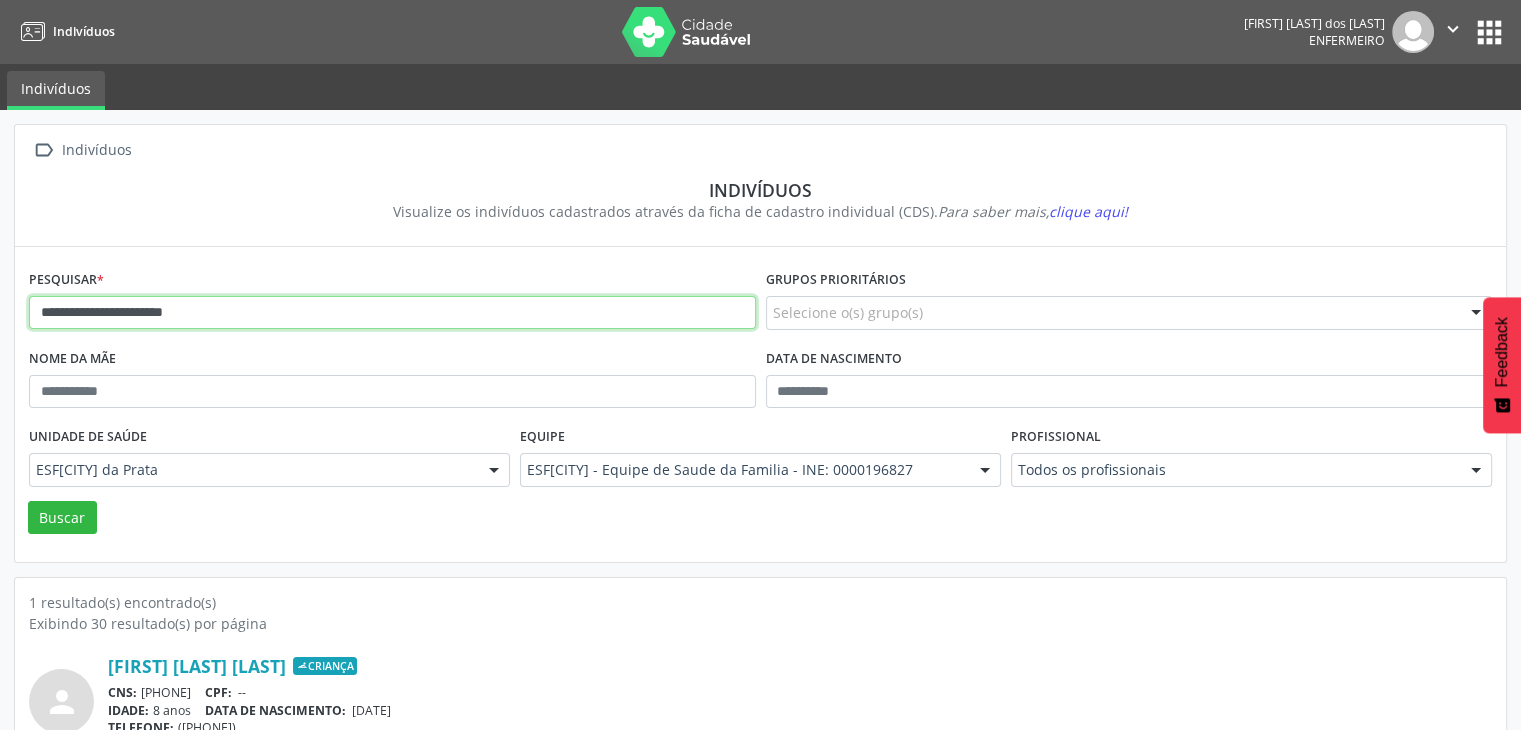 click on "**********" at bounding box center [392, 313] 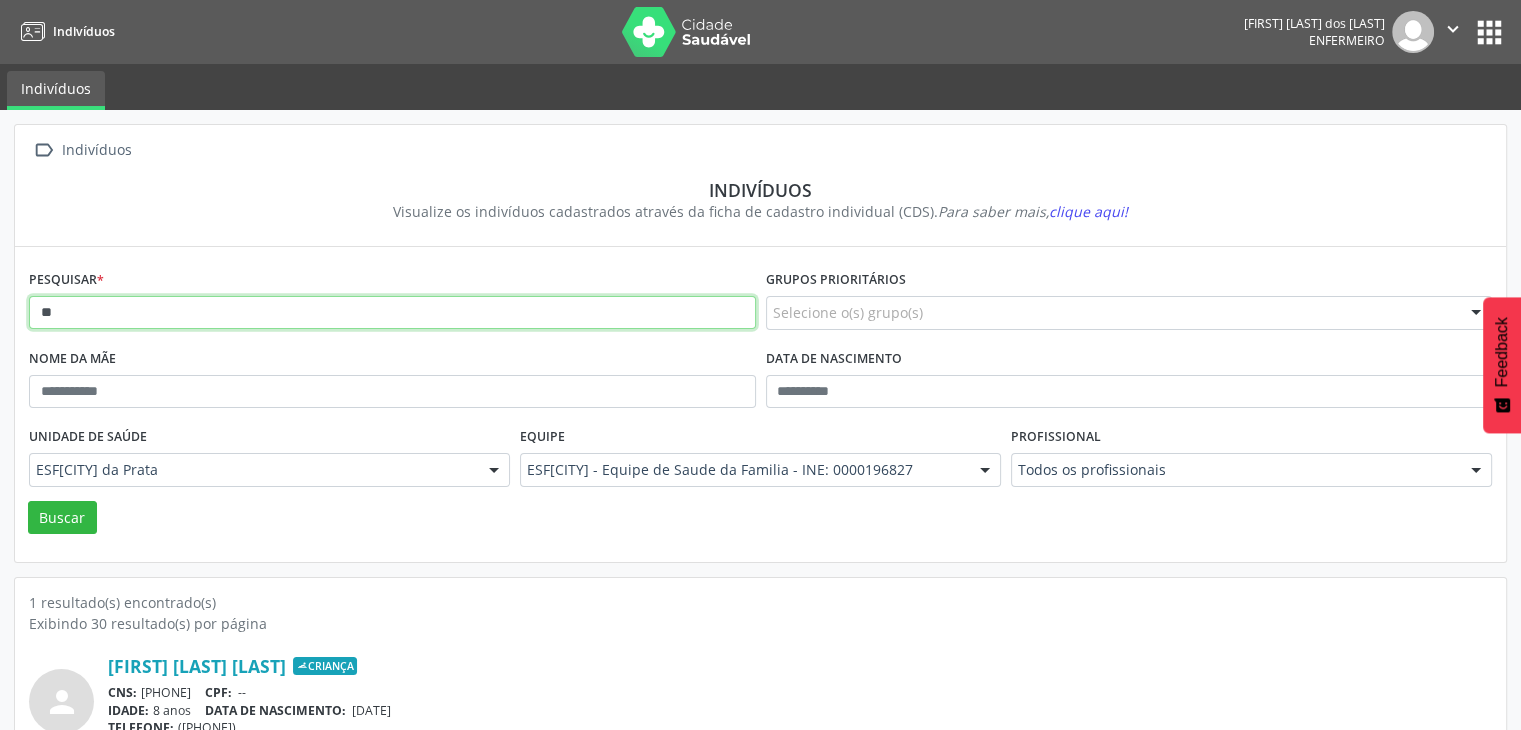 type on "*" 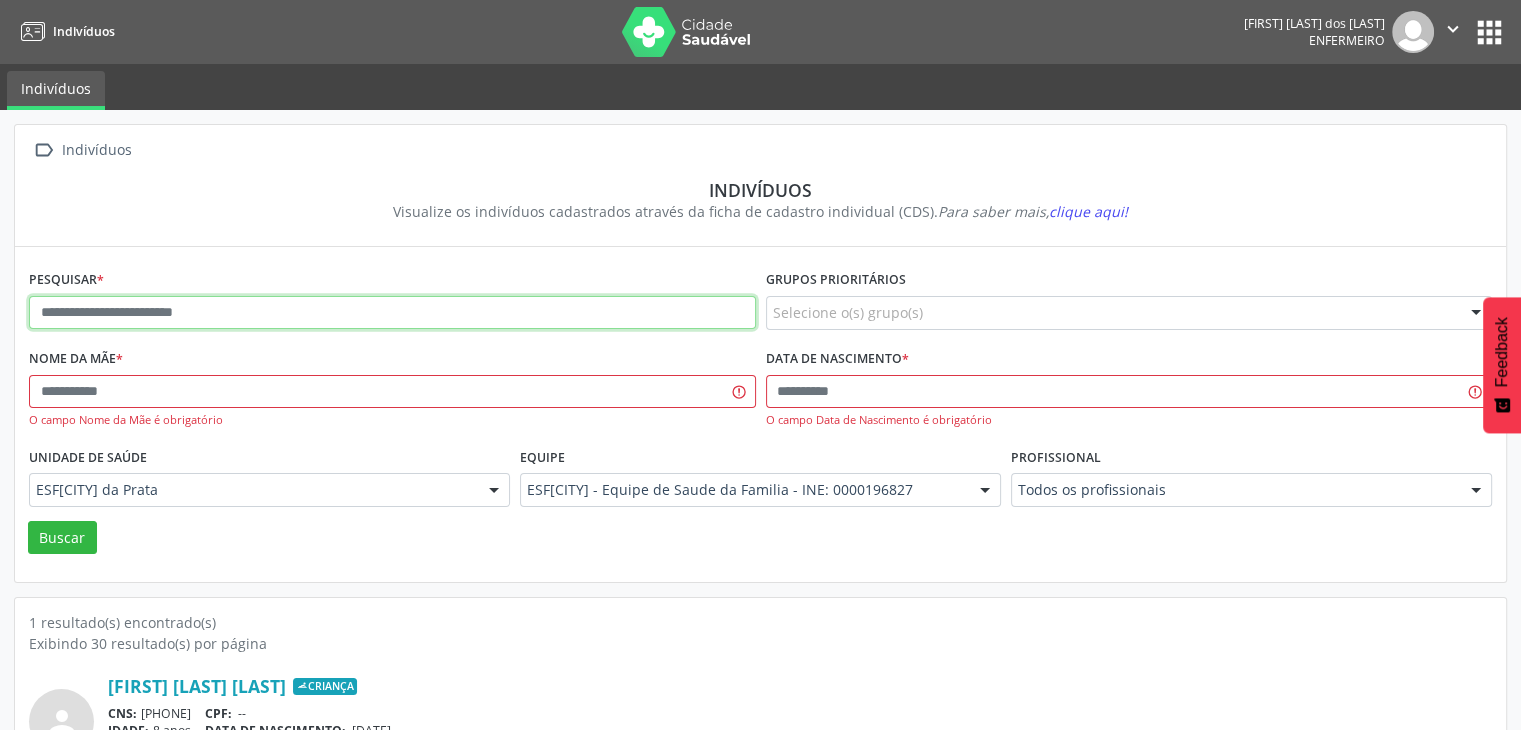 paste on "**********" 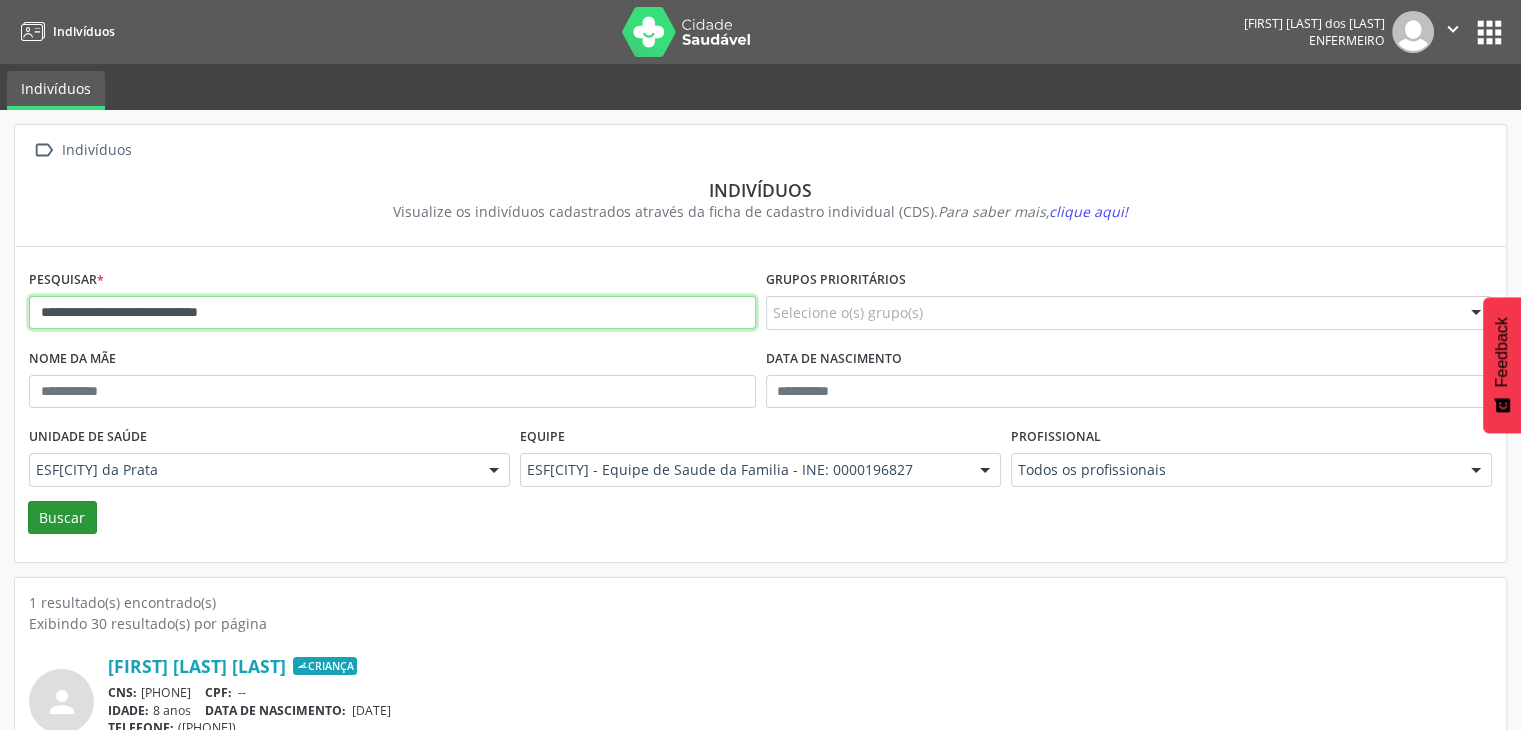 type on "**********" 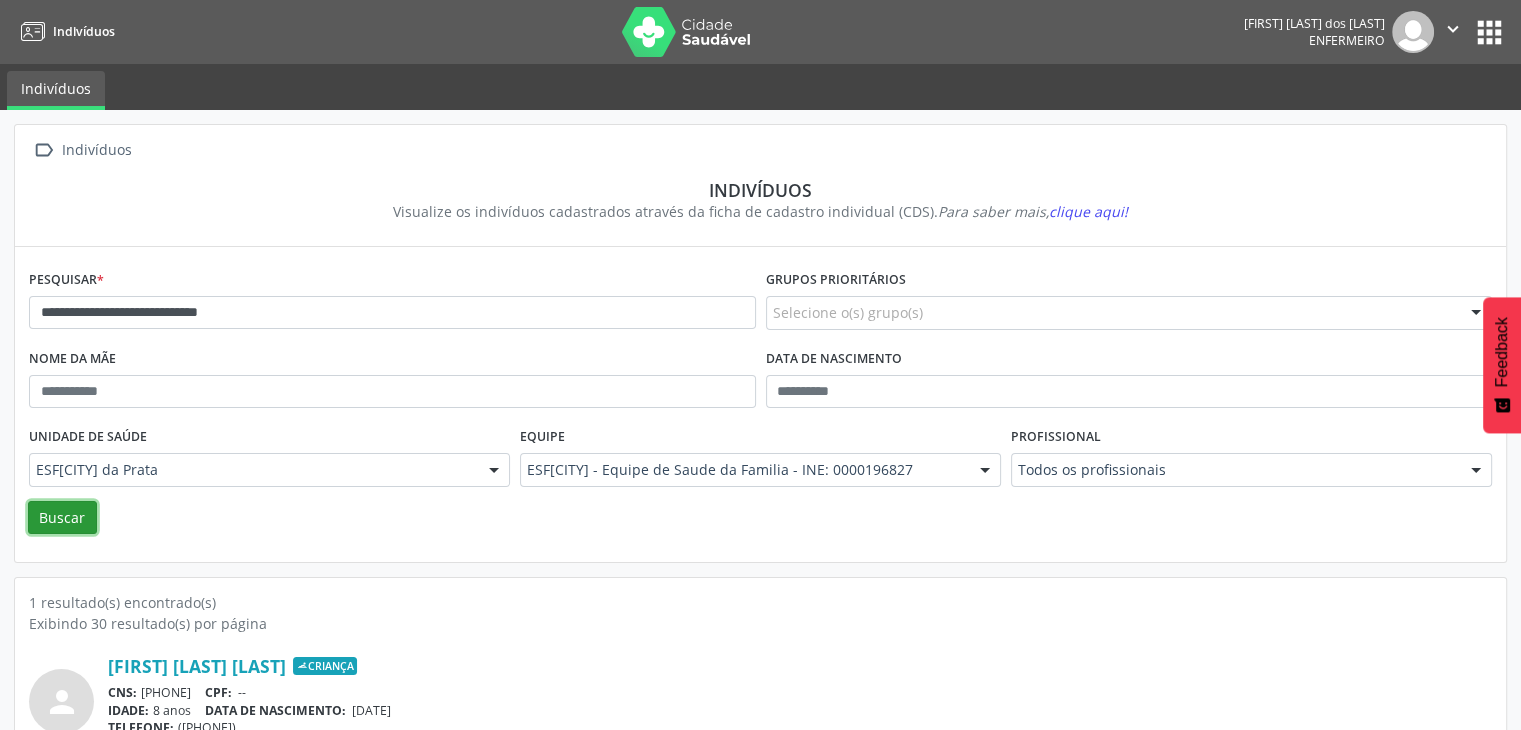 click on "Buscar" at bounding box center [62, 518] 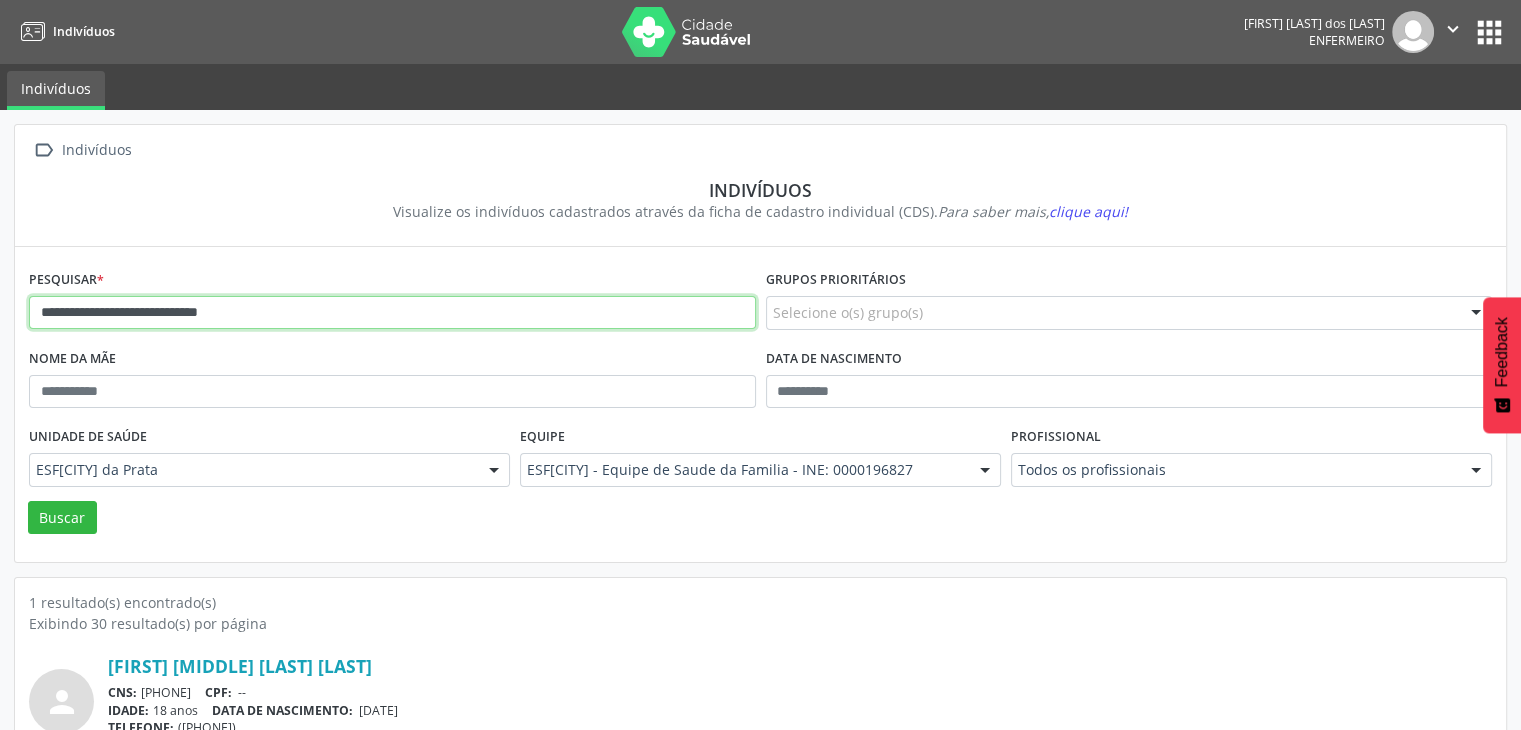drag, startPoint x: 42, startPoint y: 309, endPoint x: 533, endPoint y: 351, distance: 492.79306 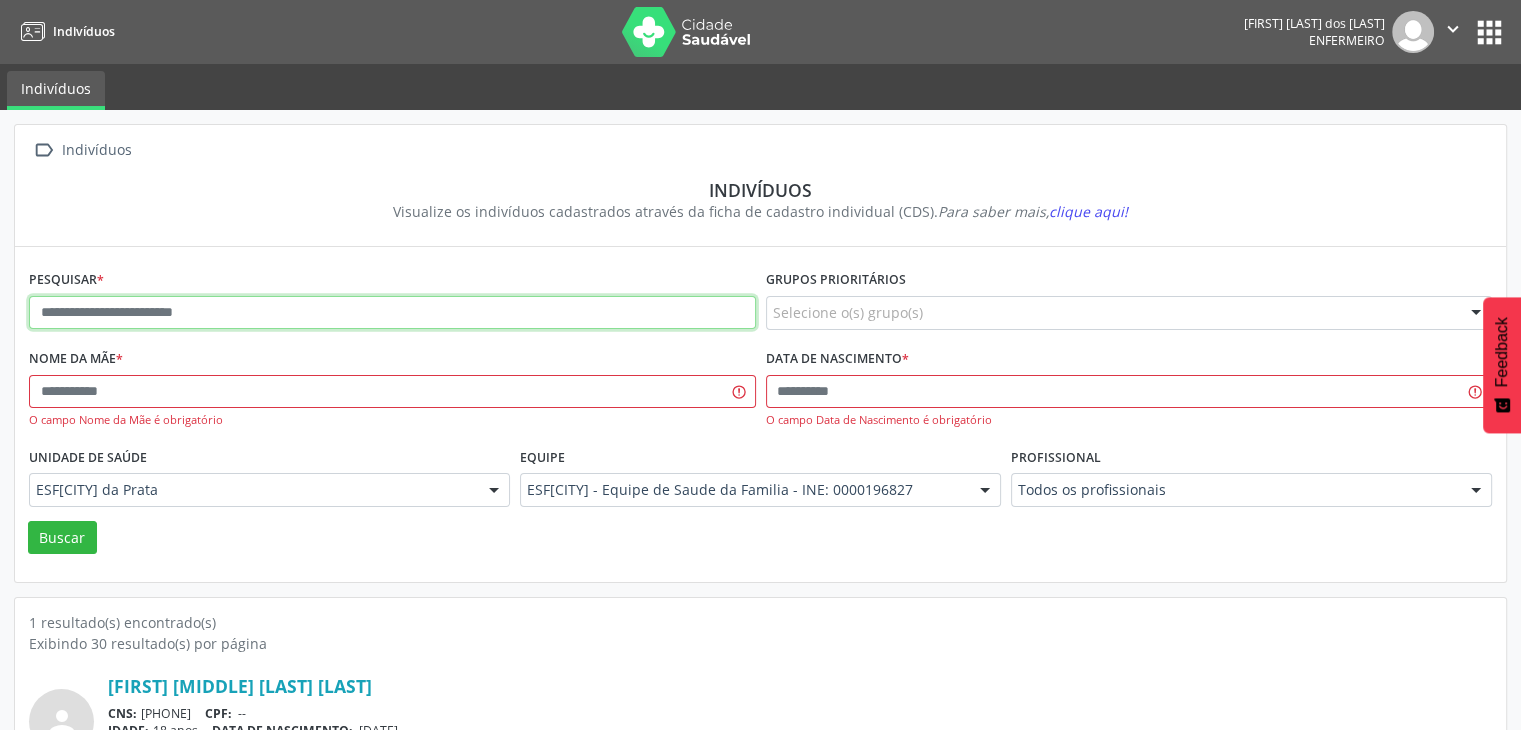 click at bounding box center (392, 313) 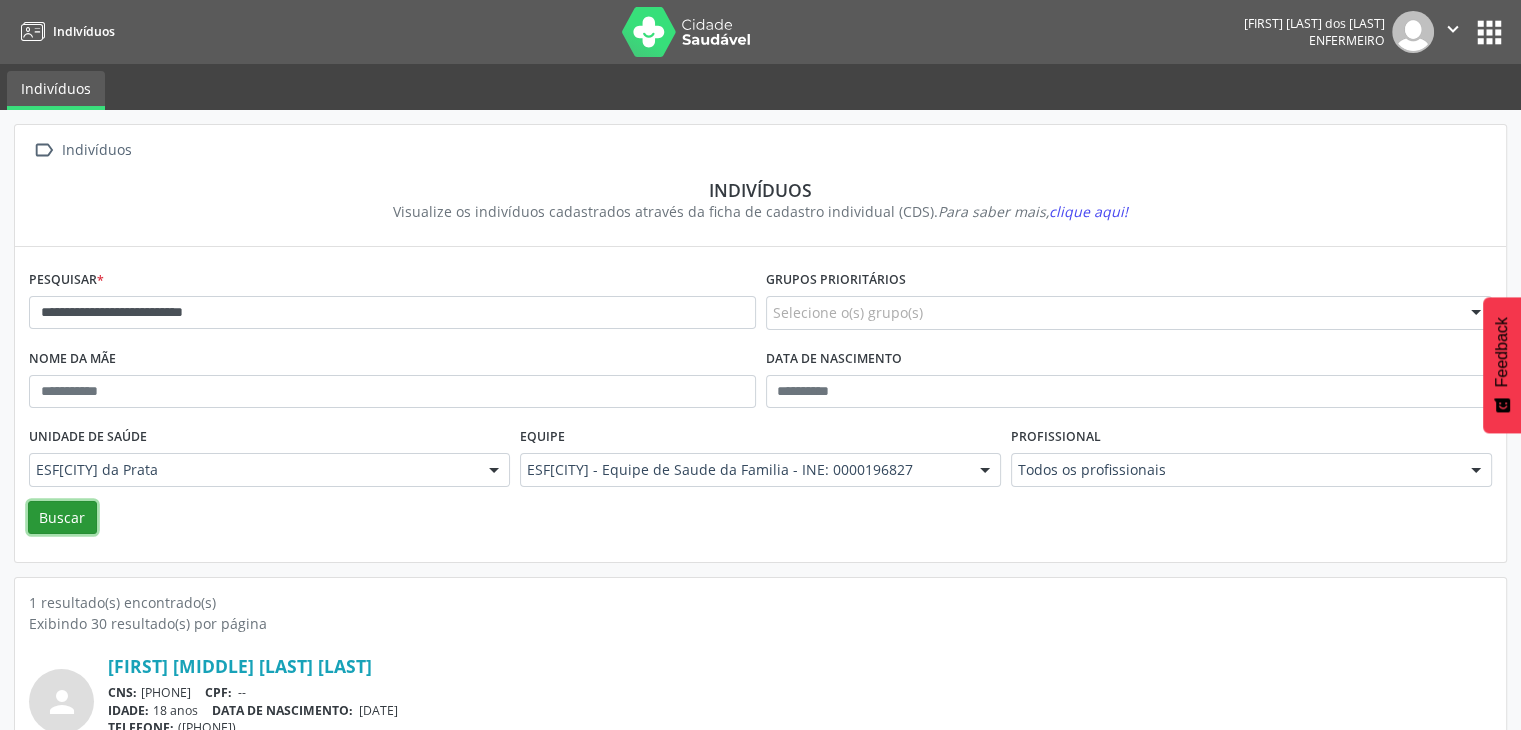 click on "Buscar" at bounding box center [62, 518] 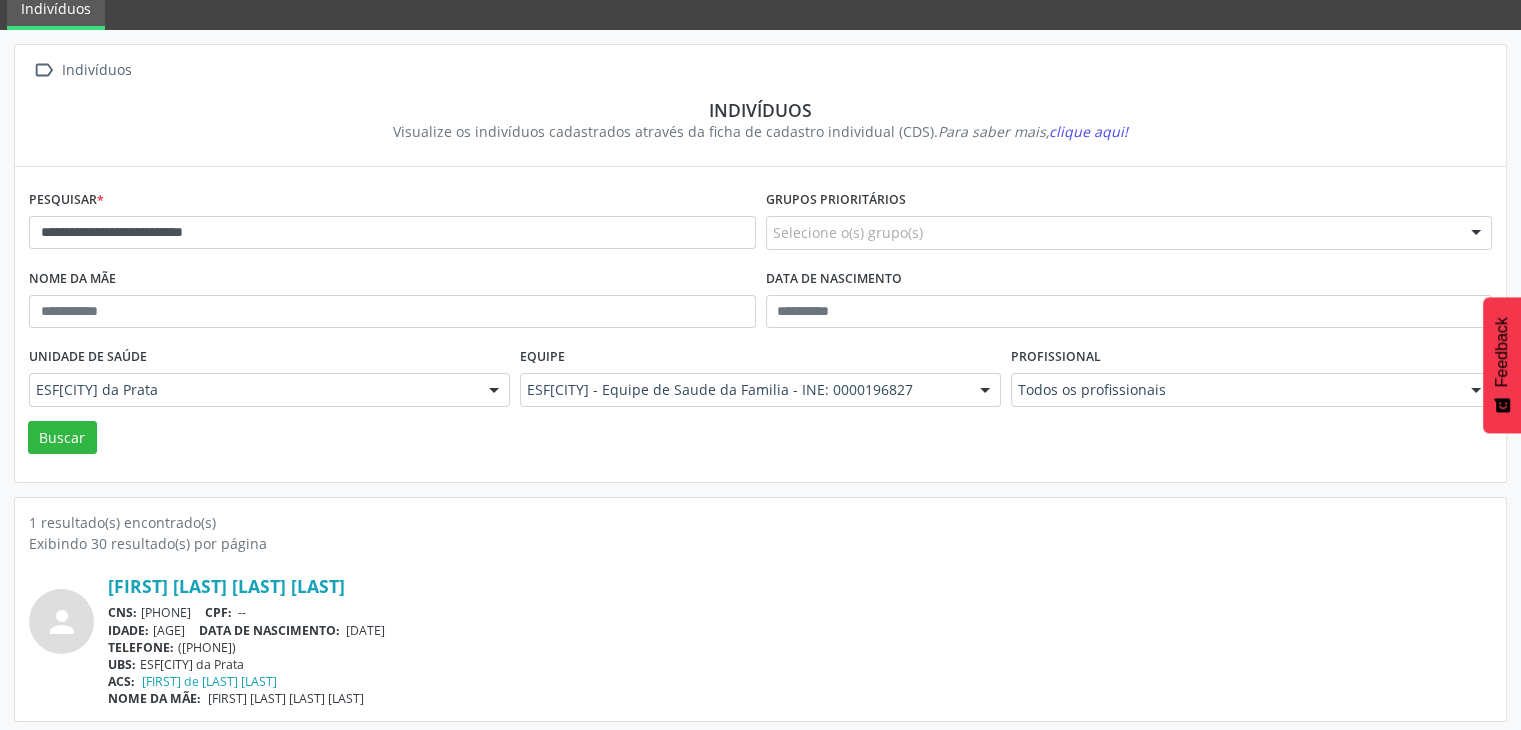 scroll, scrollTop: 84, scrollLeft: 0, axis: vertical 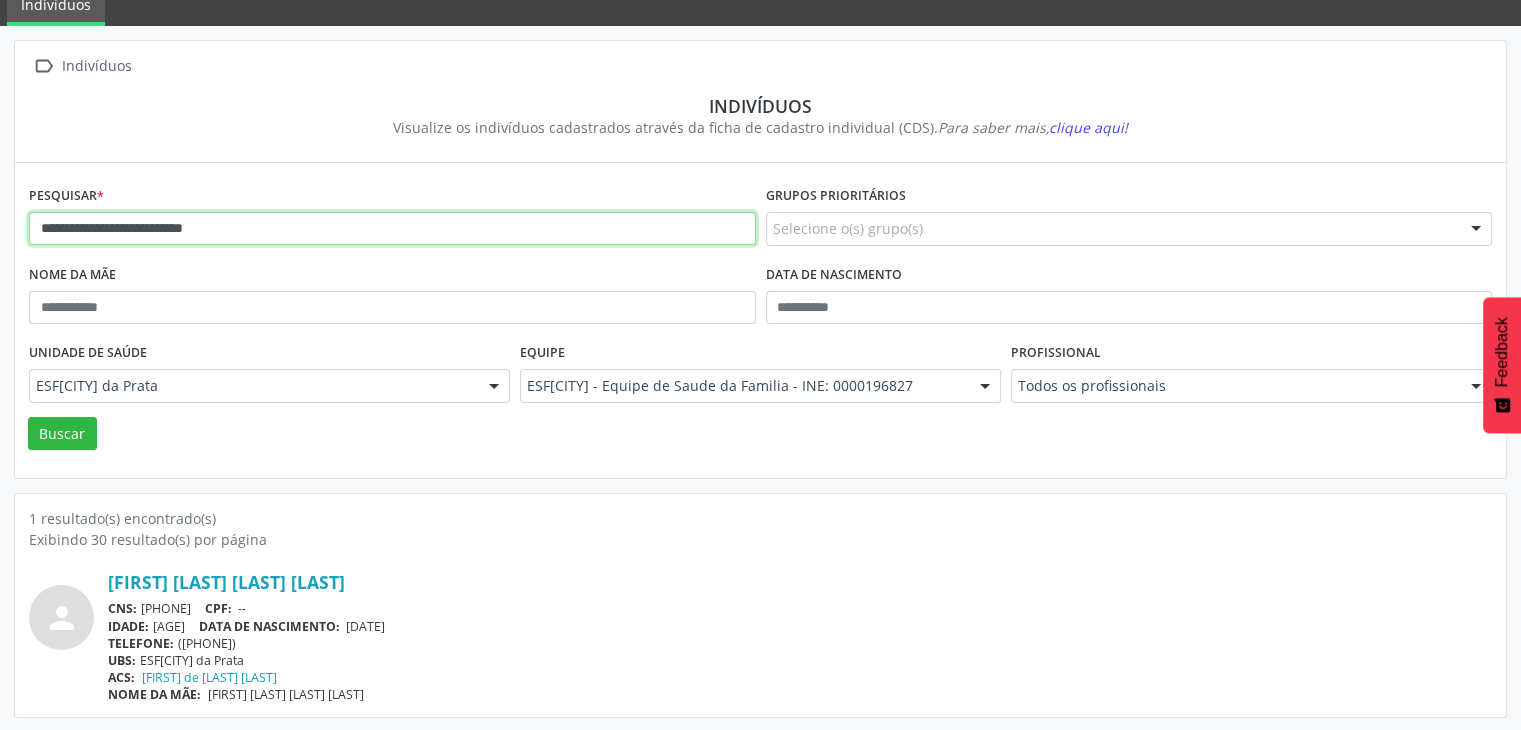 click on "**********" at bounding box center [392, 229] 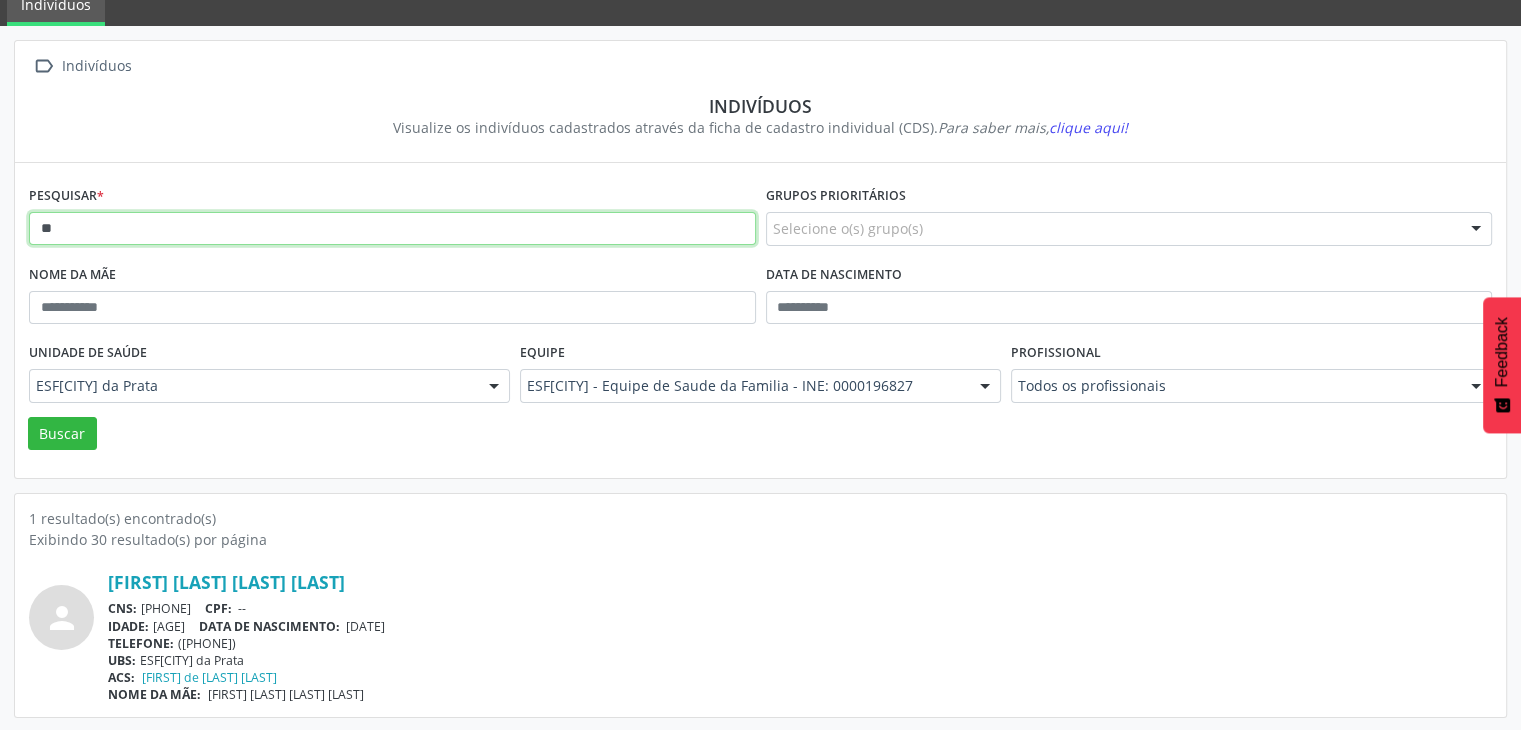 type on "*" 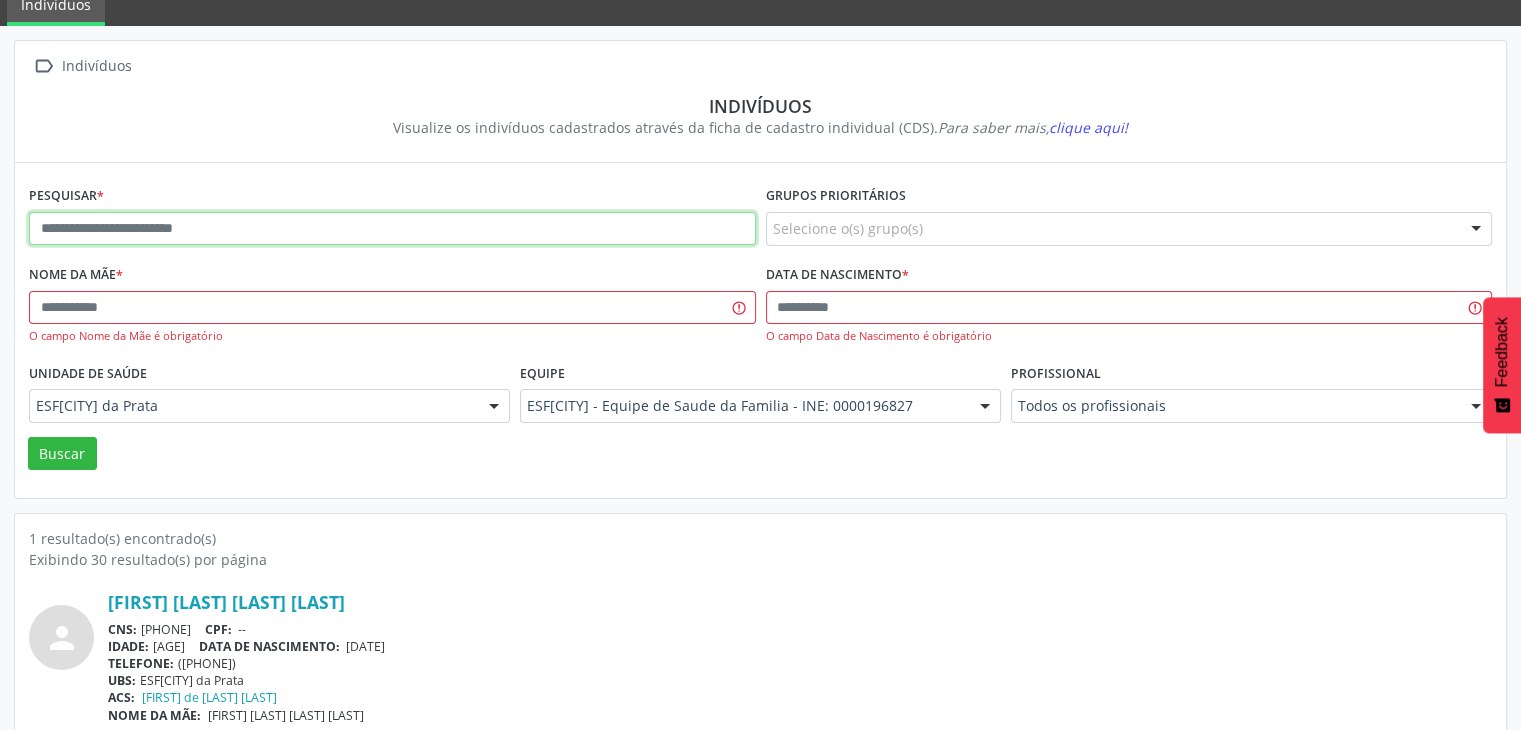 paste on "**********" 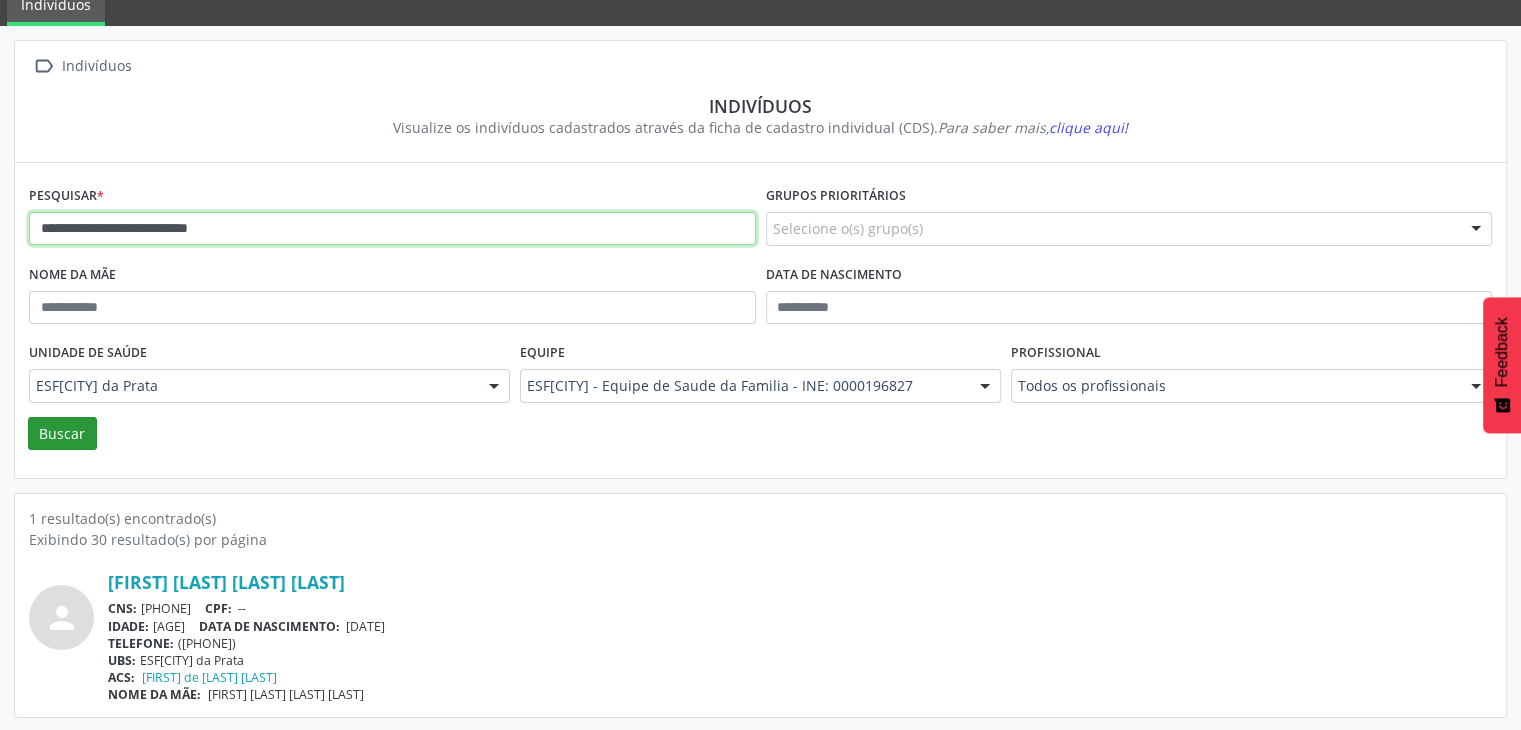 type on "**********" 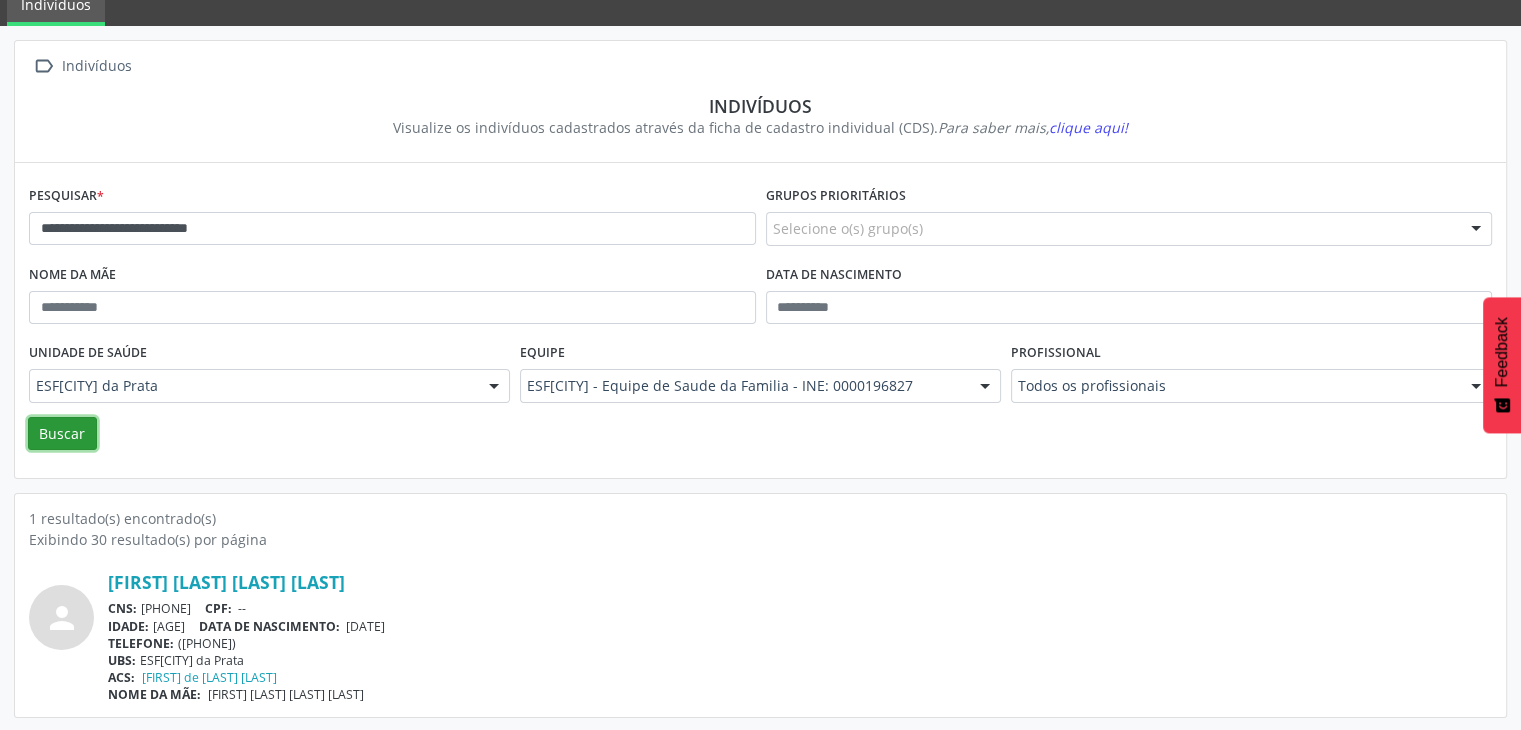 click on "Buscar" at bounding box center [62, 434] 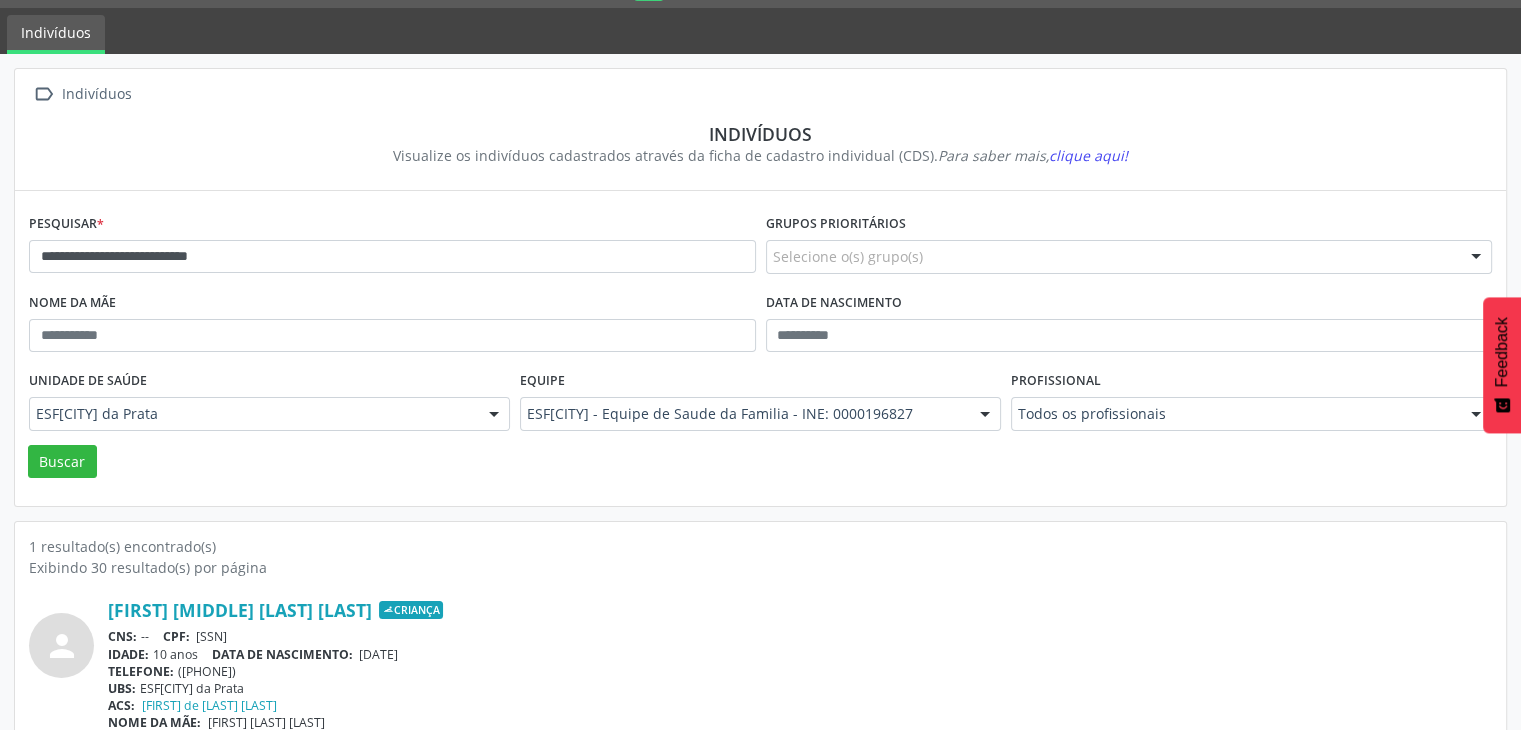 scroll, scrollTop: 84, scrollLeft: 0, axis: vertical 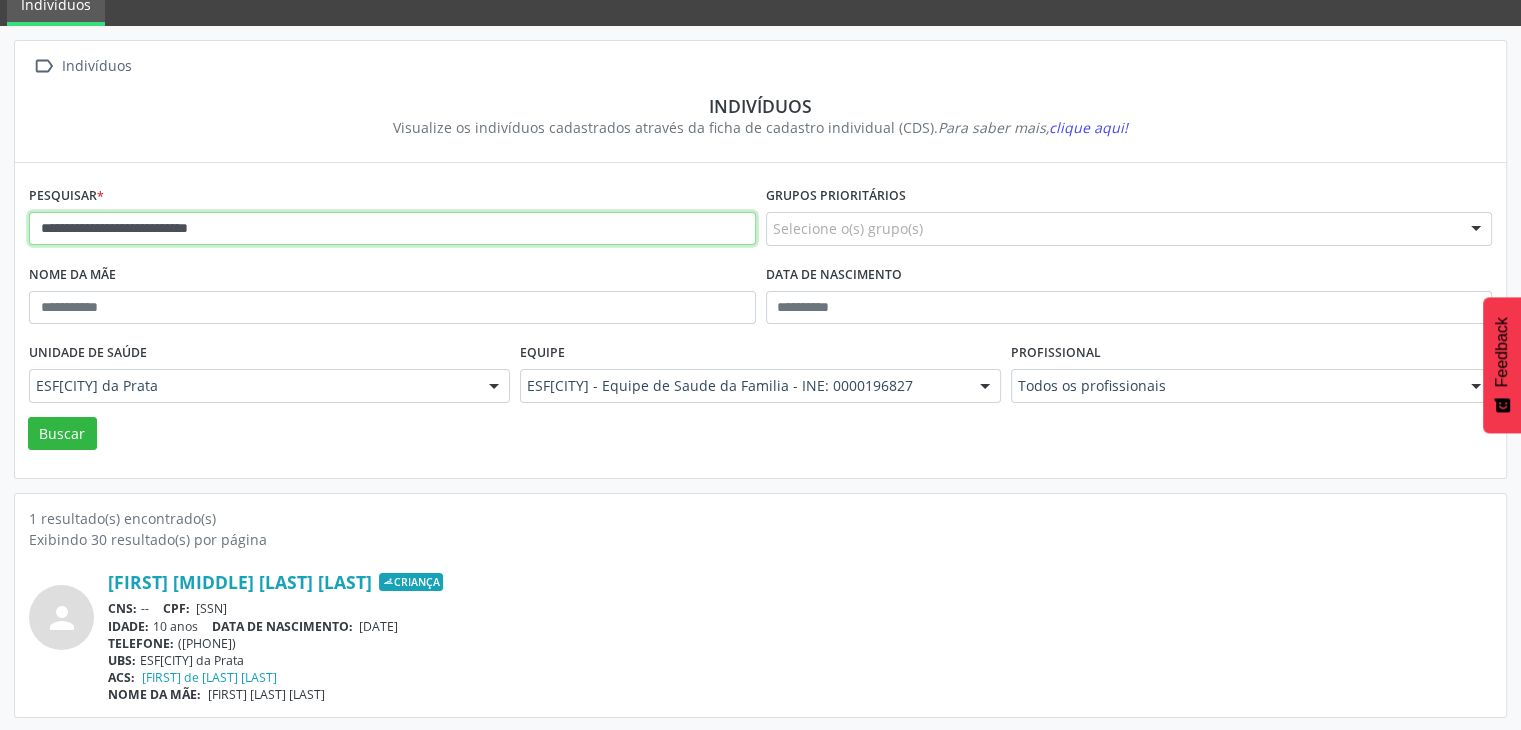 drag, startPoint x: 245, startPoint y: 231, endPoint x: 21, endPoint y: 218, distance: 224.37692 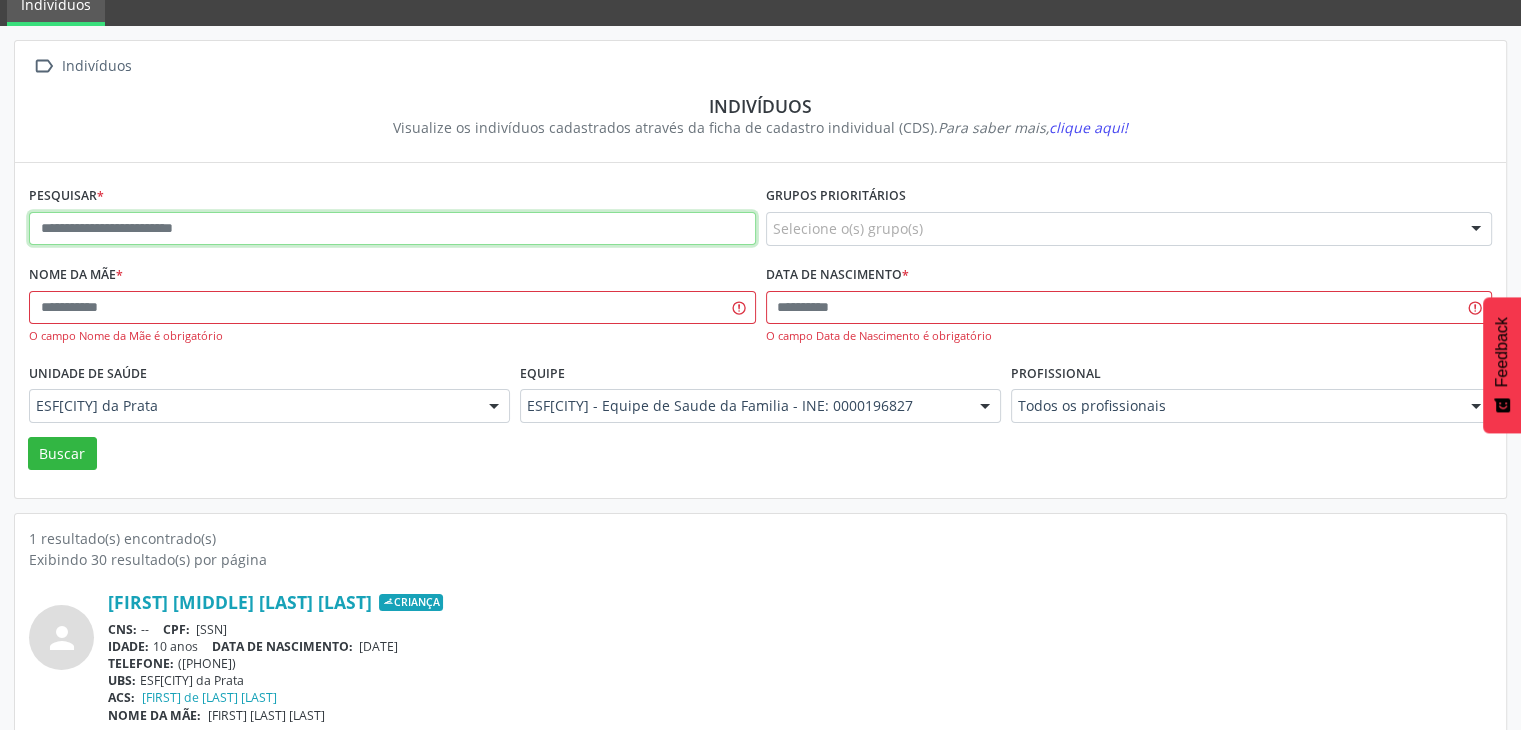 click at bounding box center (392, 229) 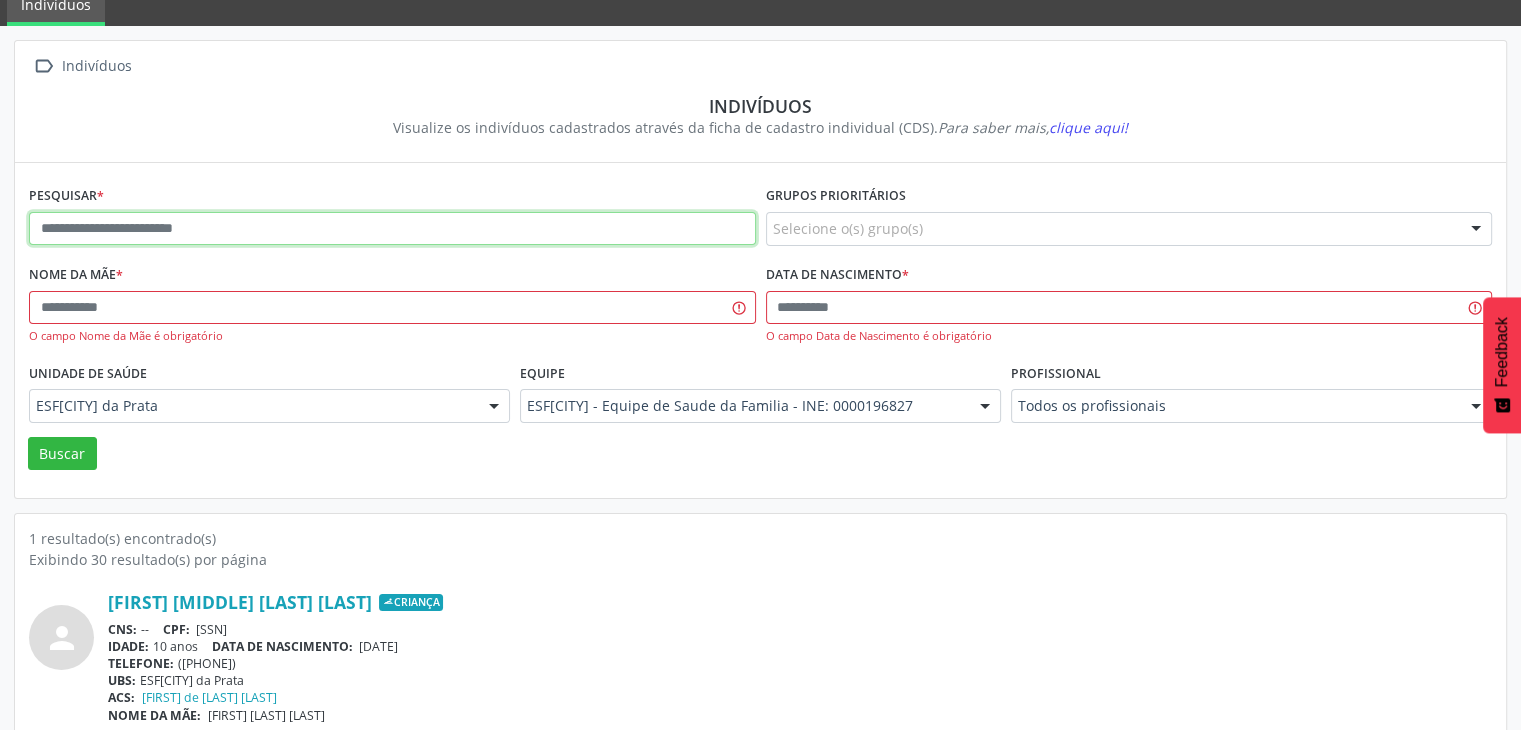 paste on "**********" 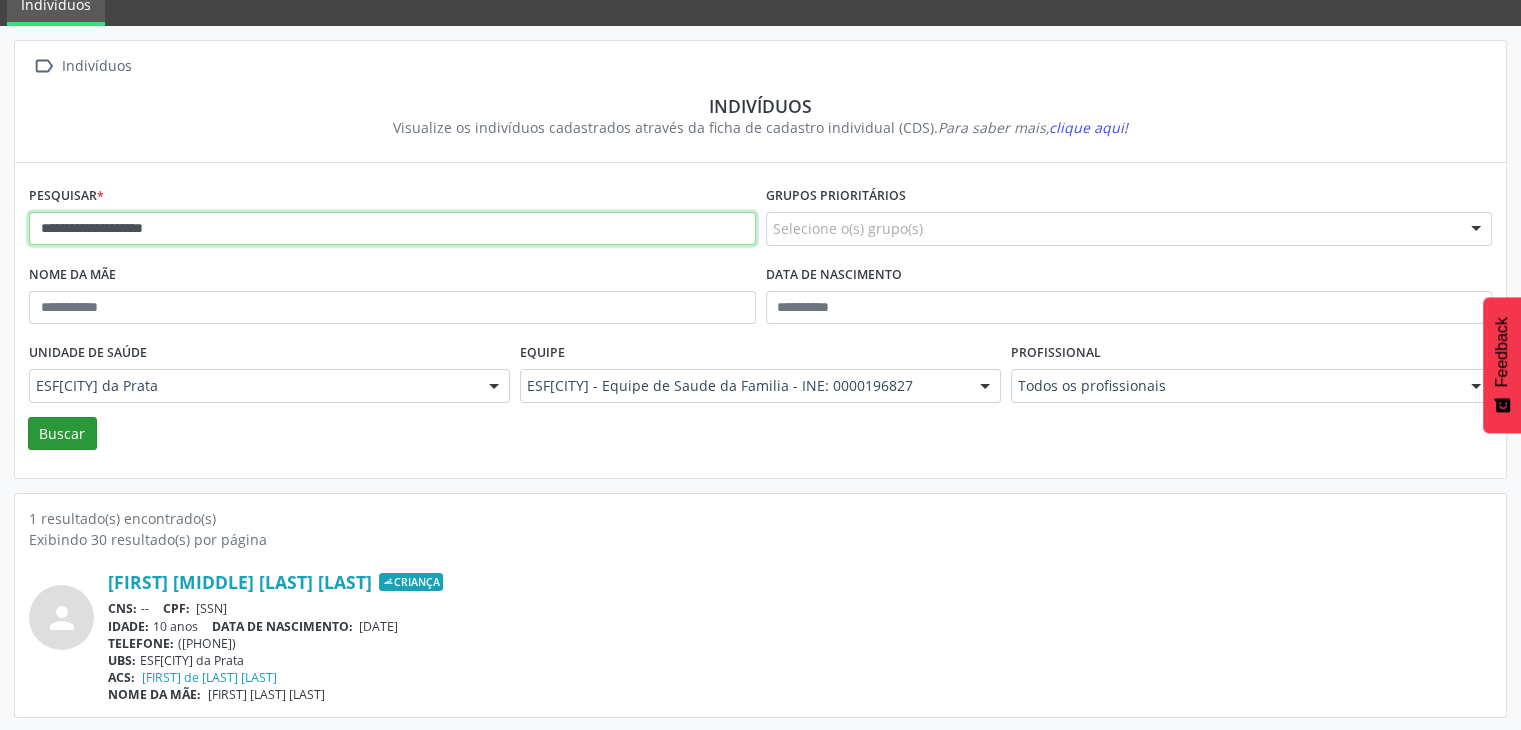 type on "**********" 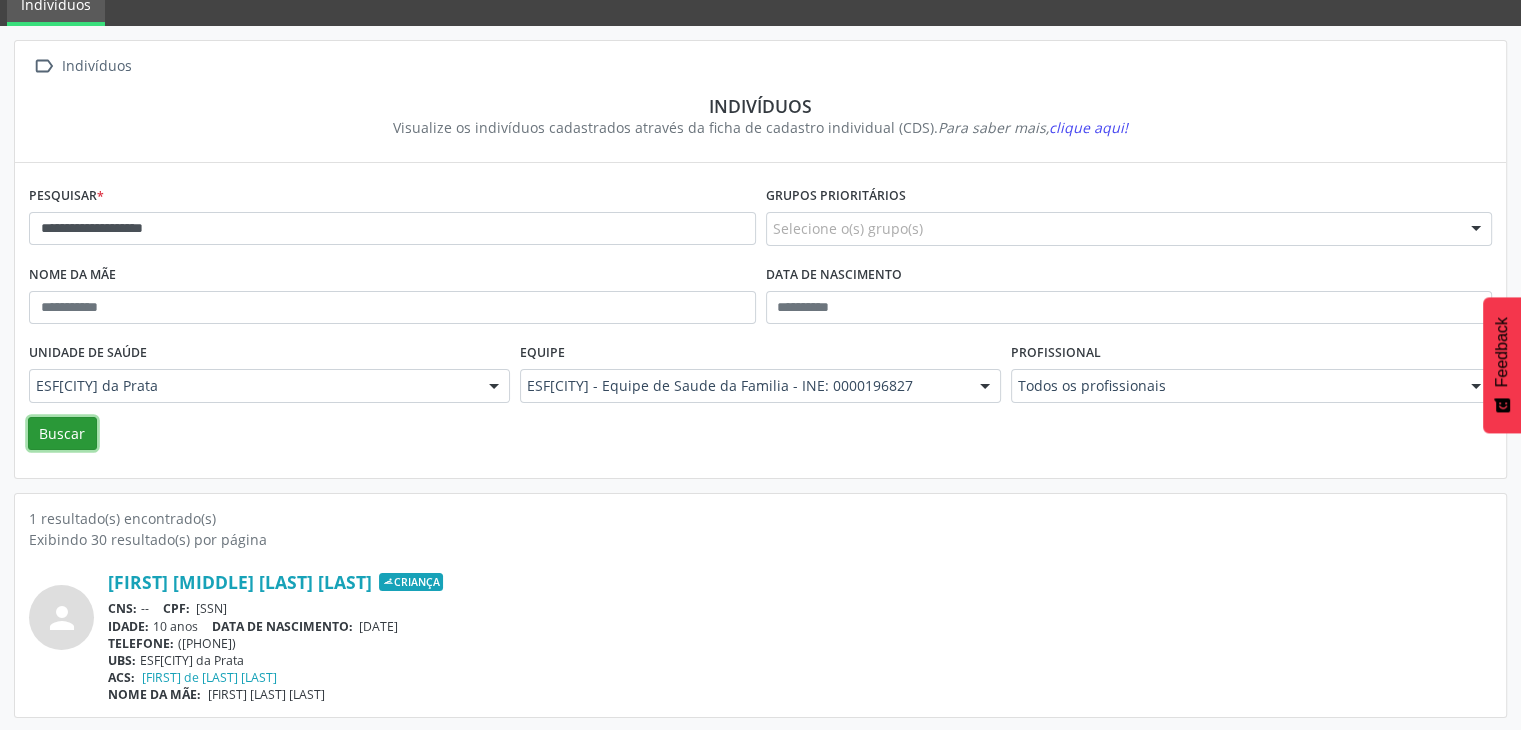 click on "Buscar" at bounding box center [62, 434] 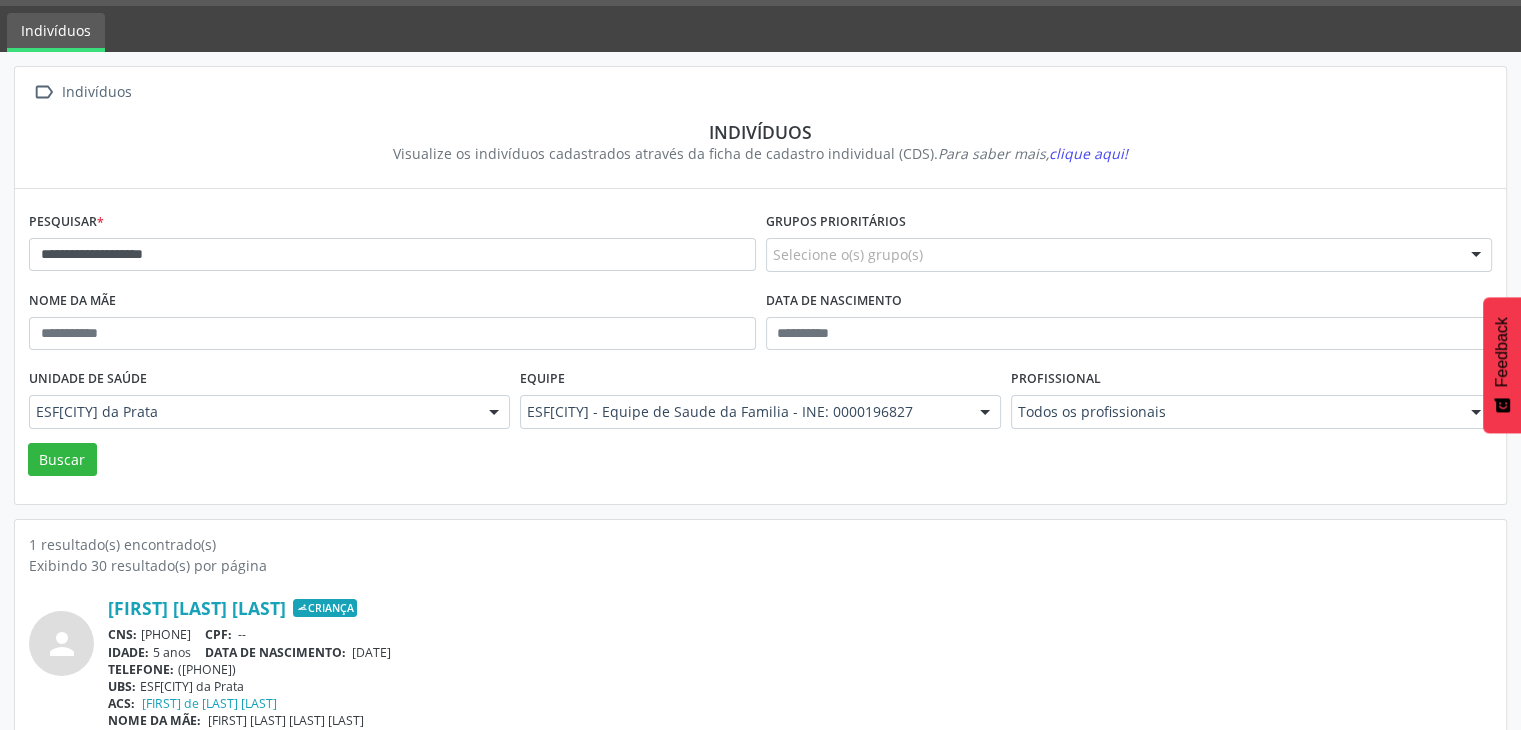 scroll, scrollTop: 84, scrollLeft: 0, axis: vertical 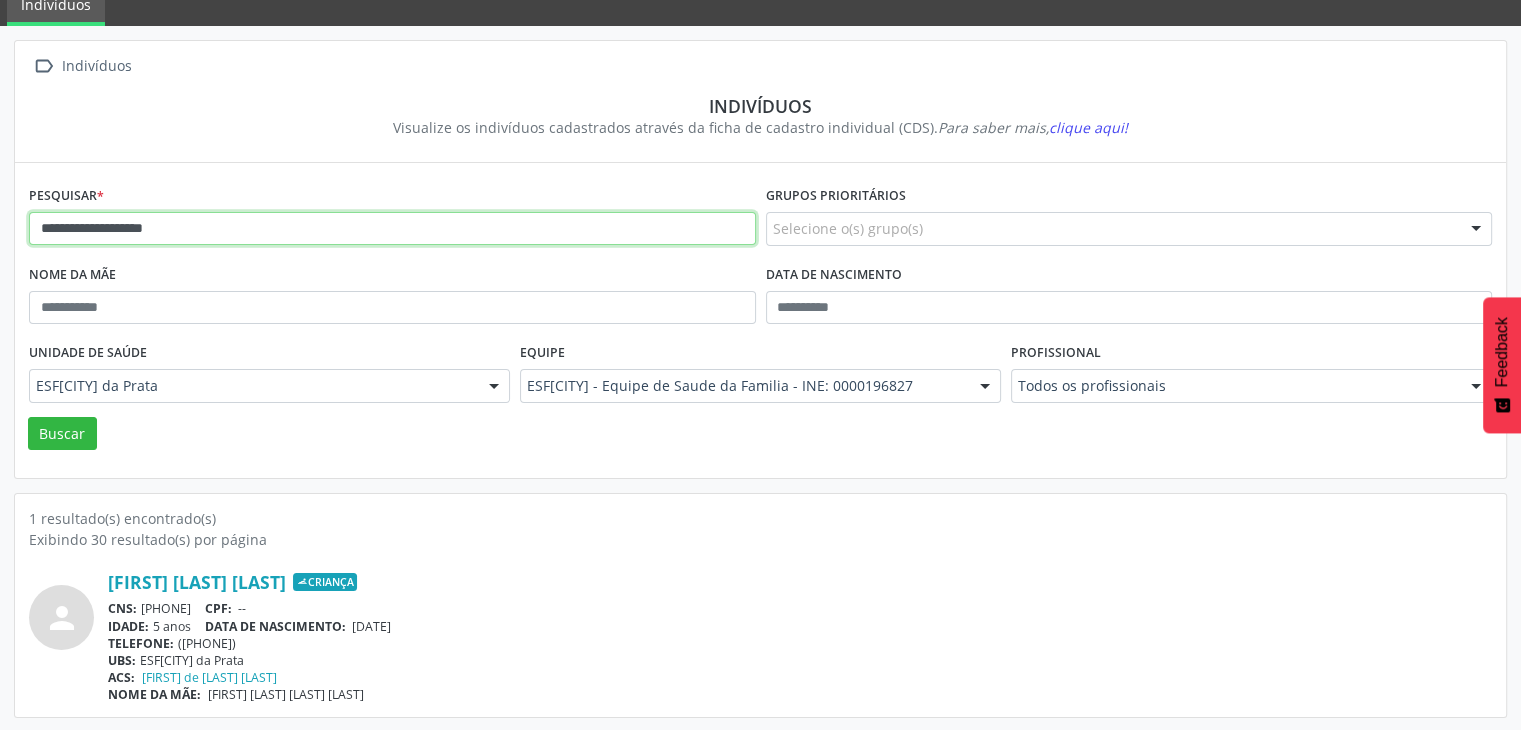 click on "**********" at bounding box center [392, 229] 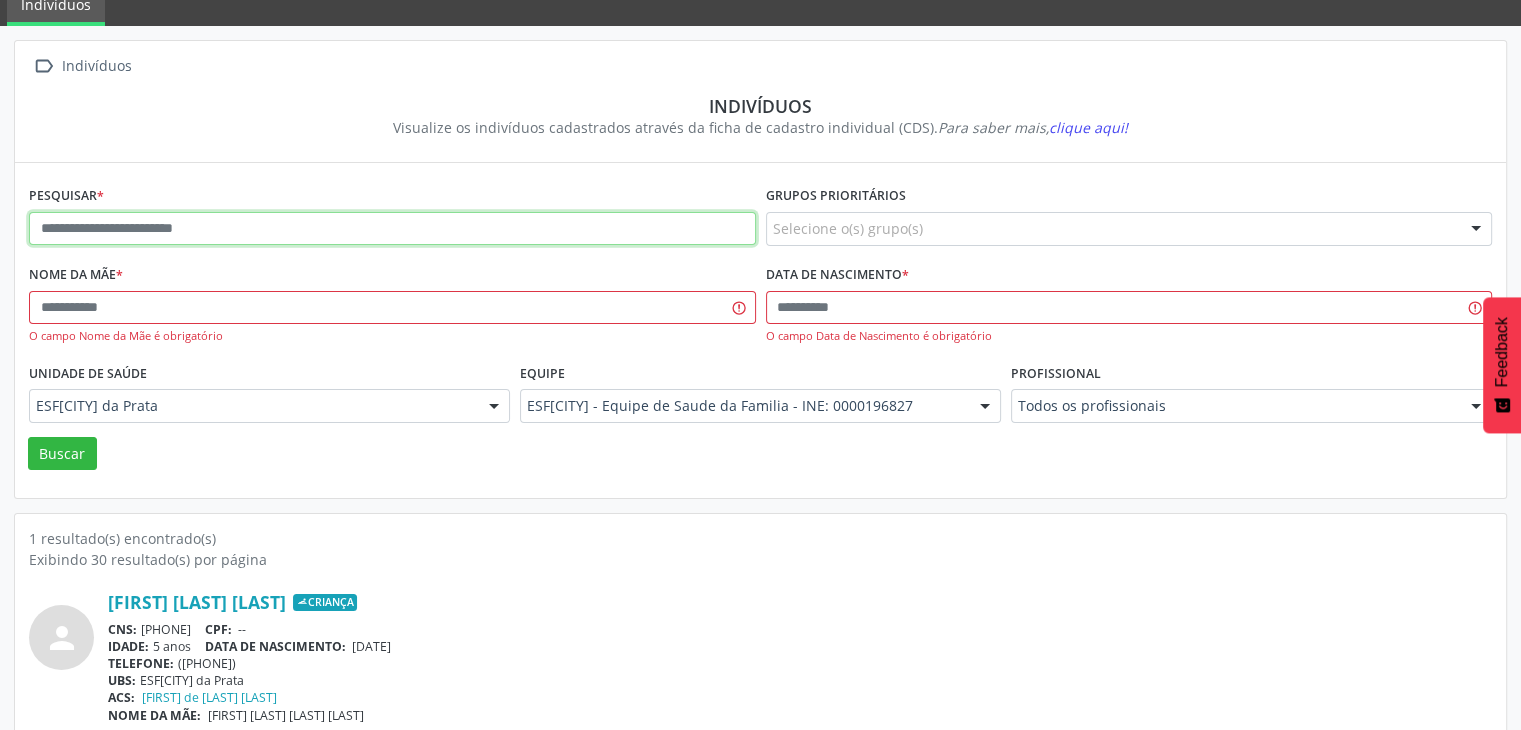 click at bounding box center [392, 229] 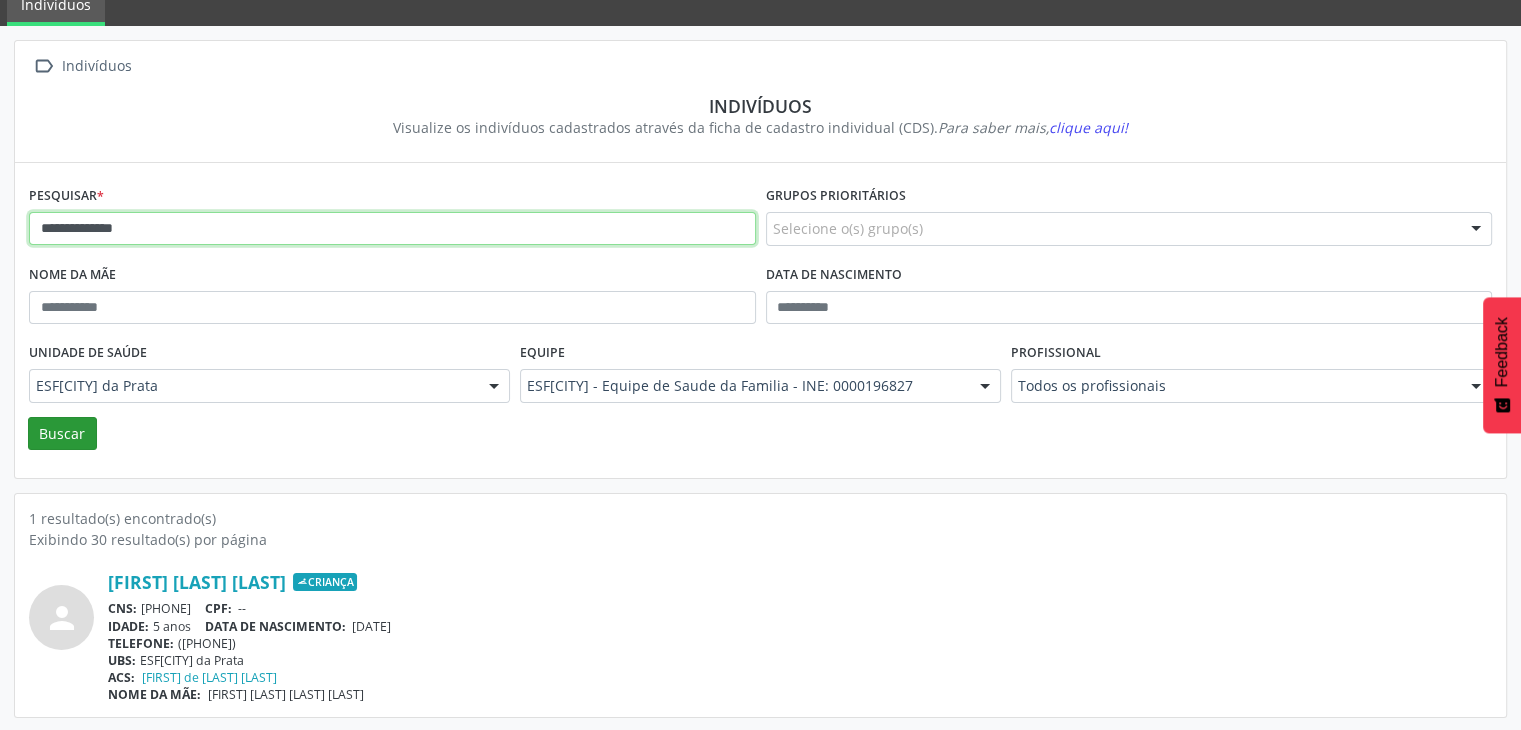 type on "**********" 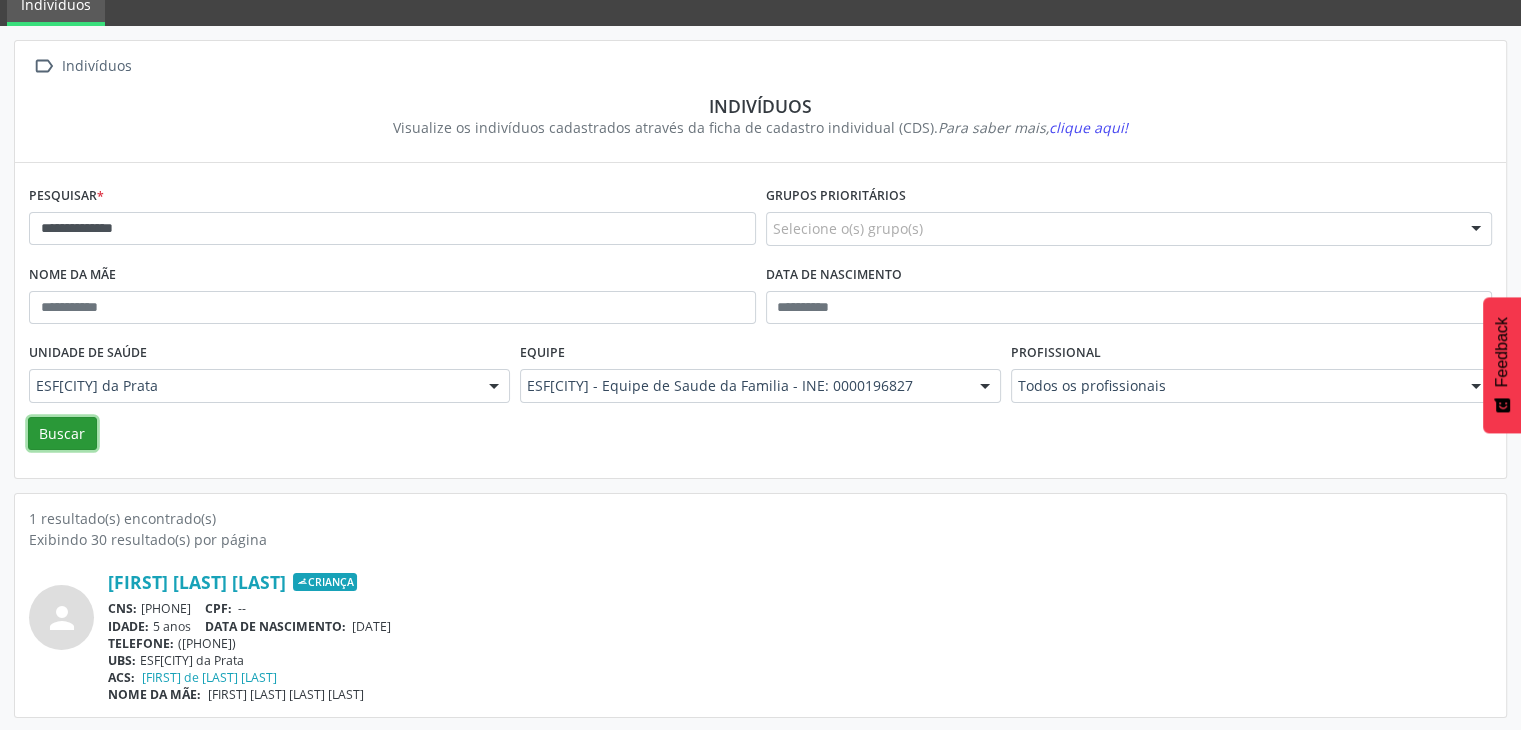 click on "Buscar" at bounding box center [62, 434] 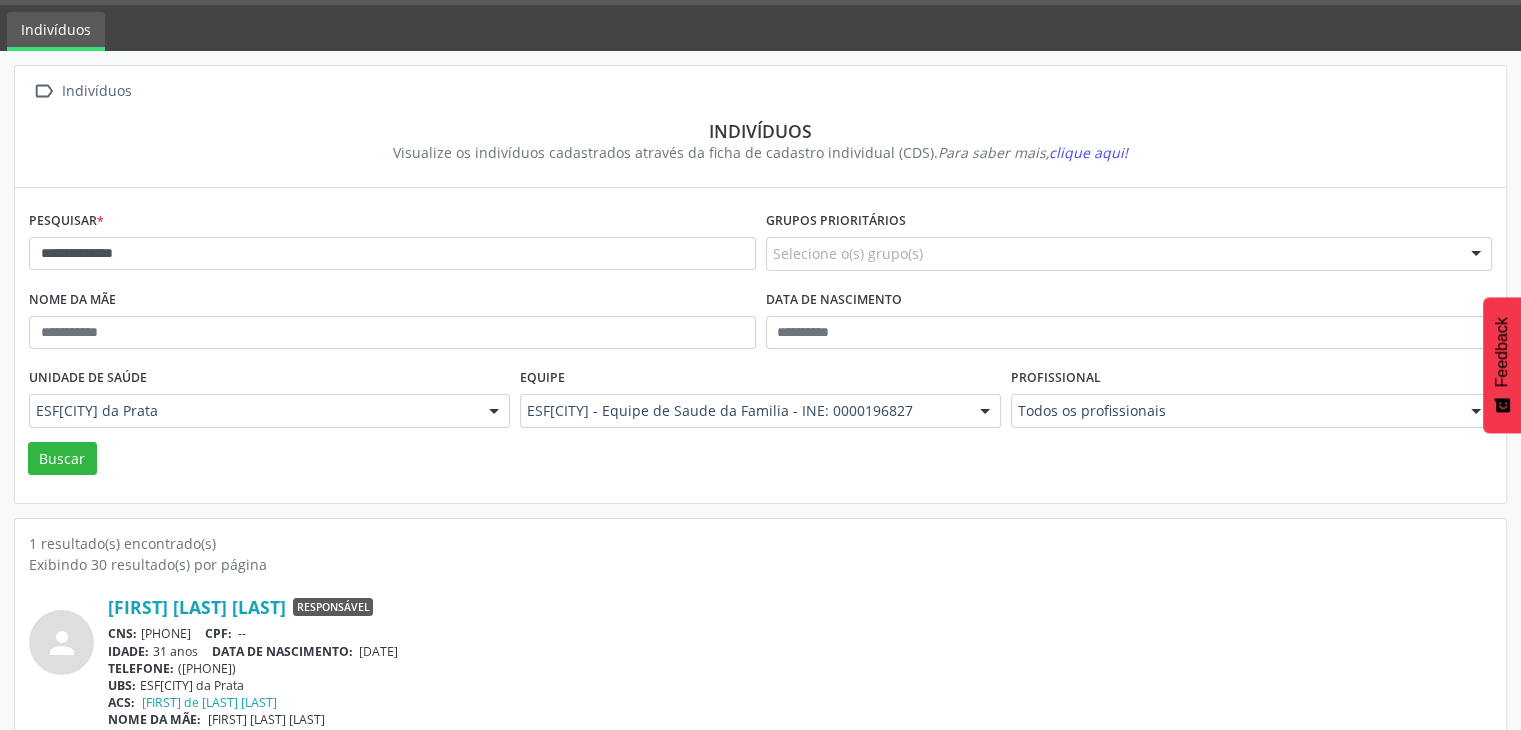 scroll, scrollTop: 84, scrollLeft: 0, axis: vertical 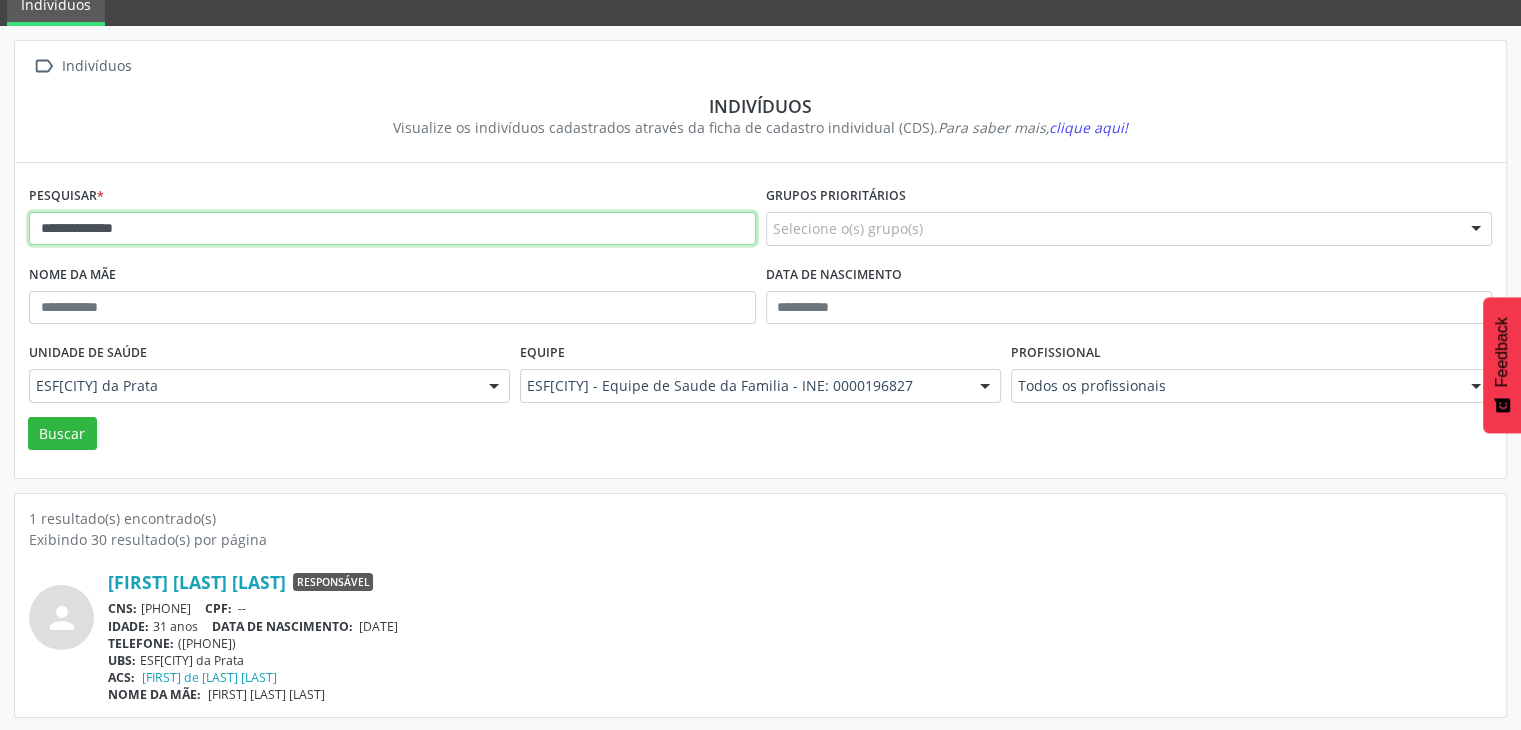 drag, startPoint x: 201, startPoint y: 238, endPoint x: 0, endPoint y: 214, distance: 202.42776 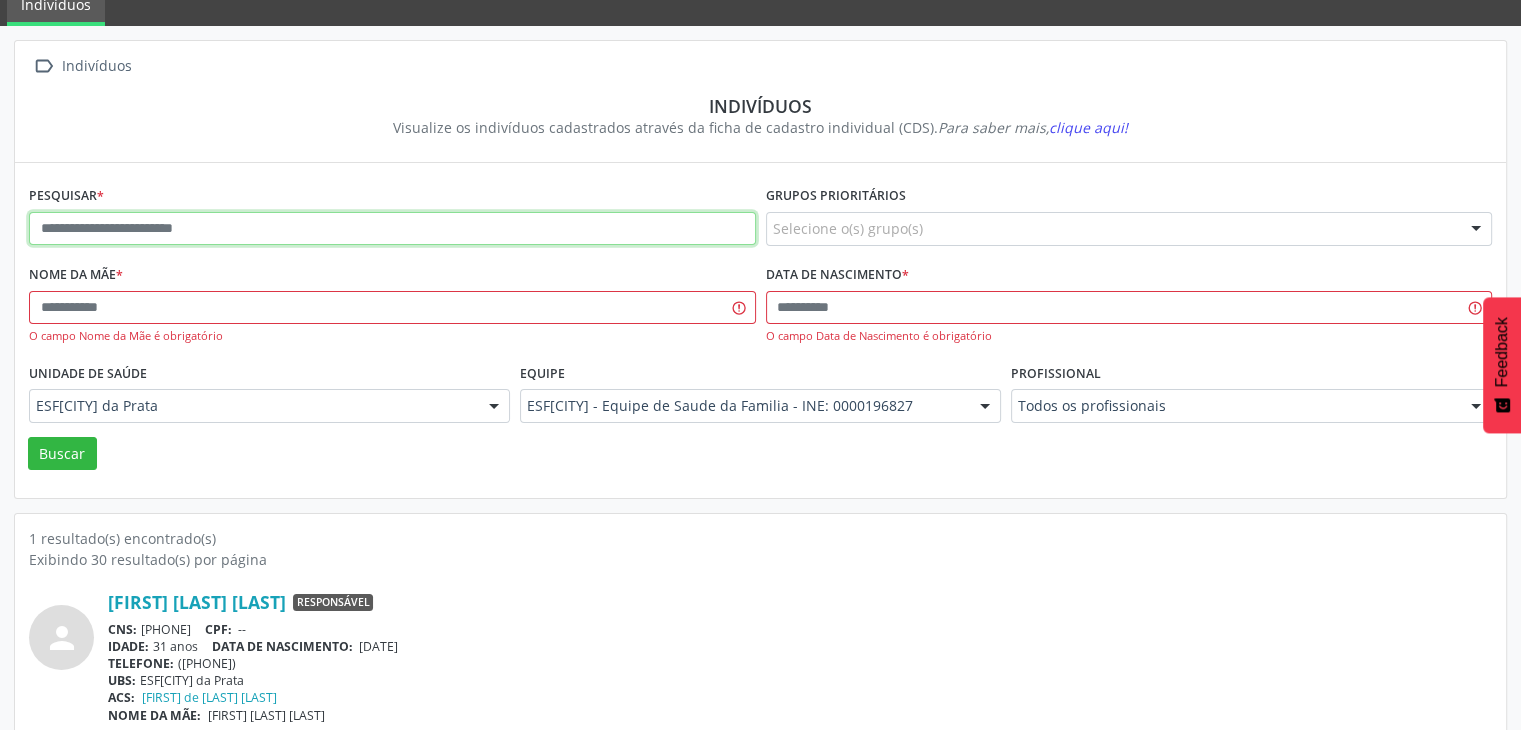 paste on "**********" 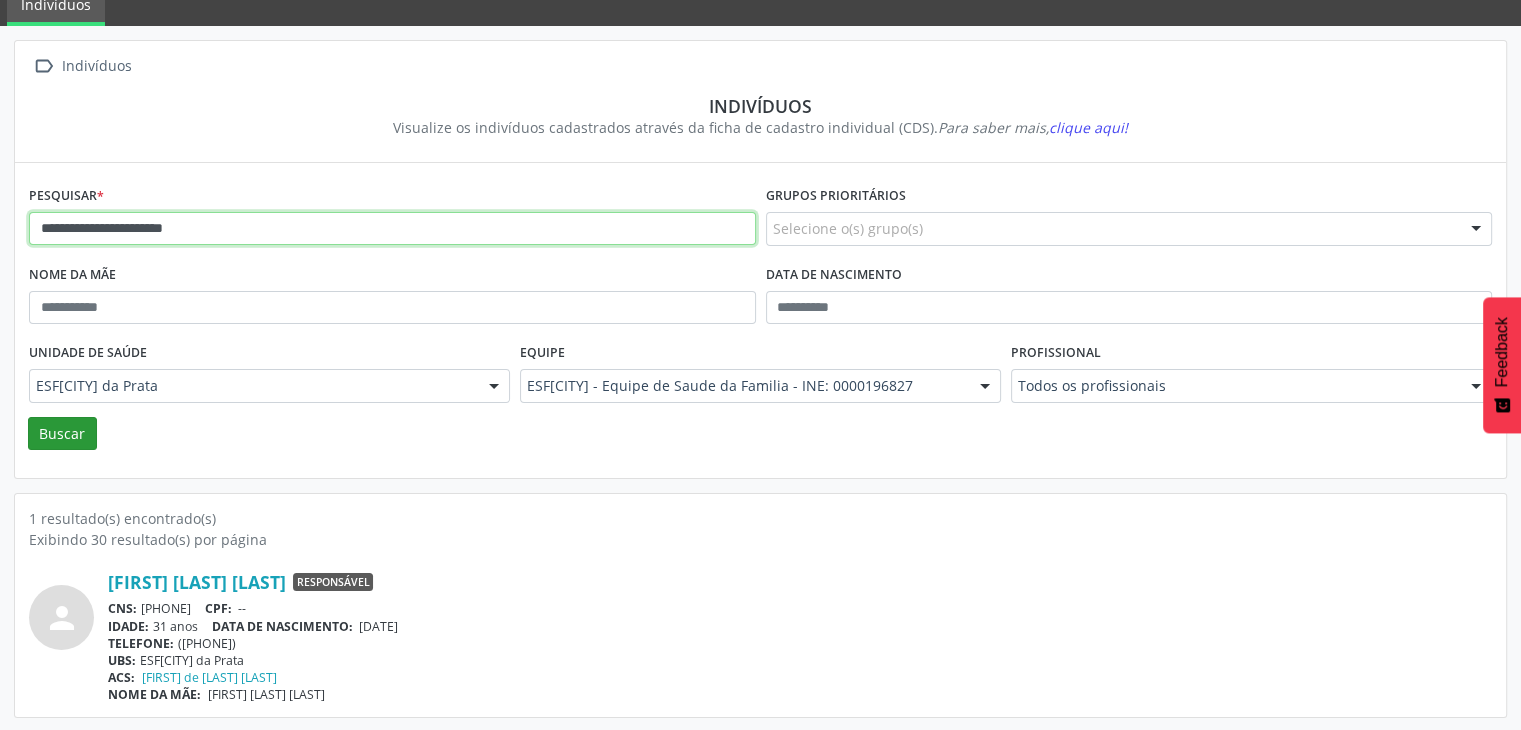 type on "**********" 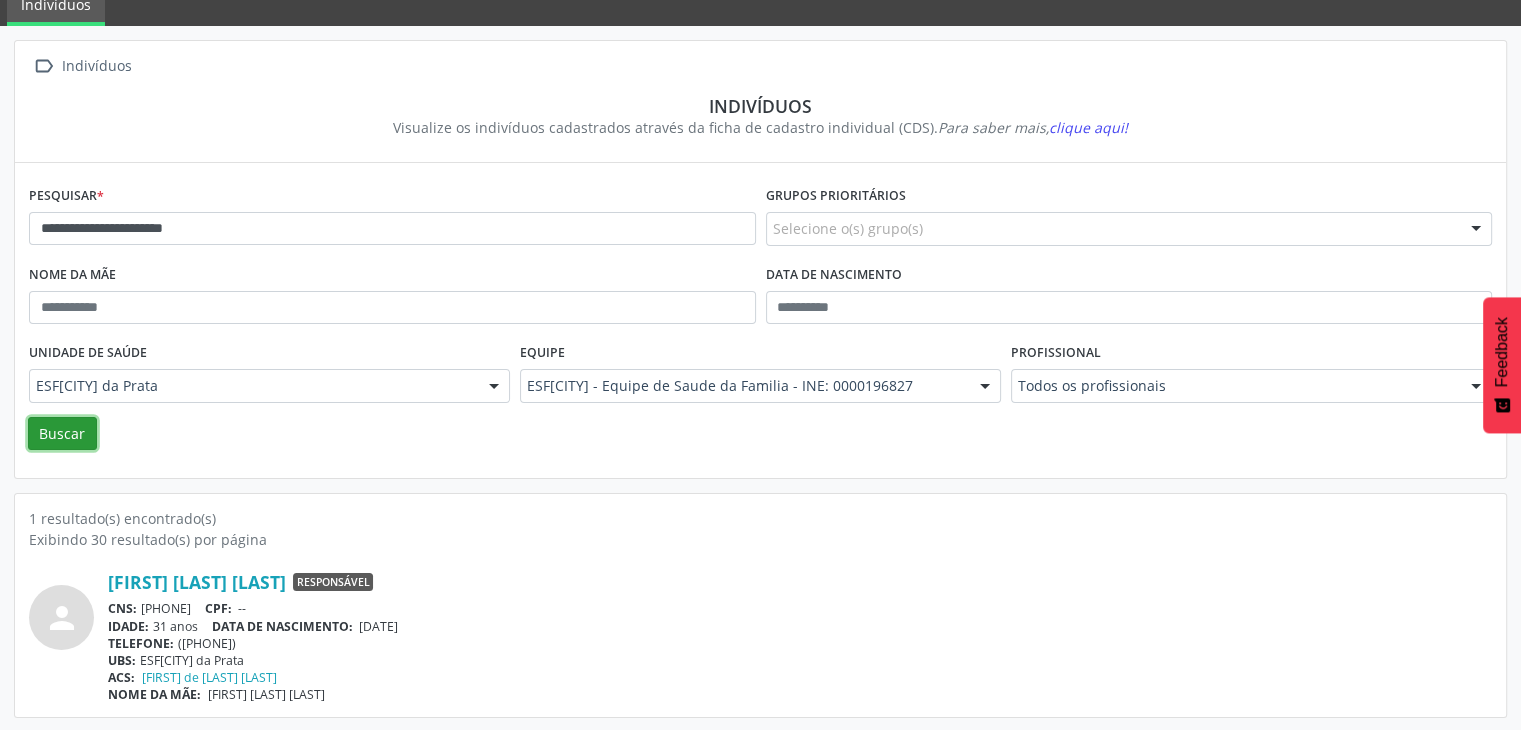 click on "Buscar" at bounding box center [62, 434] 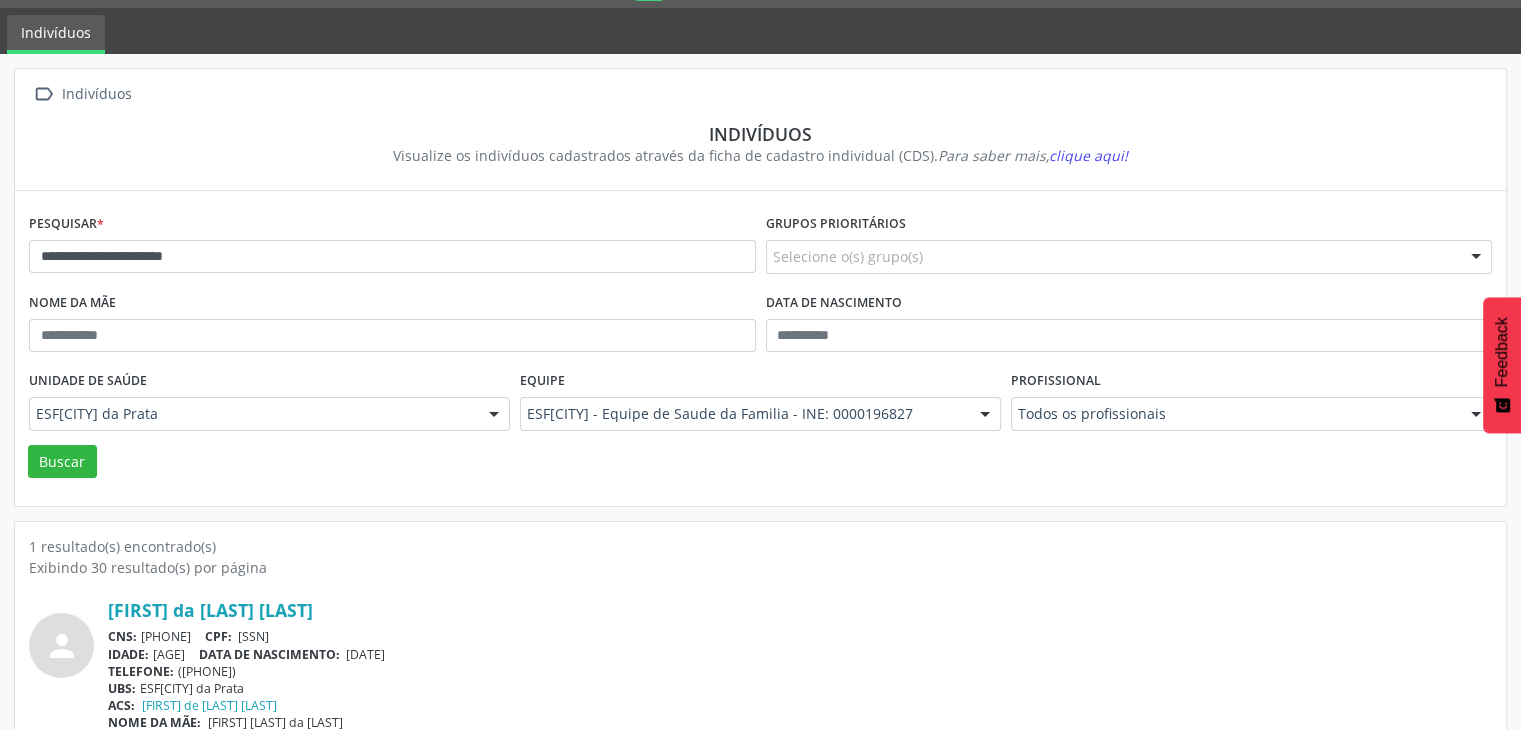 scroll, scrollTop: 84, scrollLeft: 0, axis: vertical 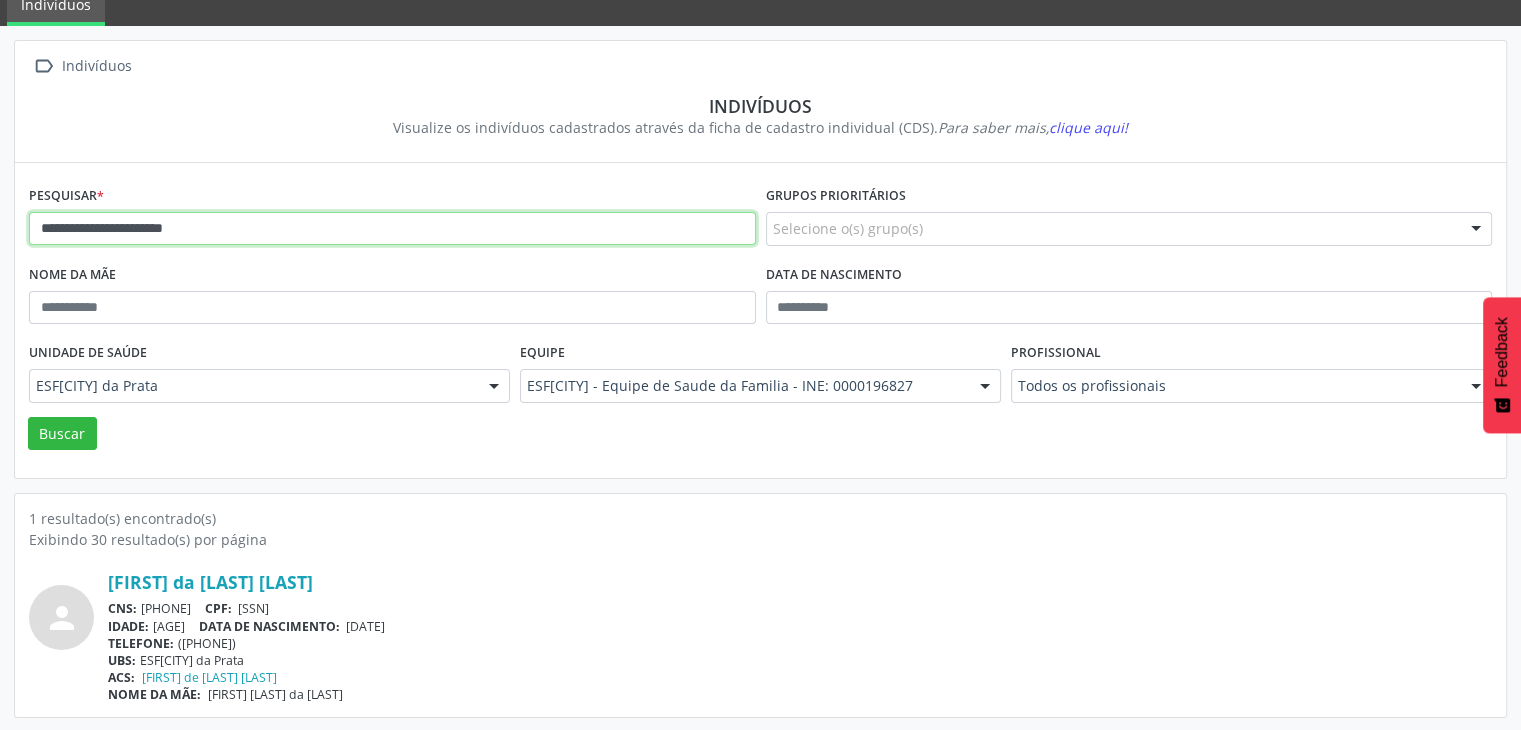 drag, startPoint x: 201, startPoint y: 229, endPoint x: 43, endPoint y: 233, distance: 158.05063 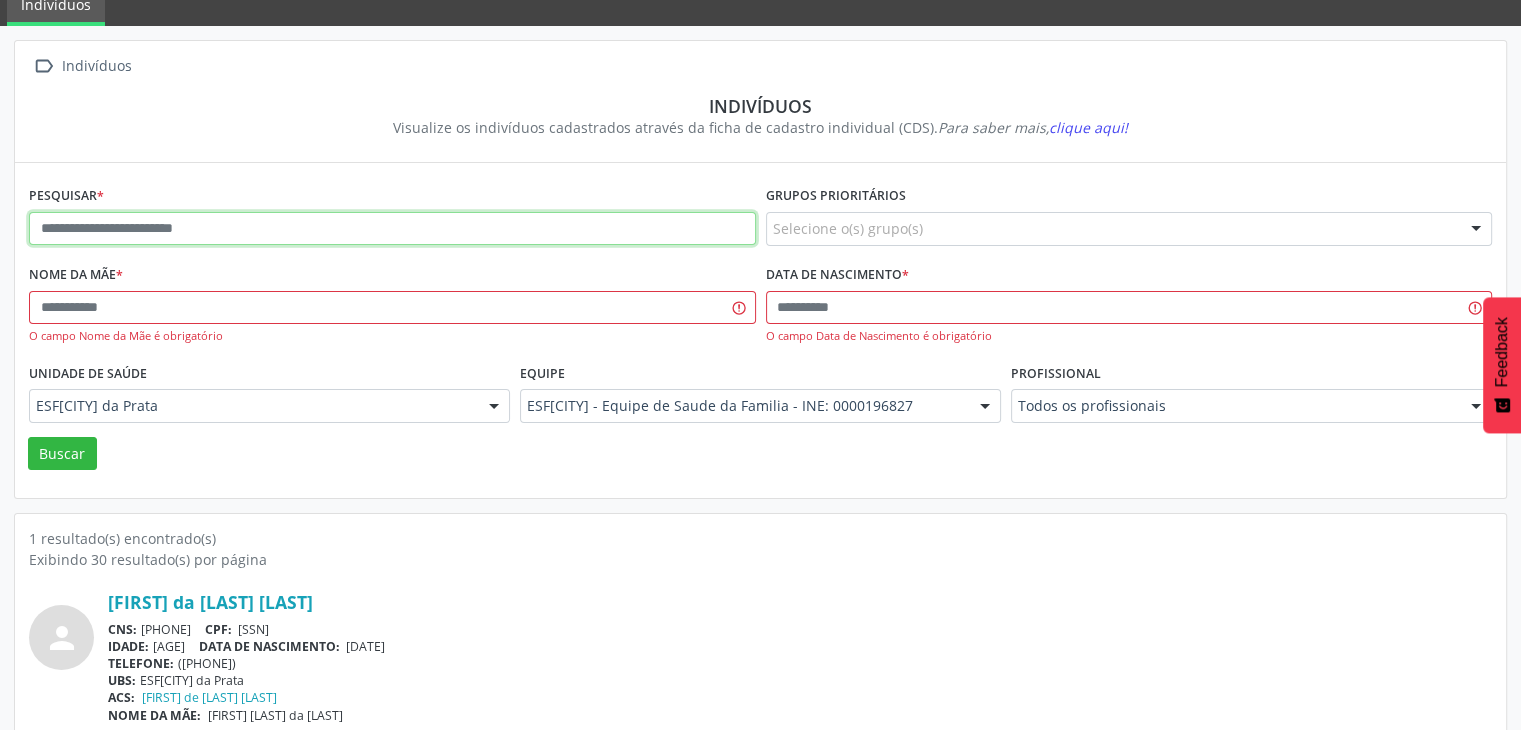 paste on "**********" 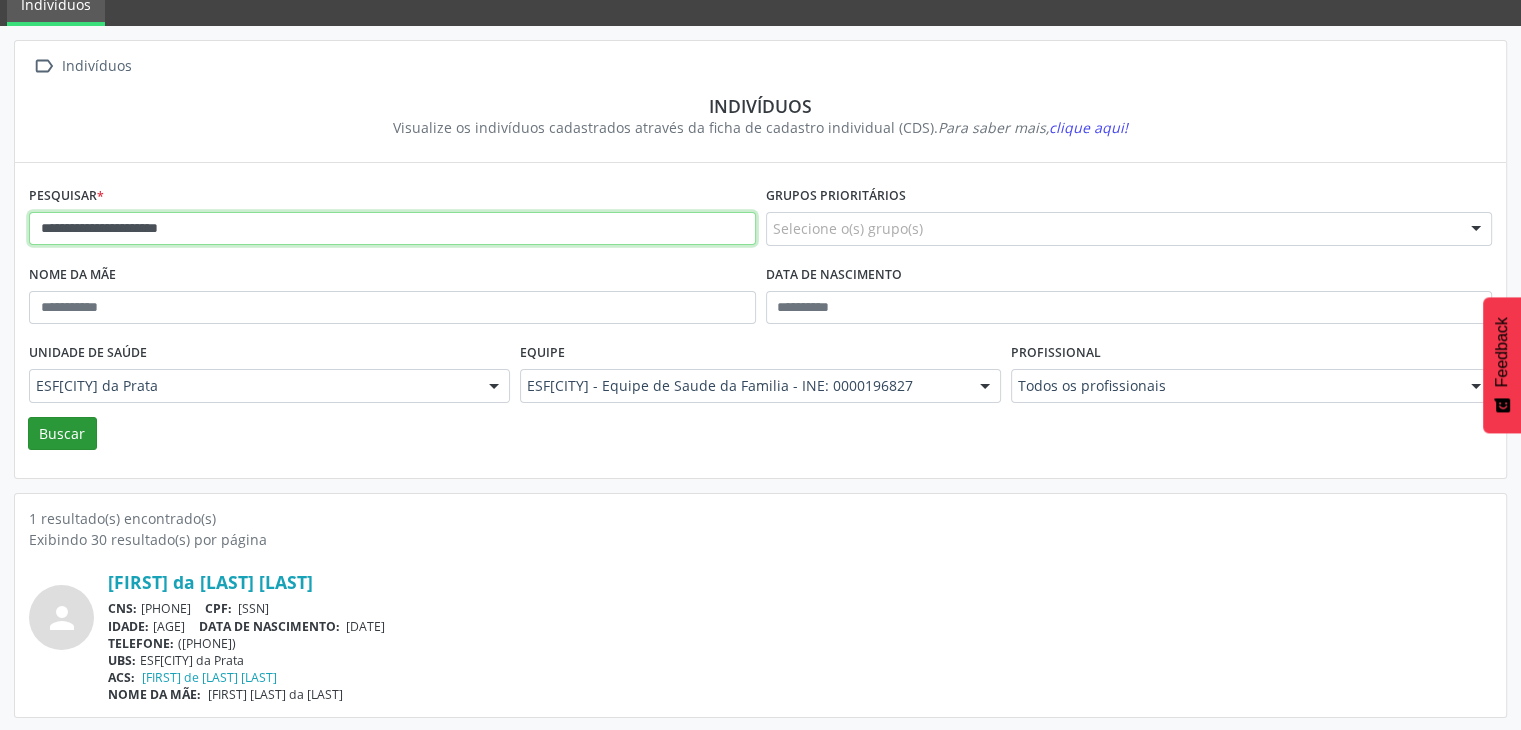 type on "**********" 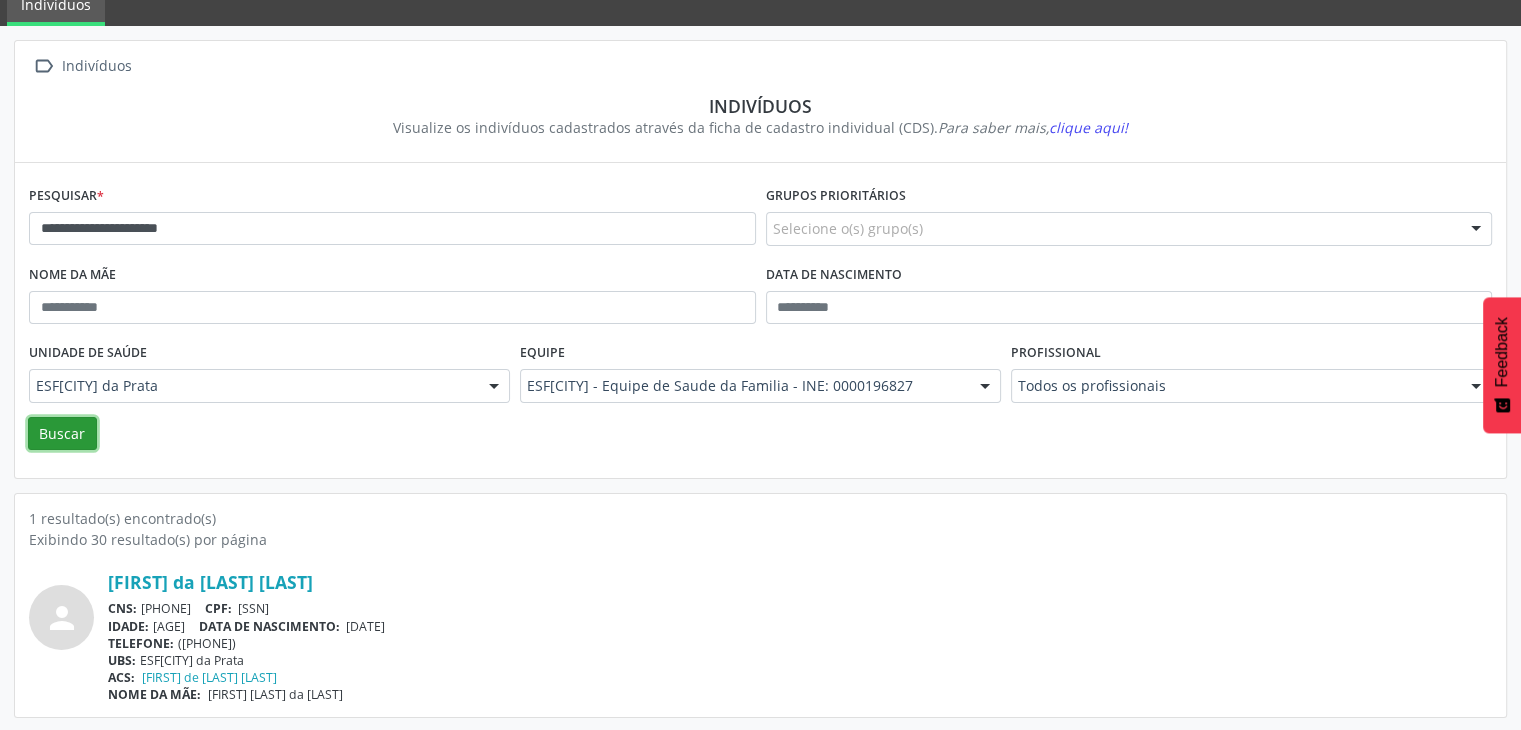 click on "Buscar" at bounding box center [62, 434] 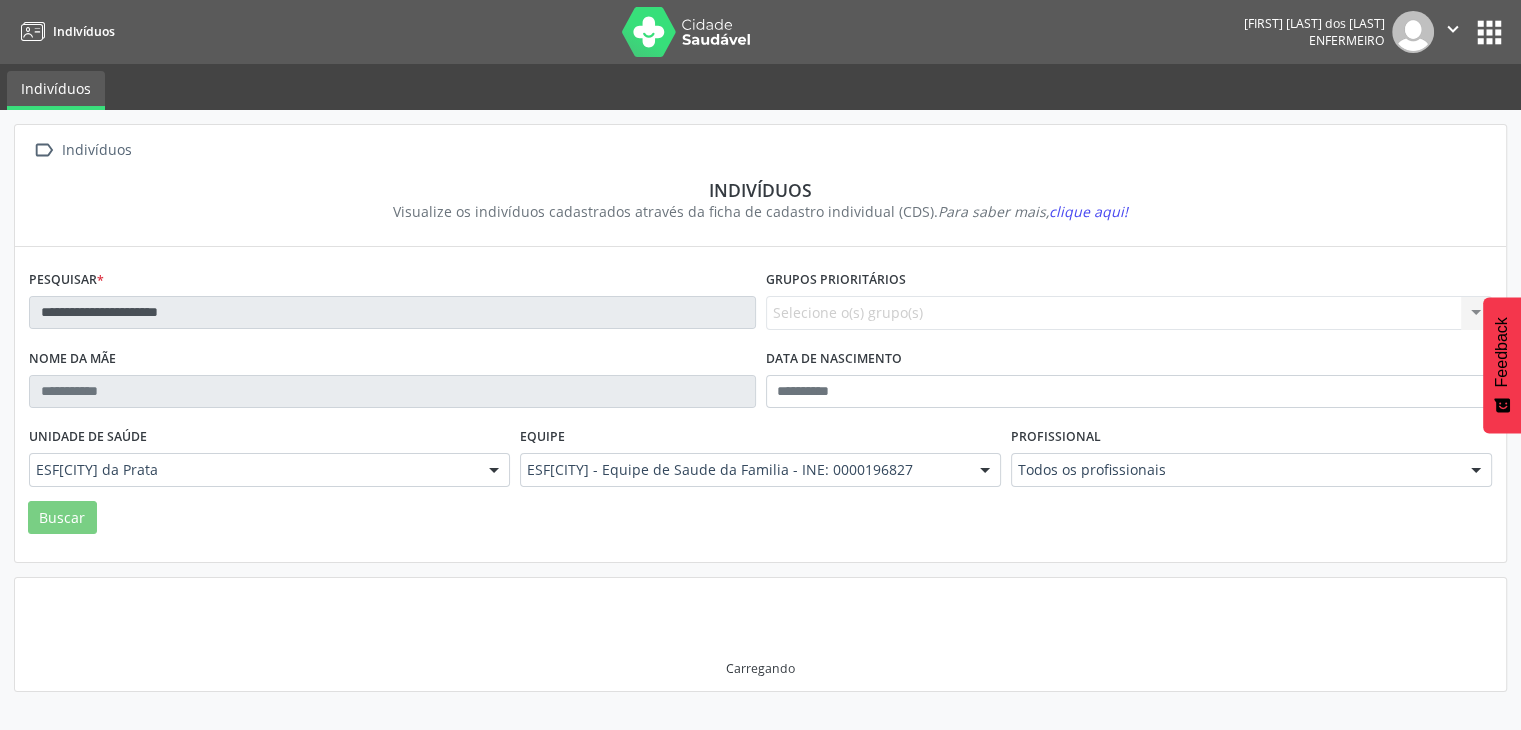 scroll, scrollTop: 0, scrollLeft: 0, axis: both 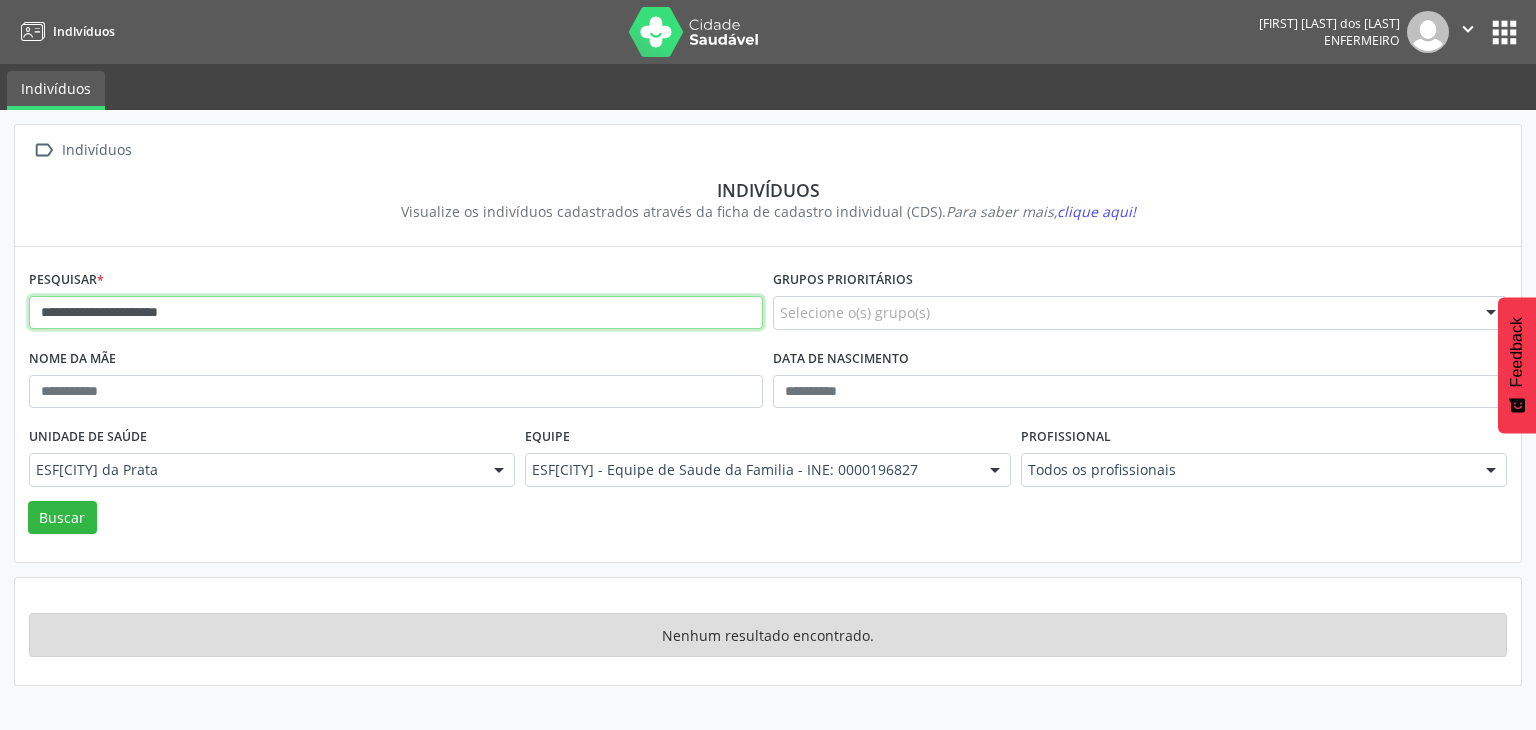 drag, startPoint x: 217, startPoint y: 309, endPoint x: 39, endPoint y: 305, distance: 178.04494 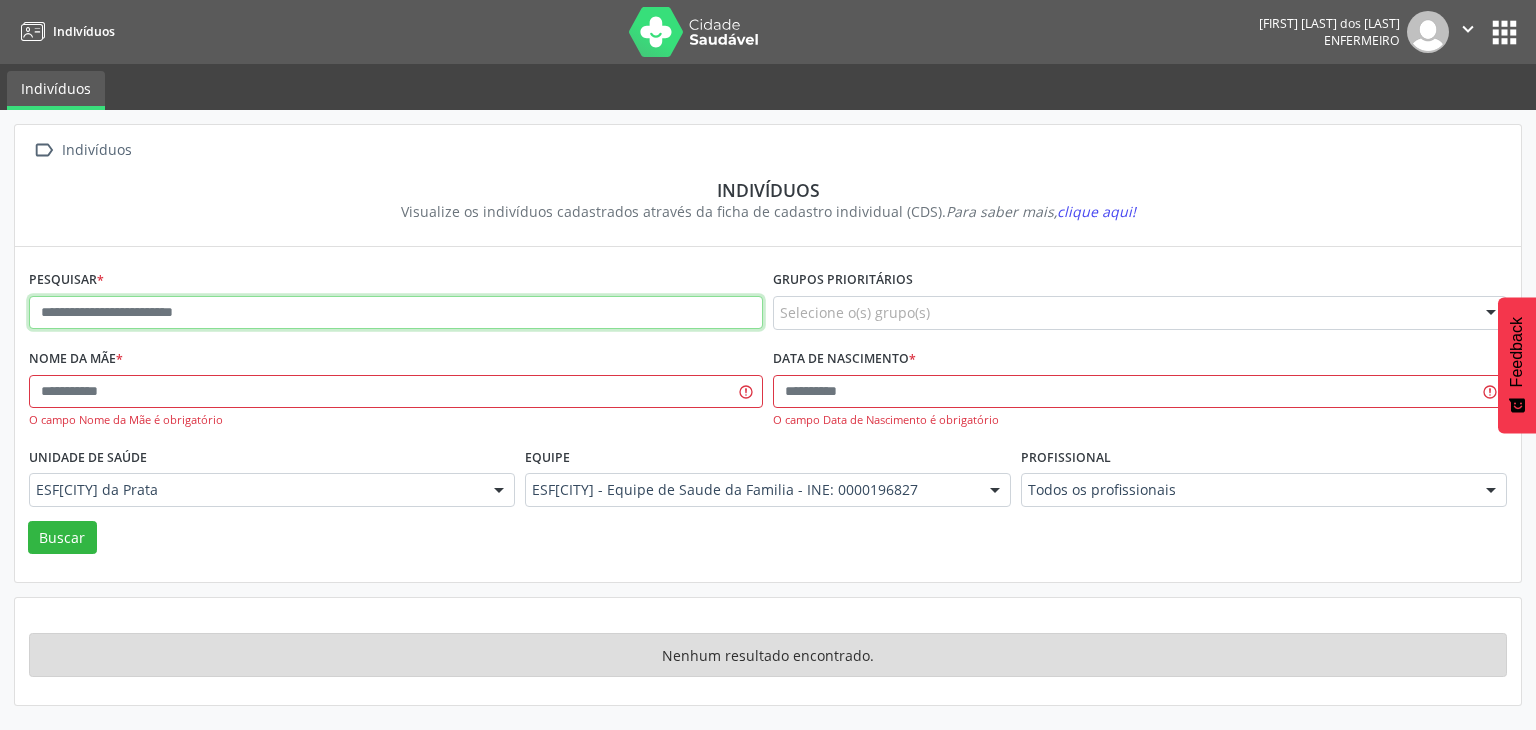 click at bounding box center [396, 313] 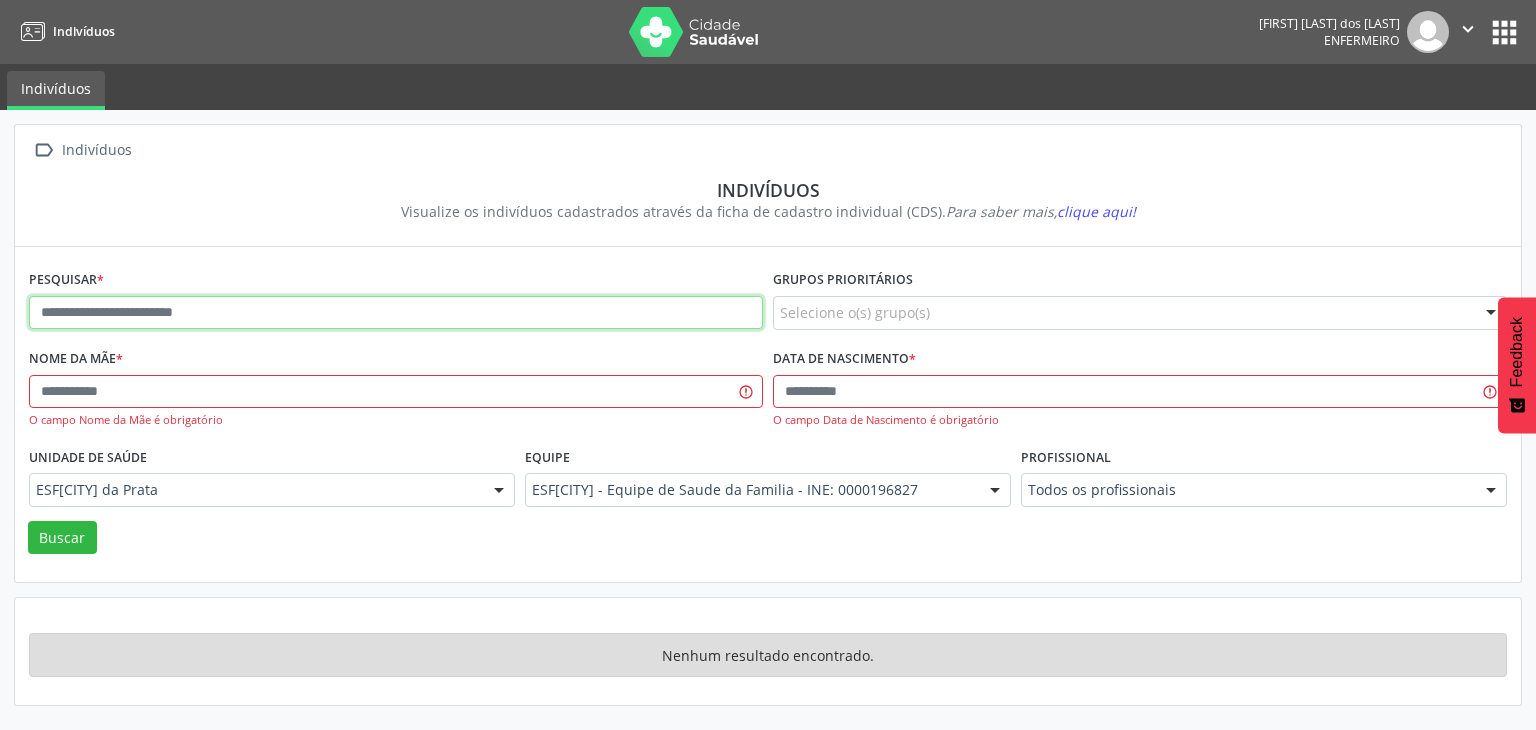 paste on "**********" 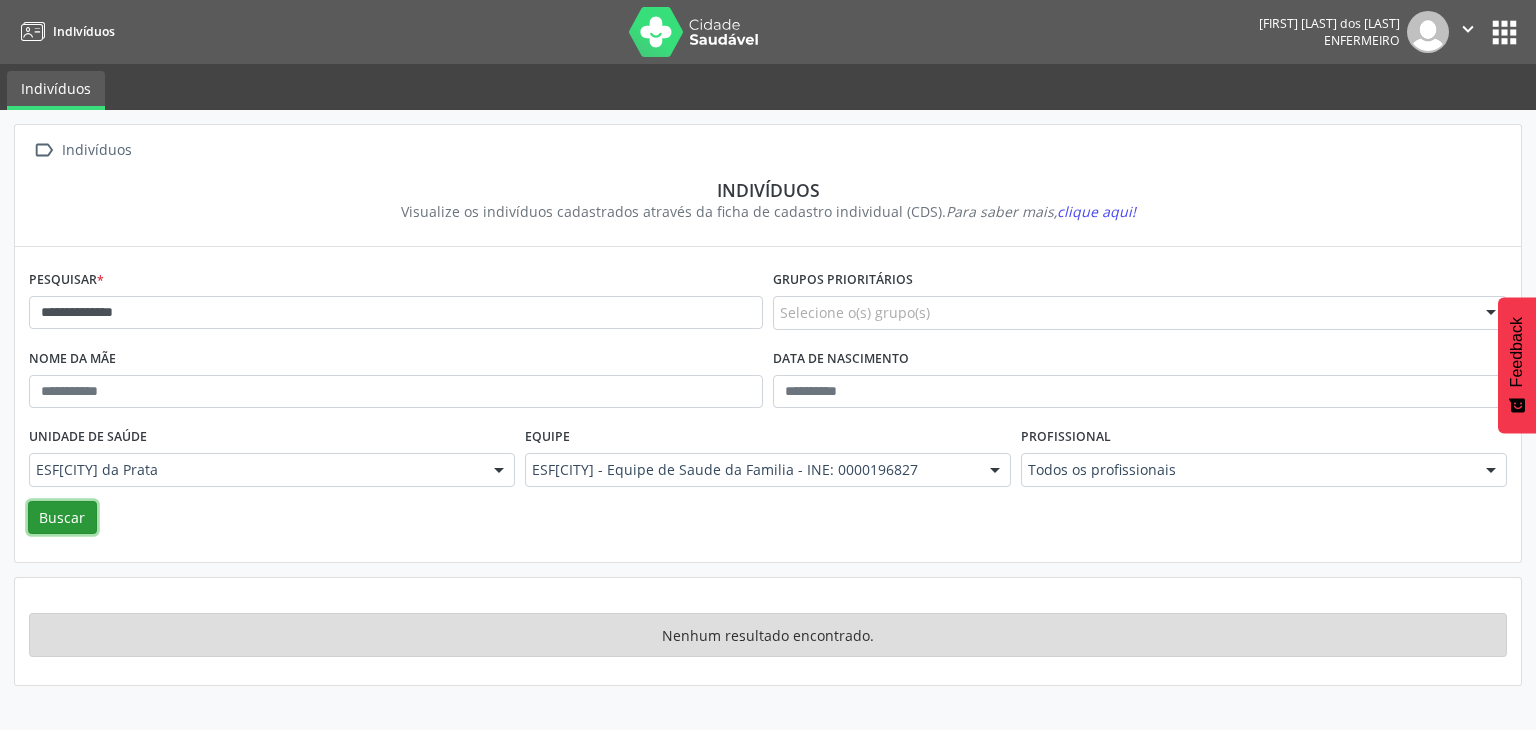 click on "Buscar" at bounding box center (62, 518) 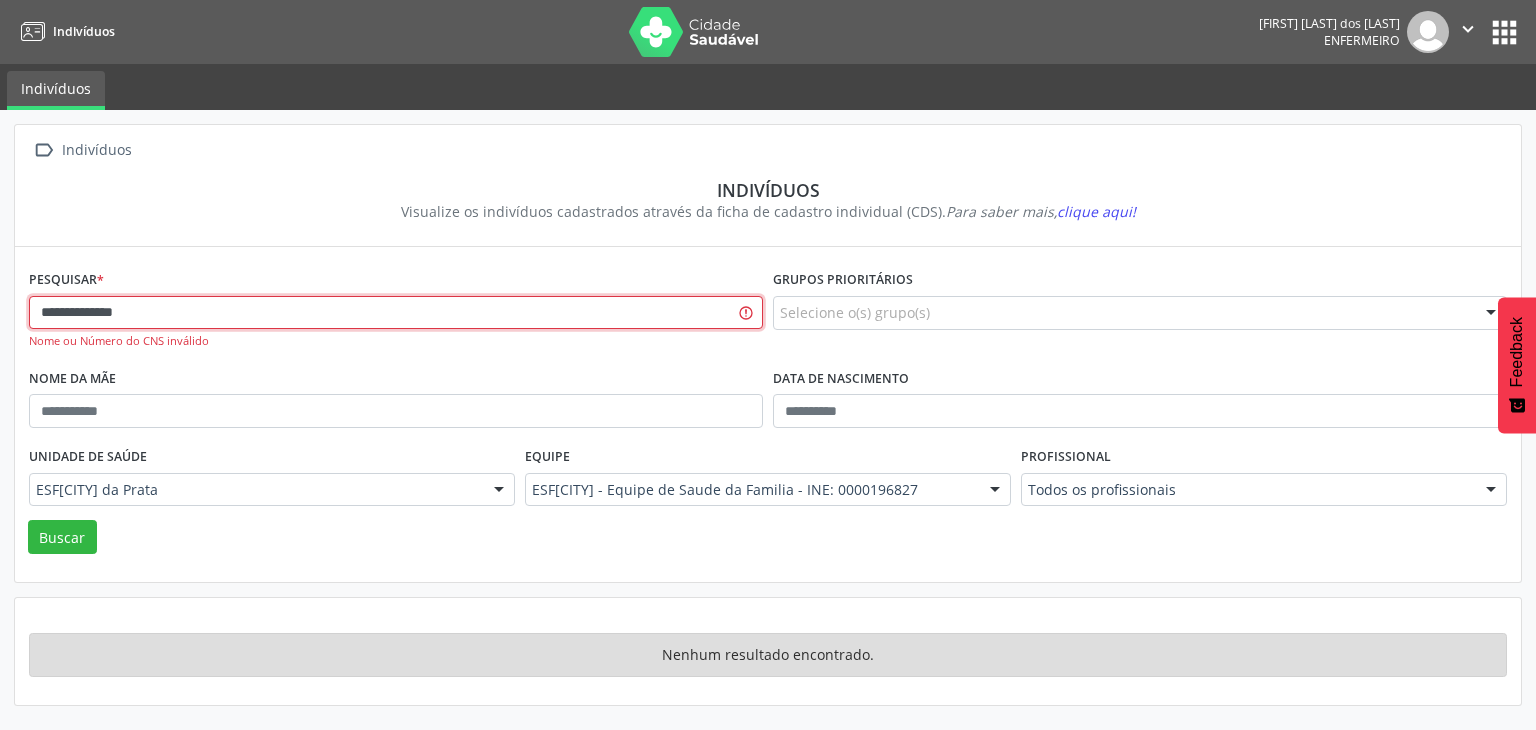 click on "**********" at bounding box center (396, 313) 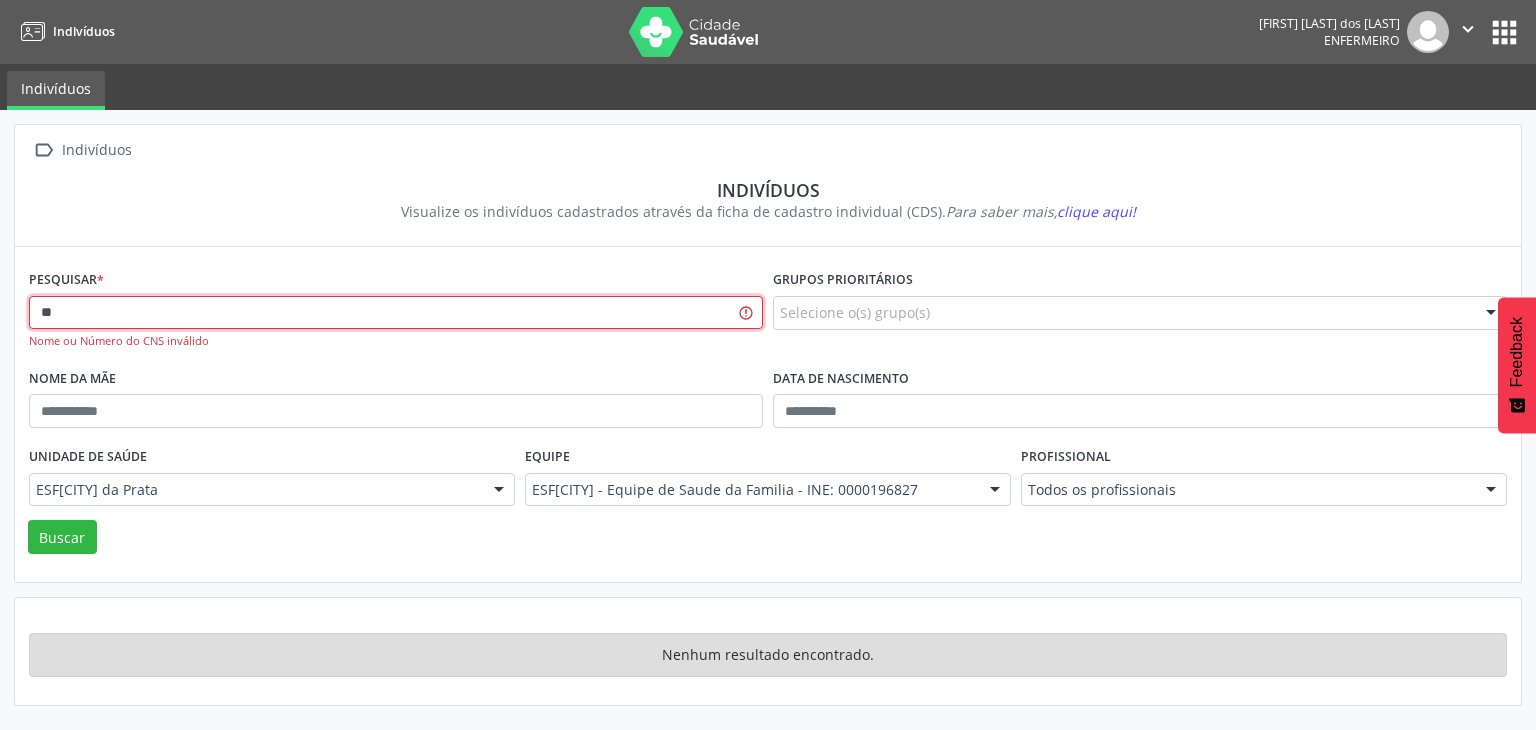 type on "*" 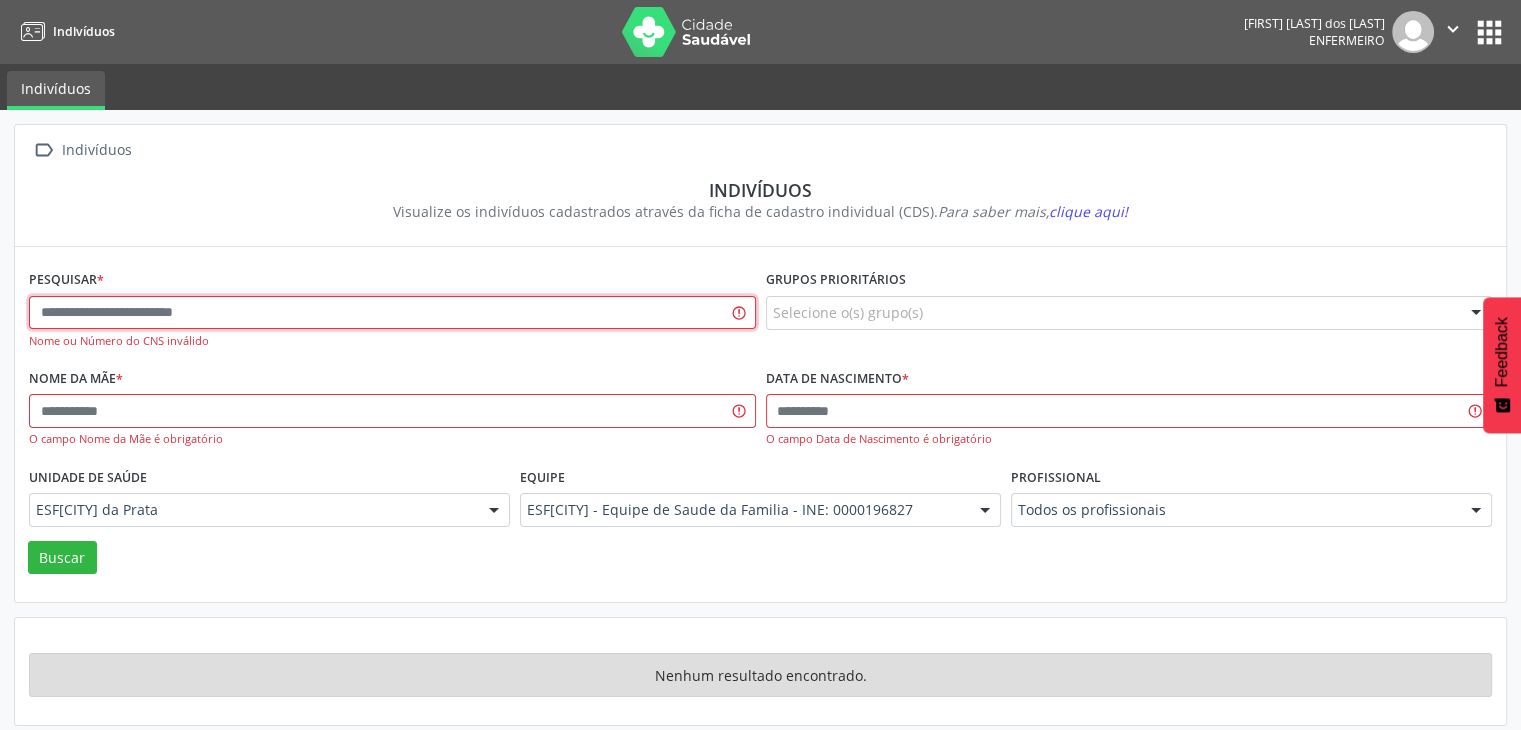 paste on "**********" 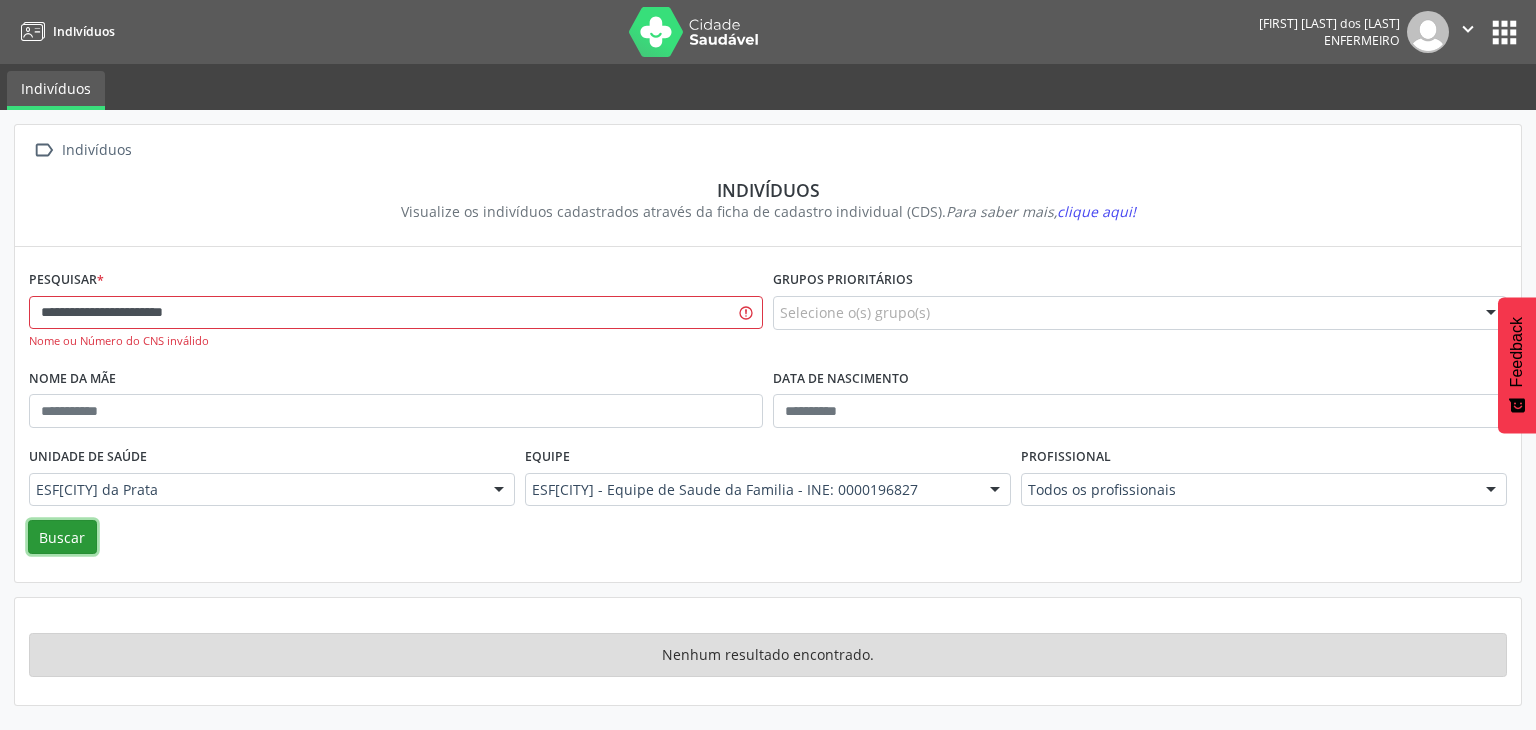 click on "Buscar" at bounding box center [62, 537] 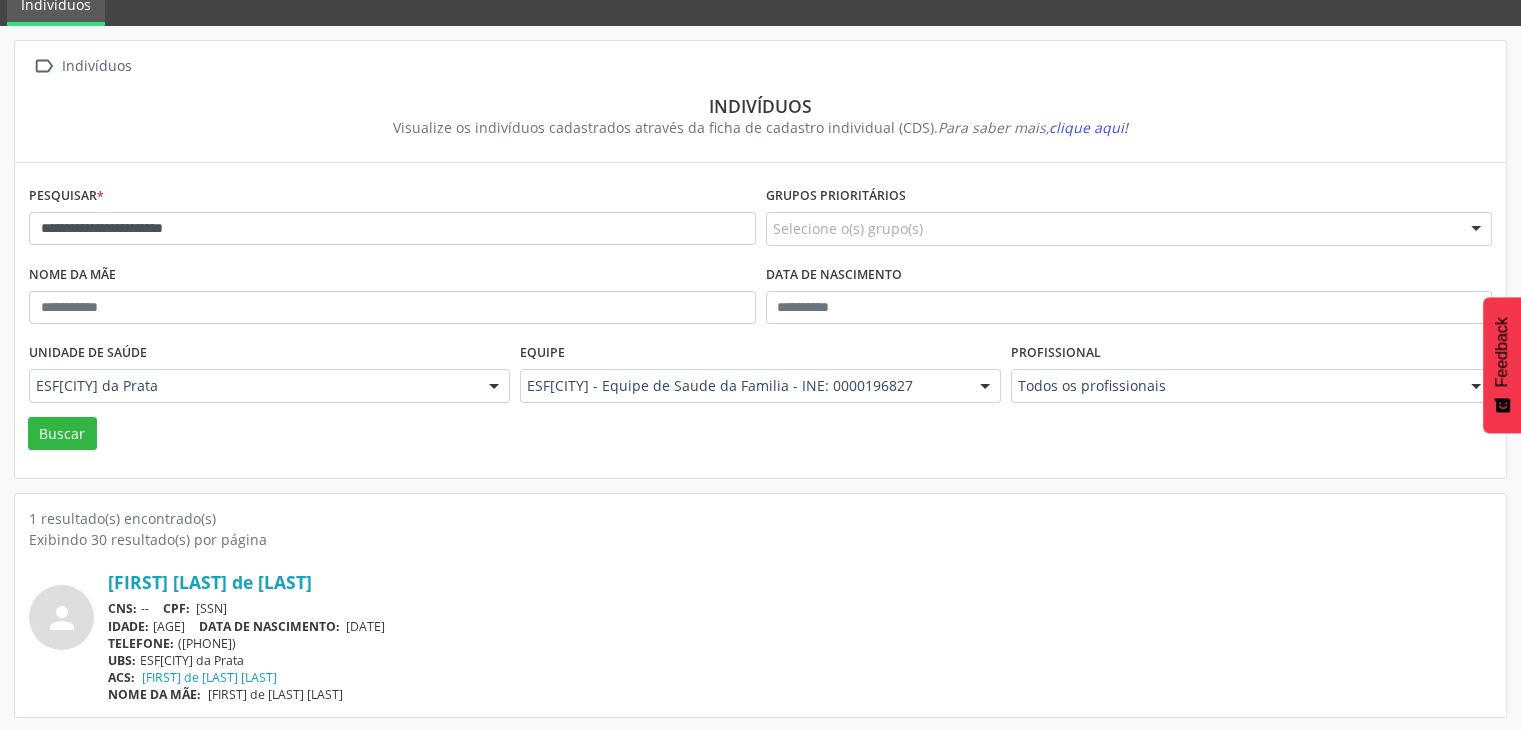 scroll, scrollTop: 0, scrollLeft: 0, axis: both 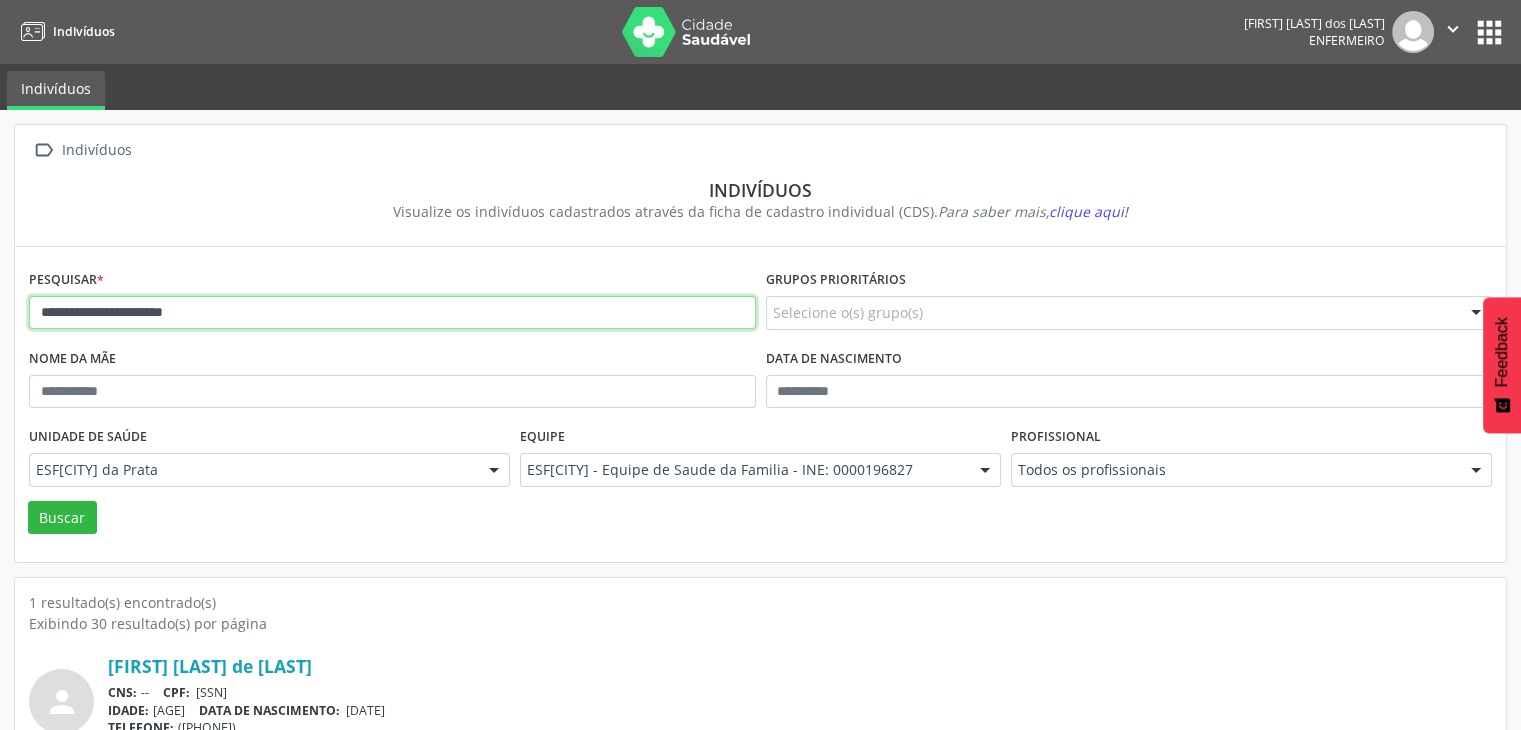 click on "**********" at bounding box center (392, 313) 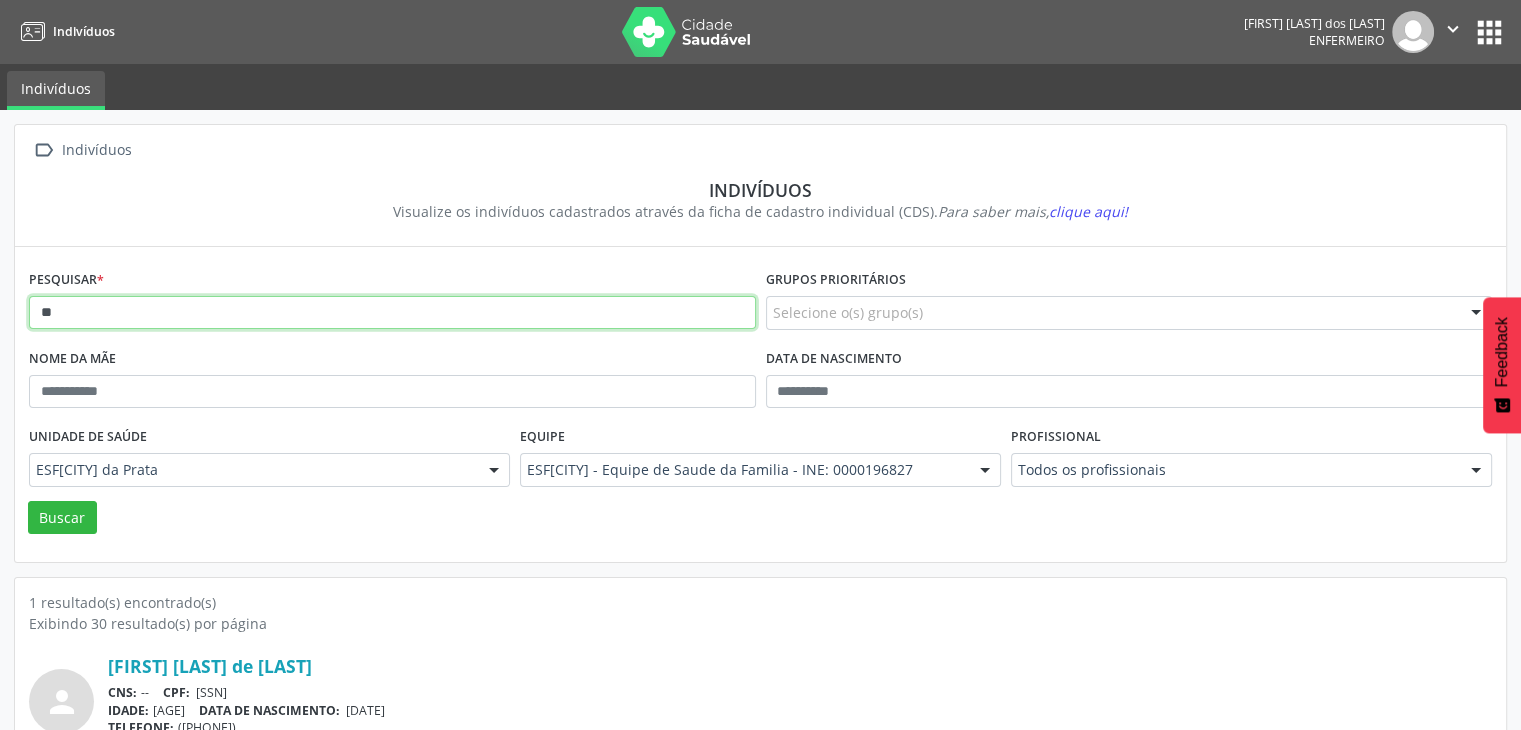 type on "*" 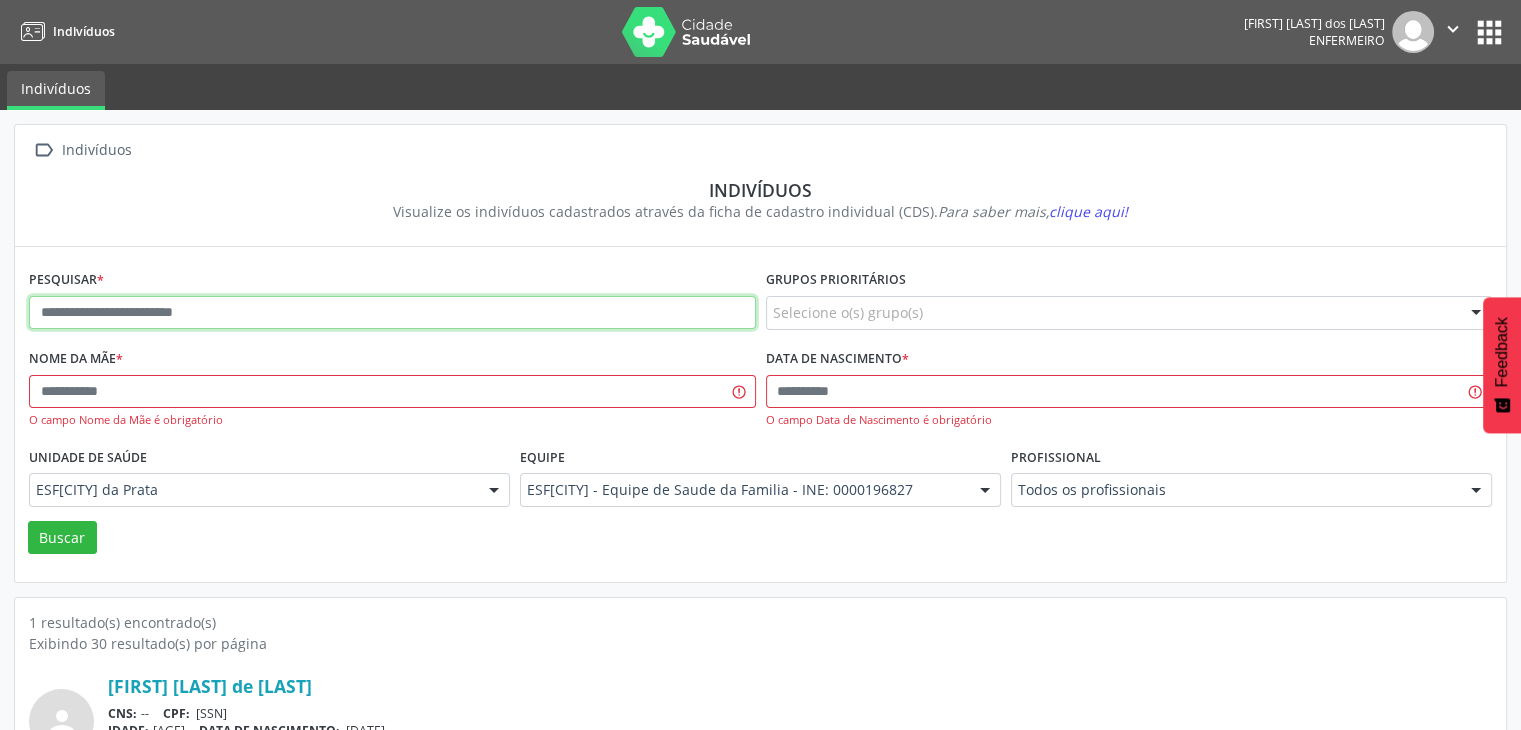 click at bounding box center [392, 313] 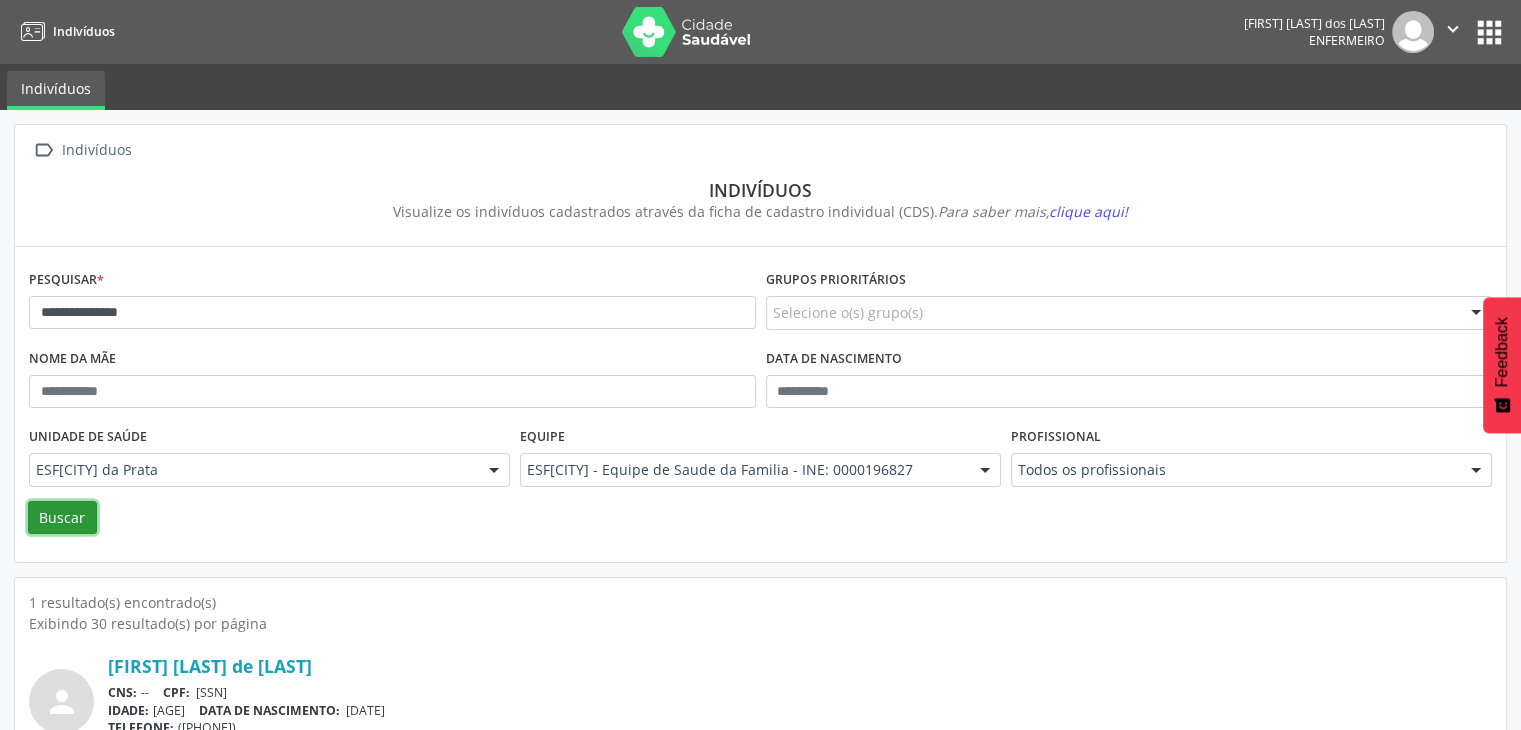 click on "Buscar" at bounding box center (62, 518) 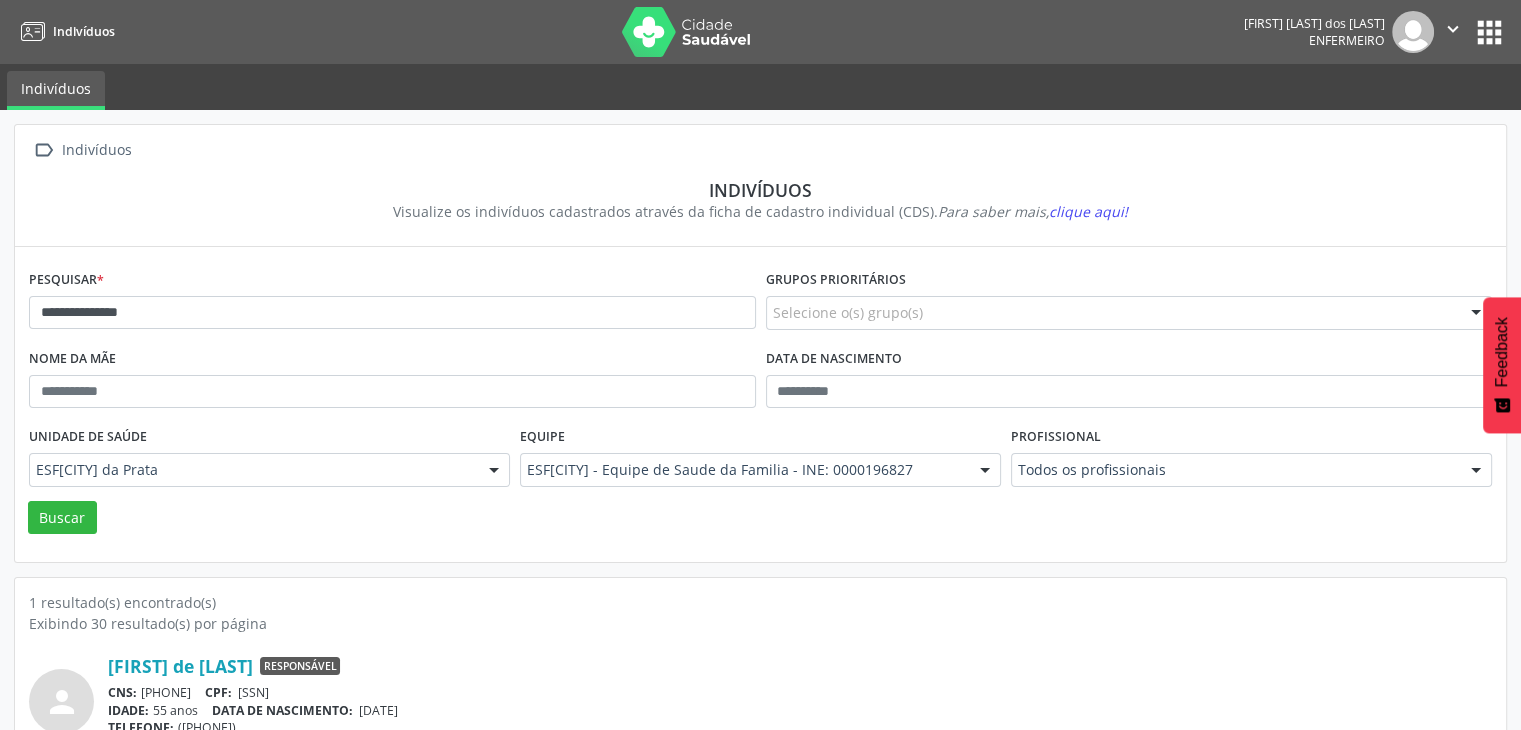scroll, scrollTop: 84, scrollLeft: 0, axis: vertical 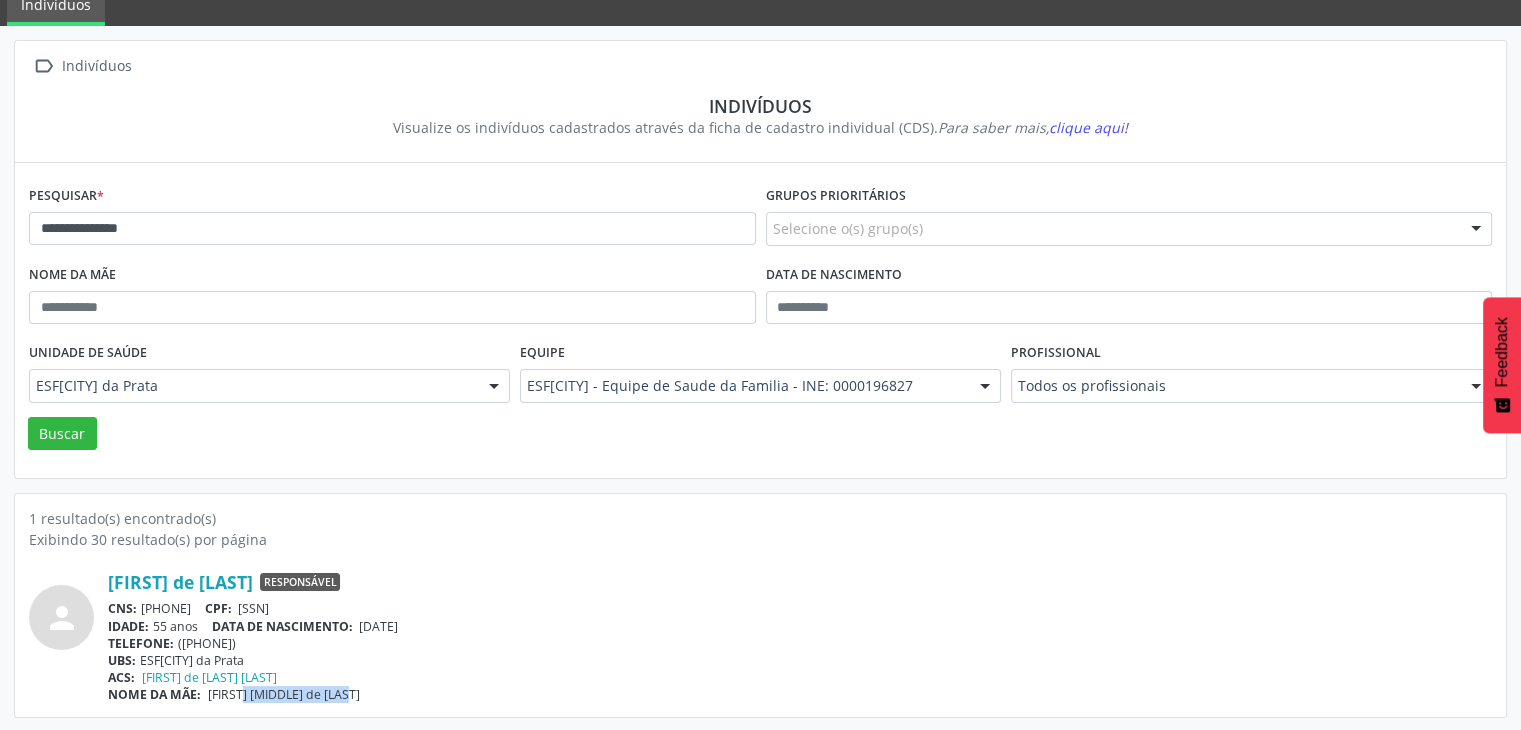 drag, startPoint x: 207, startPoint y: 694, endPoint x: 345, endPoint y: 710, distance: 138.92444 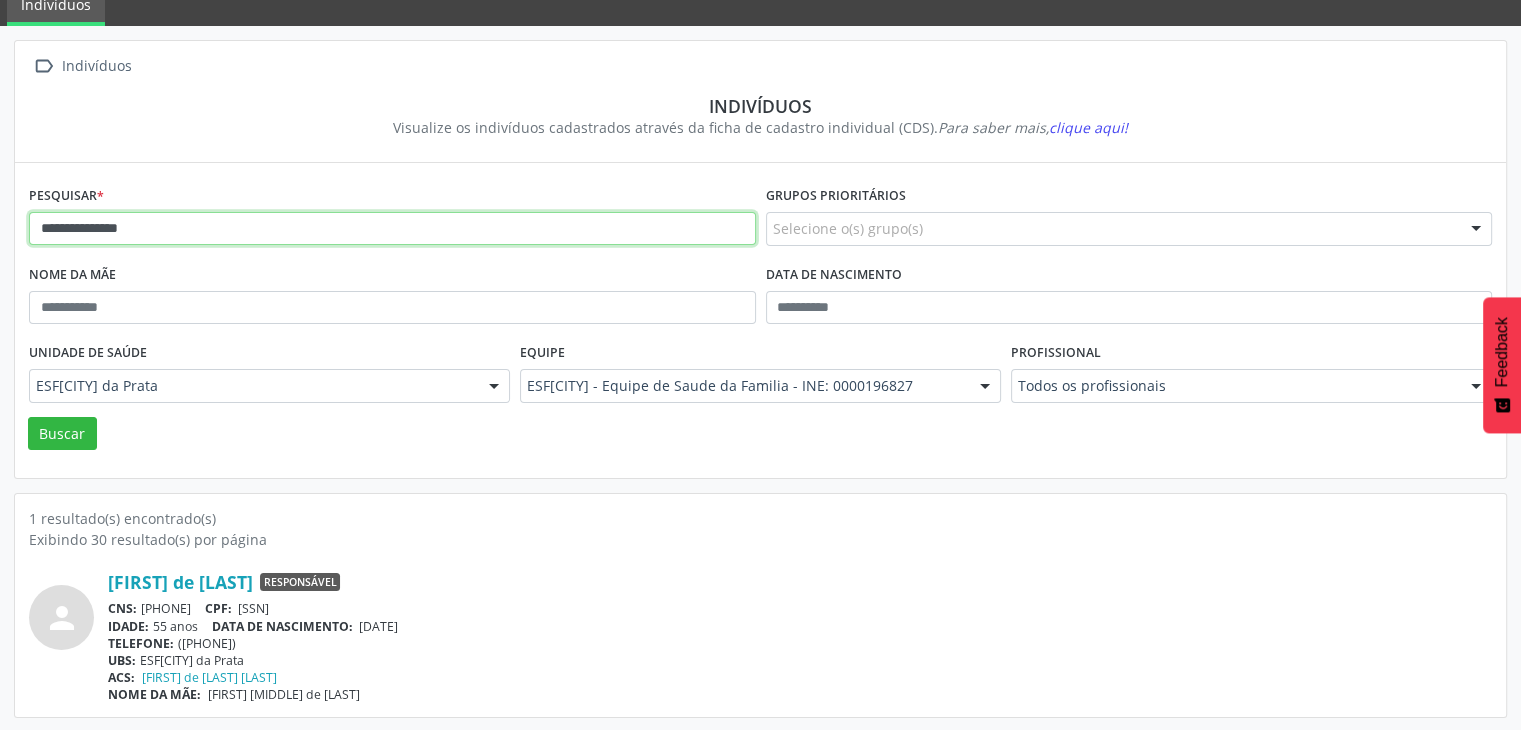 click on "**********" at bounding box center (392, 229) 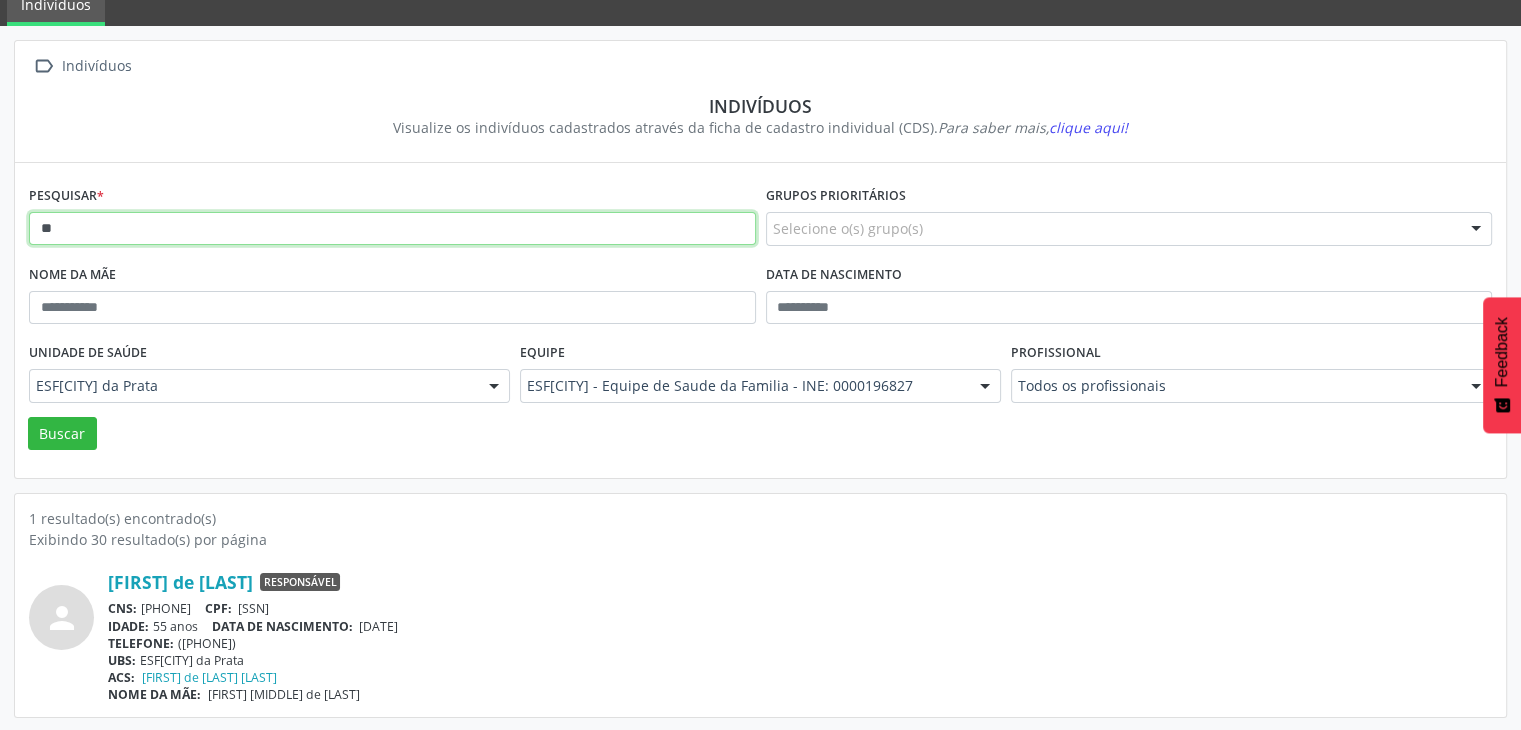 type on "*" 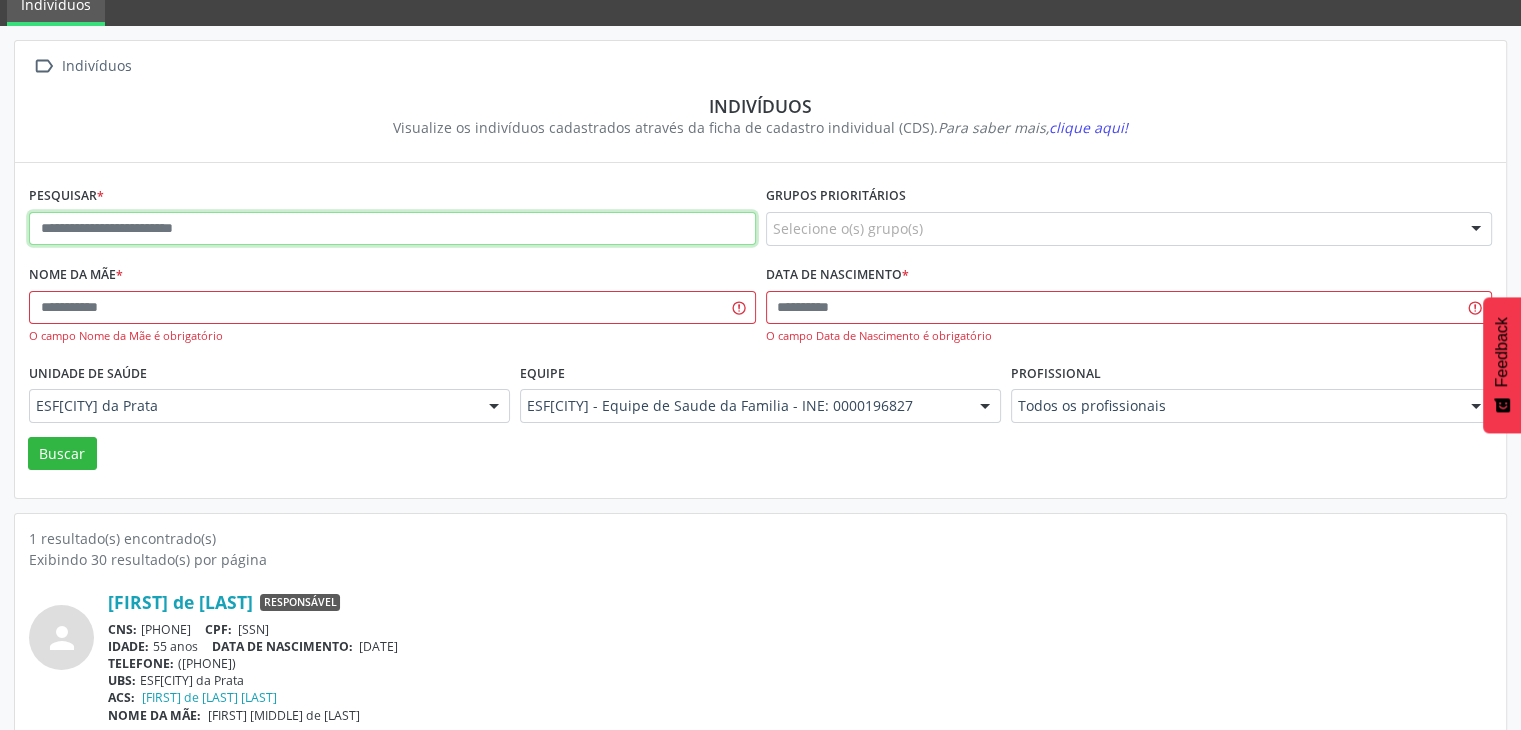 paste on "**********" 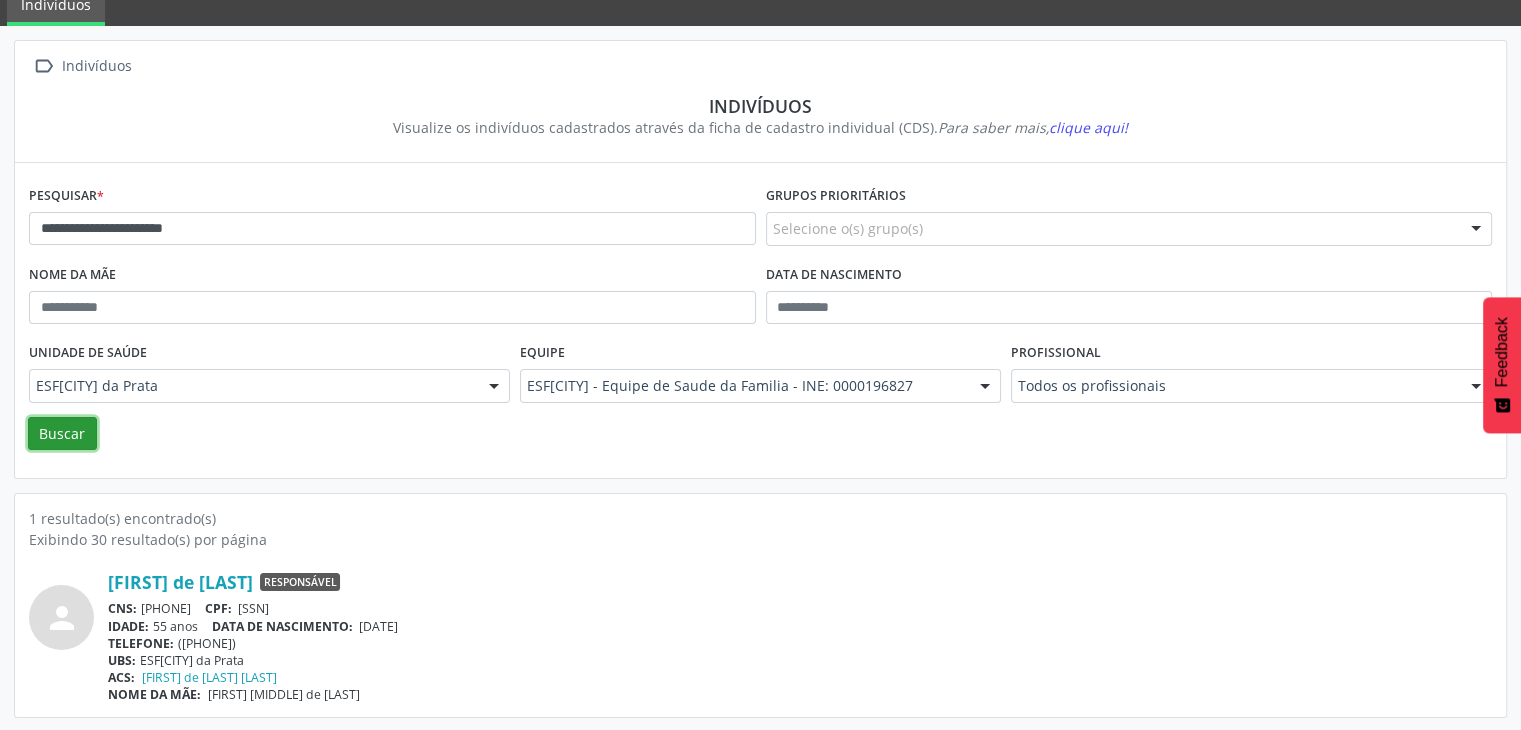 click on "Buscar" at bounding box center [62, 434] 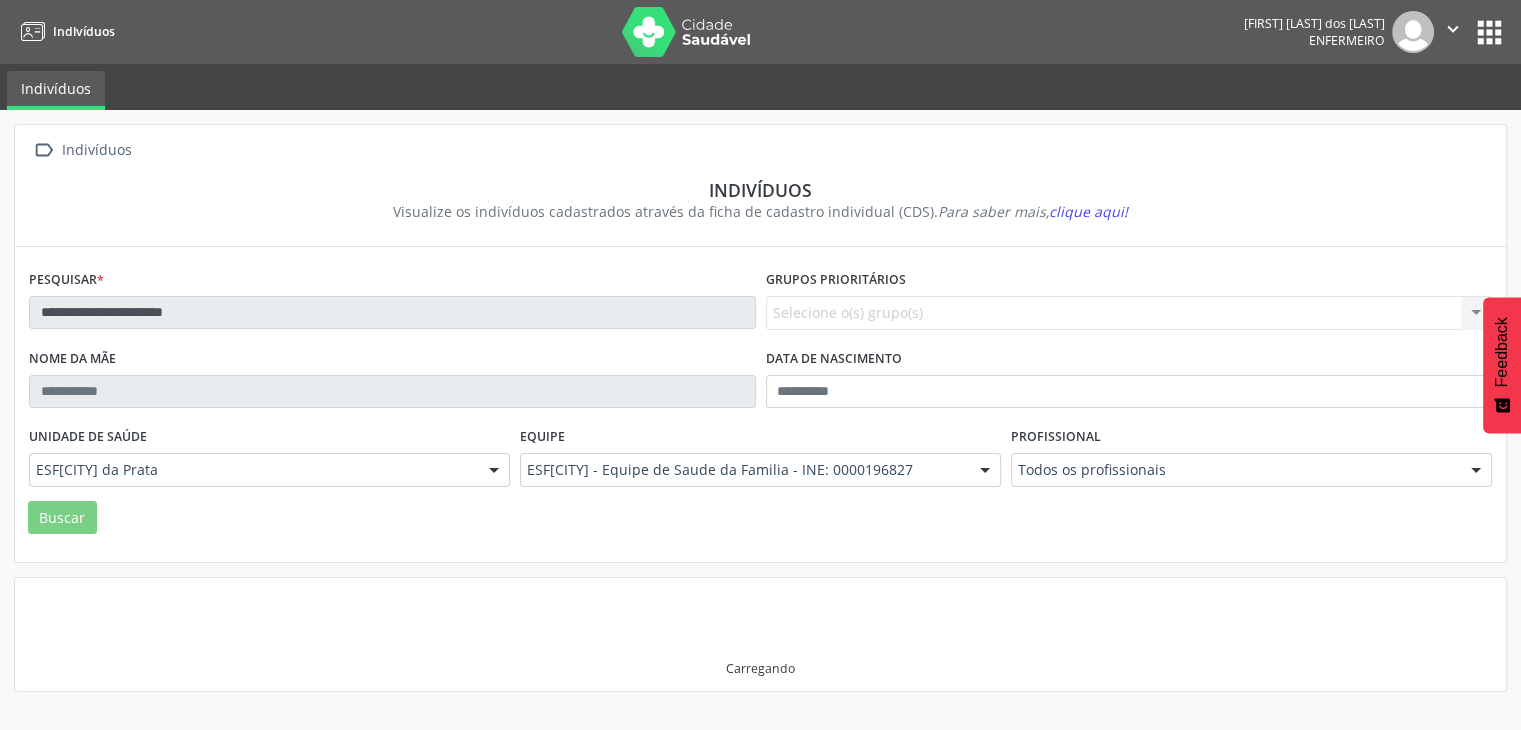 scroll, scrollTop: 0, scrollLeft: 0, axis: both 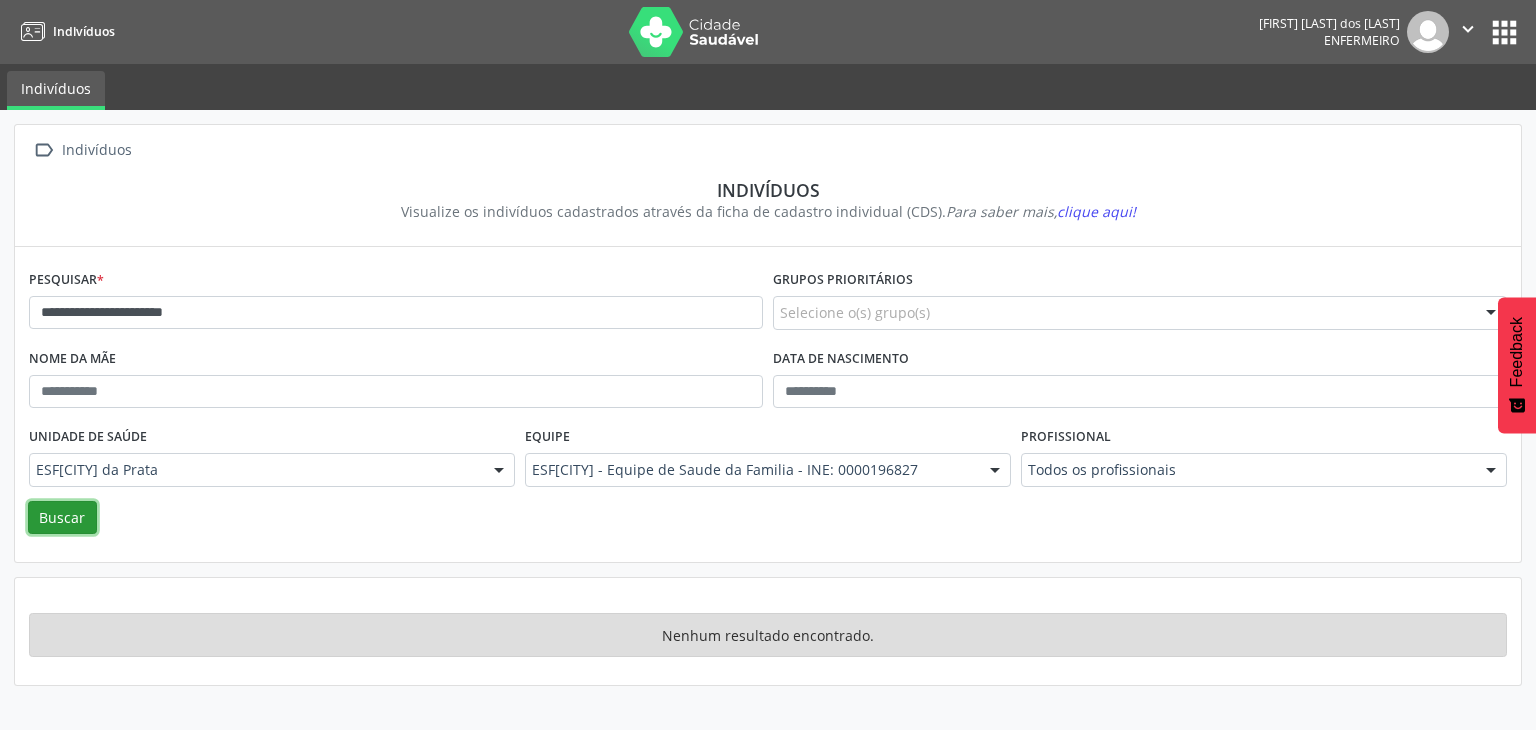 click on "Buscar" at bounding box center (62, 518) 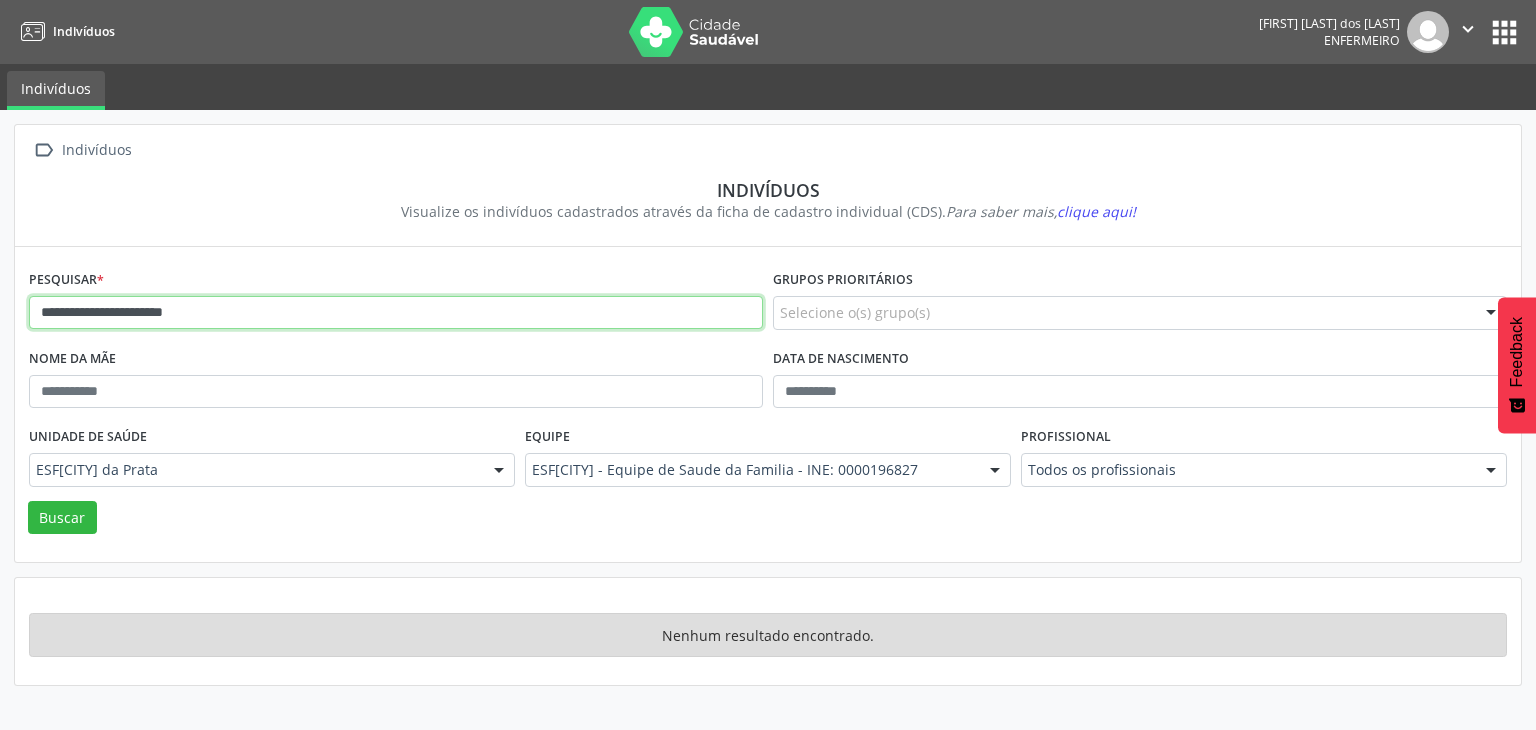 click on "**********" at bounding box center (396, 313) 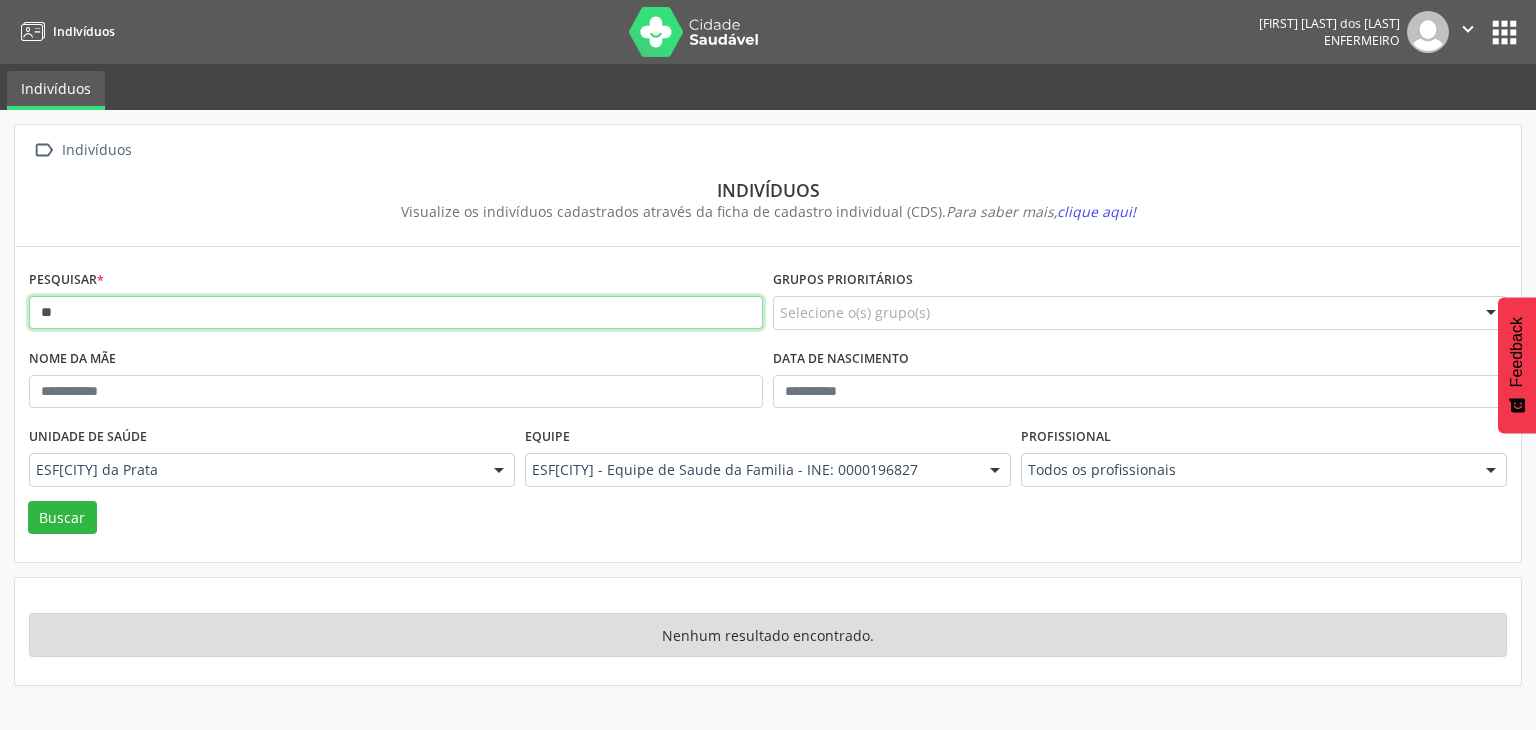 type on "*" 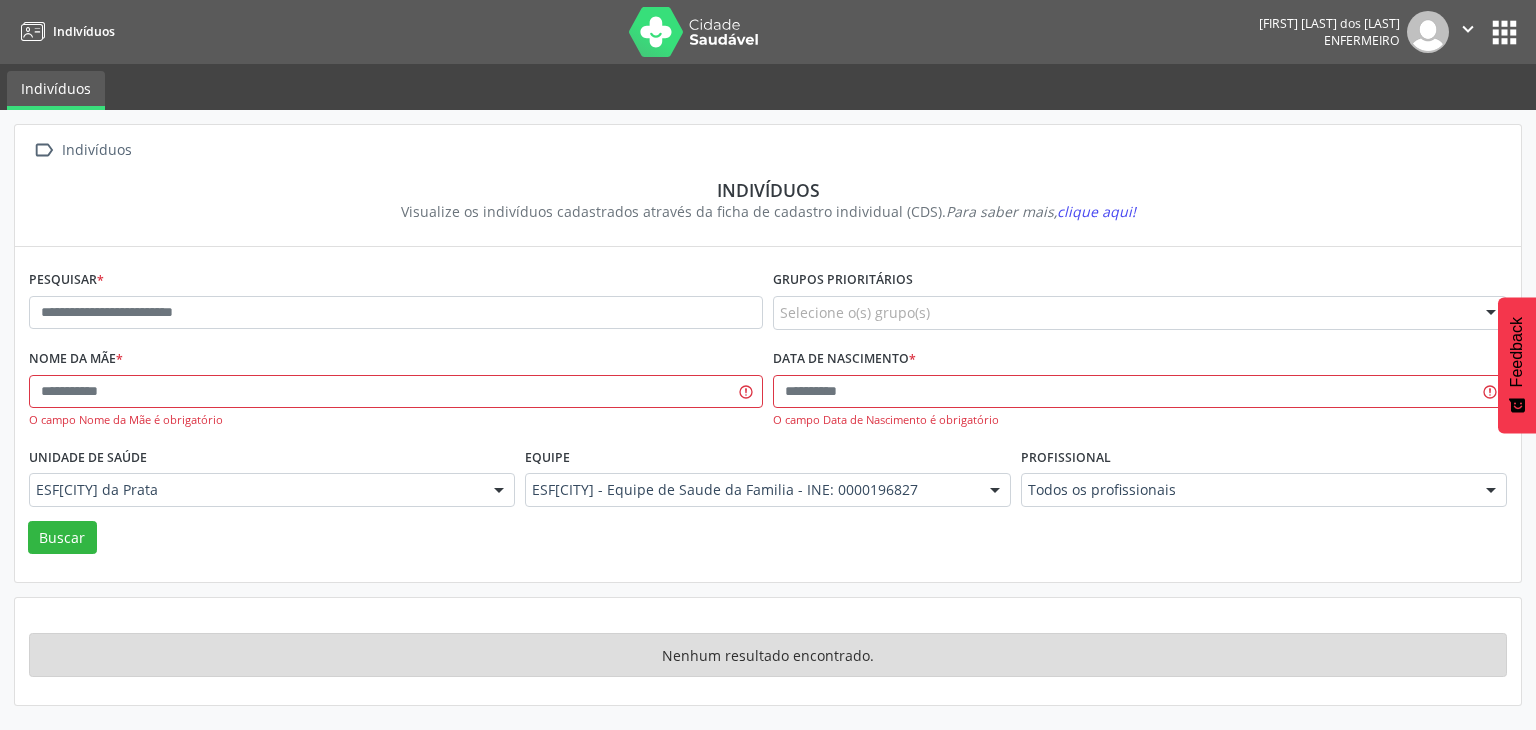 click on "Pesquisar
*" at bounding box center [396, 304] 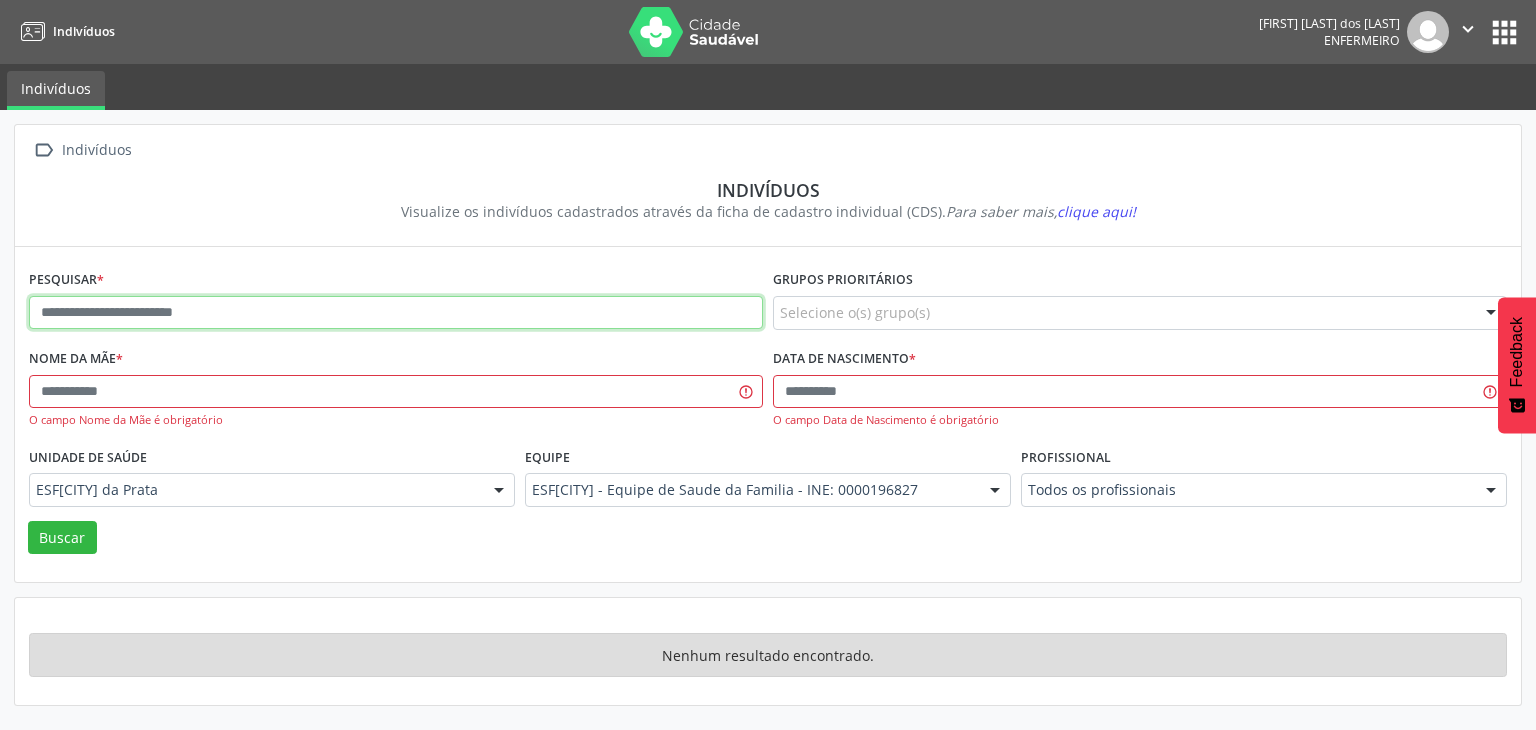 drag, startPoint x: 372, startPoint y: 293, endPoint x: 203, endPoint y: 304, distance: 169.3576 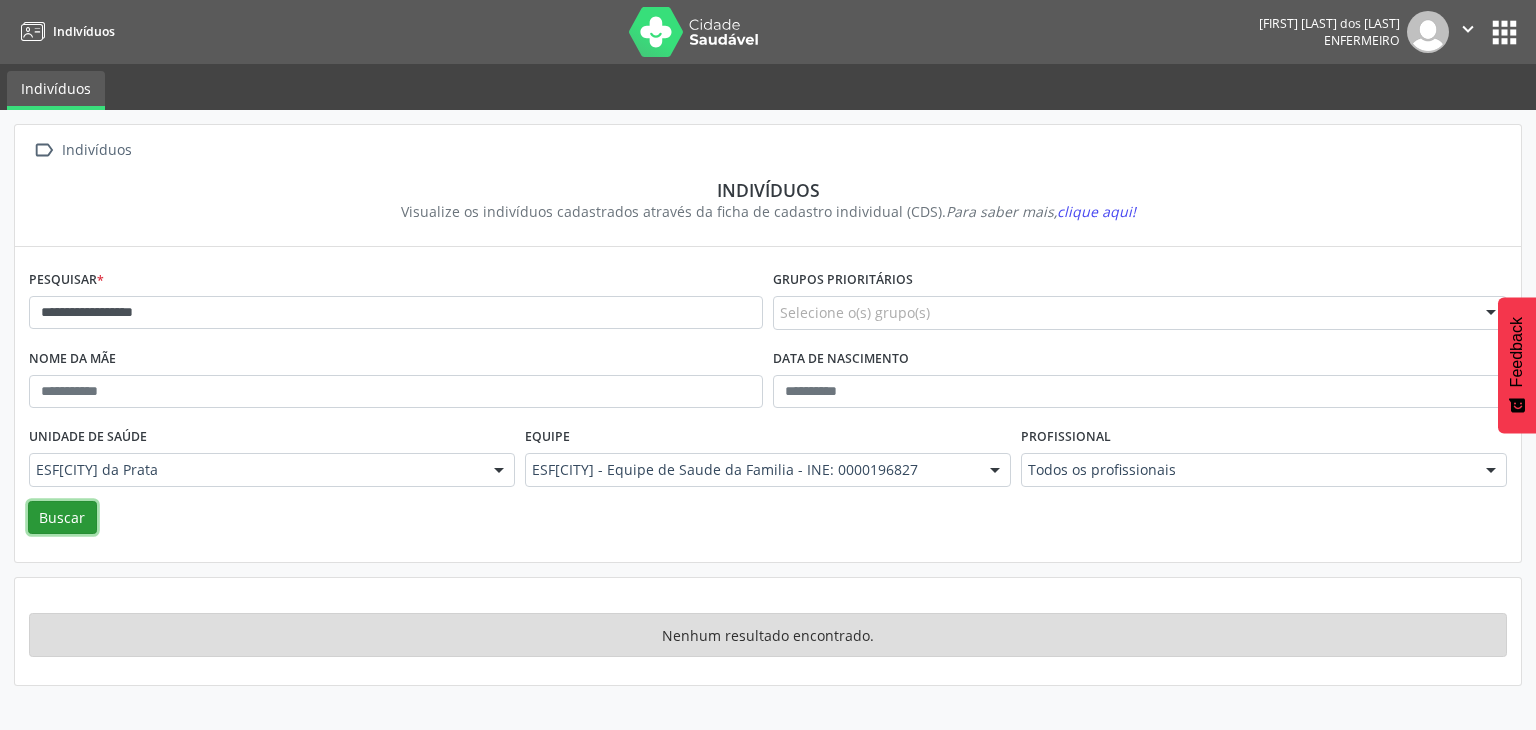 click on "Buscar" at bounding box center [62, 518] 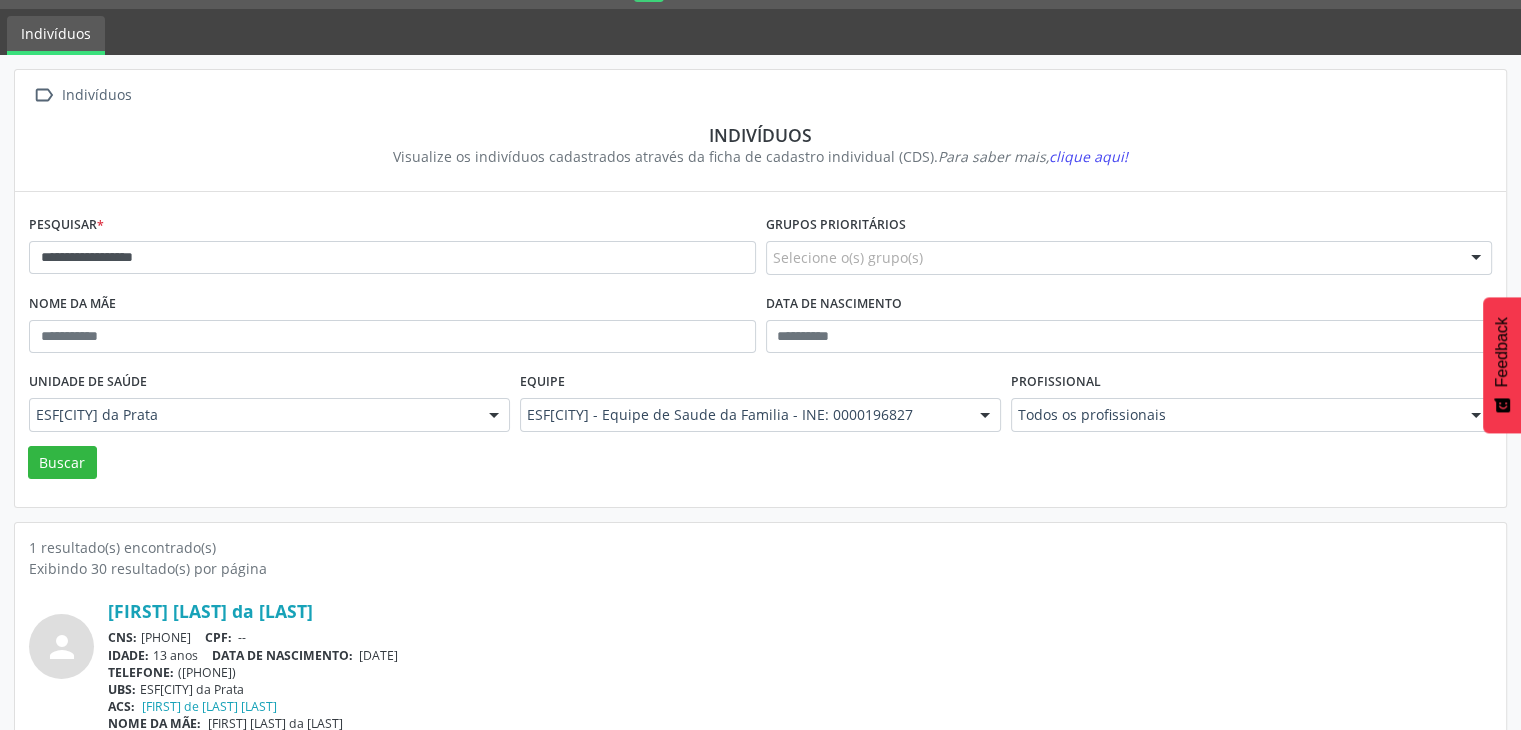 scroll, scrollTop: 84, scrollLeft: 0, axis: vertical 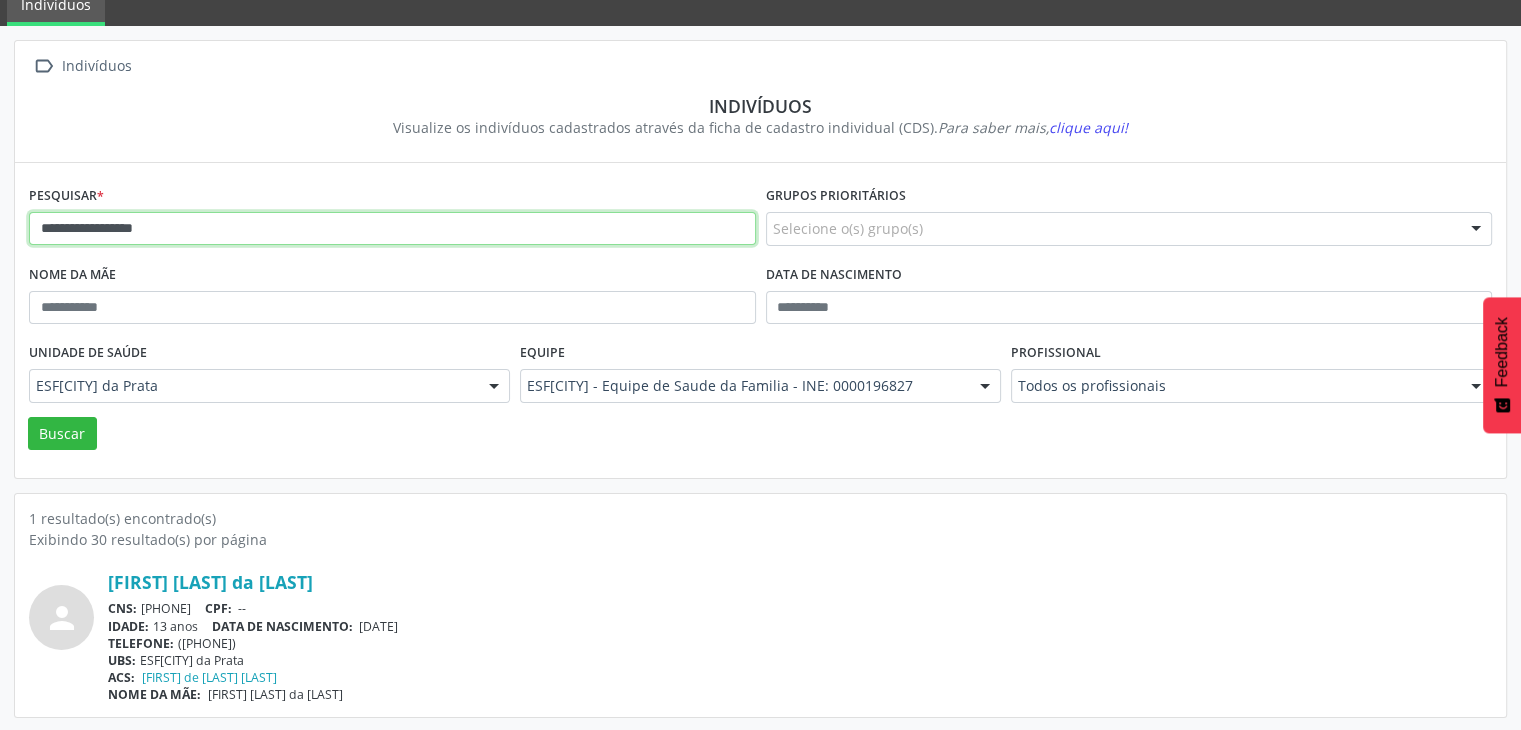 click on "**********" at bounding box center (392, 229) 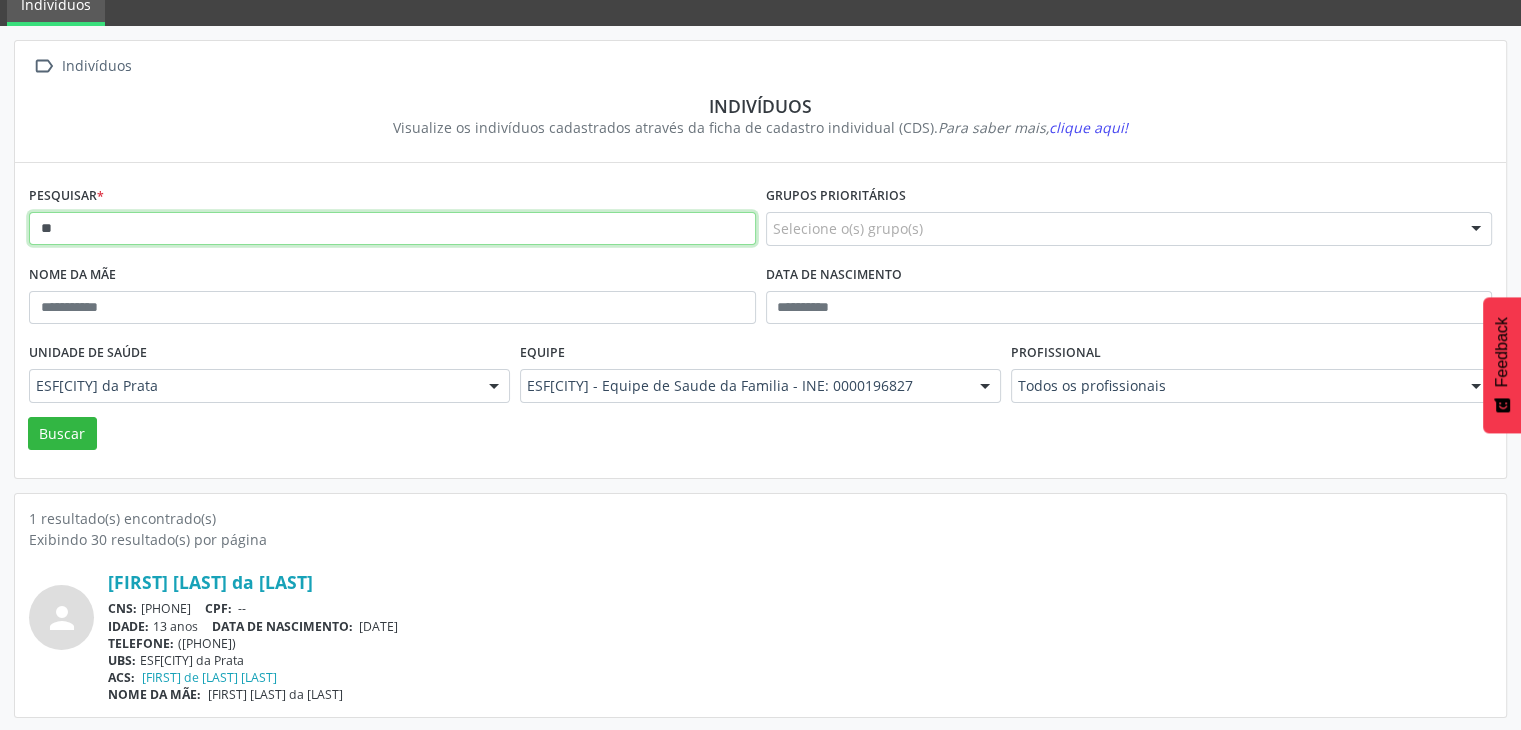 type on "*" 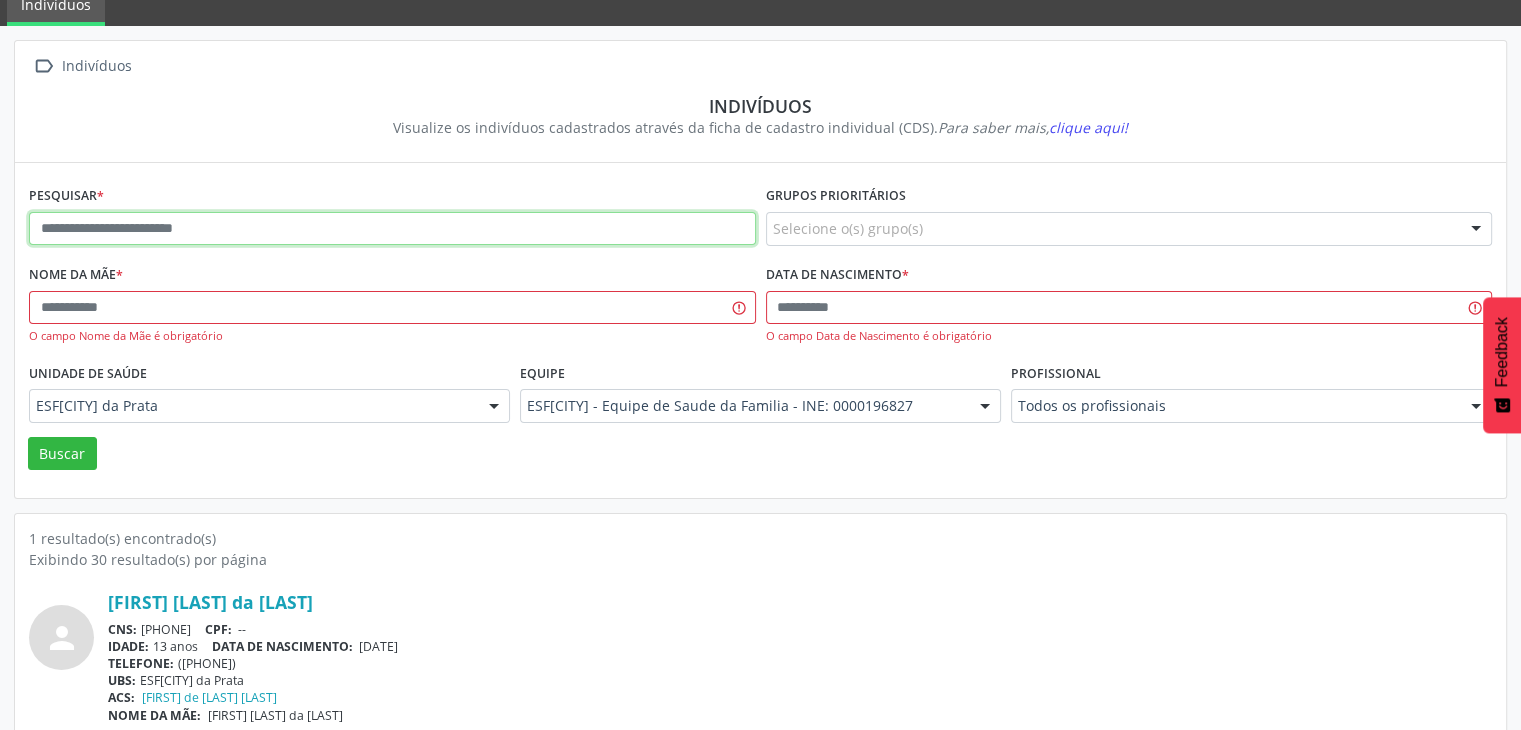 paste on "**********" 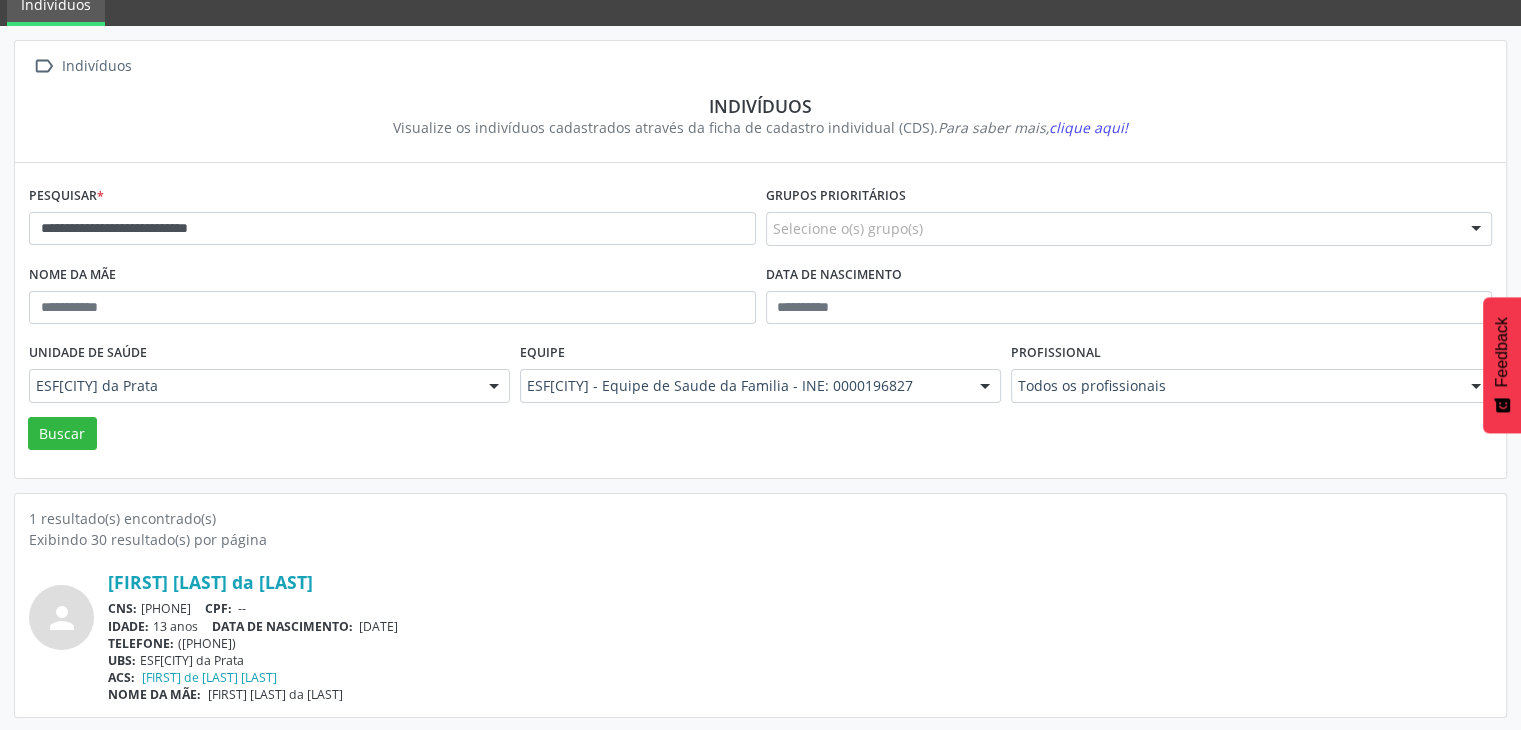 click on "Unidade de saúde
ESF[CITY] da Prata         ESF[CITY] da Prata
Nenhum resultado encontrado para: "   "
Não há nenhuma opção para ser exibida." at bounding box center [269, 377] 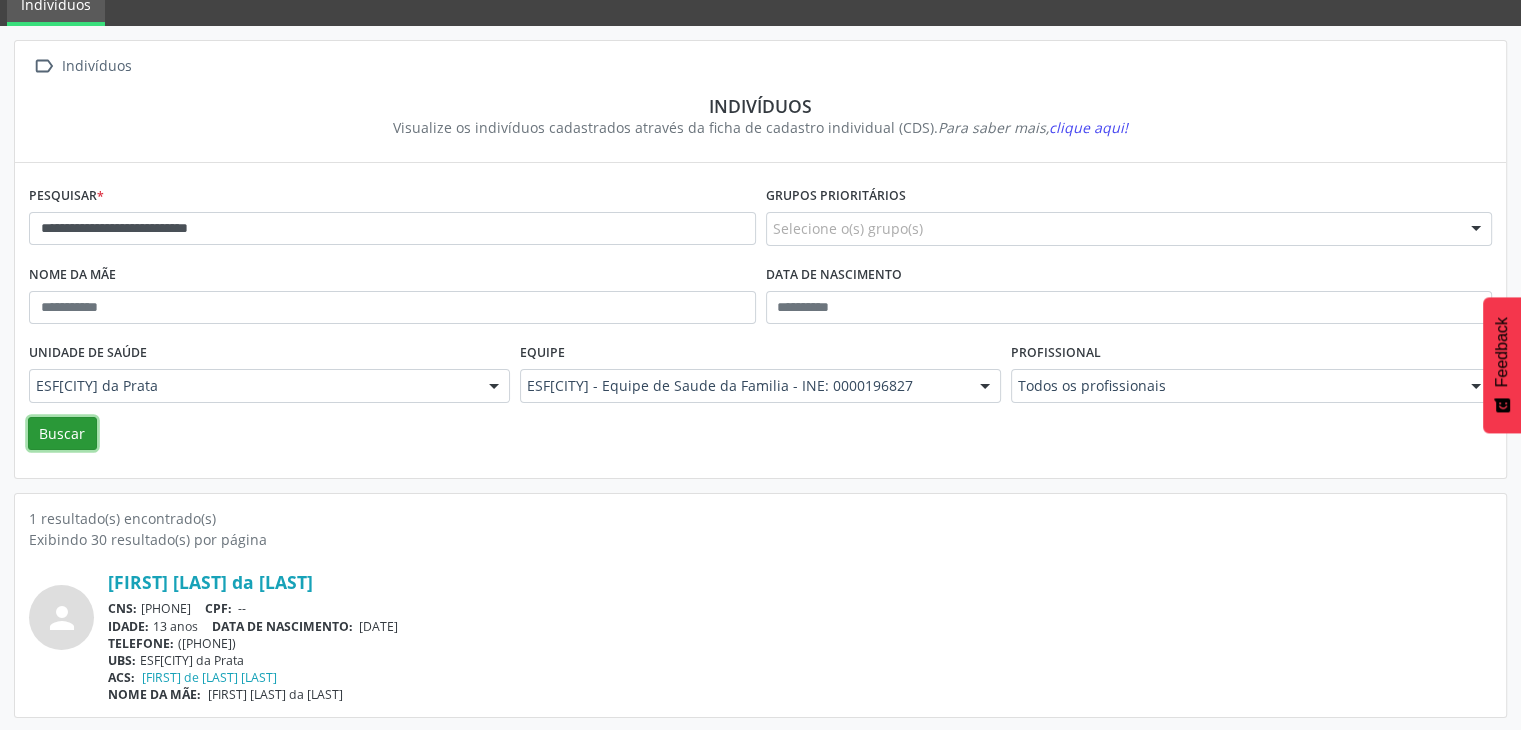 click on "Buscar" at bounding box center (62, 434) 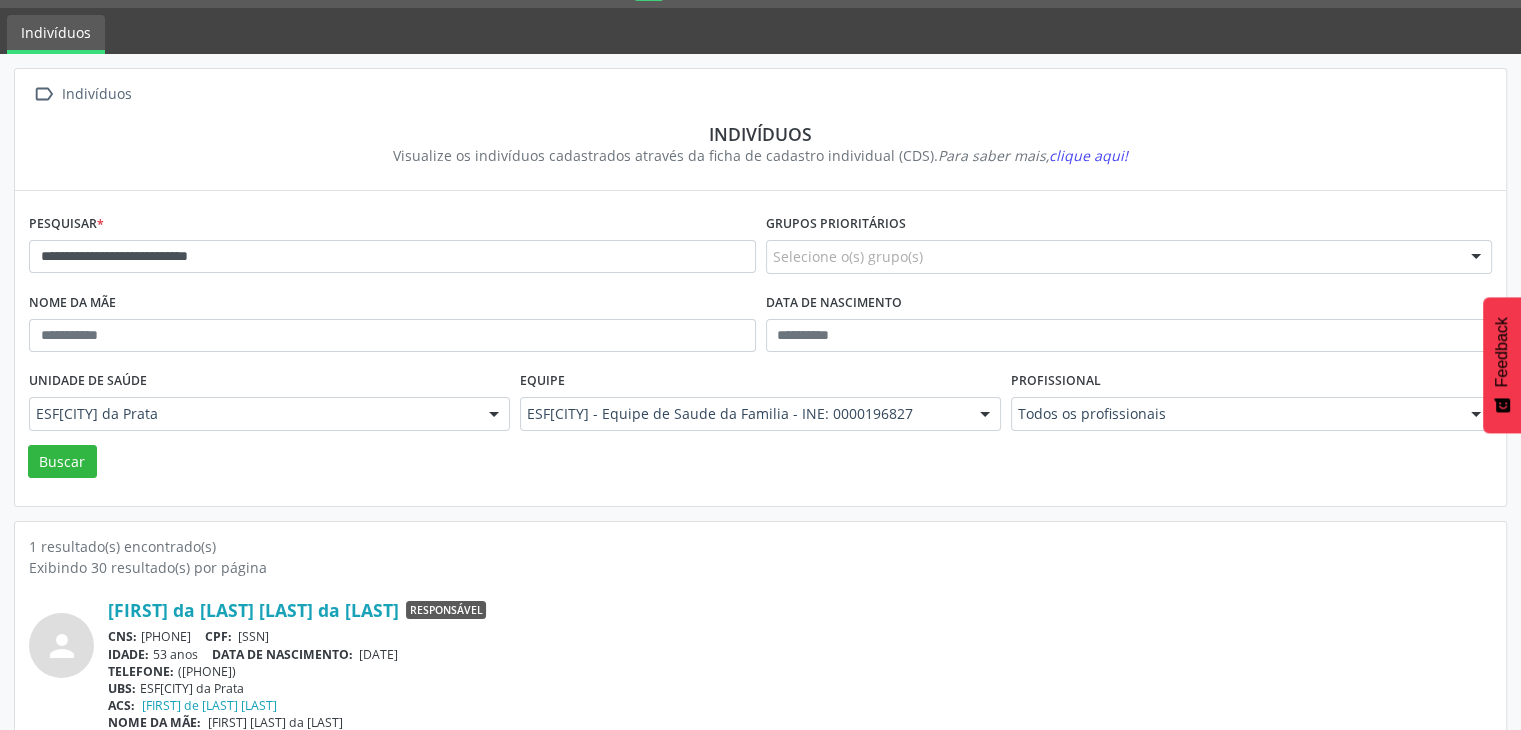scroll, scrollTop: 84, scrollLeft: 0, axis: vertical 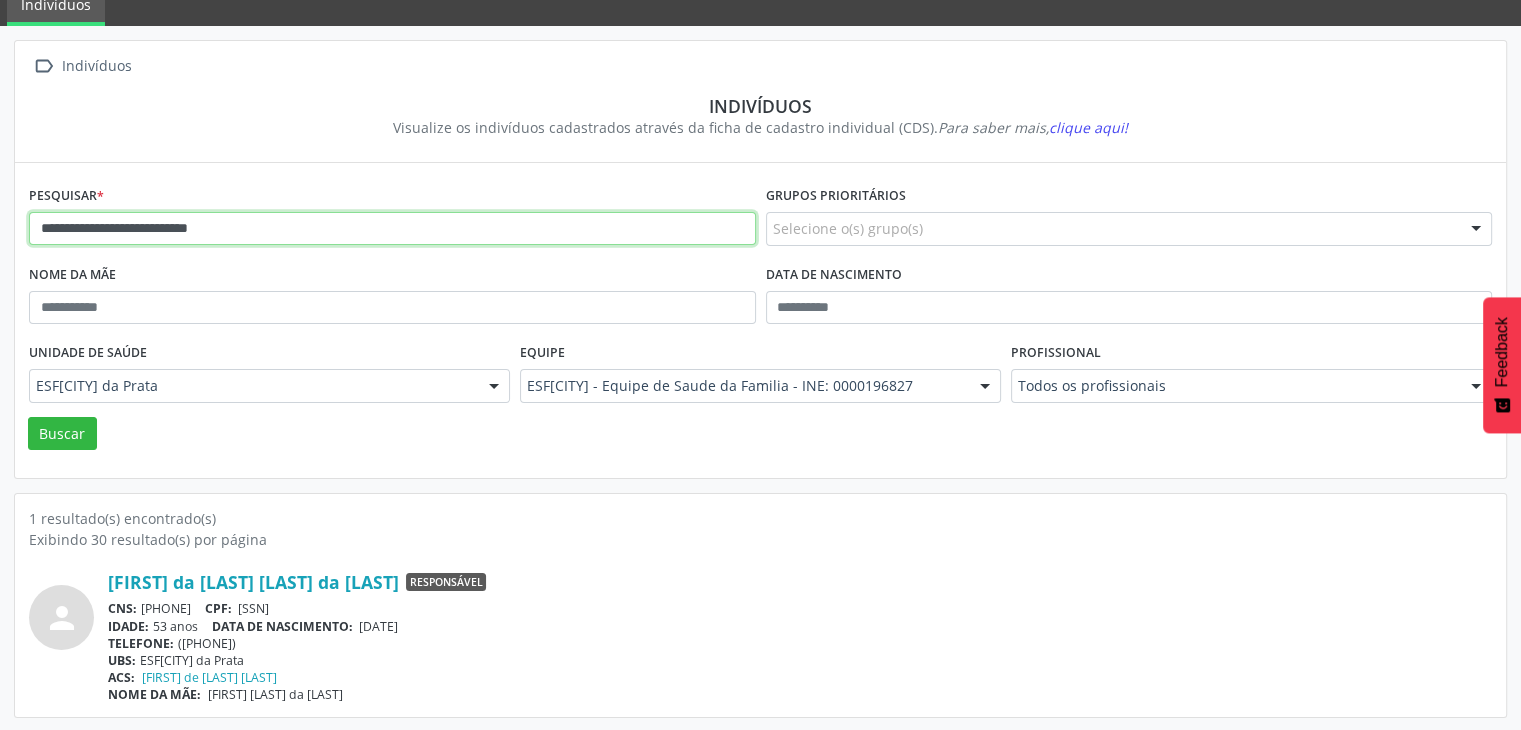 click on "**********" at bounding box center [392, 229] 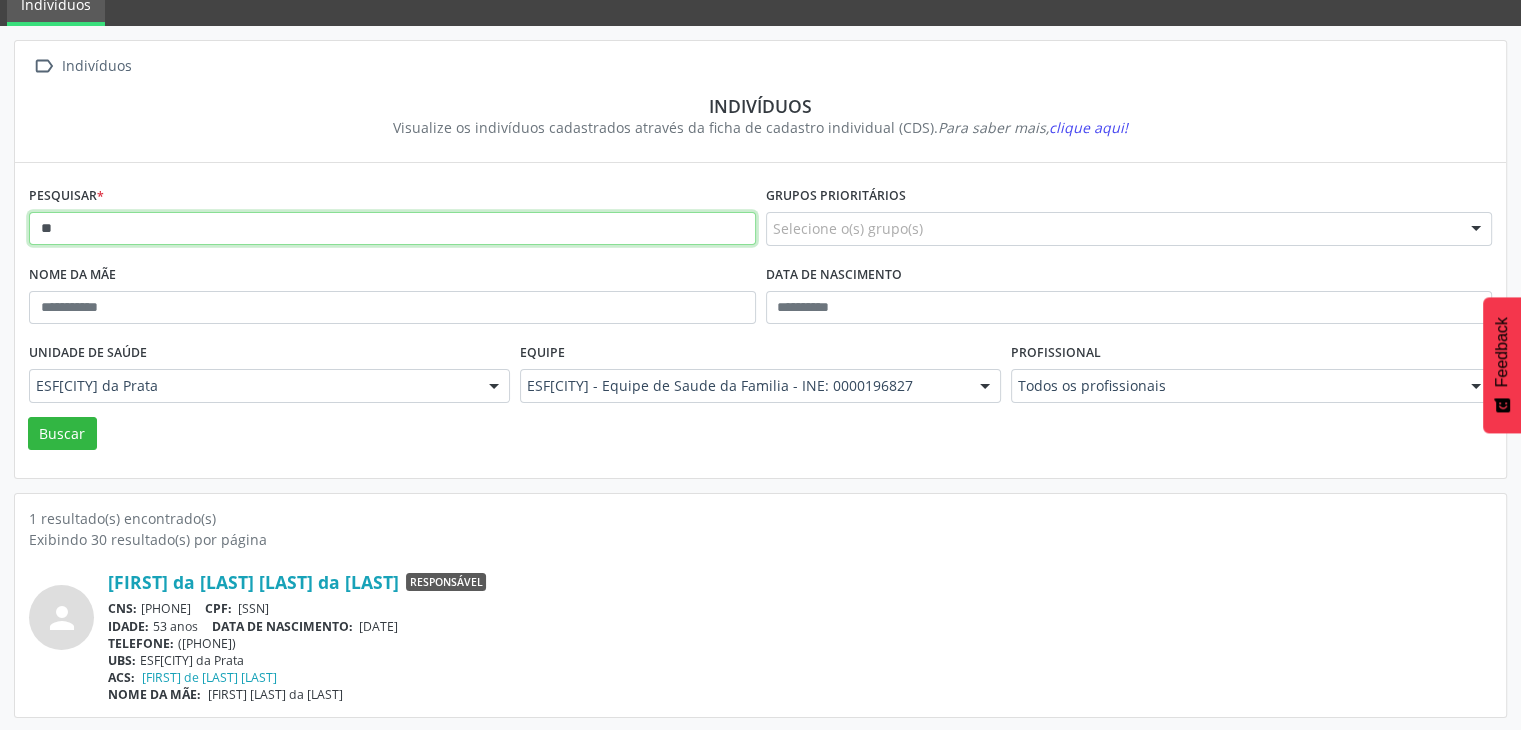 type on "*" 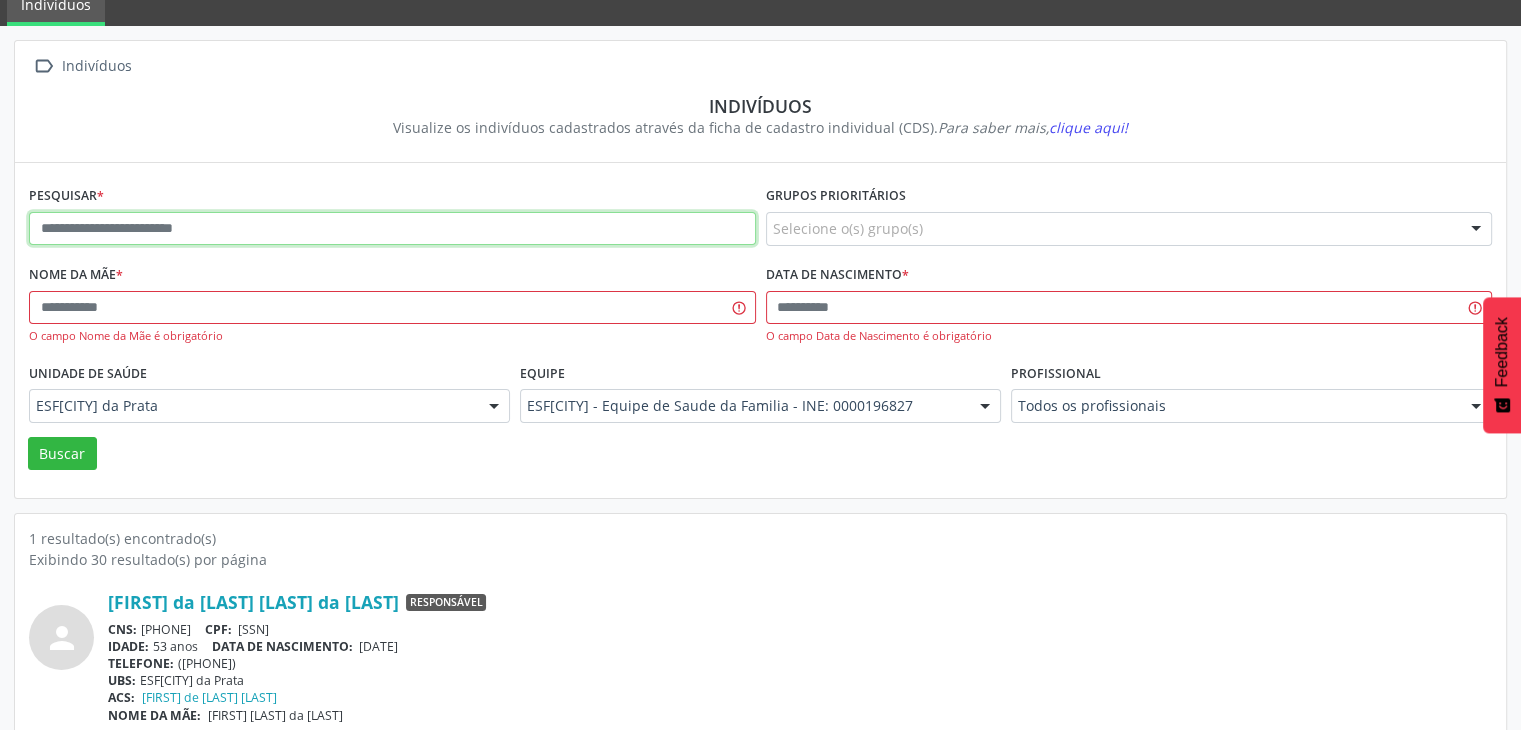 paste on "**********" 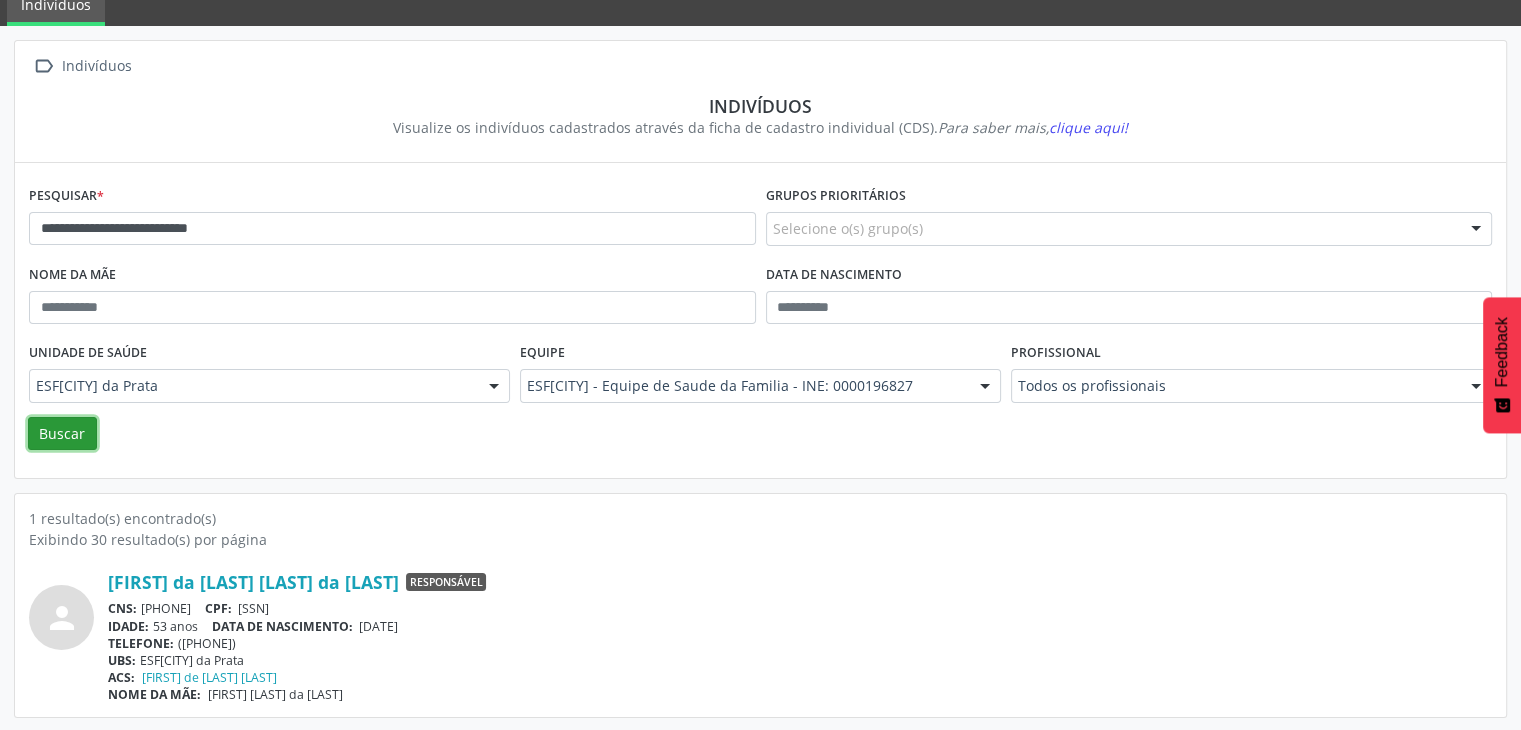 click on "Buscar" at bounding box center (62, 434) 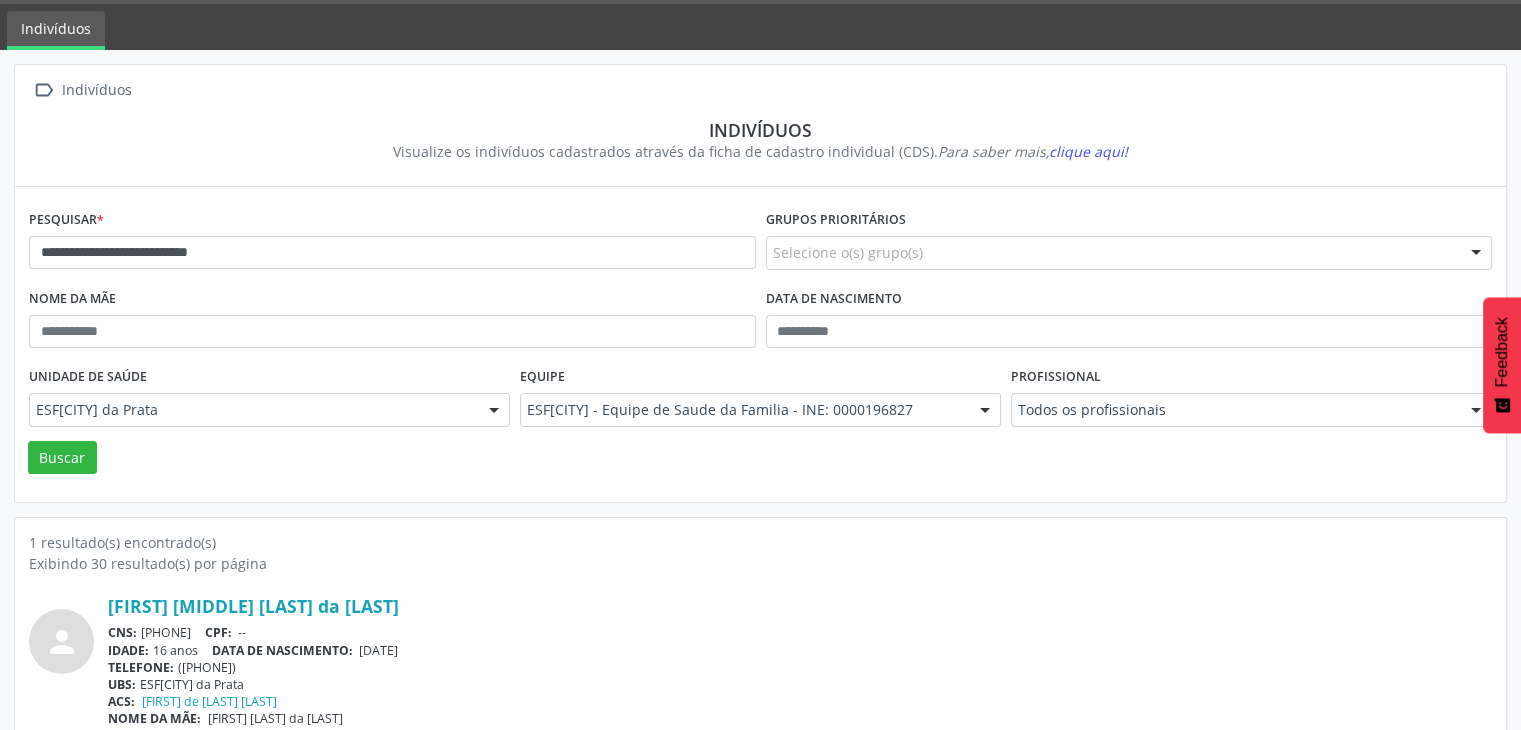 scroll, scrollTop: 84, scrollLeft: 0, axis: vertical 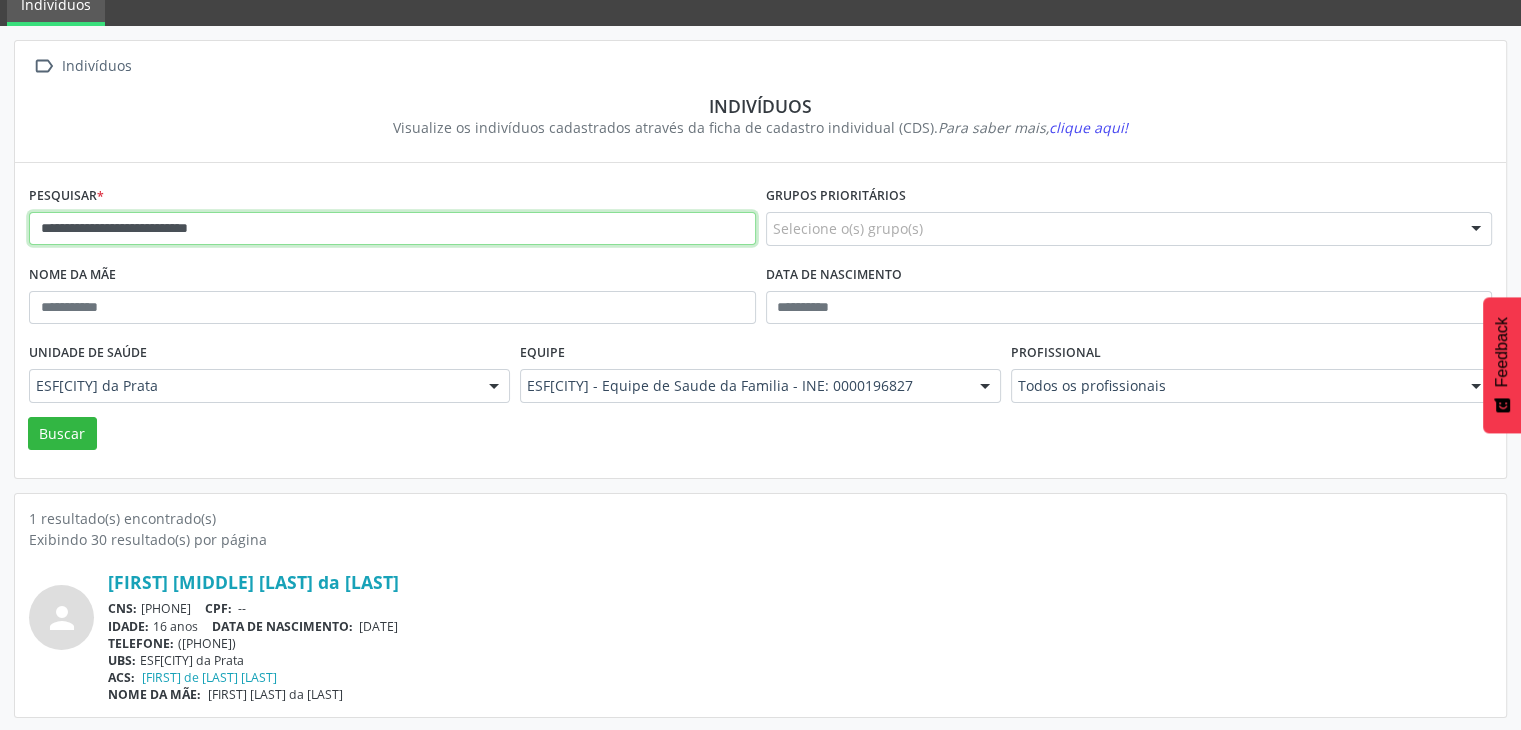 click on "**********" at bounding box center [392, 229] 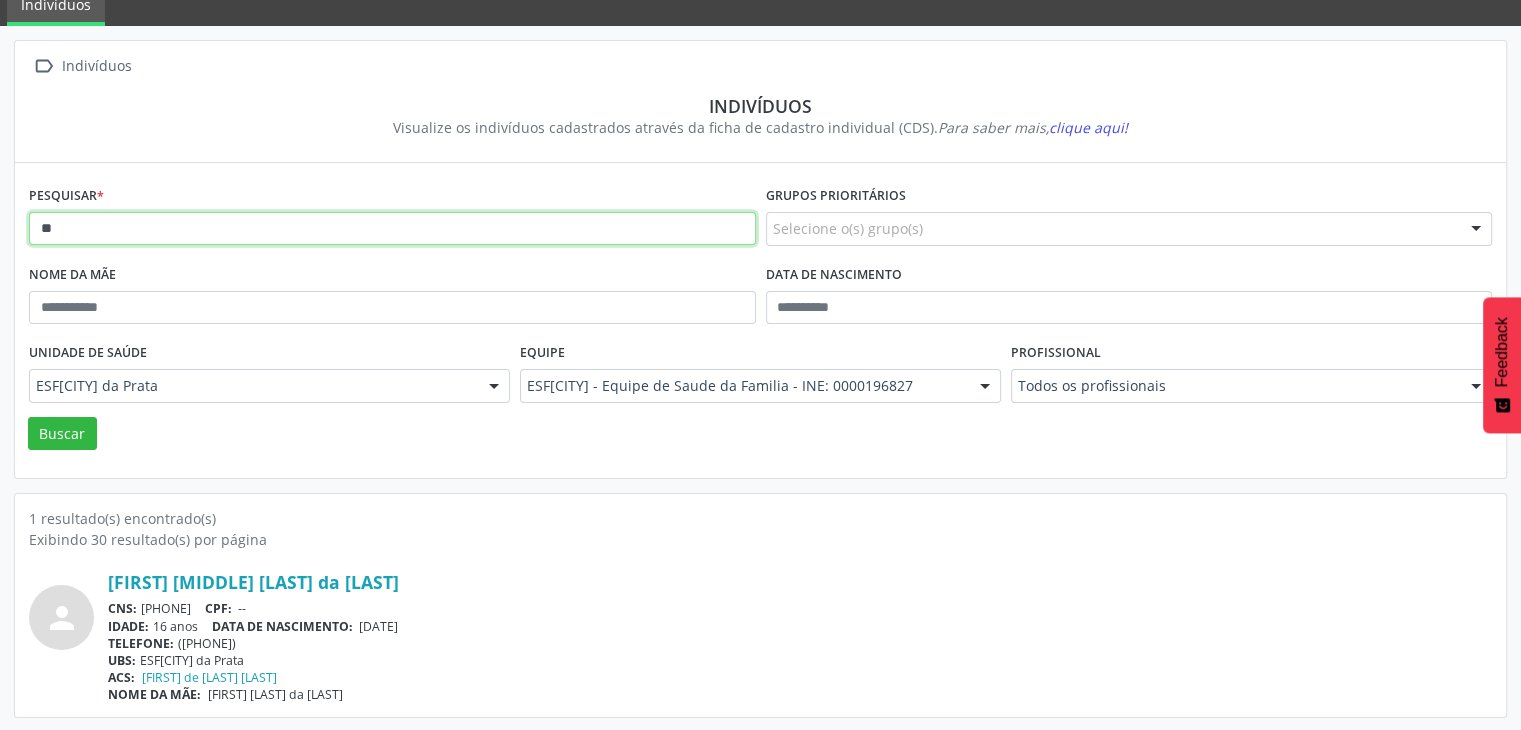 type on "*" 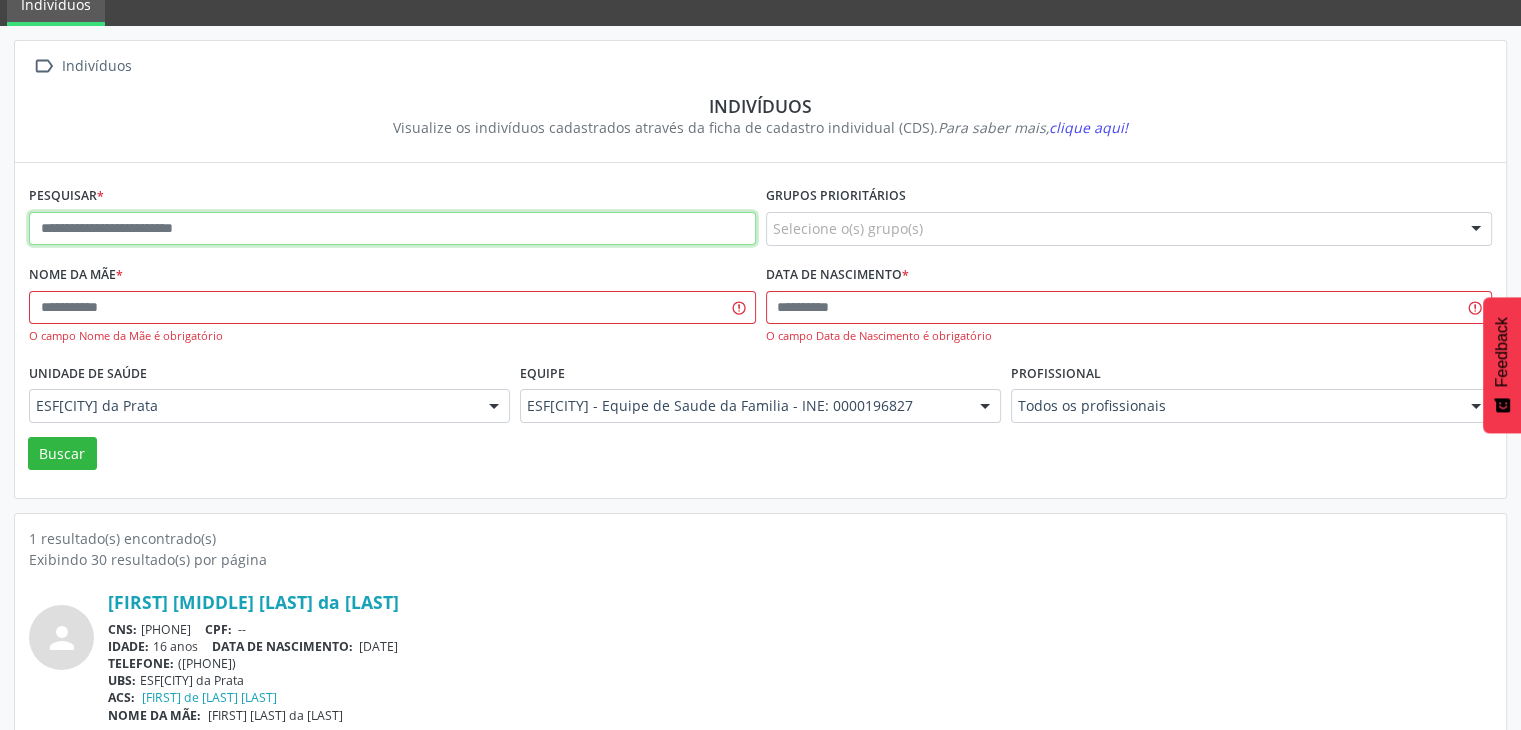 paste on "**********" 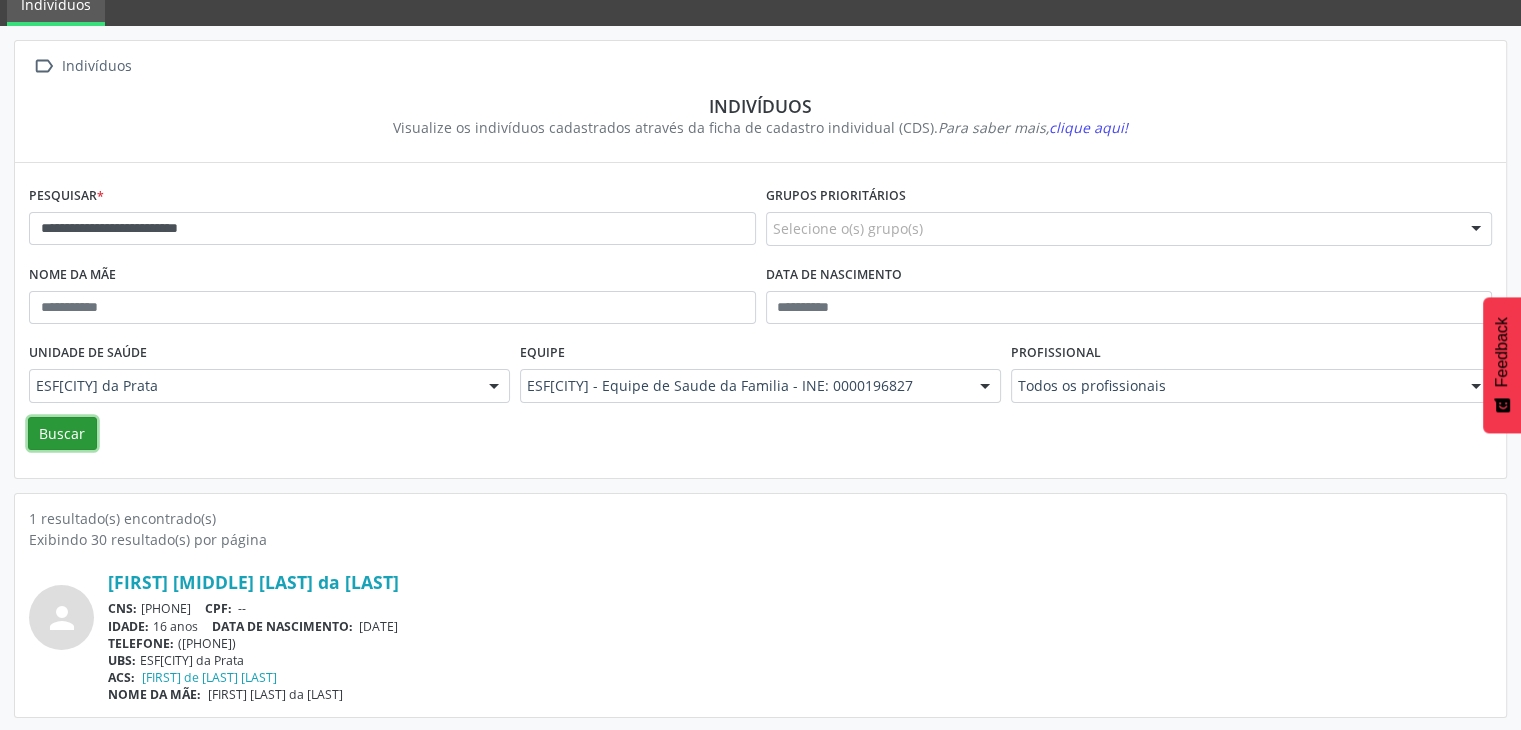 click on "Buscar" at bounding box center (62, 434) 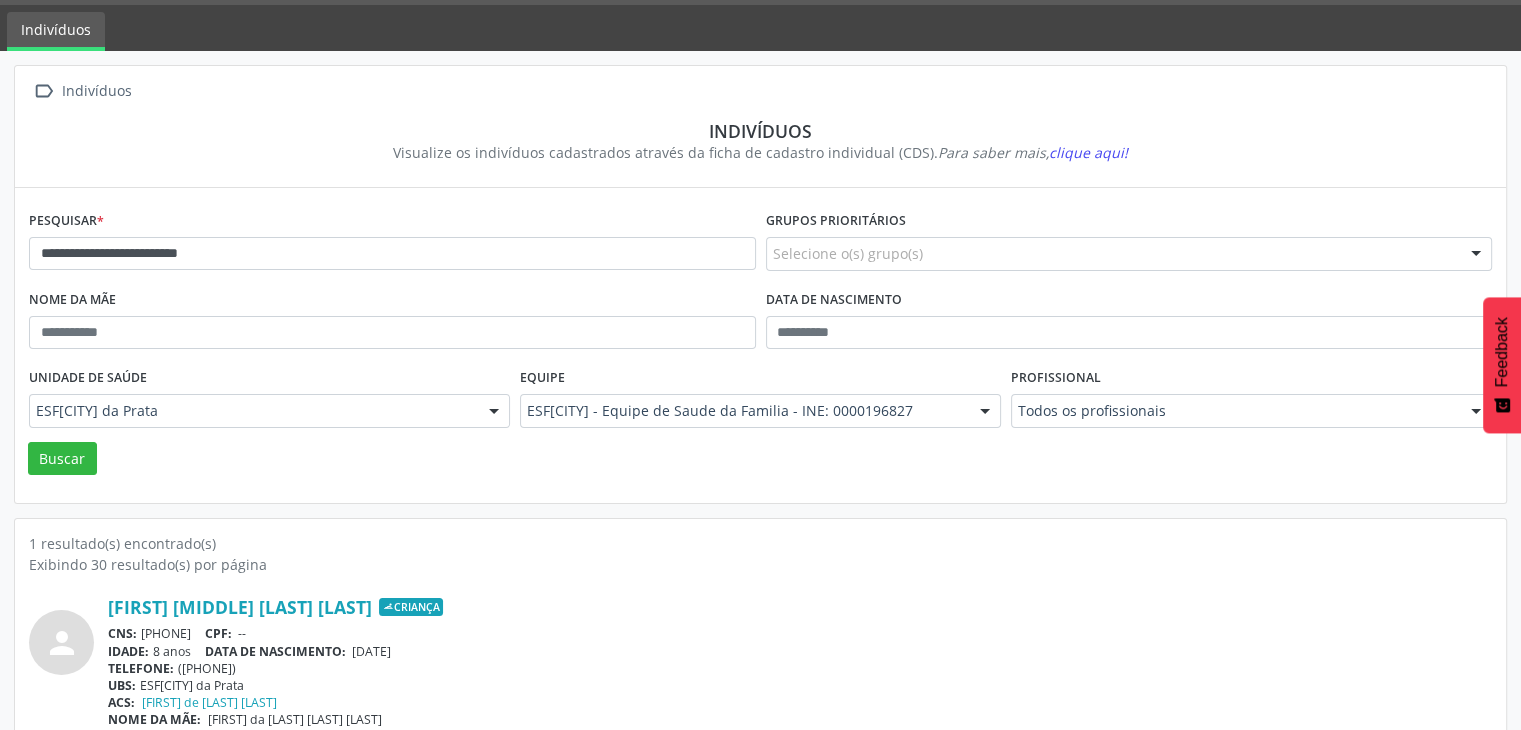scroll, scrollTop: 84, scrollLeft: 0, axis: vertical 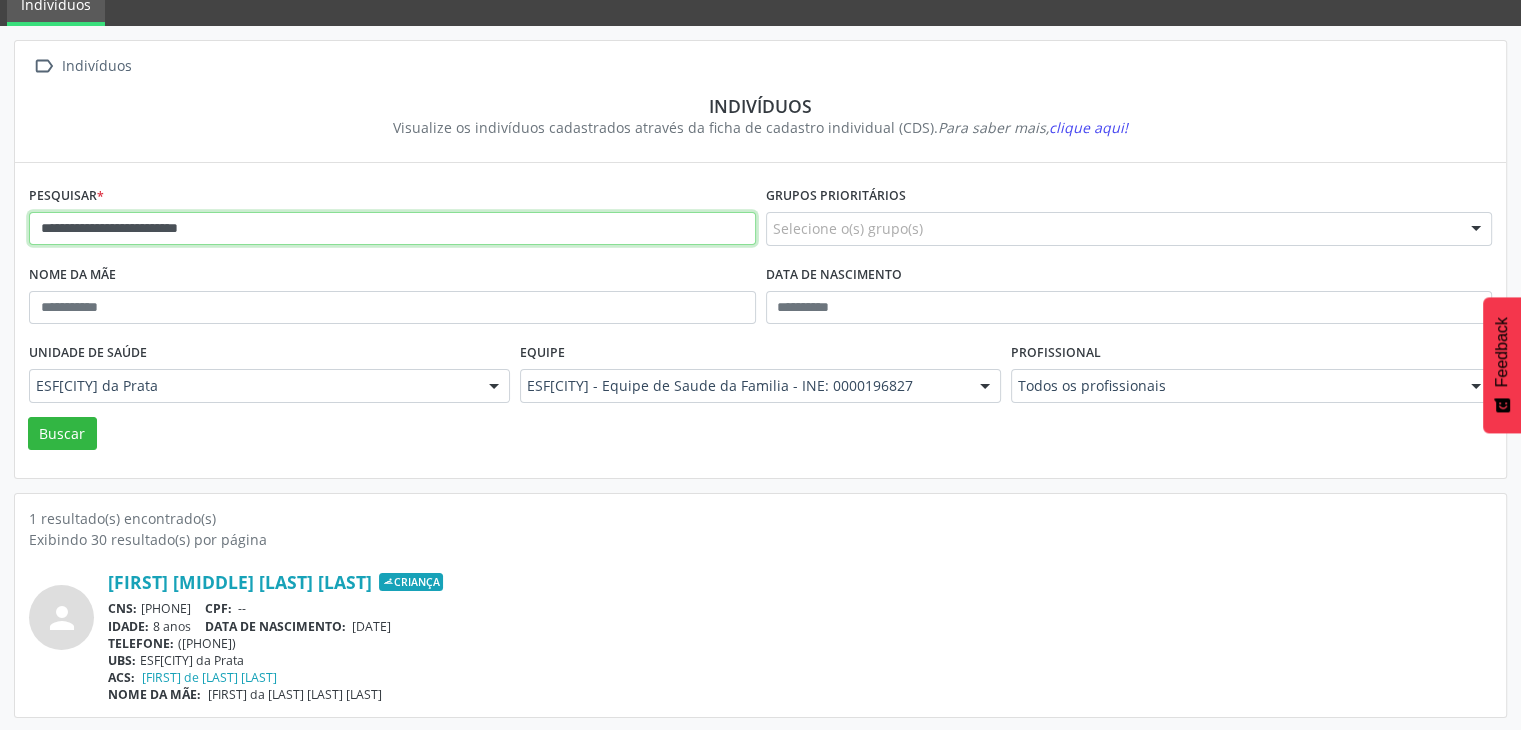 click on "**********" at bounding box center (392, 229) 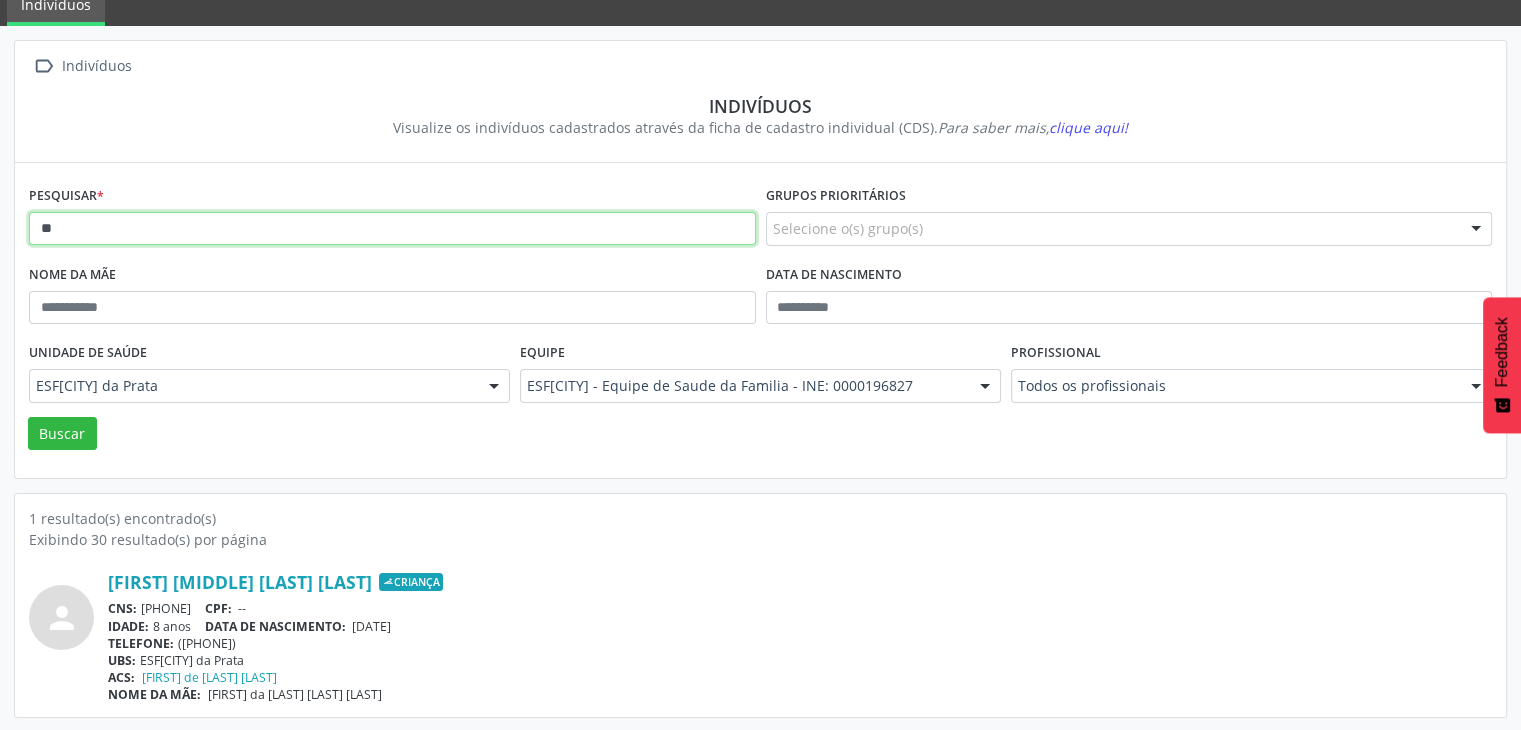 type on "*" 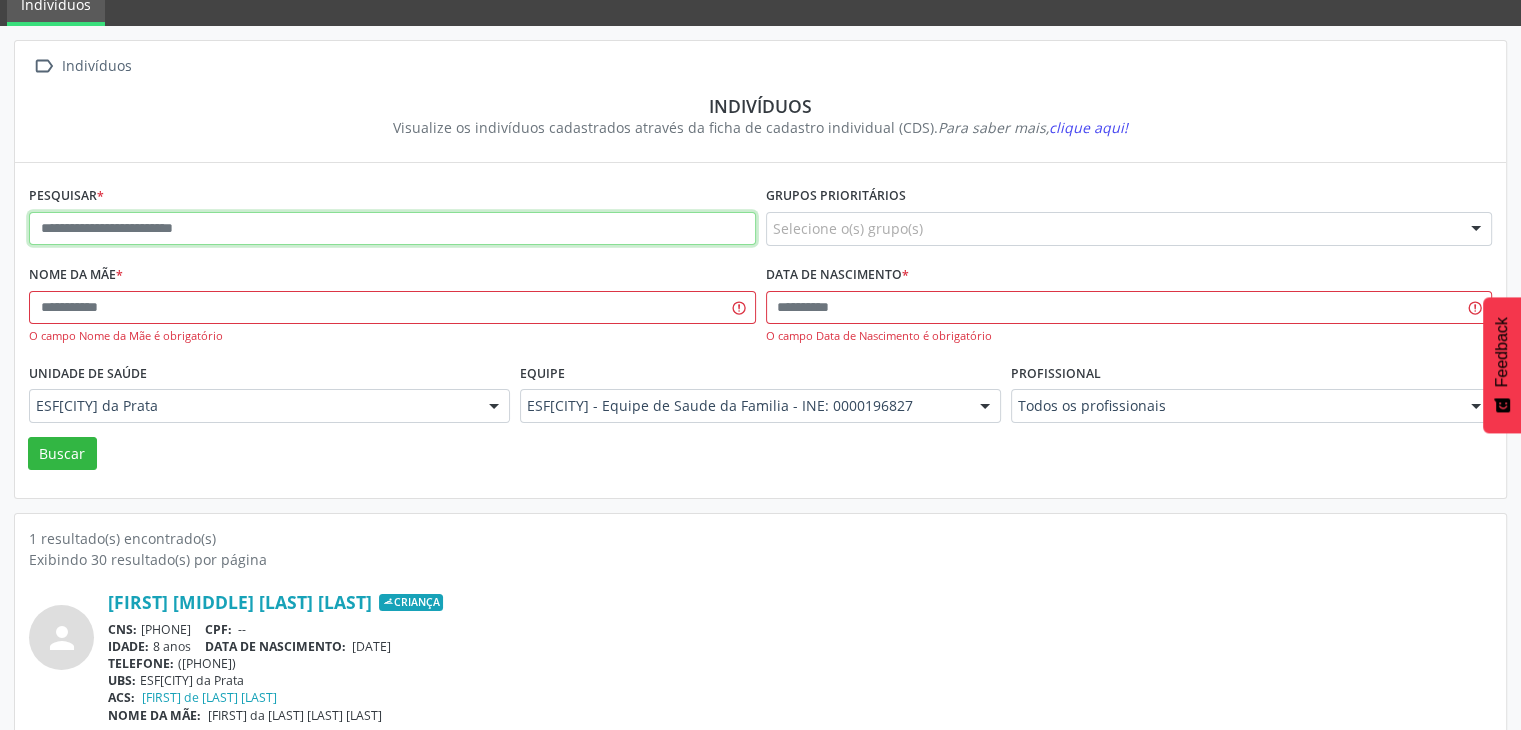 paste on "**********" 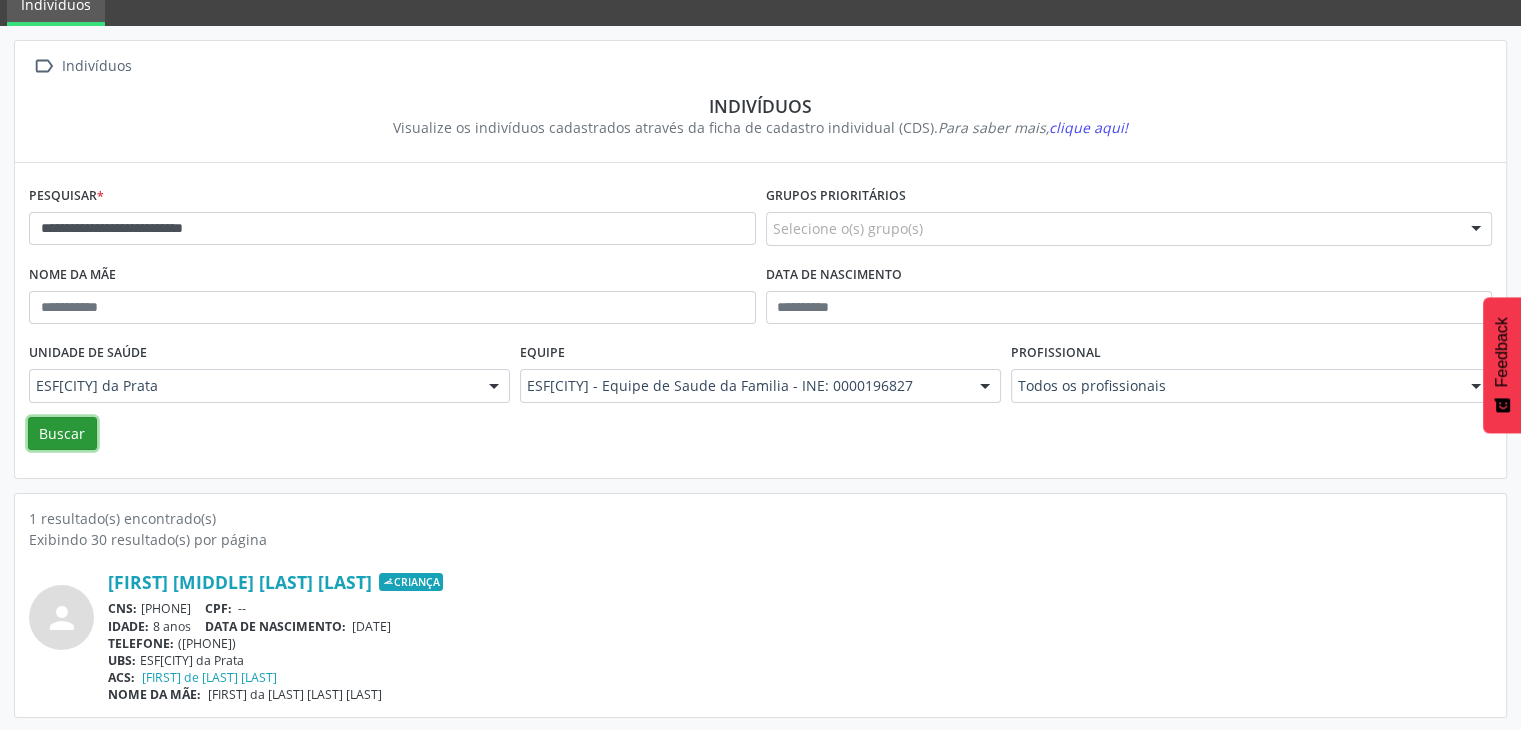 click on "Buscar" at bounding box center (62, 434) 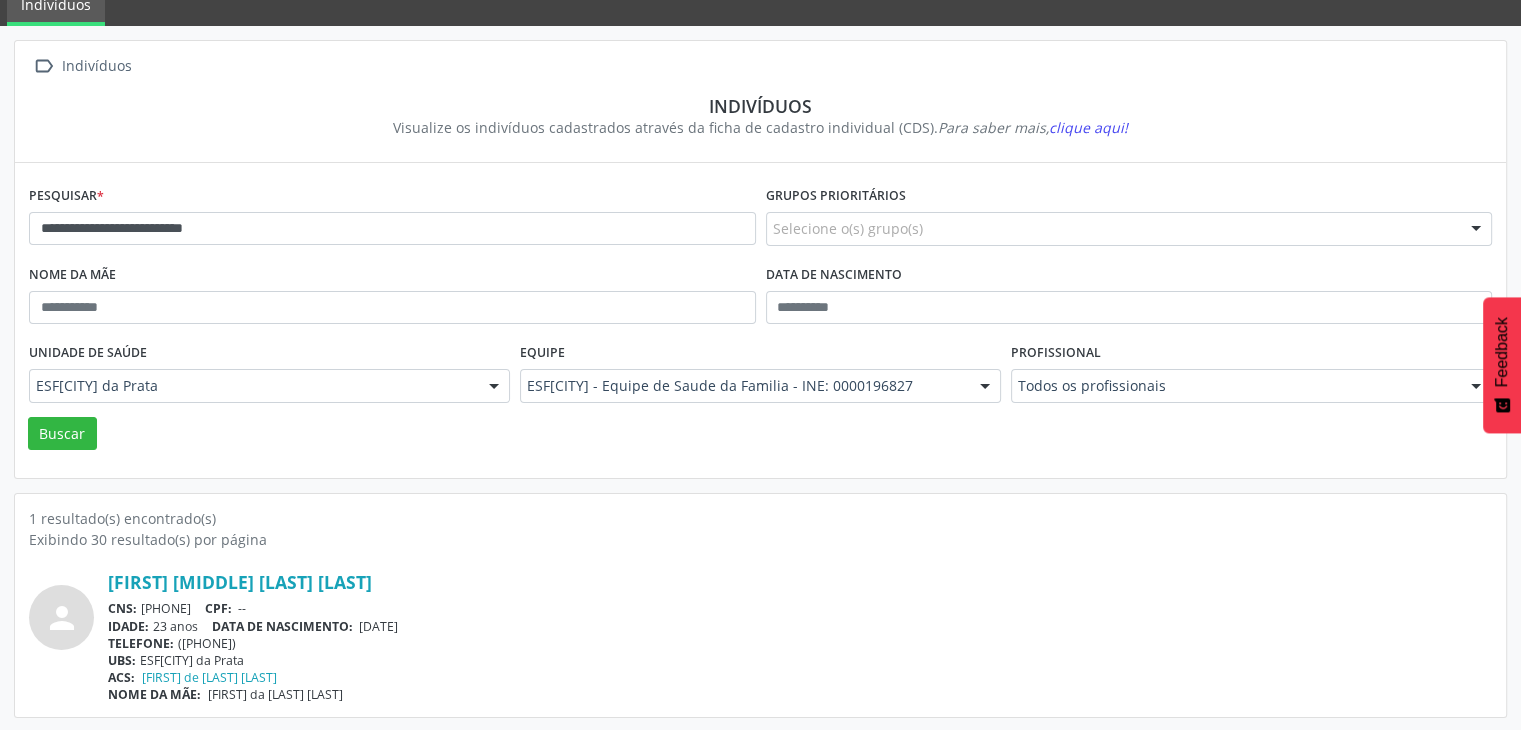 scroll, scrollTop: 84, scrollLeft: 0, axis: vertical 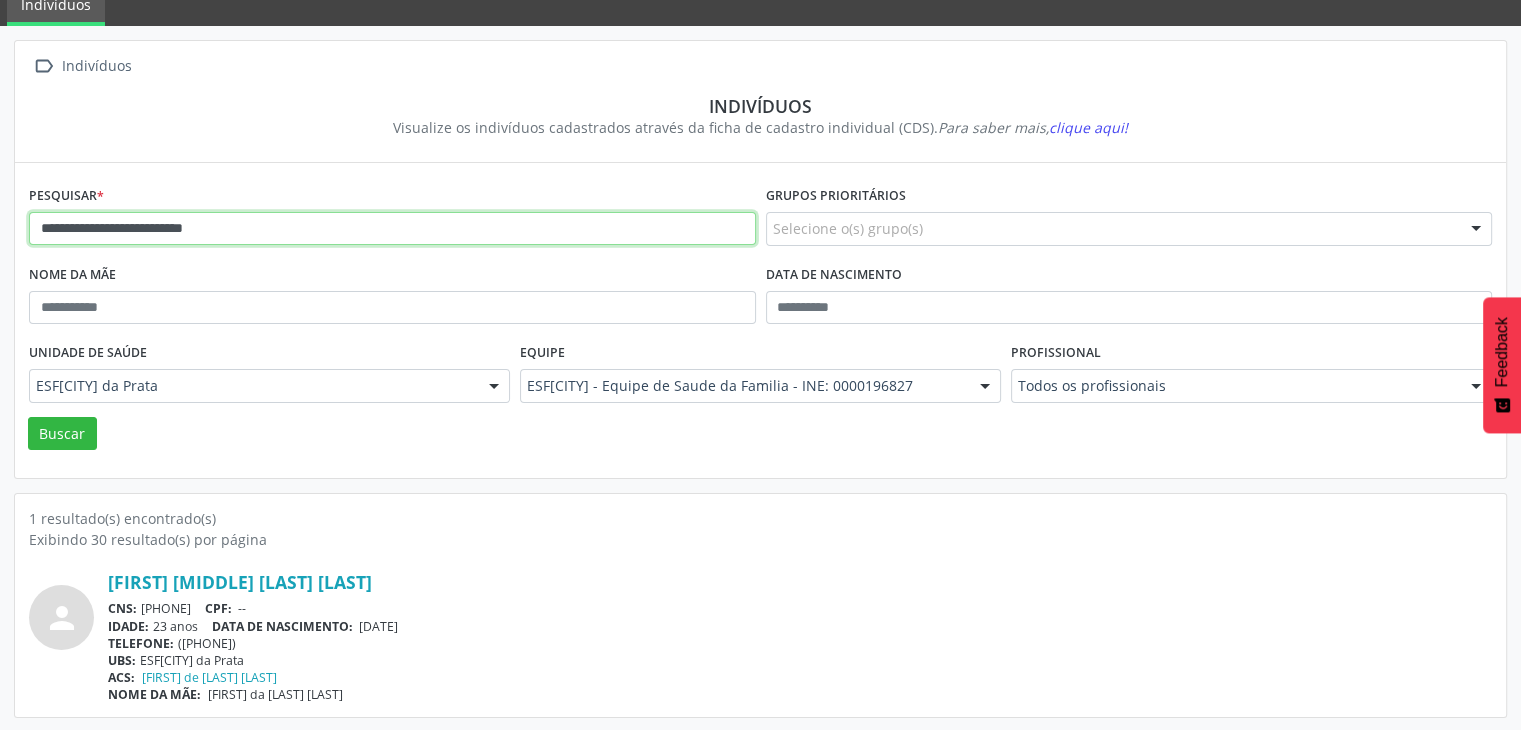 click on "**********" at bounding box center (392, 229) 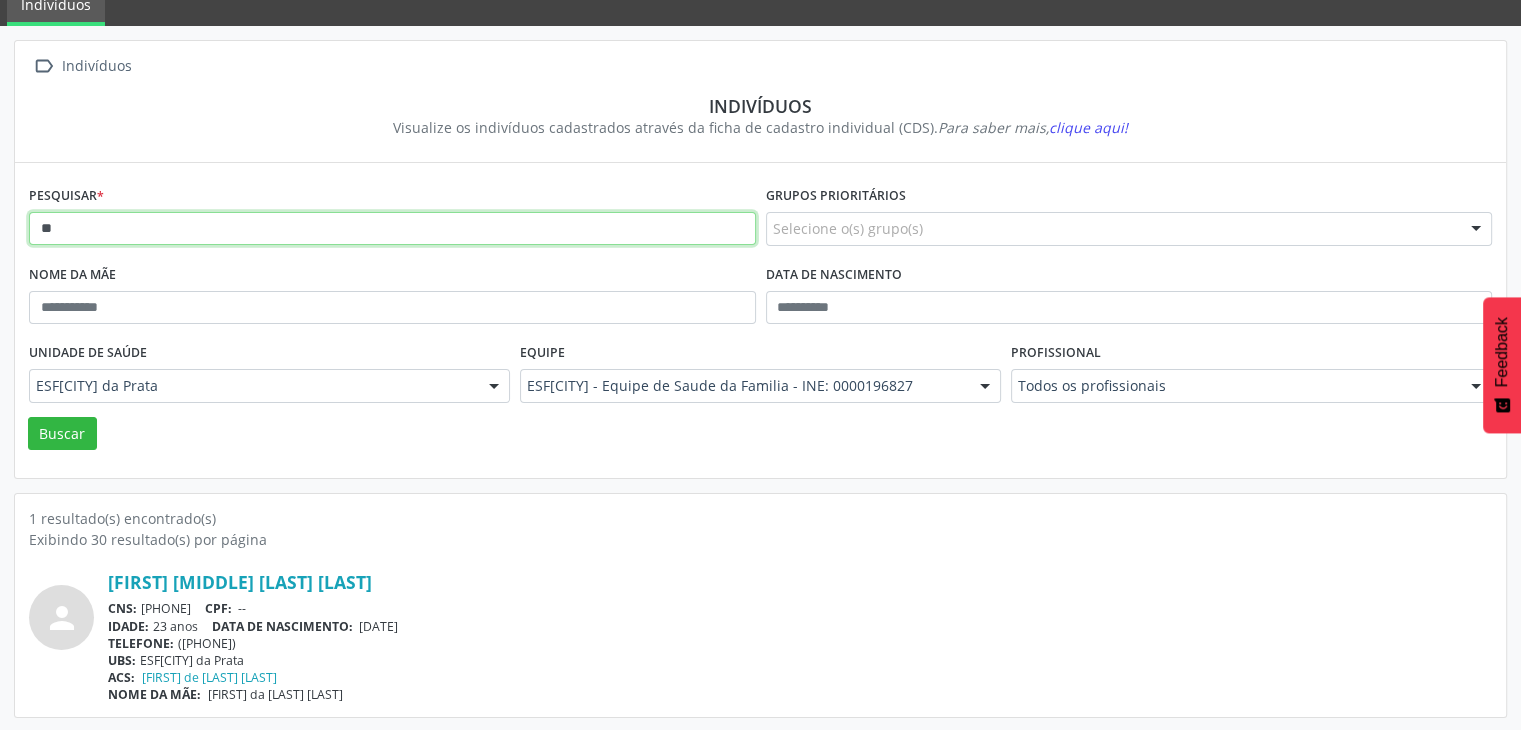 type on "*" 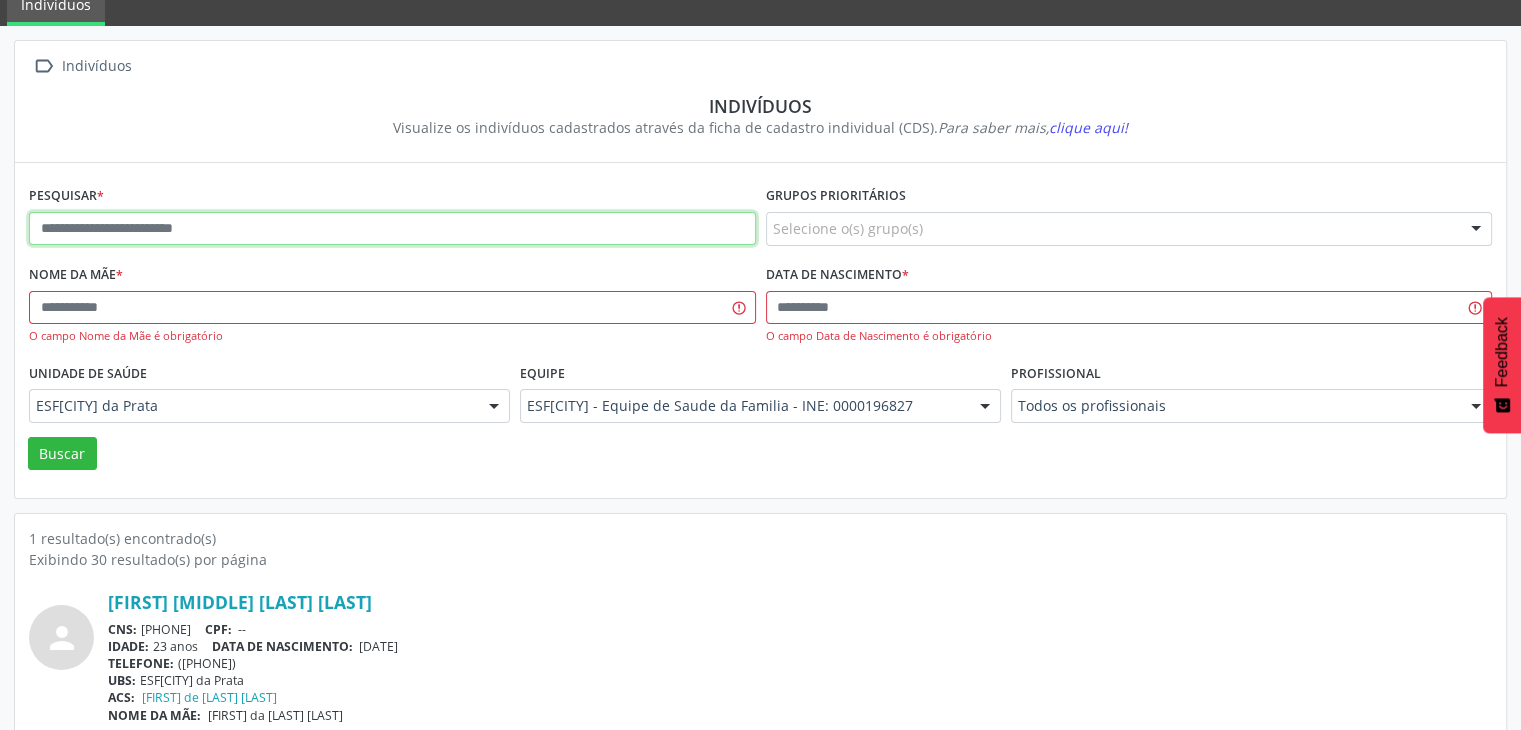 paste on "**********" 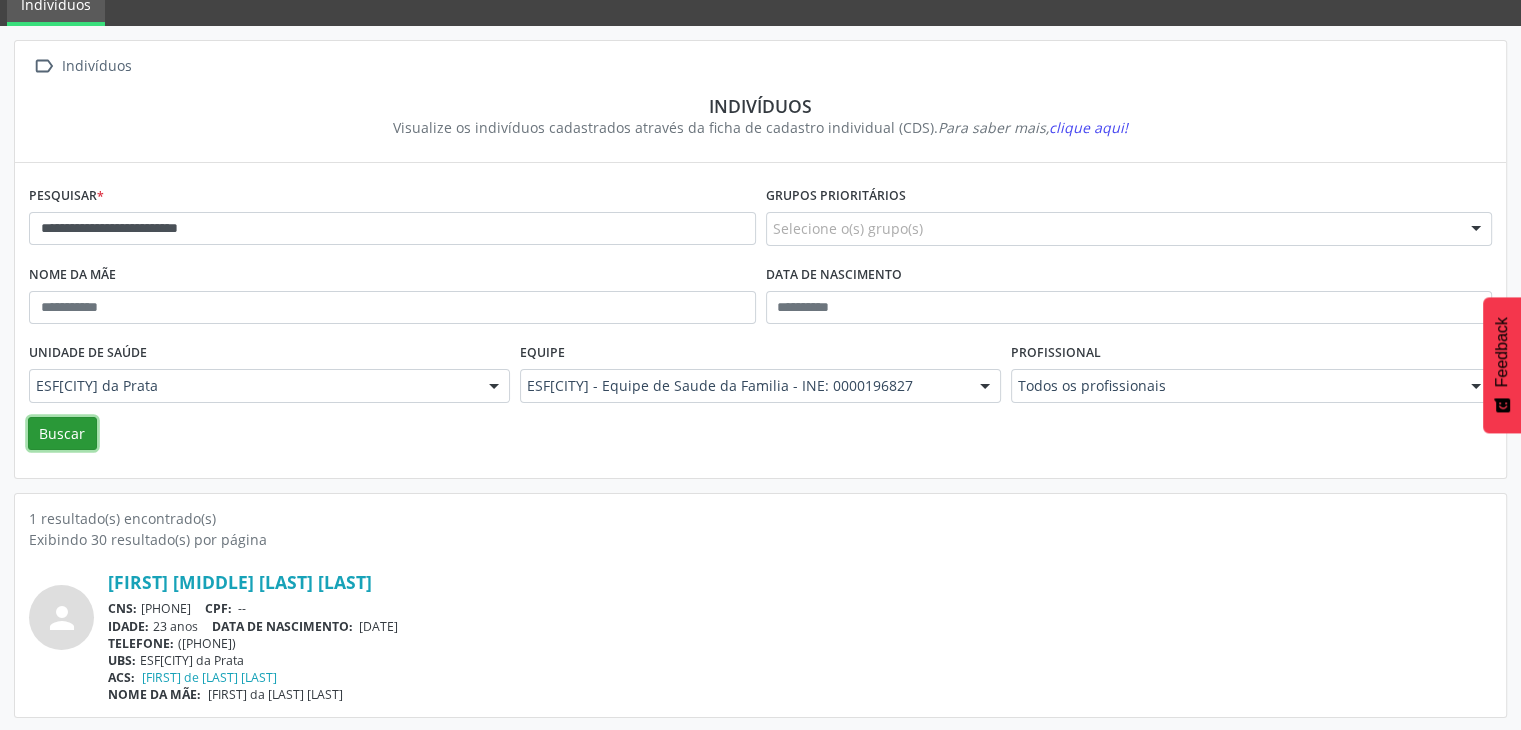 click on "Buscar" at bounding box center (62, 434) 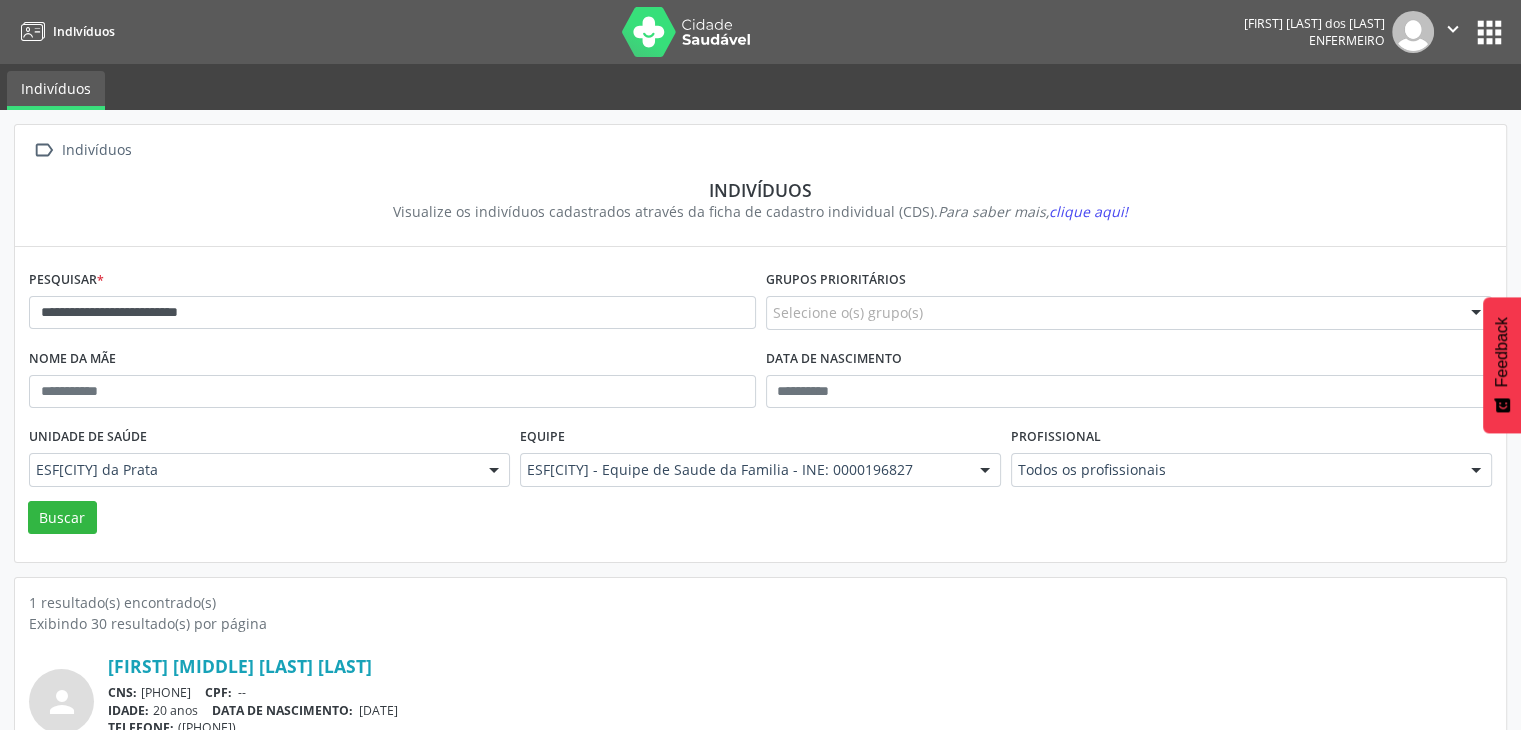 scroll, scrollTop: 84, scrollLeft: 0, axis: vertical 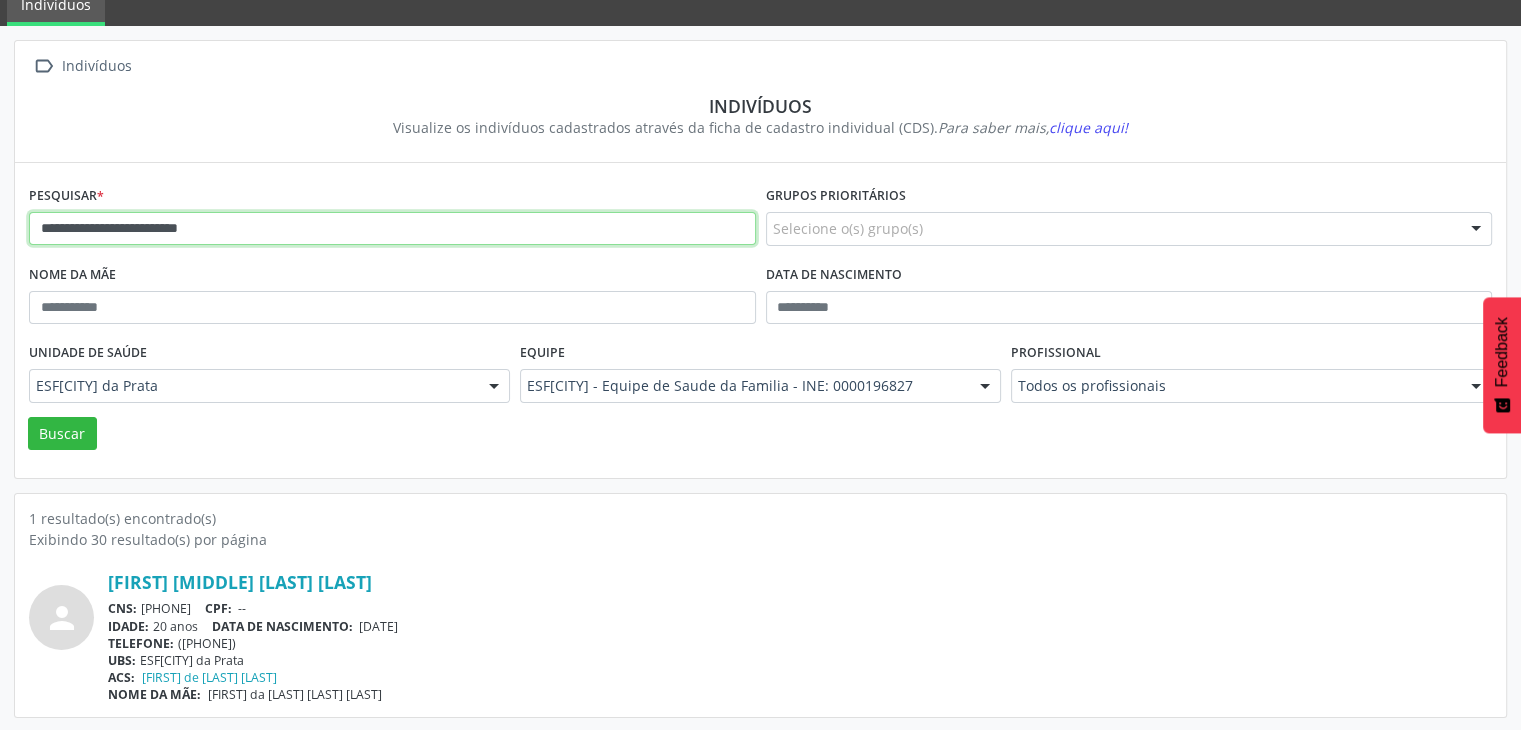 click on "**********" at bounding box center (392, 229) 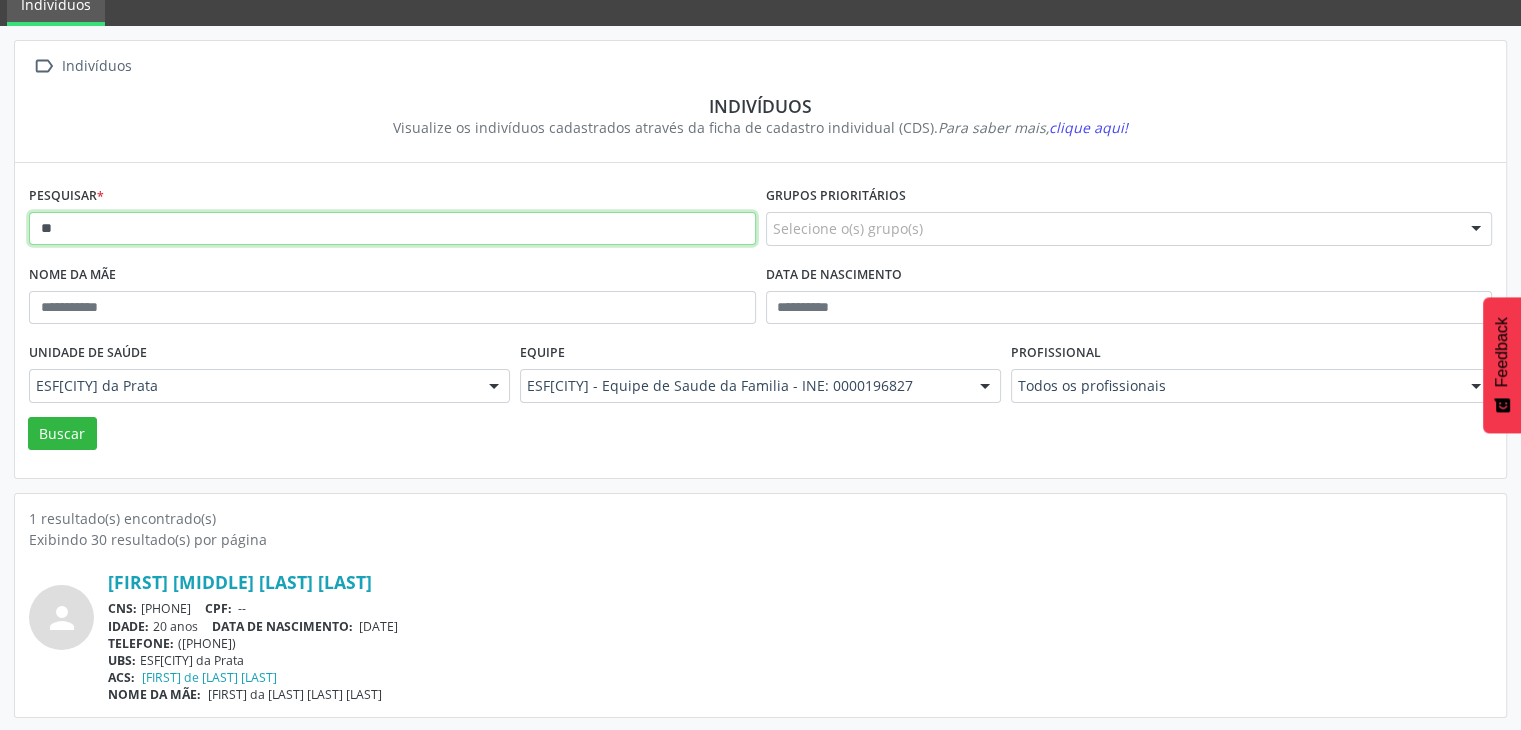 type on "*" 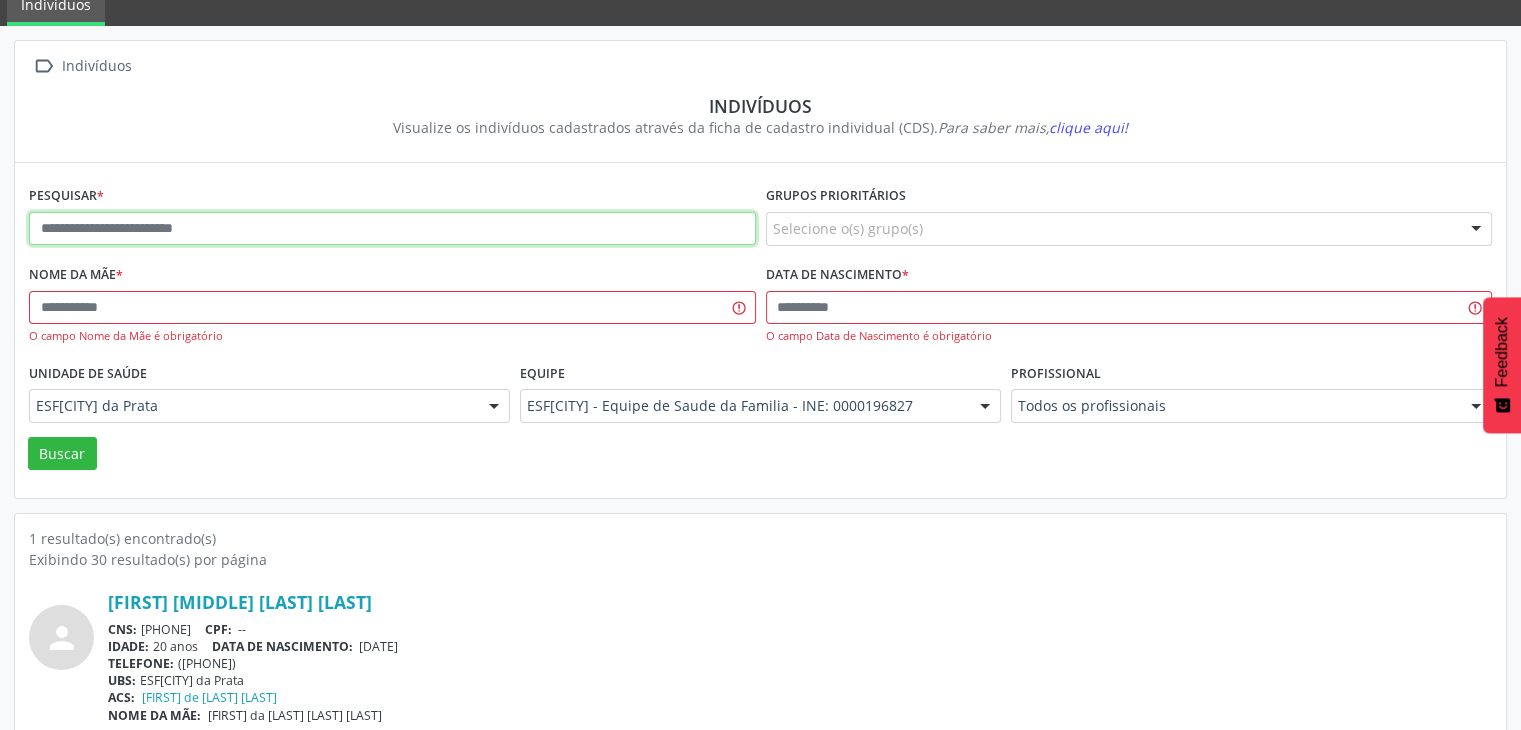 paste on "**********" 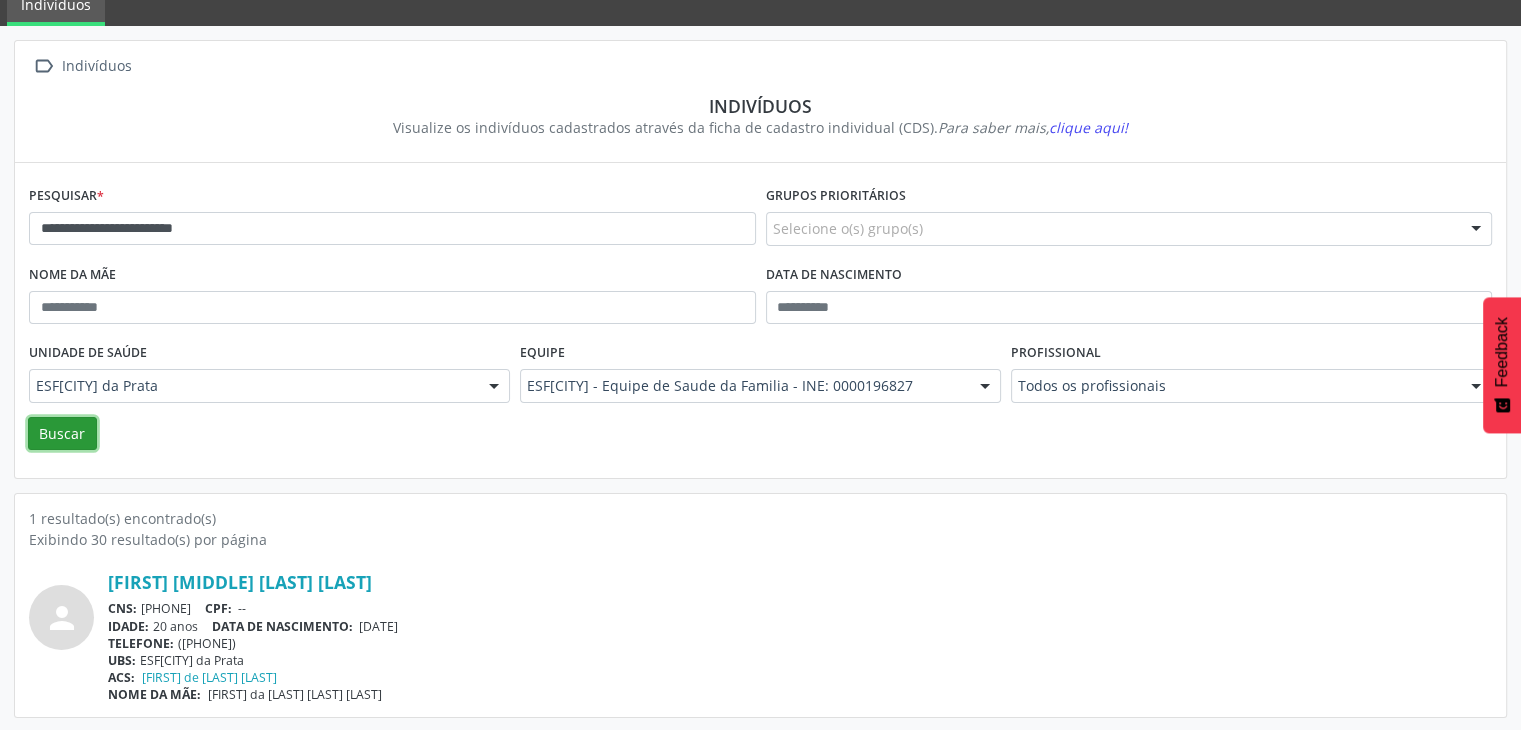 click on "Buscar" at bounding box center [62, 434] 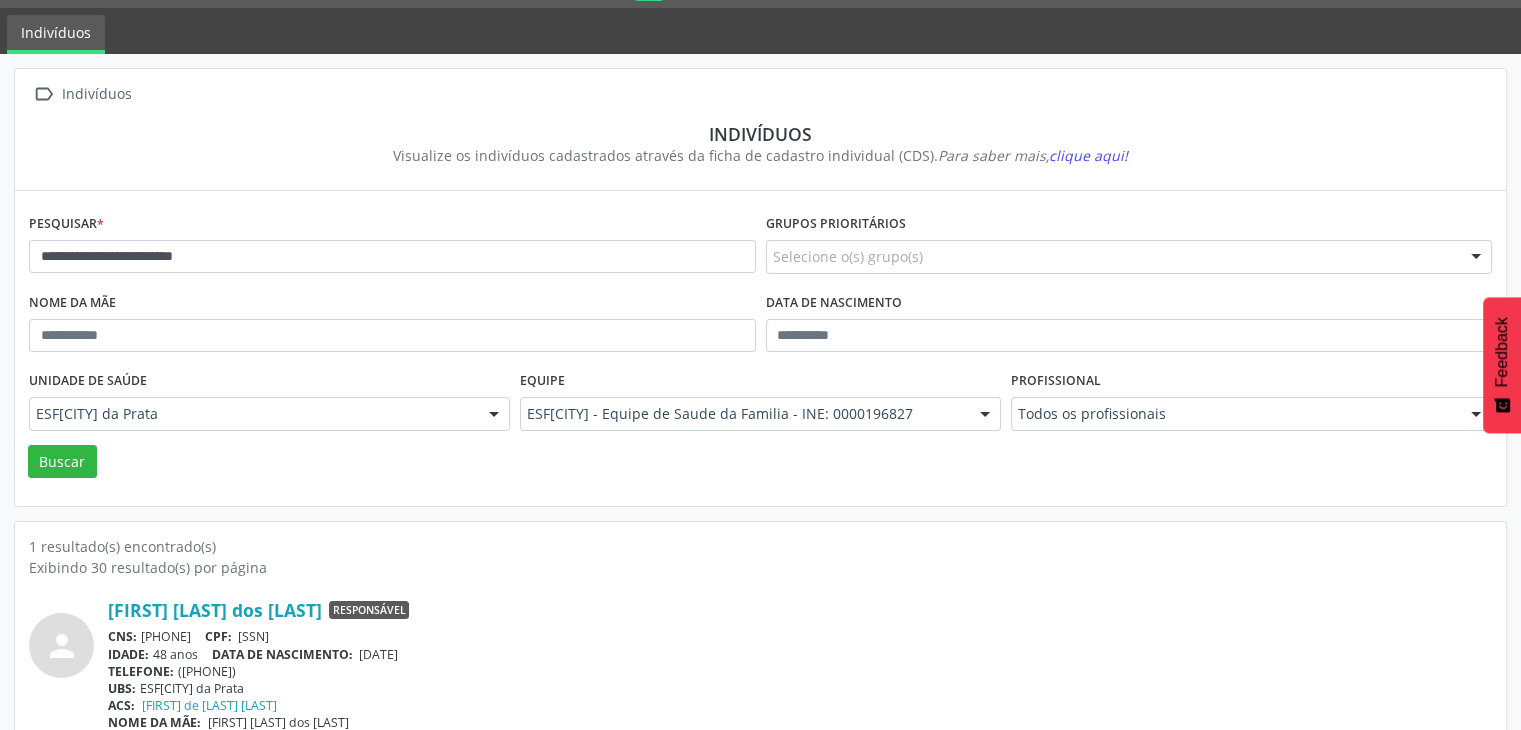 scroll, scrollTop: 84, scrollLeft: 0, axis: vertical 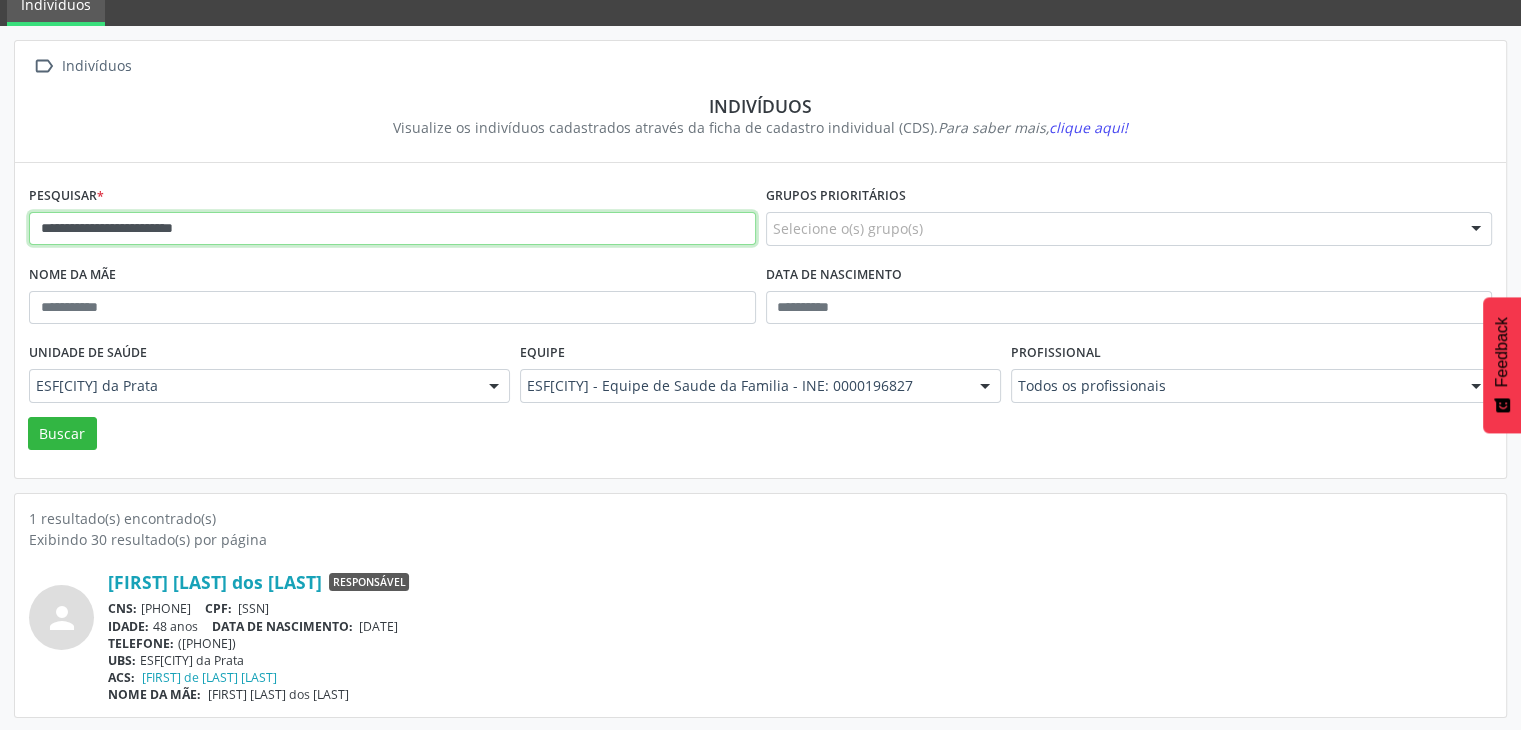 click on "**********" at bounding box center (392, 229) 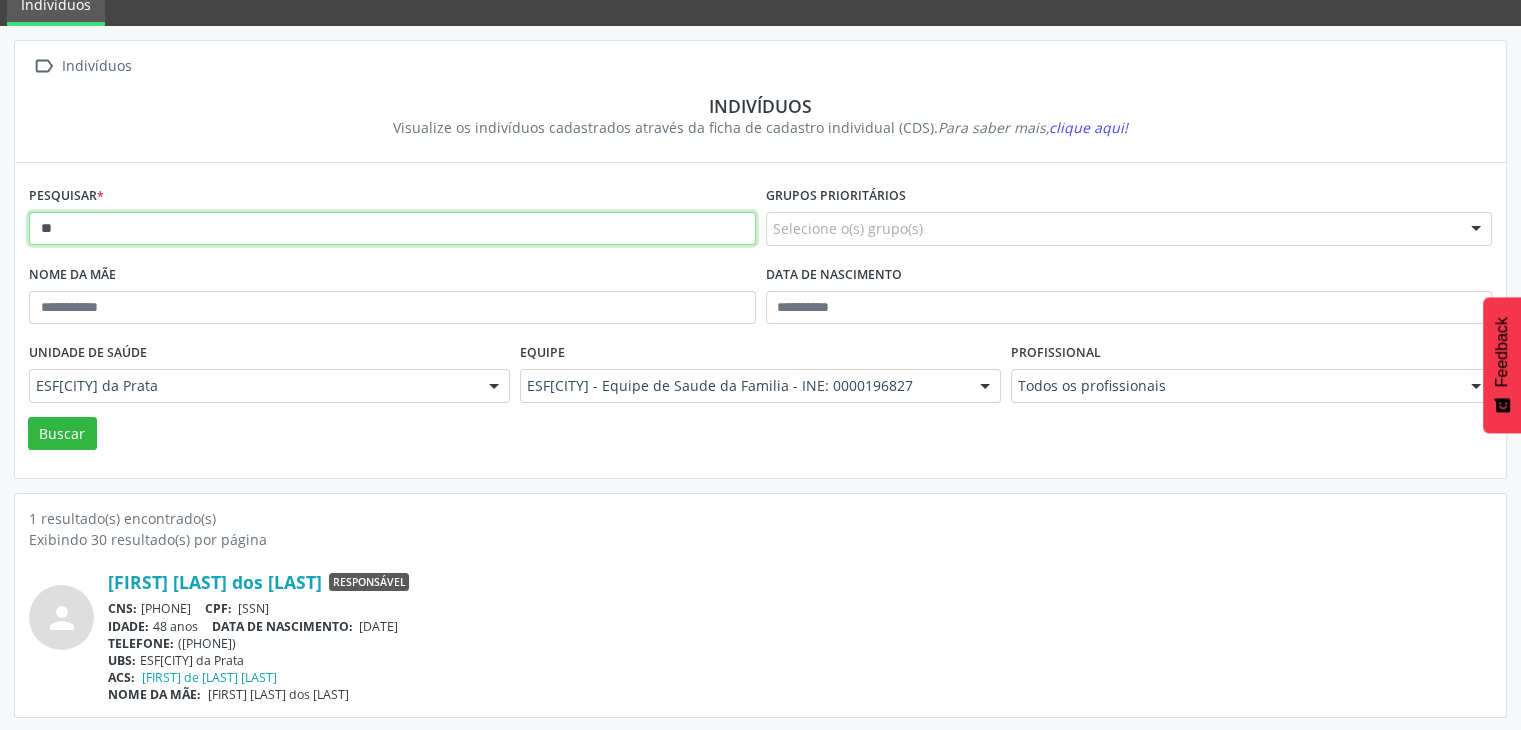 type on "*" 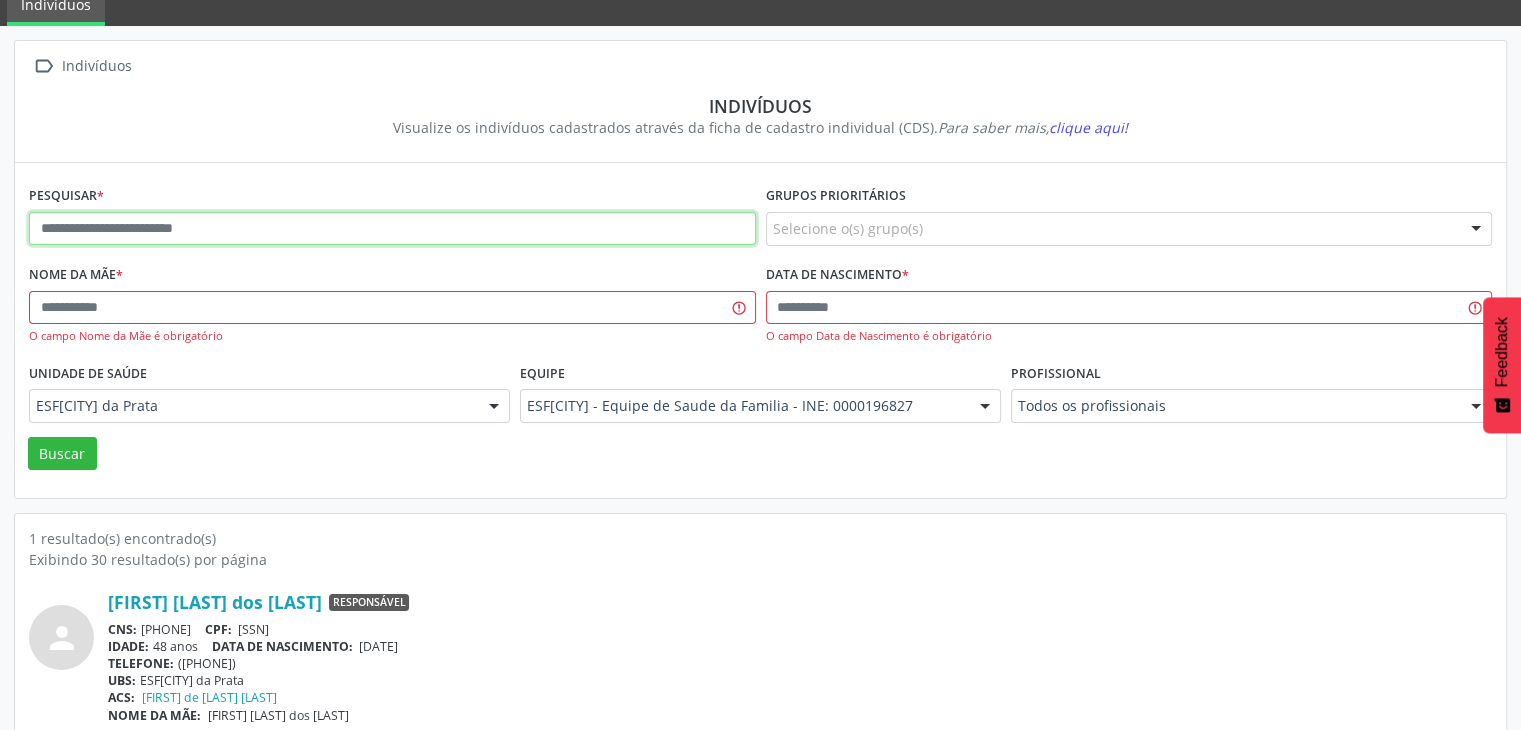 paste on "**********" 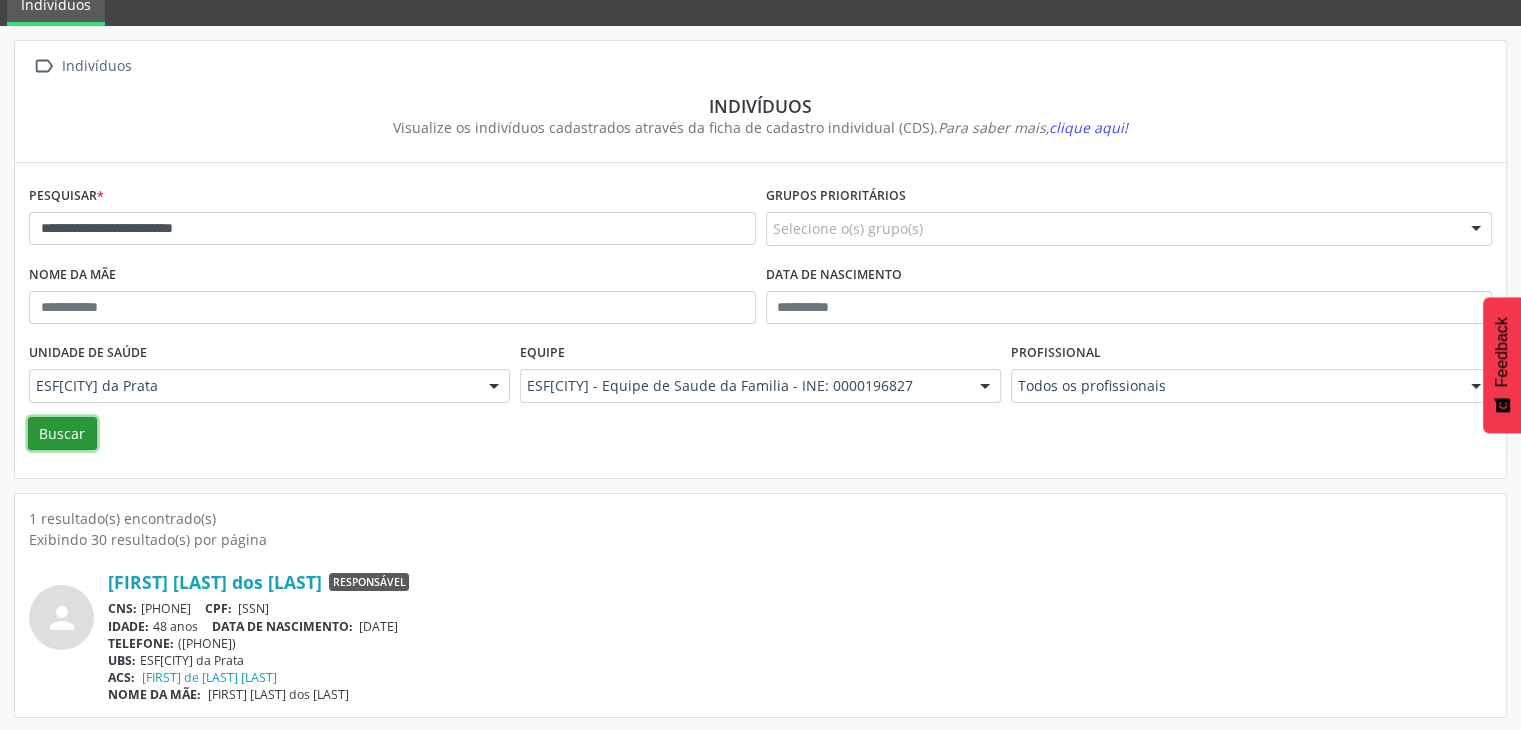 click on "Buscar" at bounding box center (62, 434) 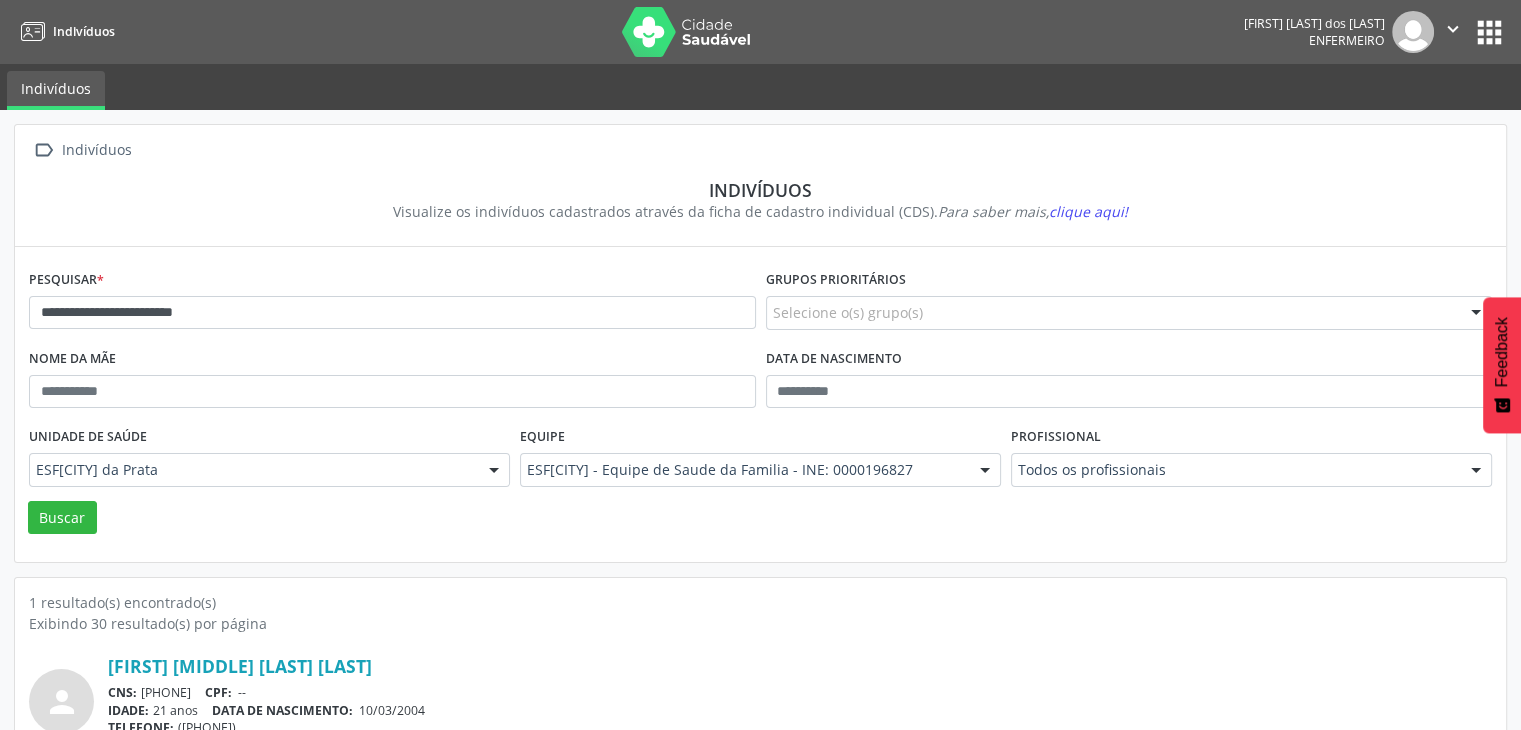 scroll, scrollTop: 84, scrollLeft: 0, axis: vertical 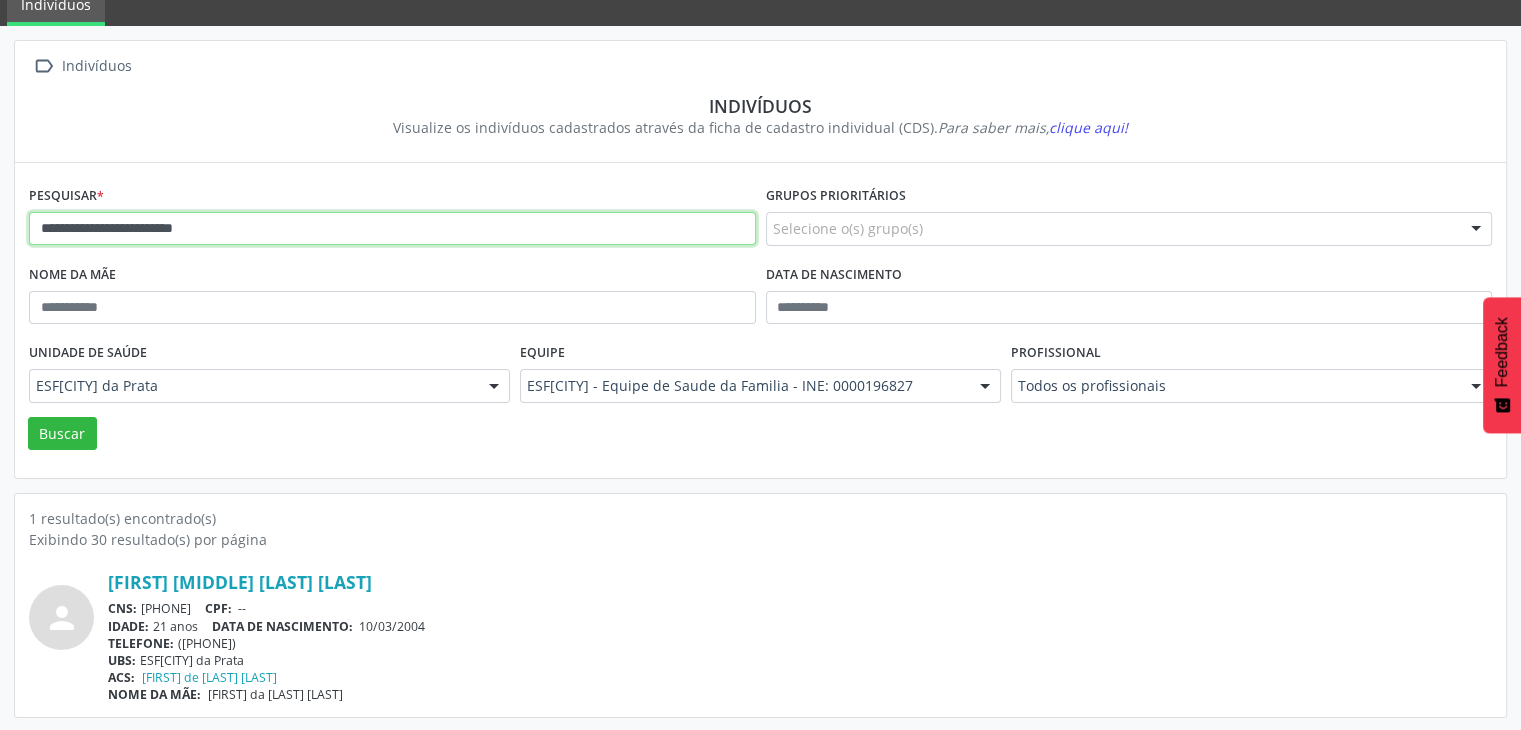 click on "**********" at bounding box center (392, 229) 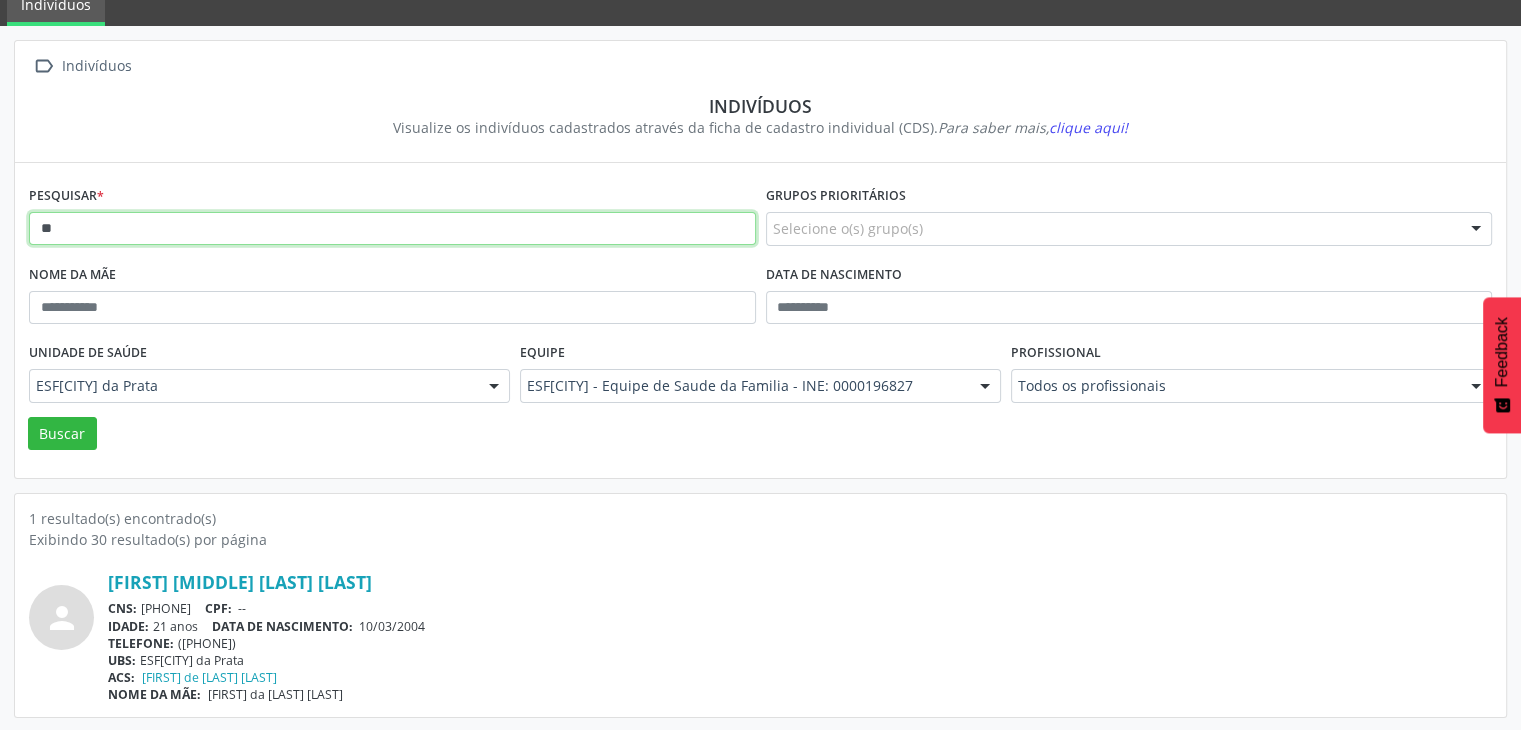 type on "*" 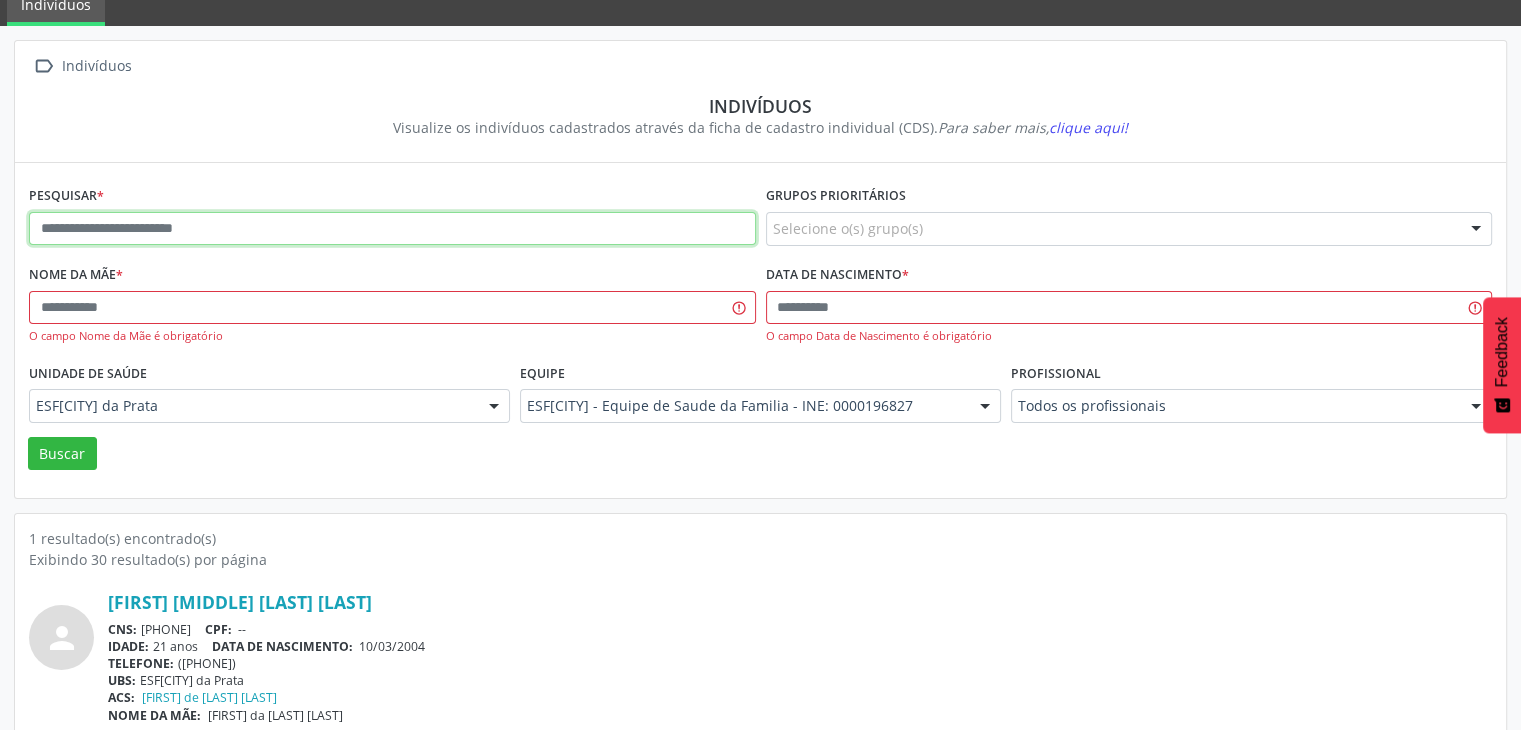 paste on "**********" 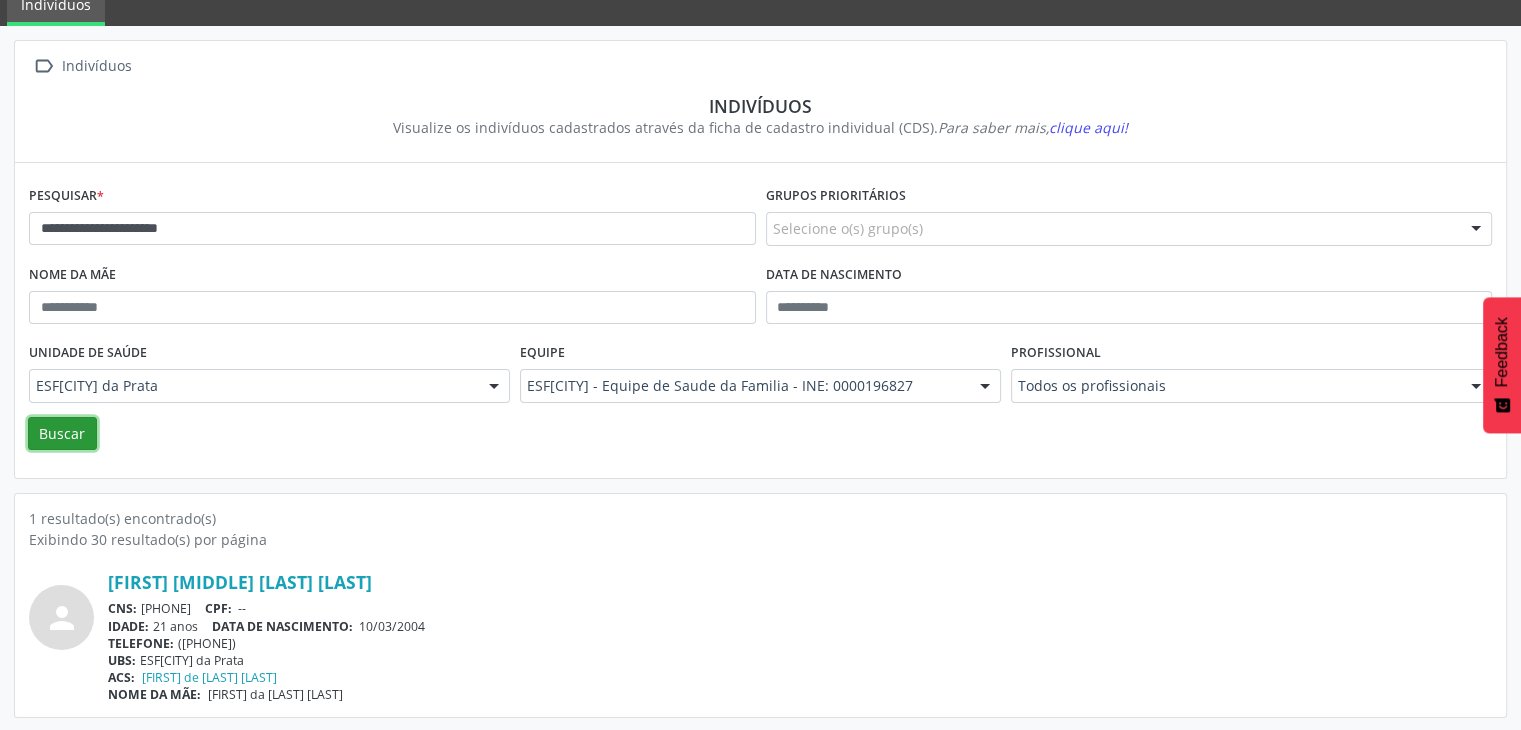 click on "Buscar" at bounding box center (62, 434) 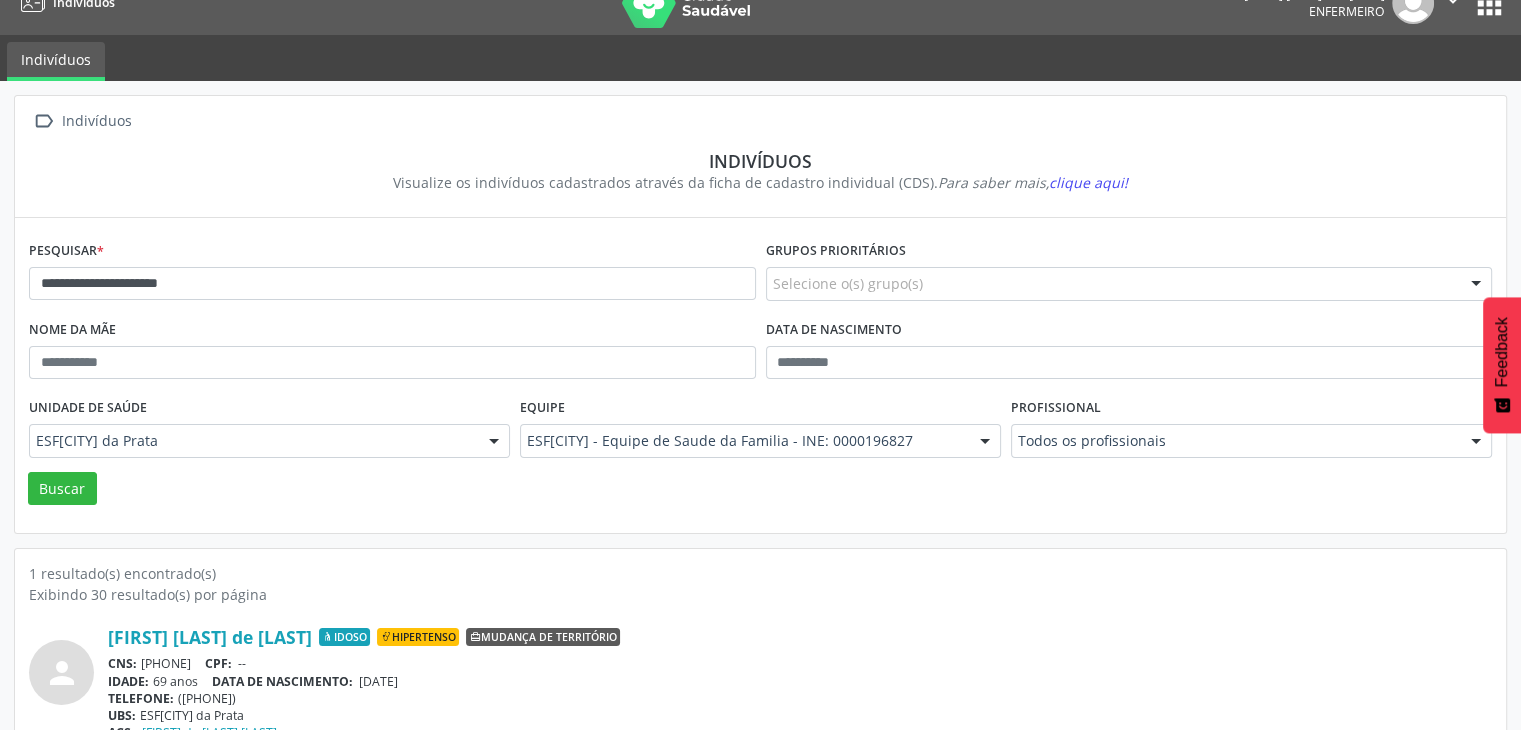 scroll, scrollTop: 0, scrollLeft: 0, axis: both 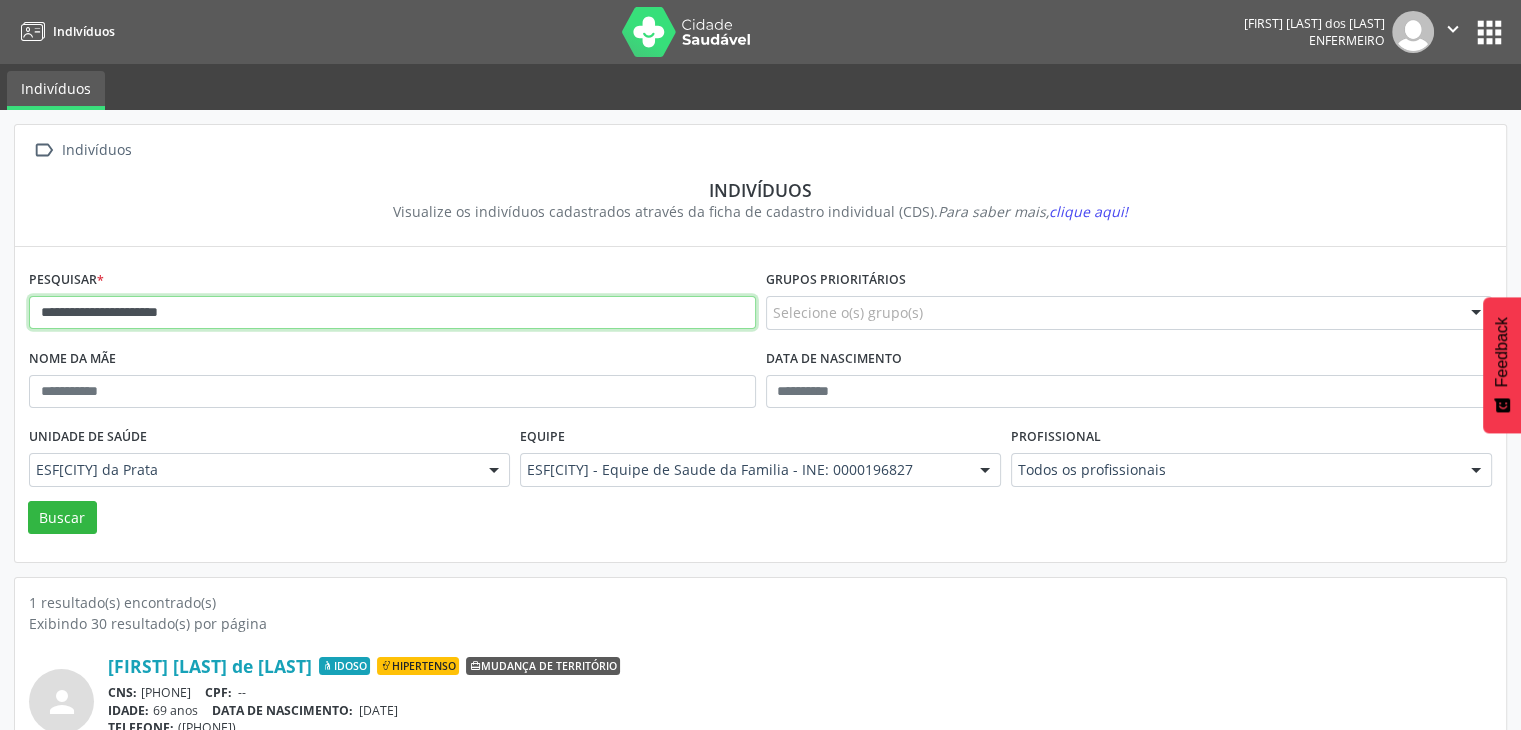 click on "**********" at bounding box center (392, 313) 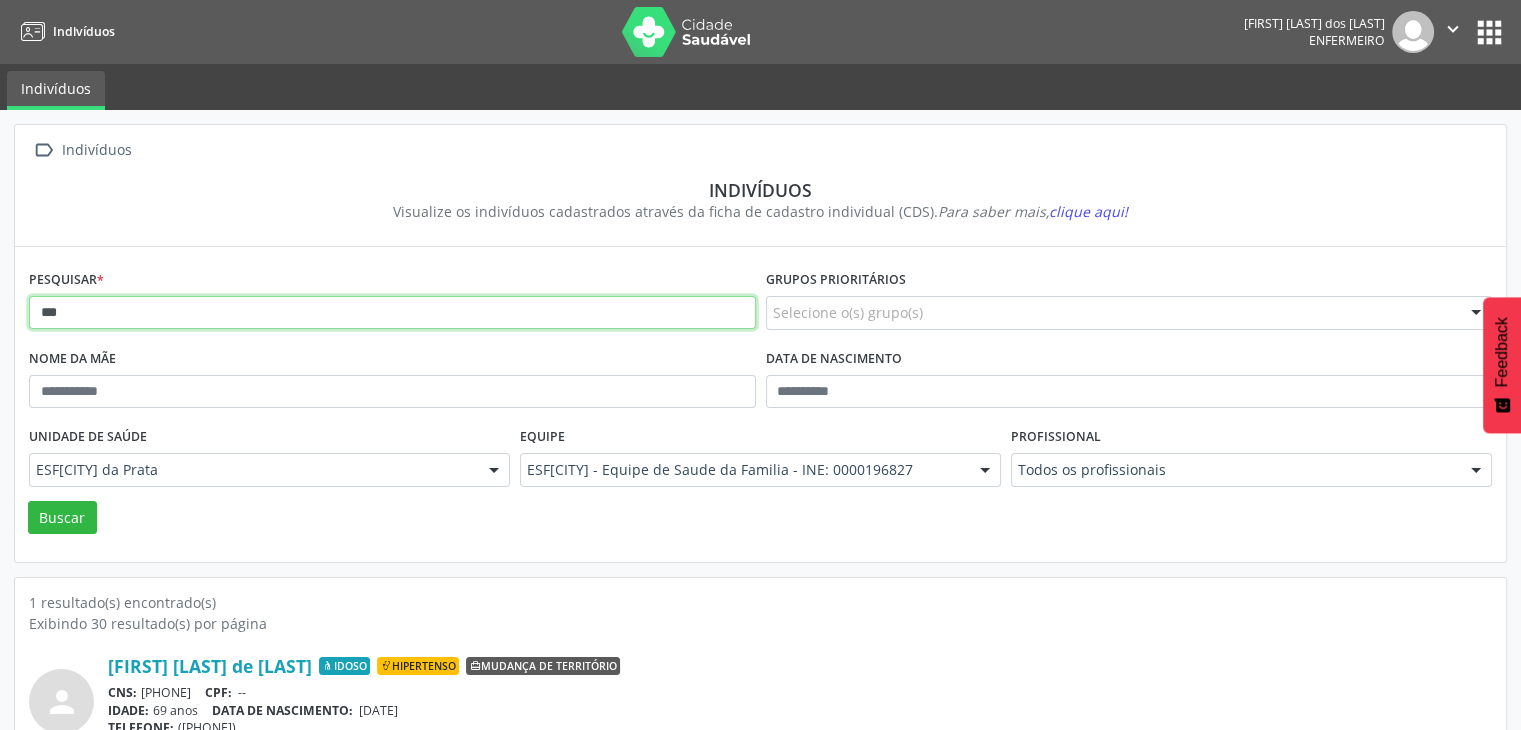 type on "*" 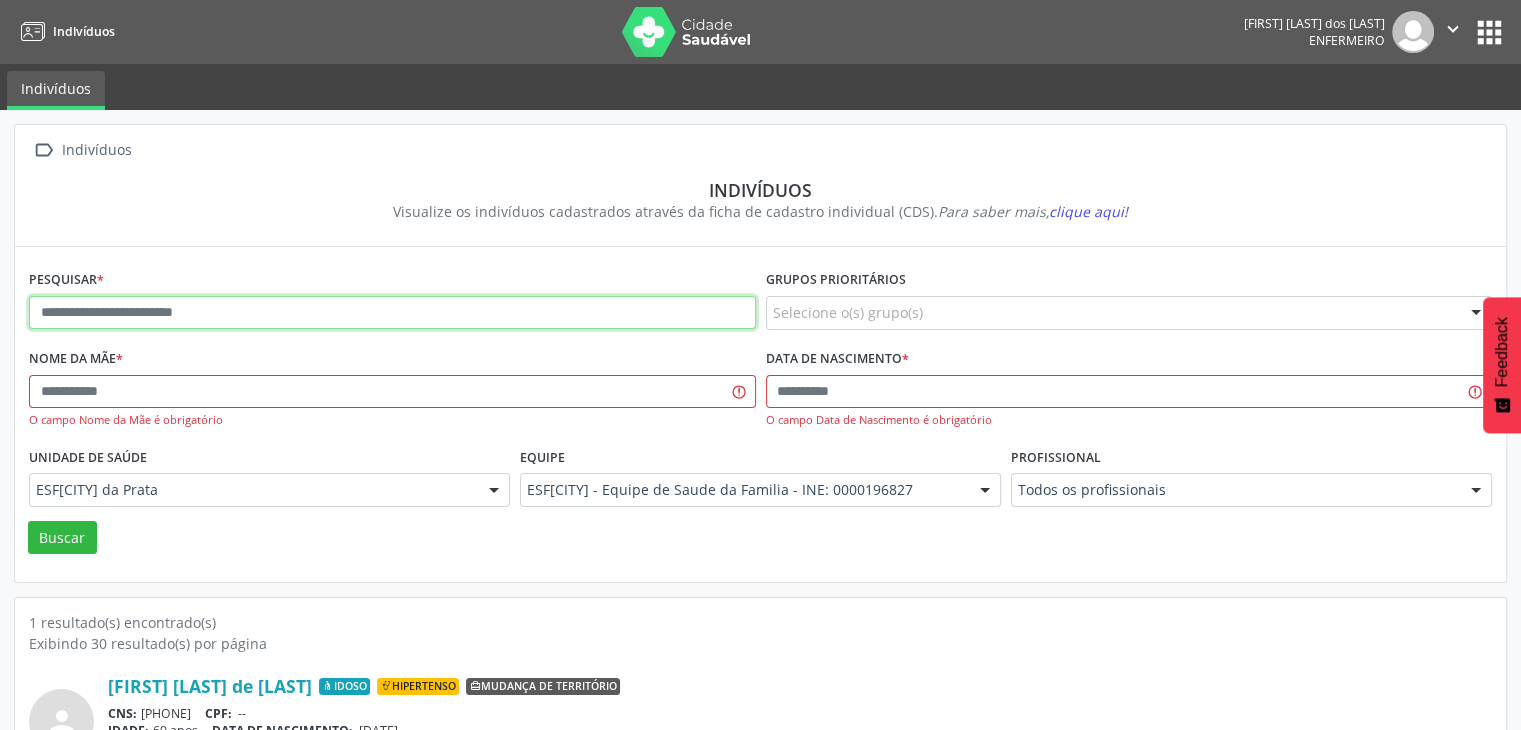 paste on "**********" 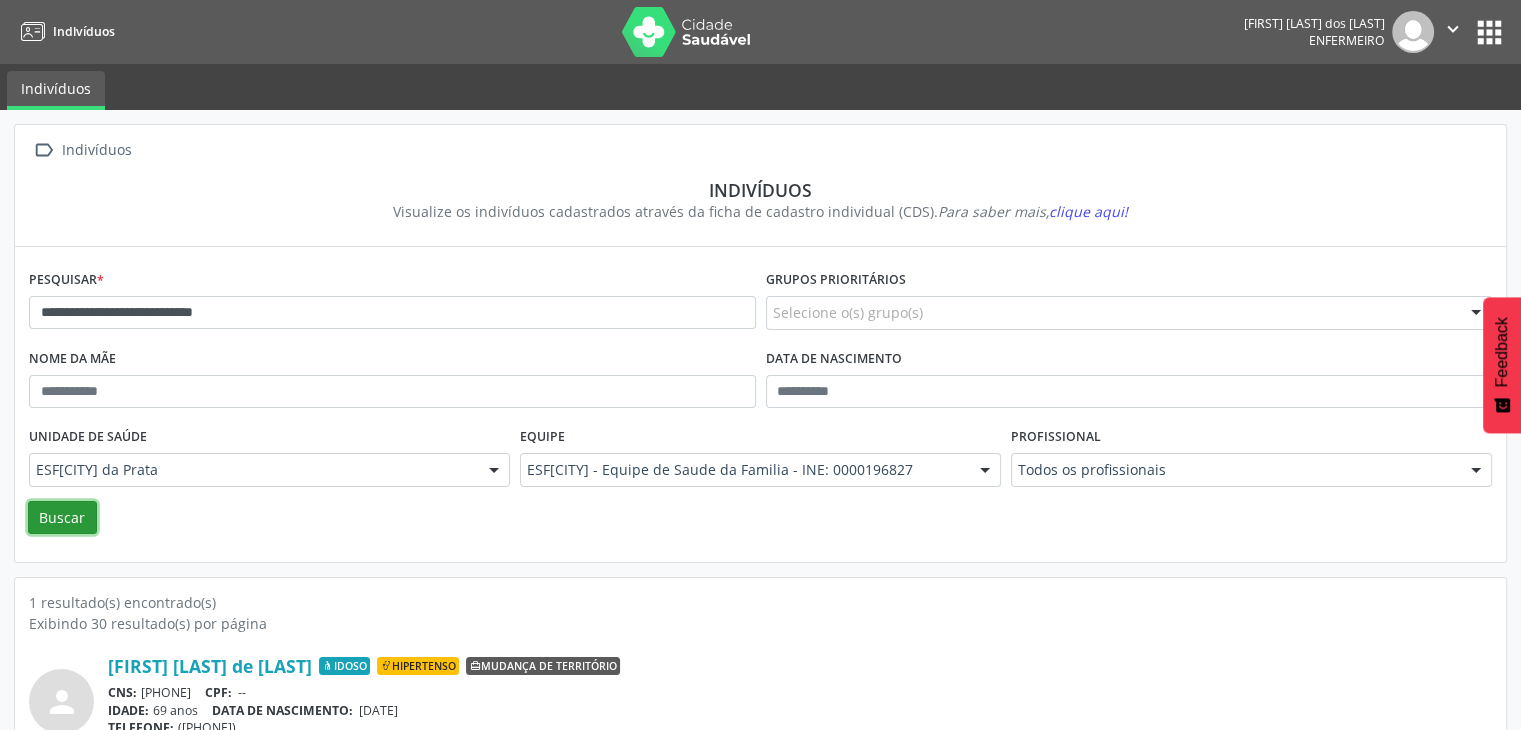 click on "Buscar" at bounding box center (62, 518) 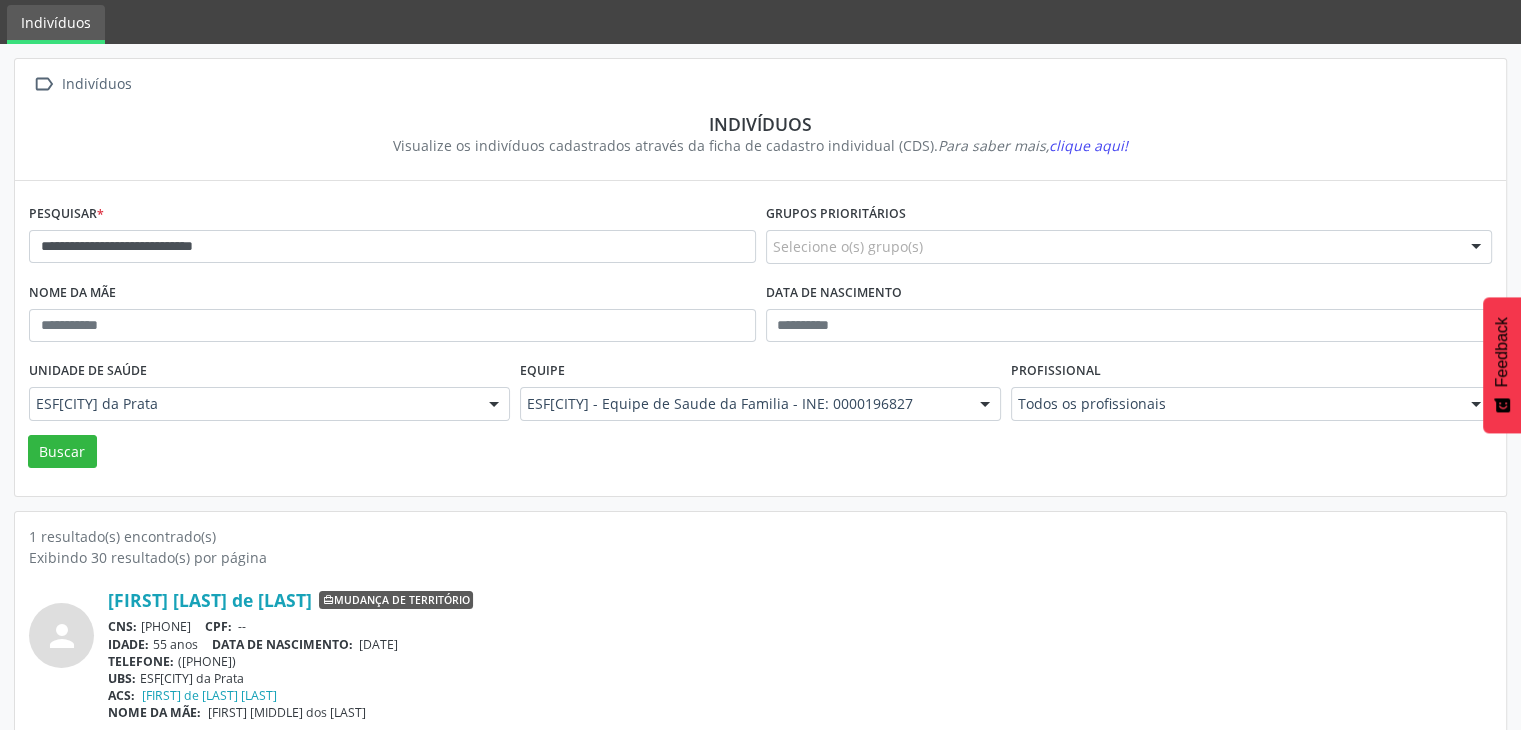 scroll, scrollTop: 84, scrollLeft: 0, axis: vertical 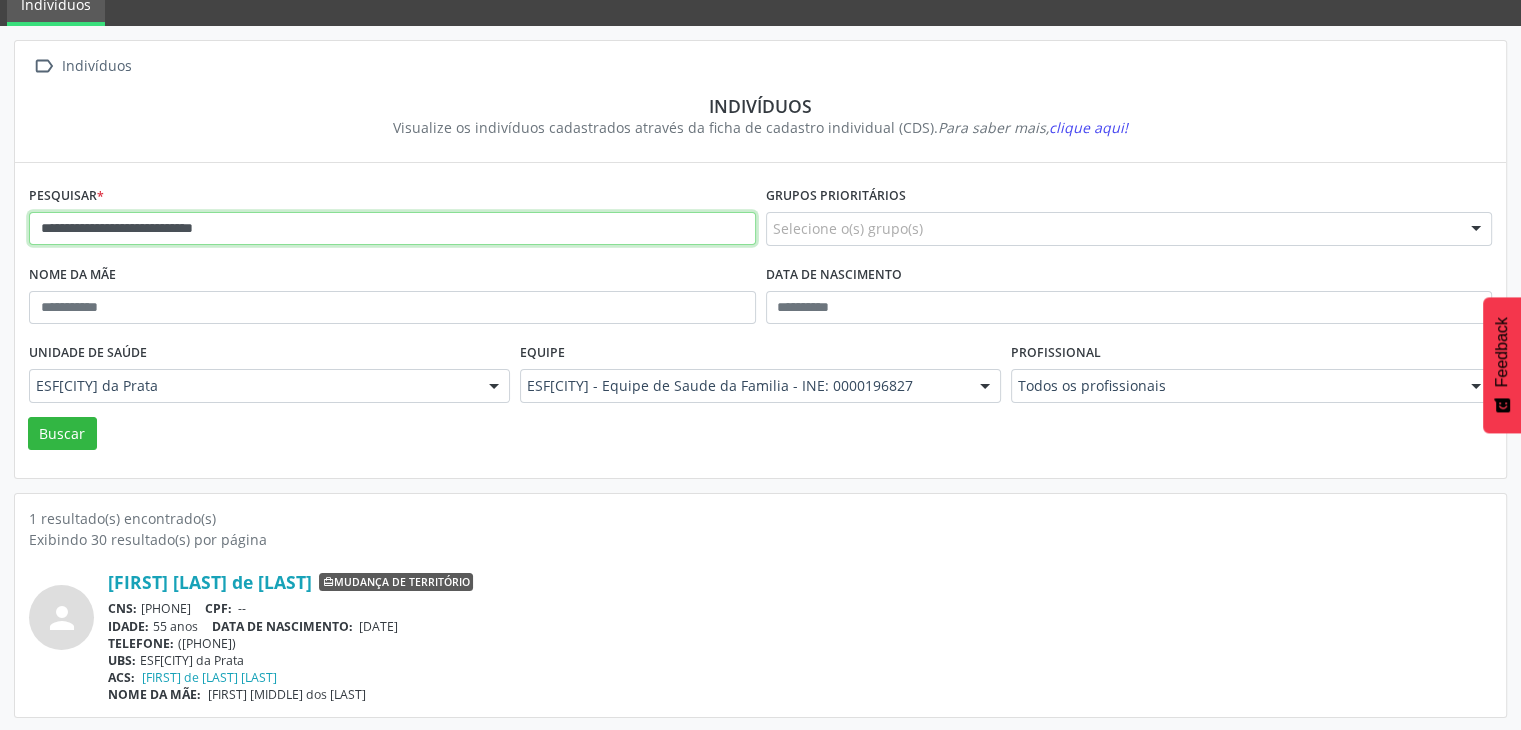 drag, startPoint x: 268, startPoint y: 225, endPoint x: 27, endPoint y: 236, distance: 241.2509 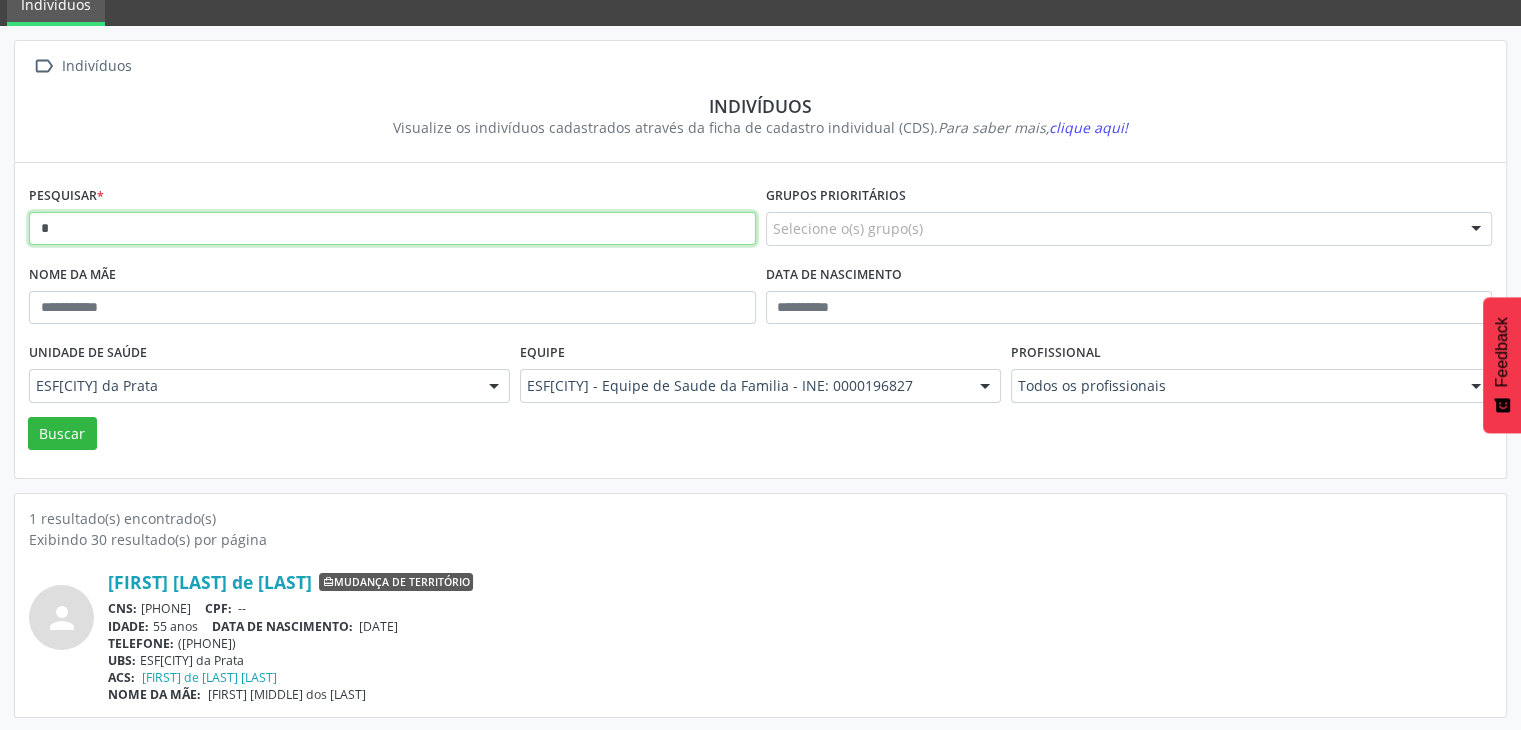 click on "*" at bounding box center (392, 229) 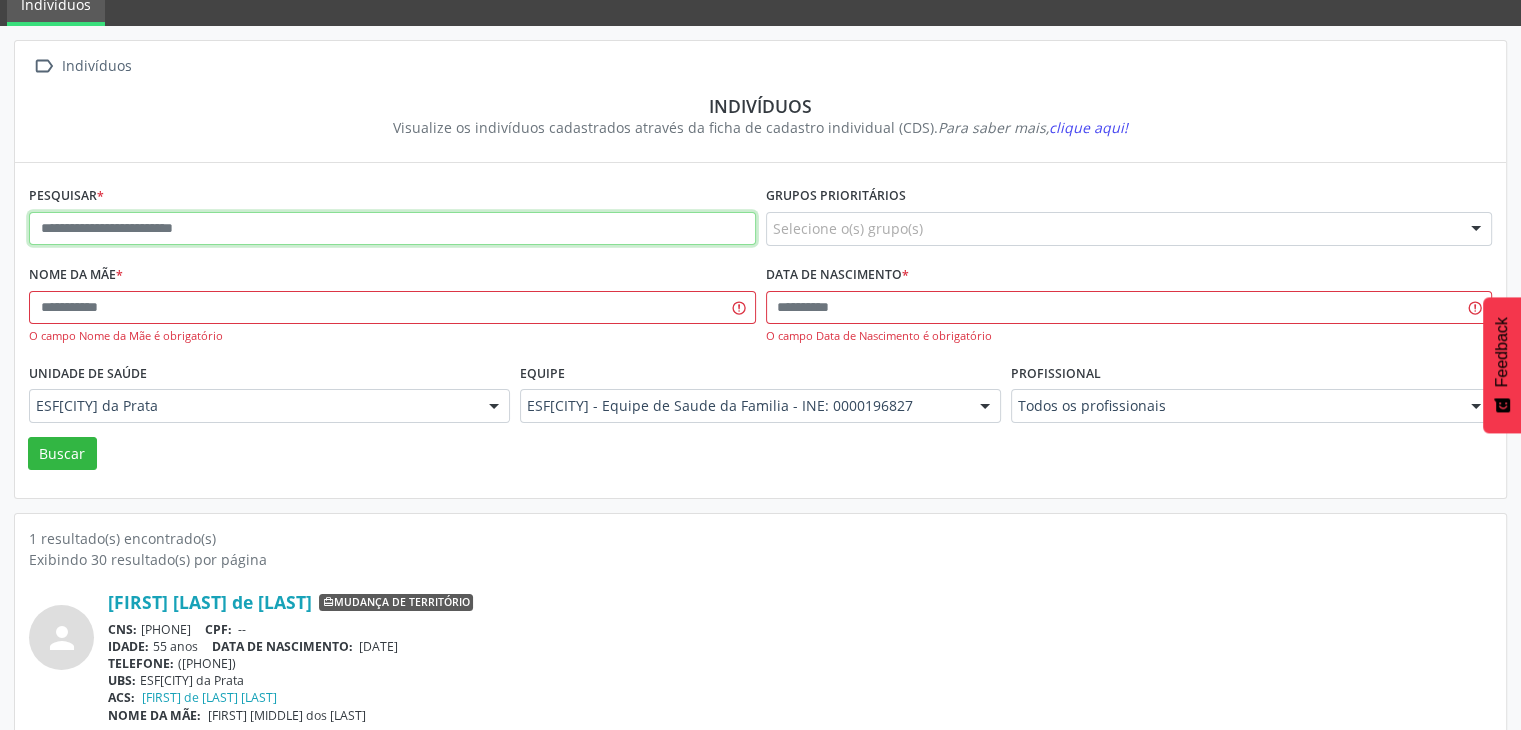 click at bounding box center [392, 229] 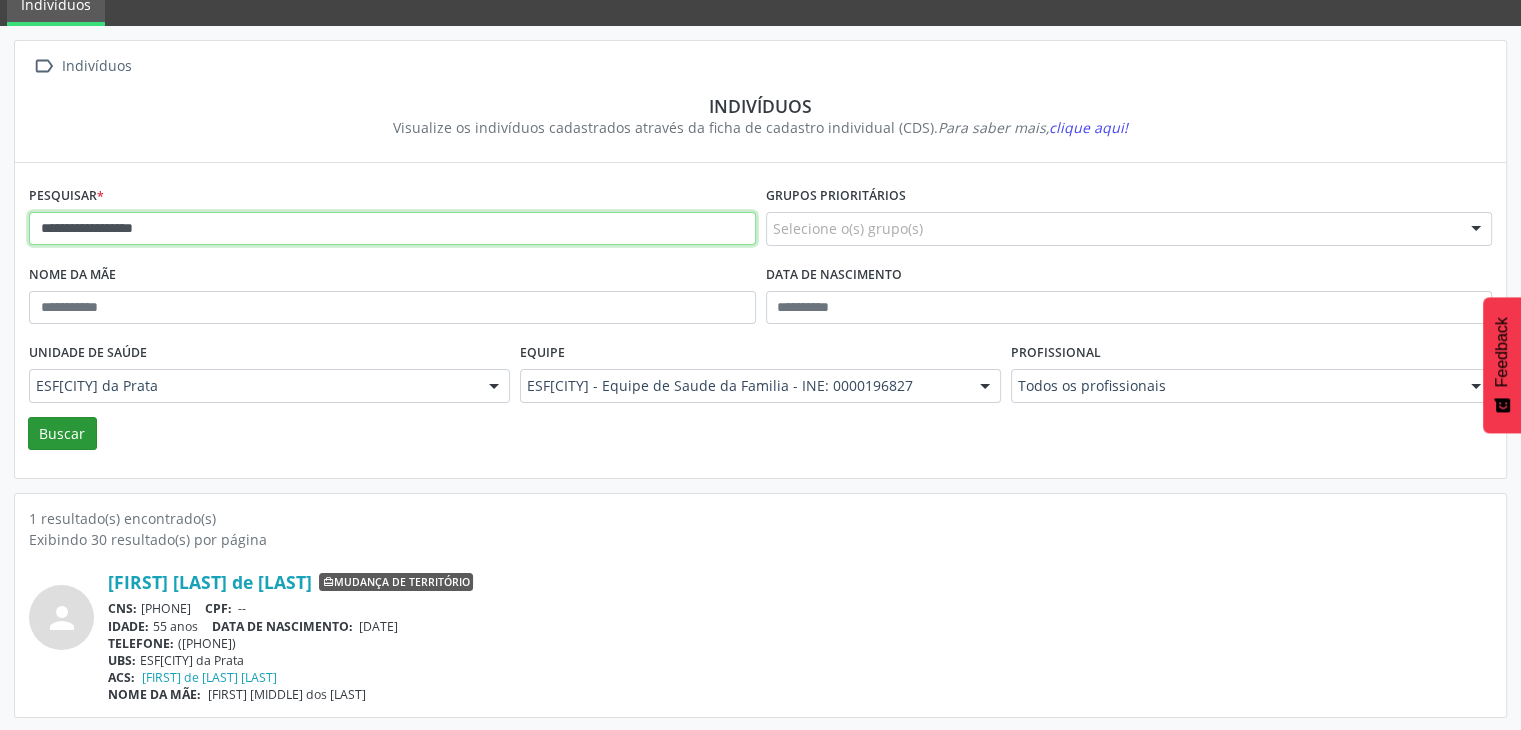type on "**********" 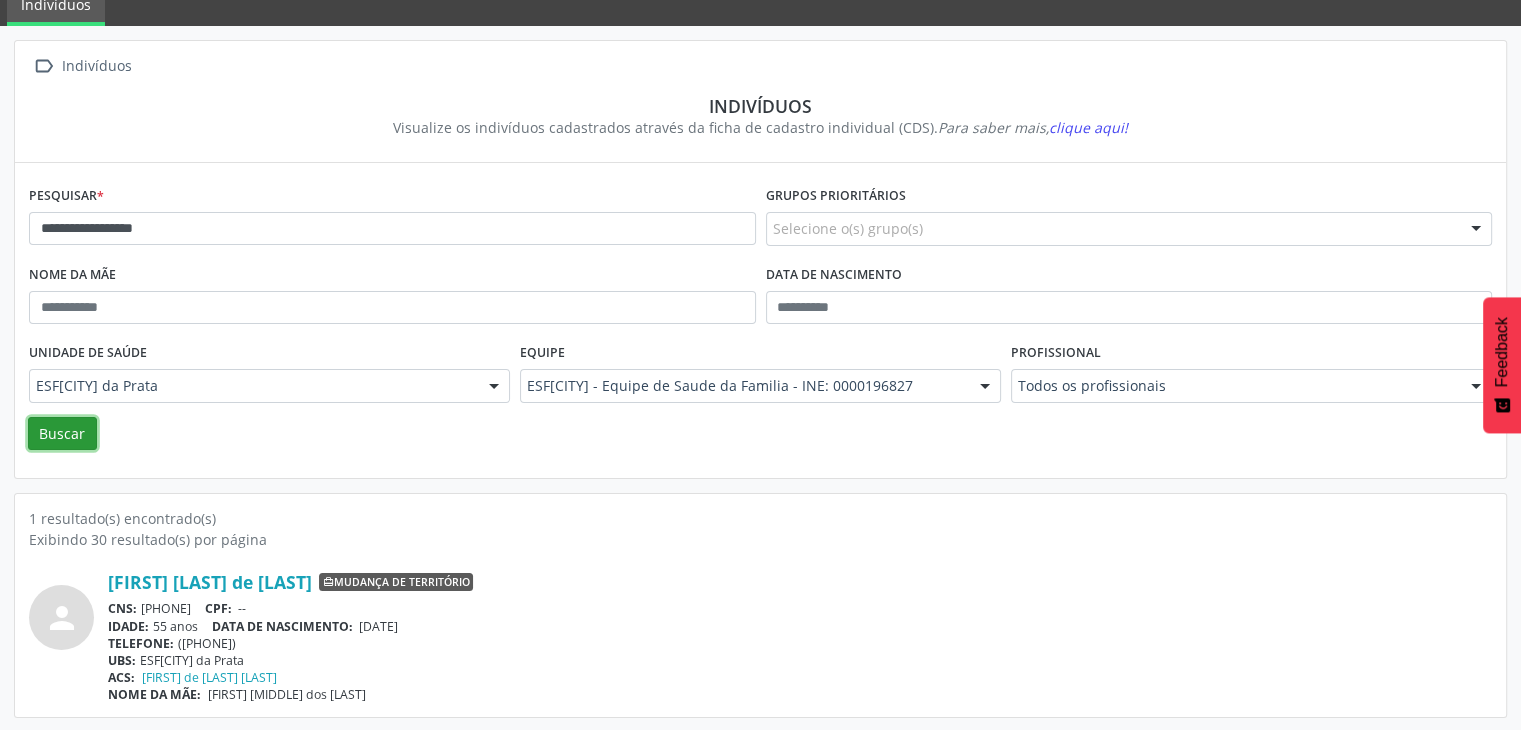 click on "Buscar" at bounding box center [62, 434] 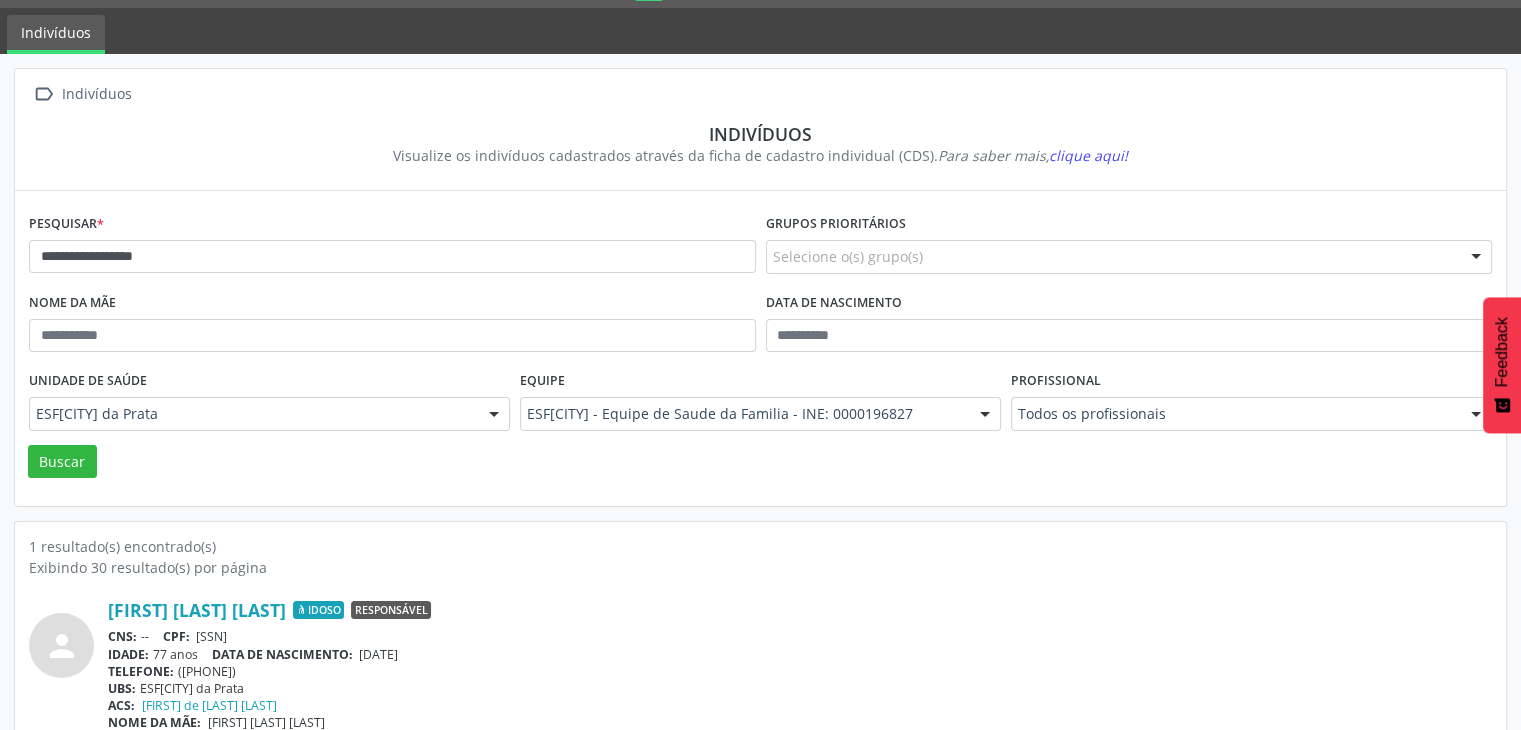 scroll, scrollTop: 84, scrollLeft: 0, axis: vertical 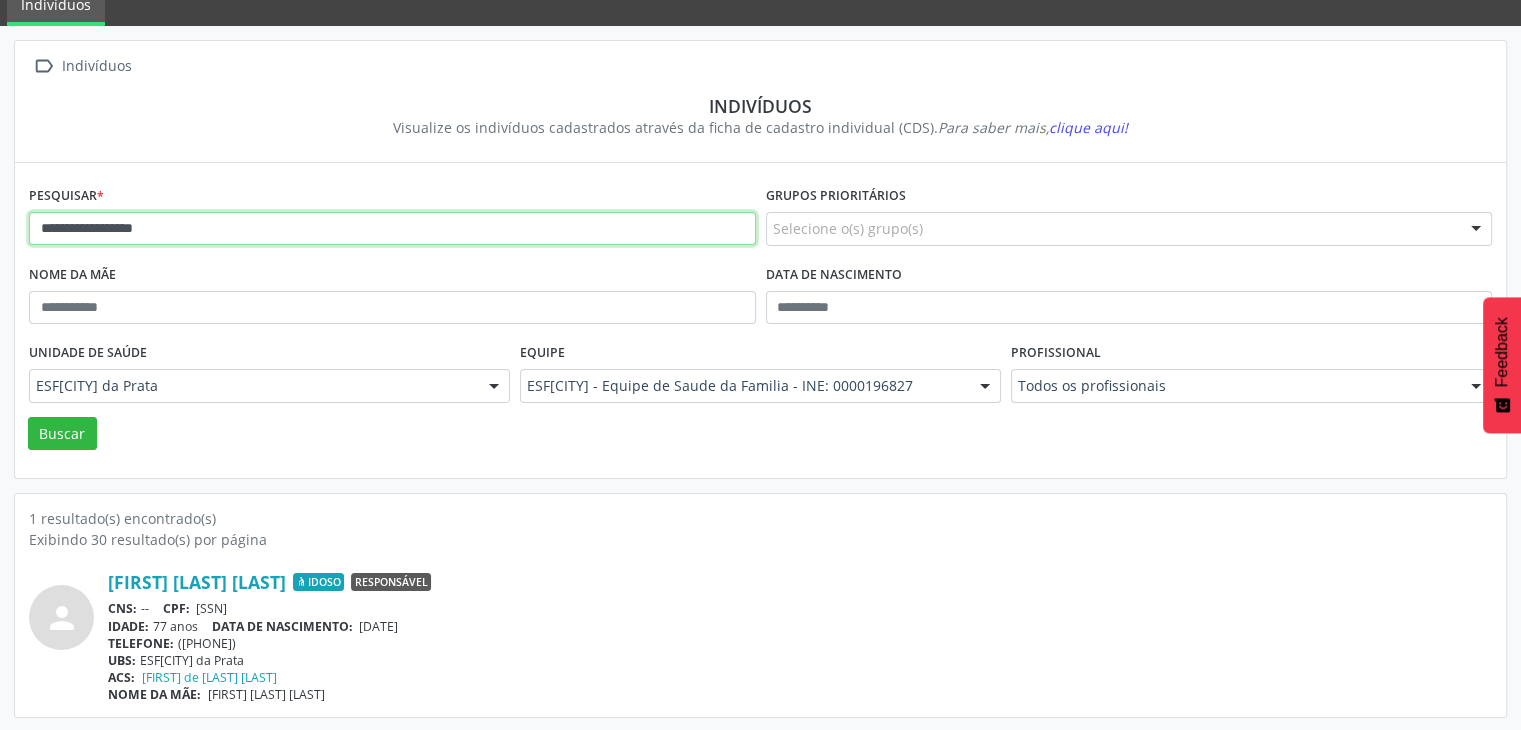 drag, startPoint x: 209, startPoint y: 235, endPoint x: 5, endPoint y: 226, distance: 204.19843 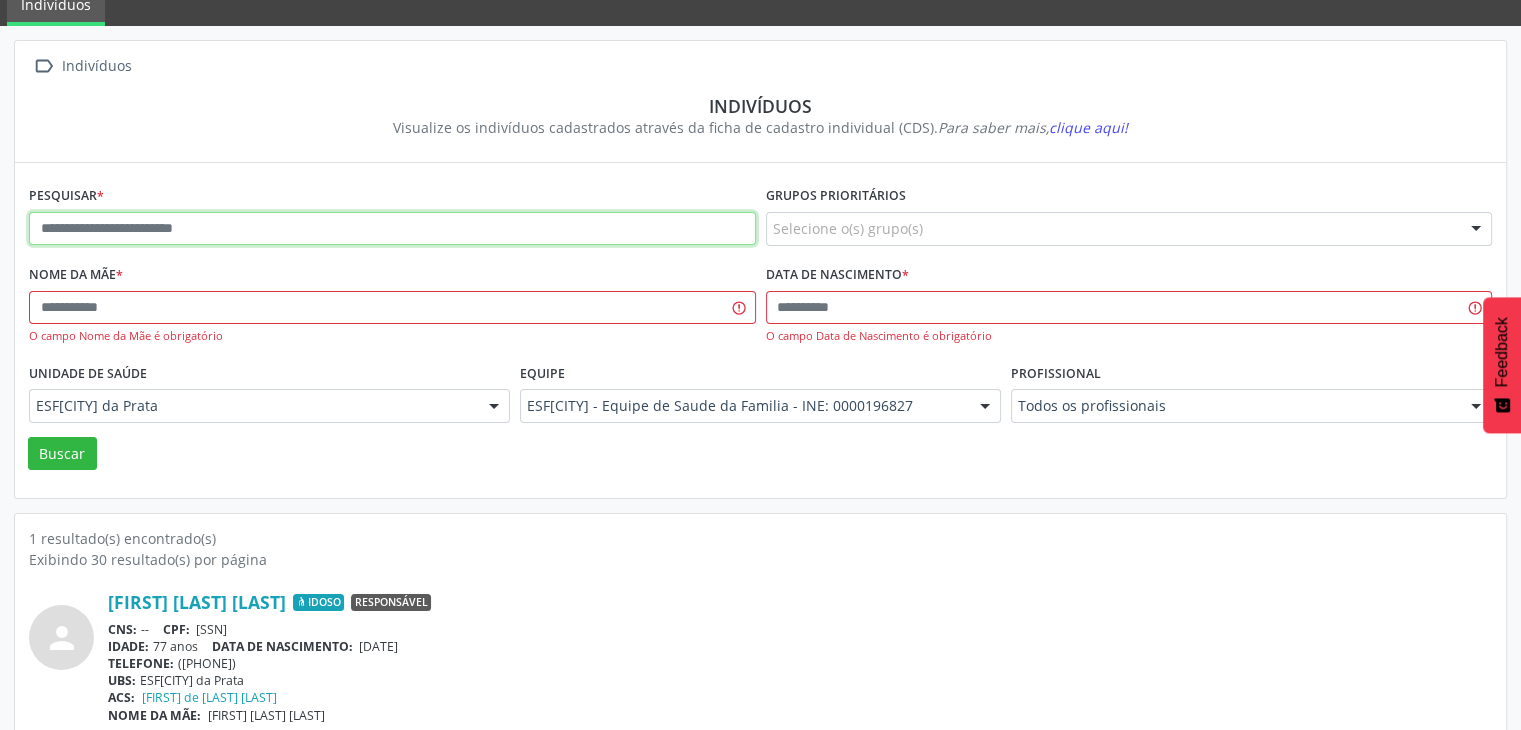 paste on "**********" 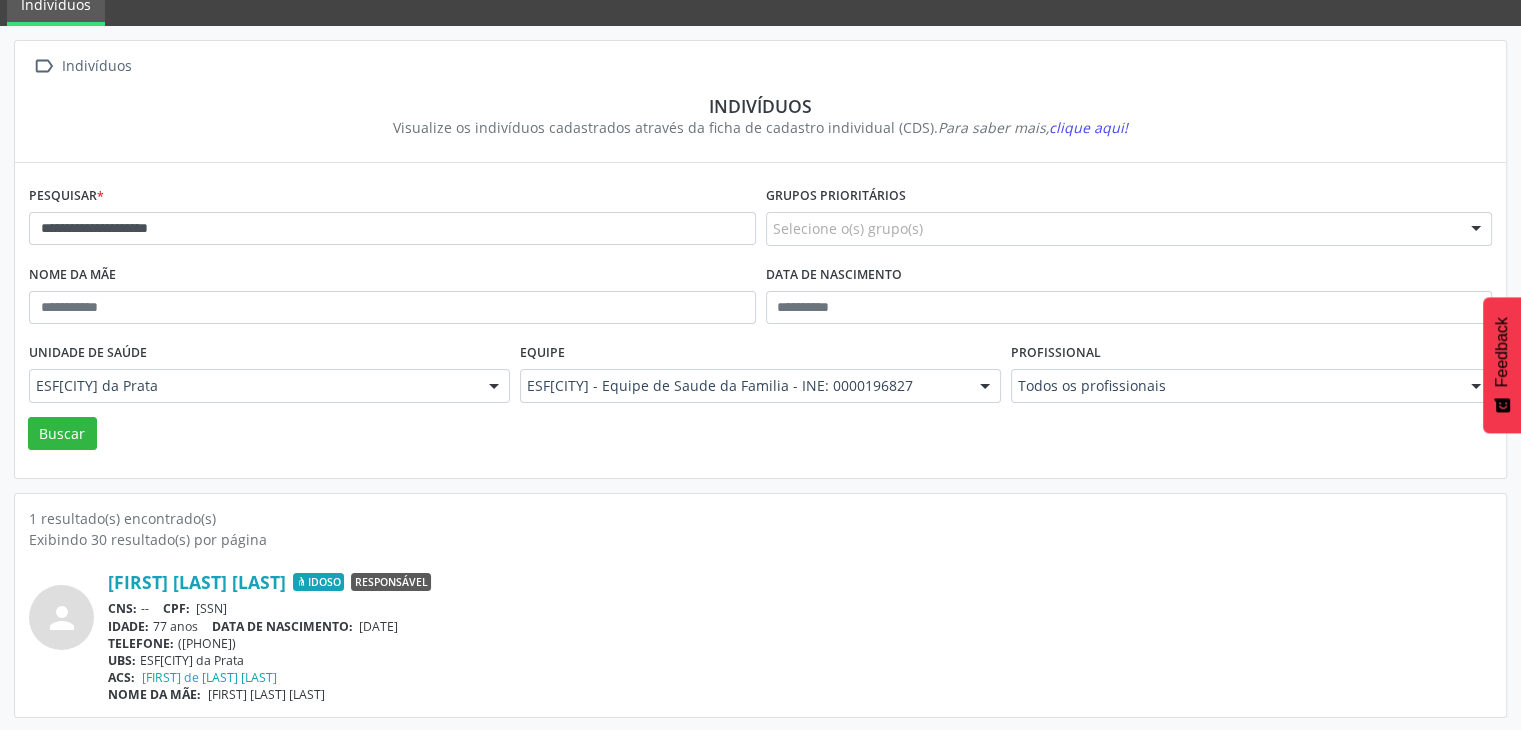 click on "Unidade de saúde
ESF[CITY] da Prata         ESF[CITY] da Prata
Nenhum resultado encontrado para: "   "
Não há nenhuma opção para ser exibida." at bounding box center (269, 377) 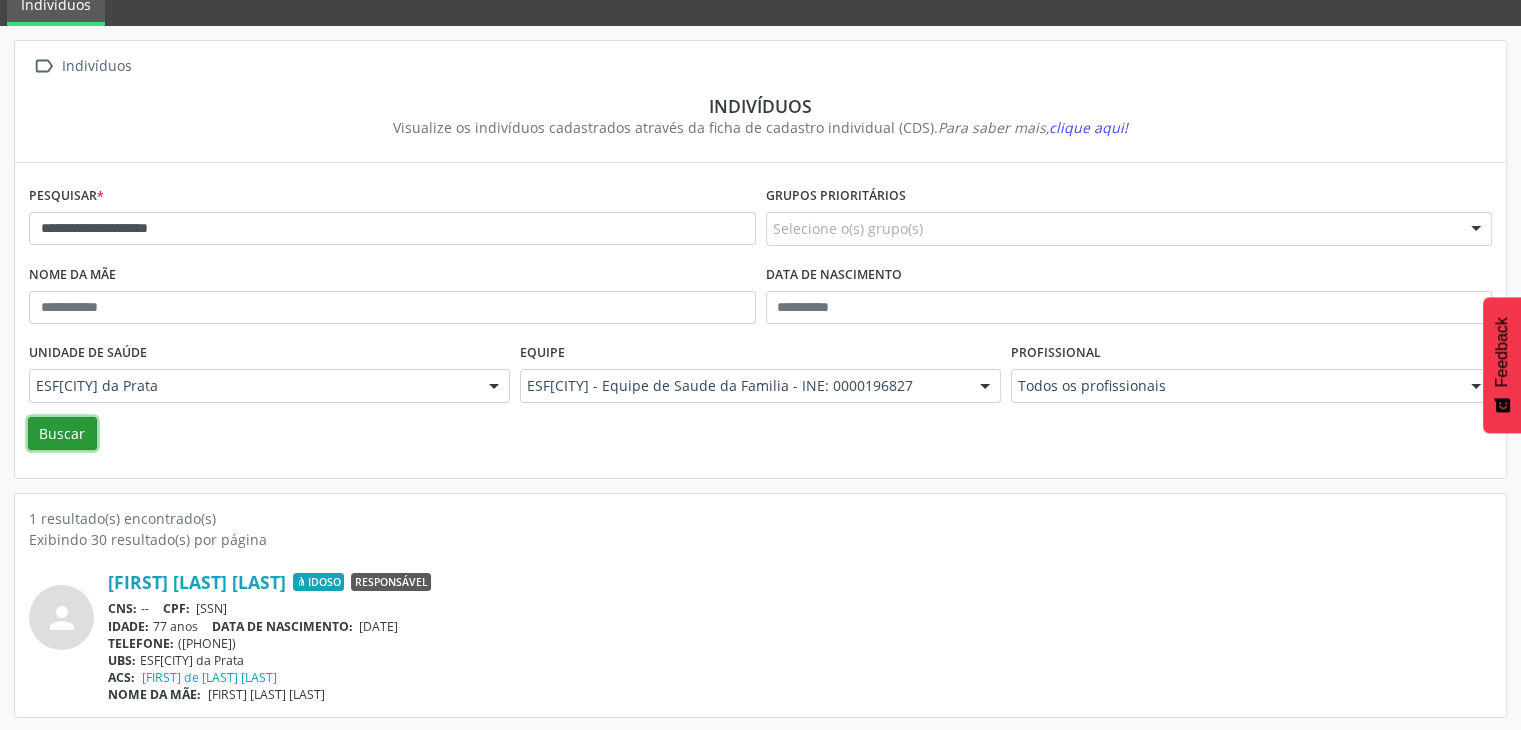 click on "Buscar" at bounding box center (62, 434) 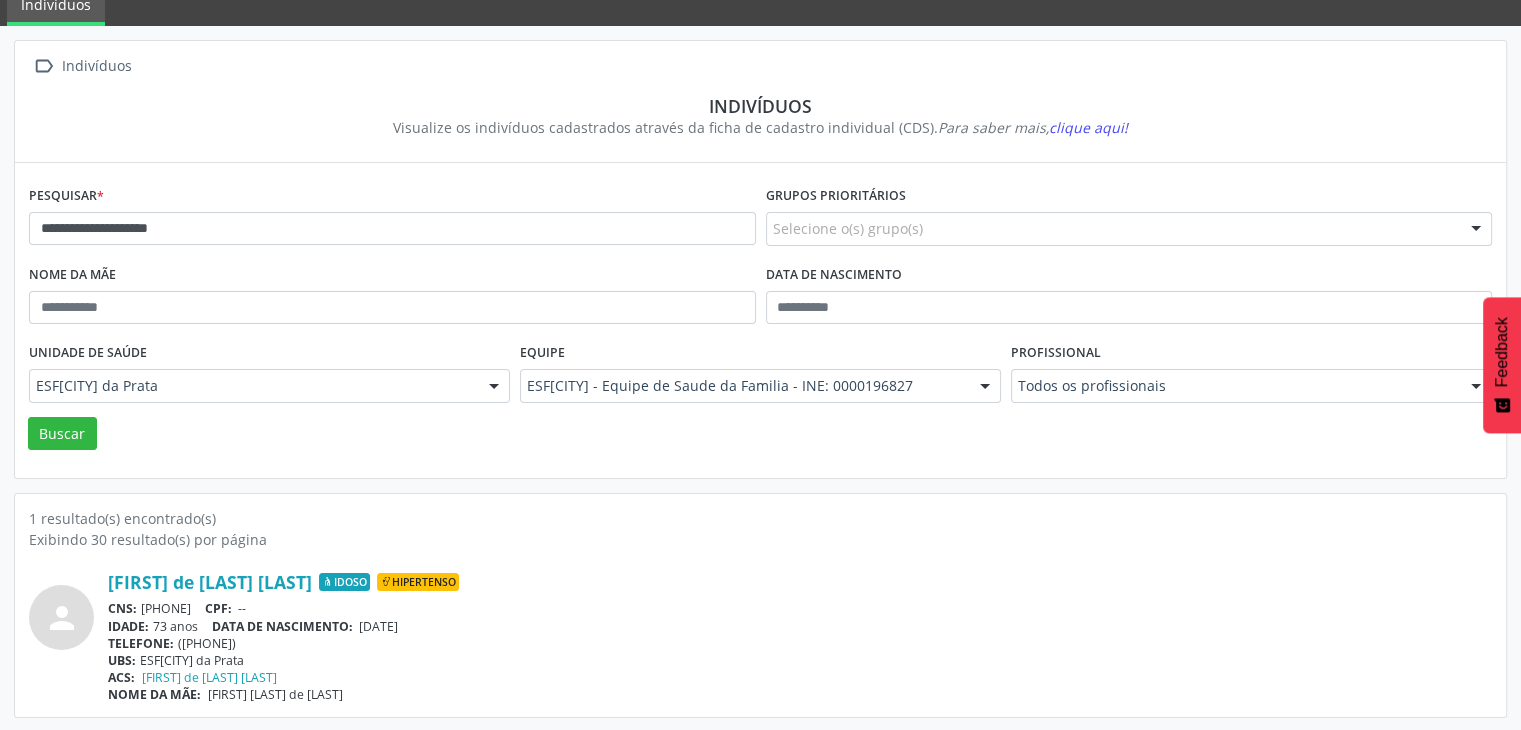 scroll, scrollTop: 84, scrollLeft: 0, axis: vertical 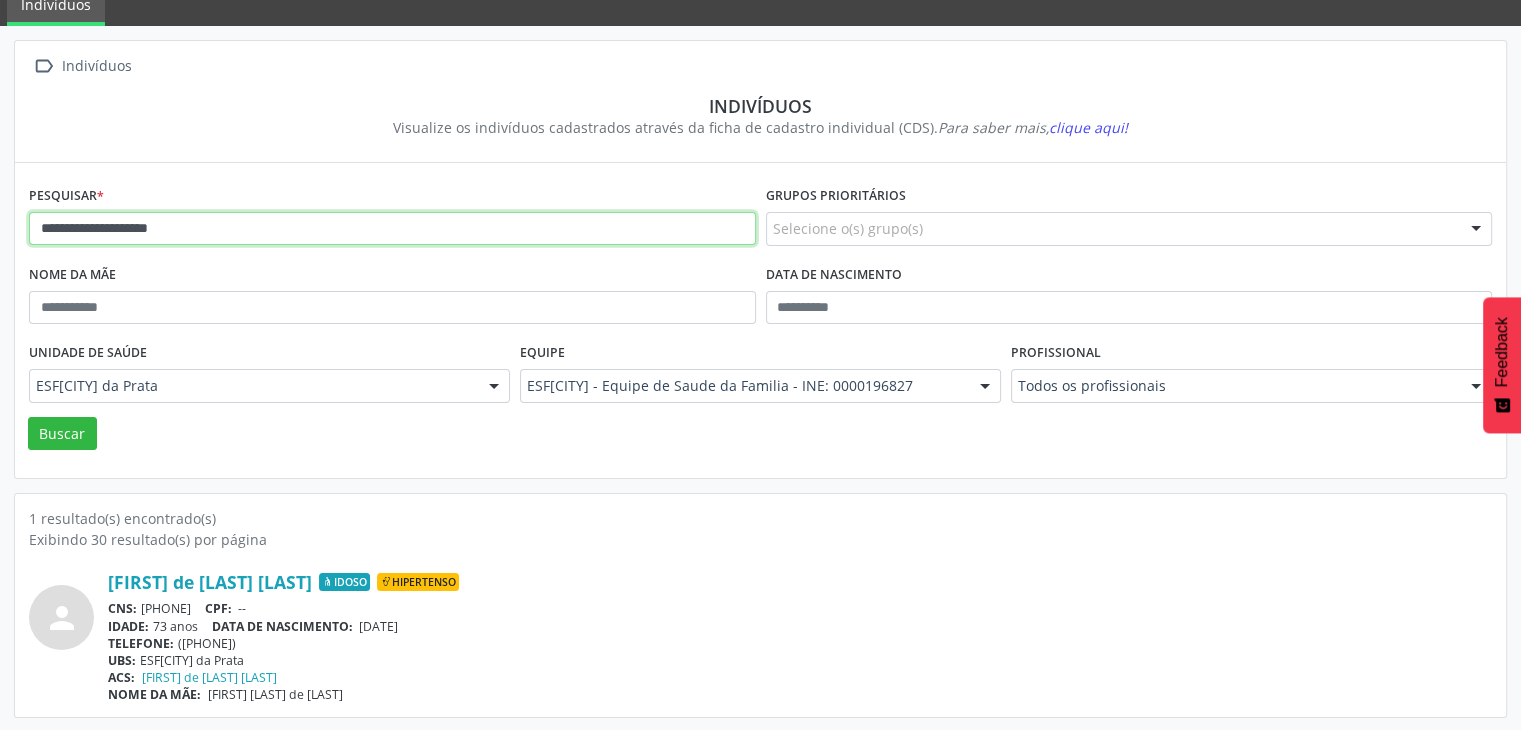 click on "**********" at bounding box center [392, 229] 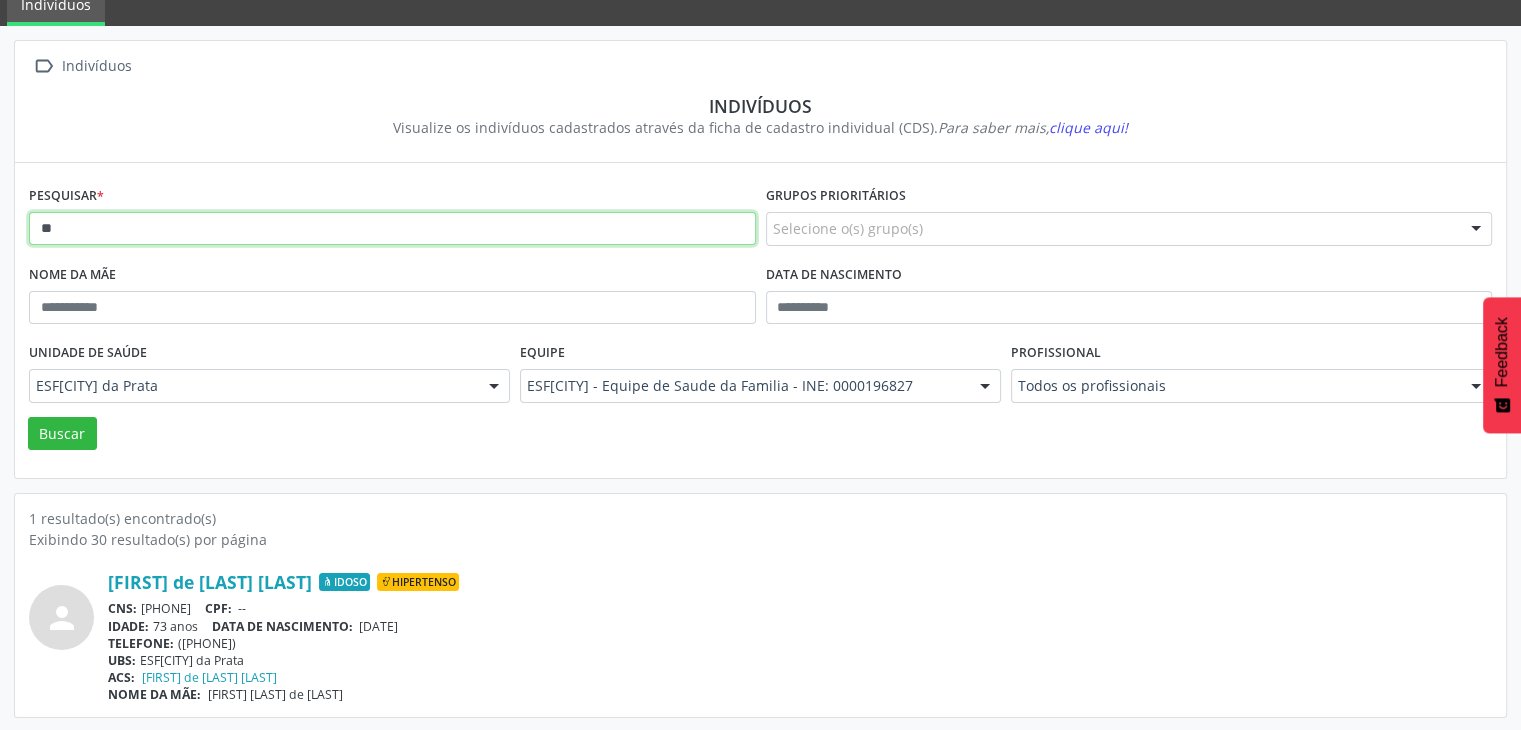 type on "*" 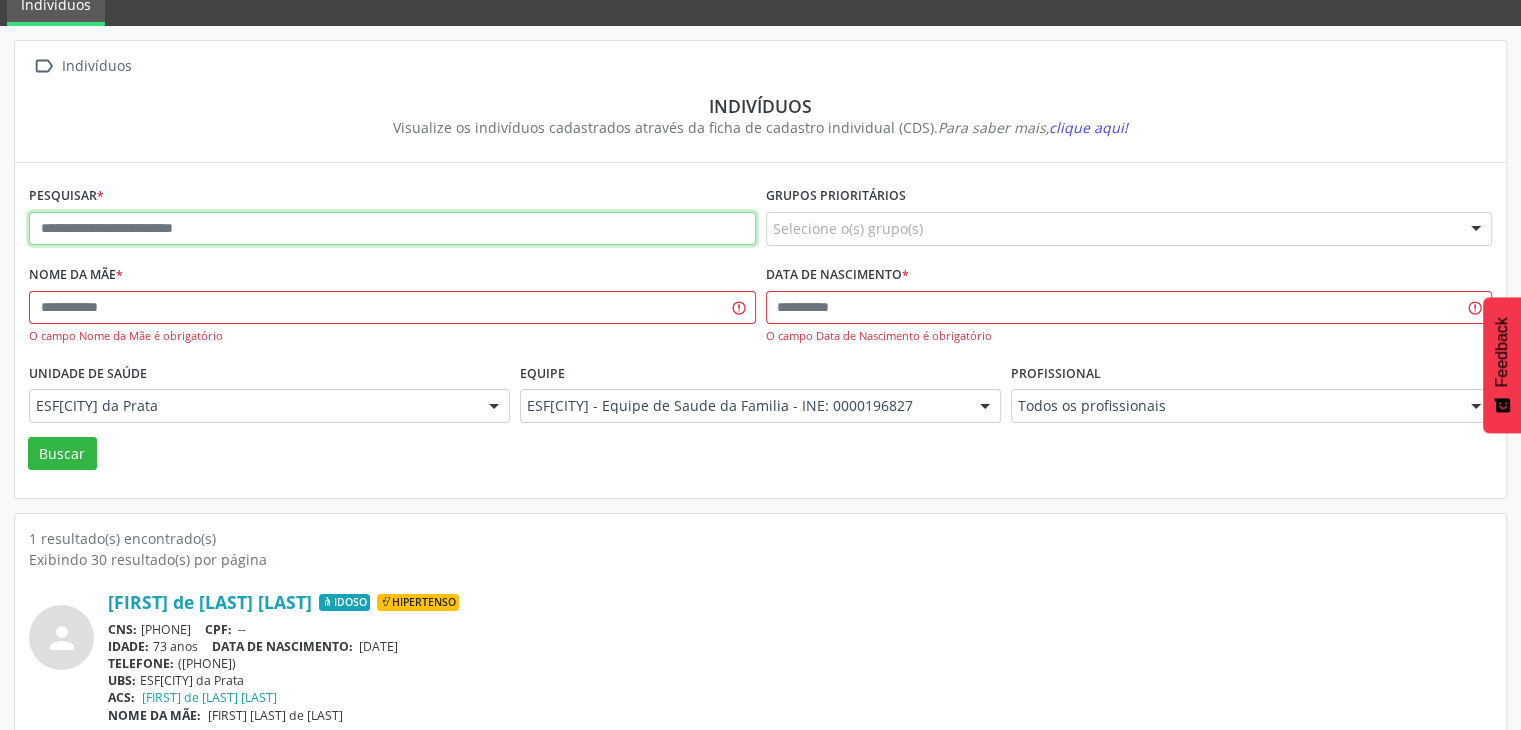 paste on "**********" 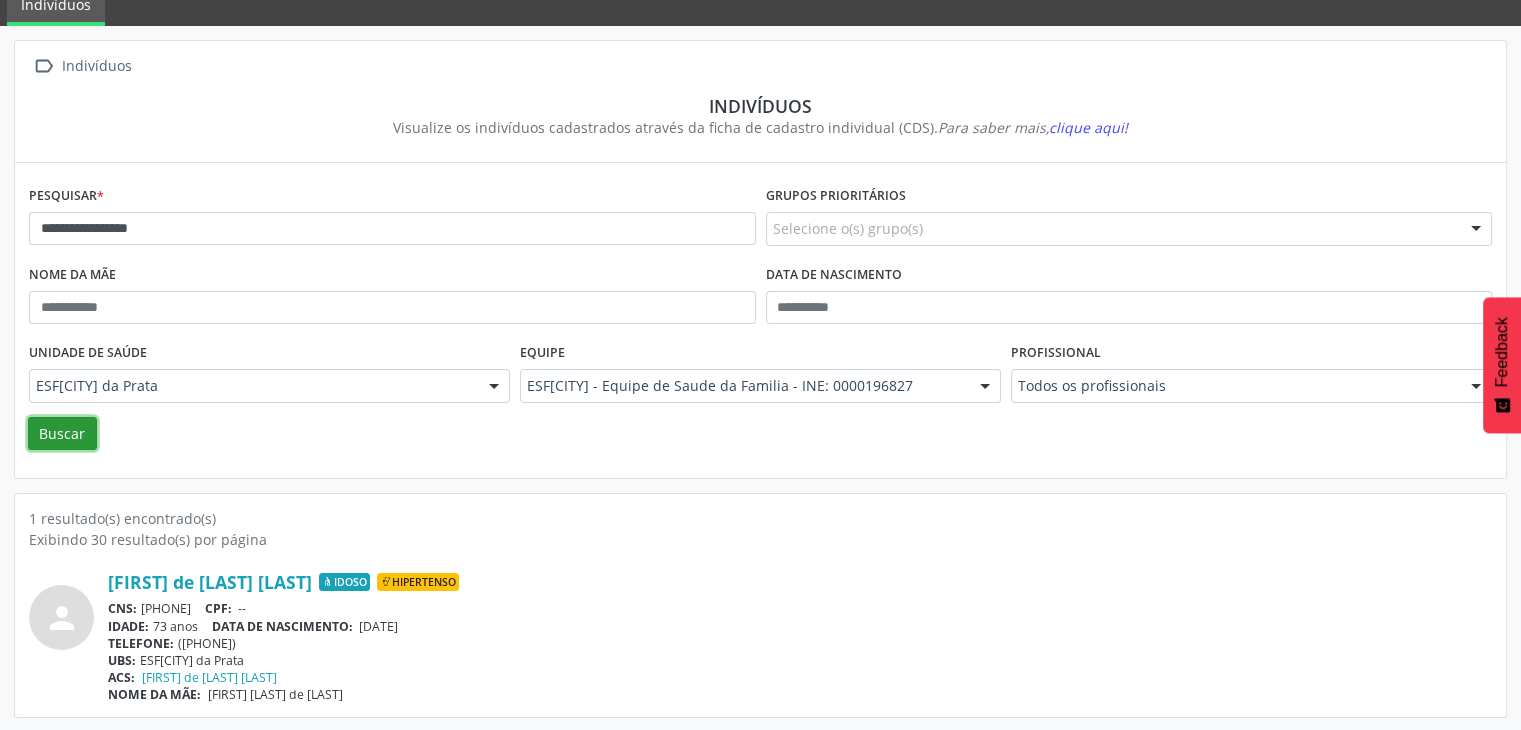 click on "Buscar" at bounding box center (62, 434) 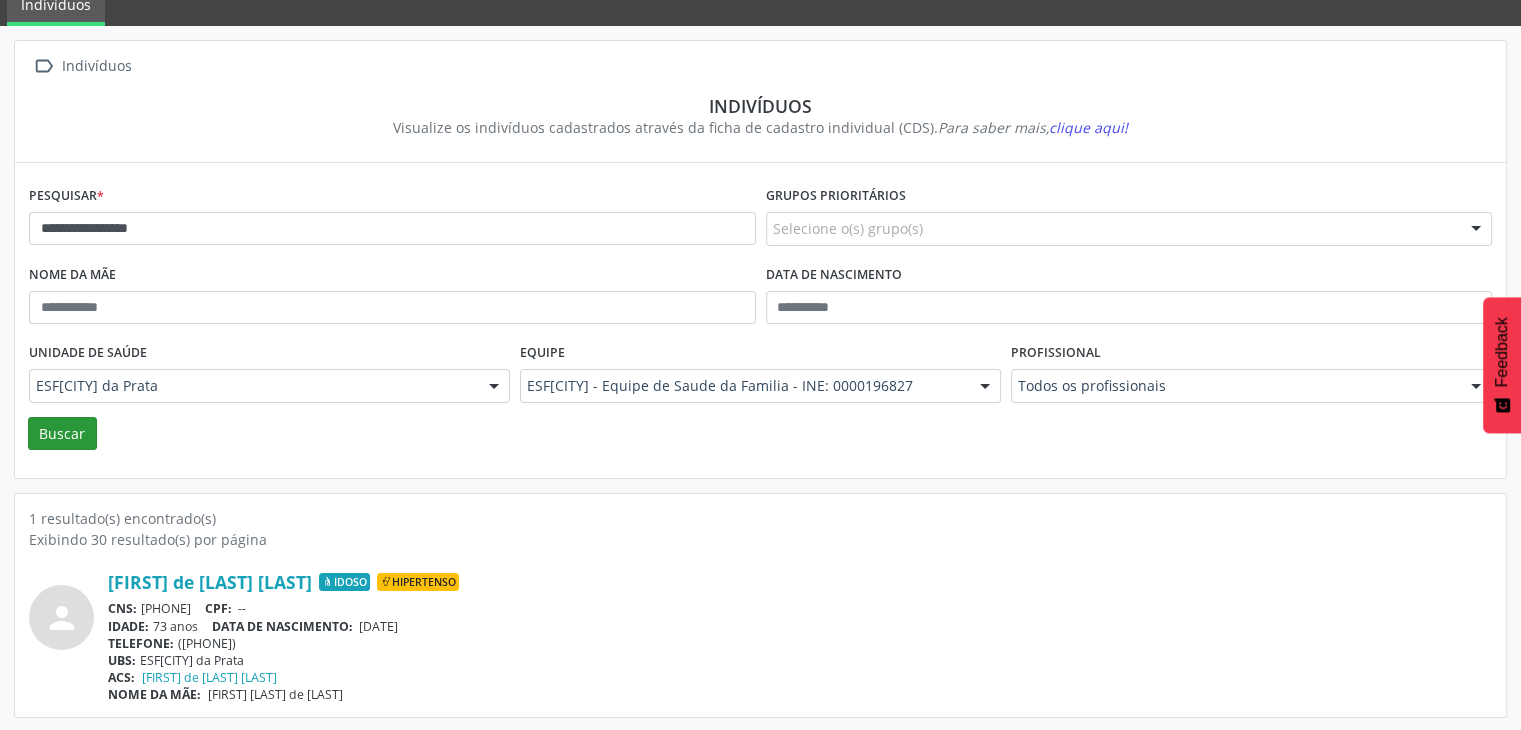 scroll, scrollTop: 0, scrollLeft: 0, axis: both 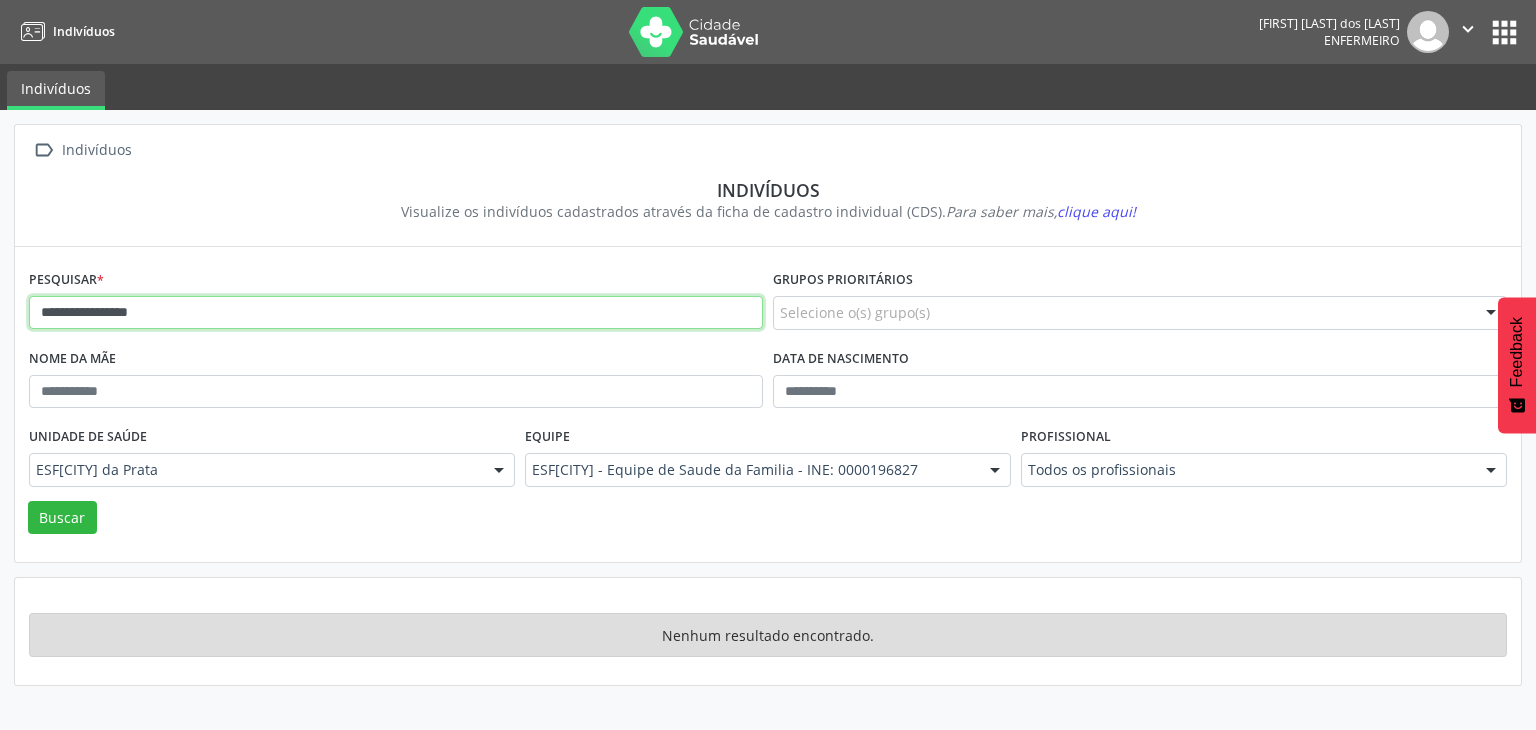 click on "**********" at bounding box center [396, 313] 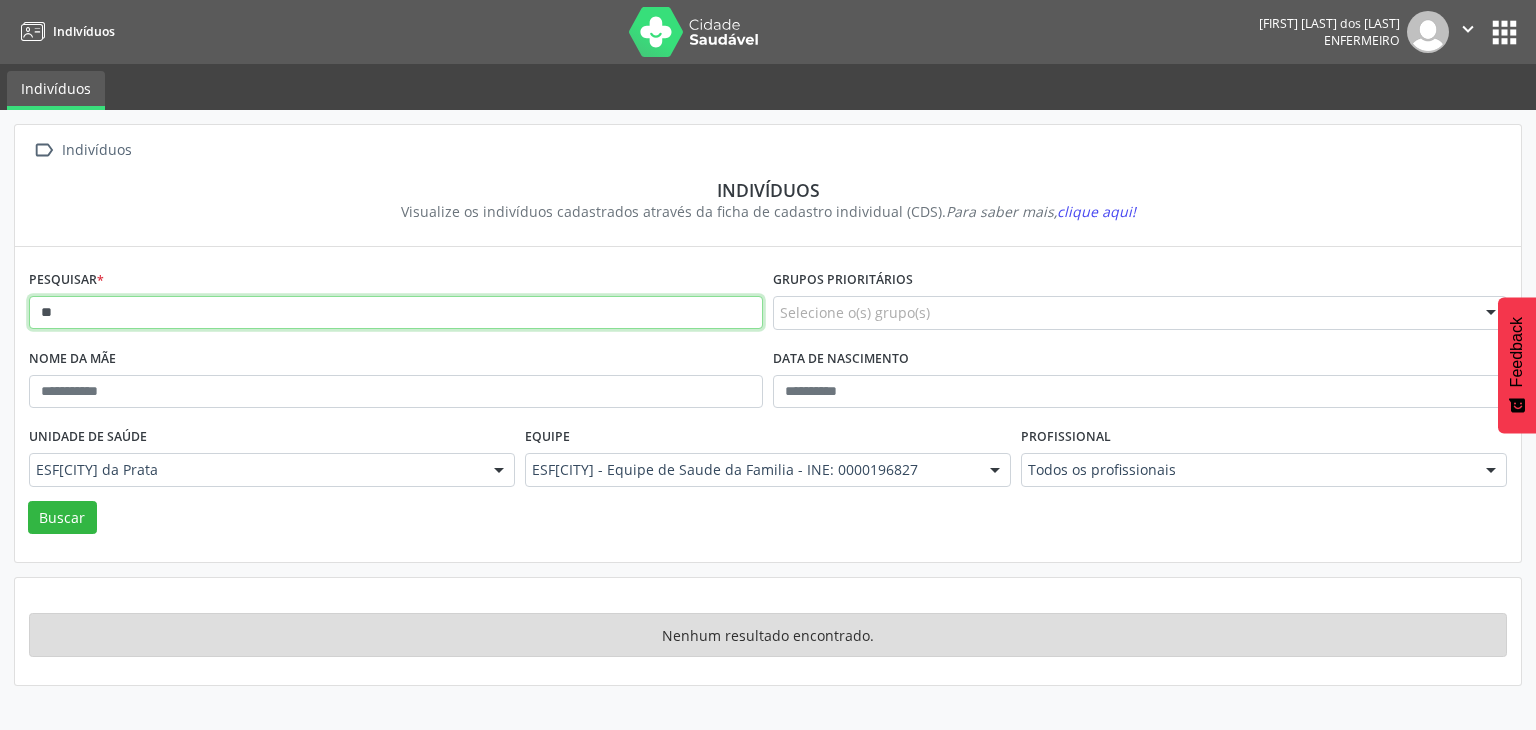 type on "*" 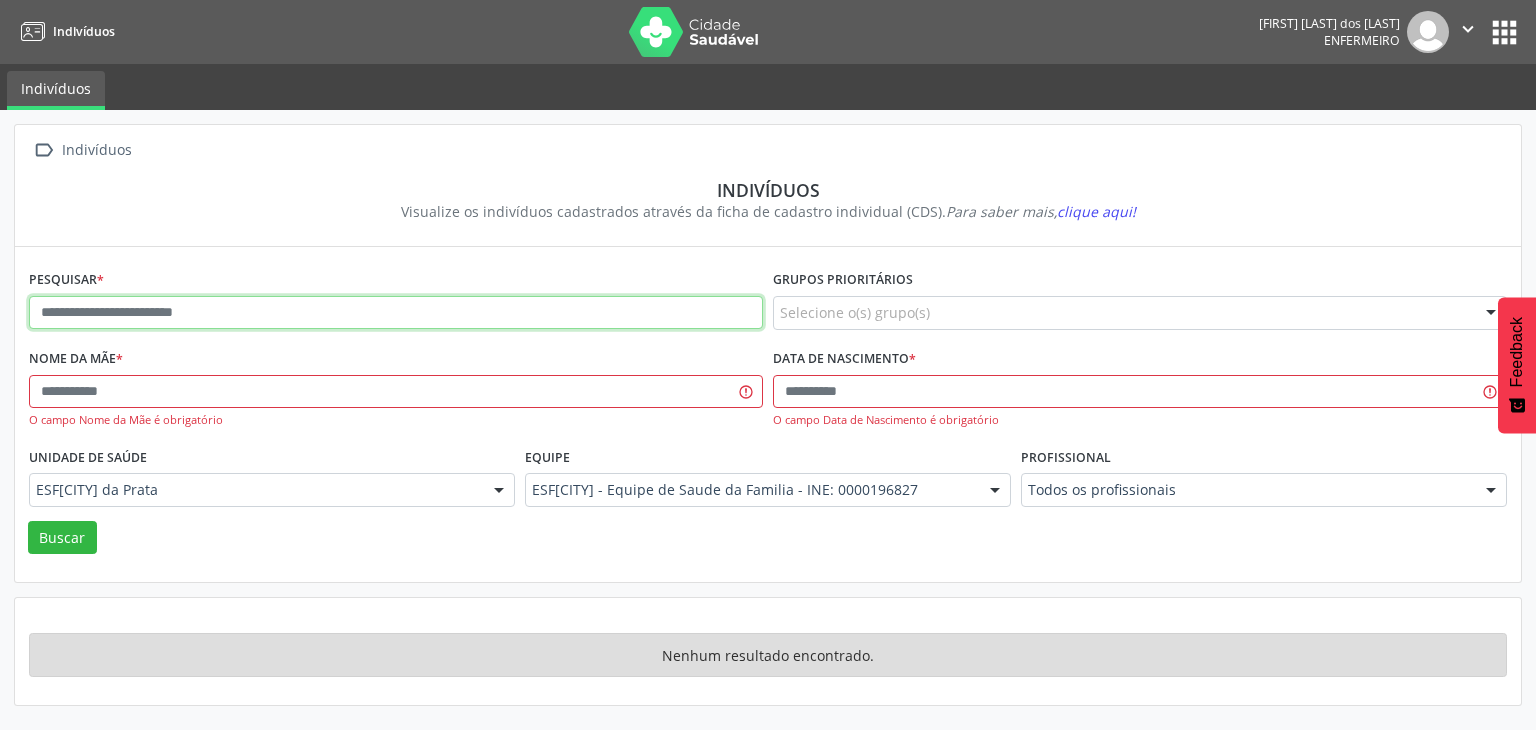 paste on "**********" 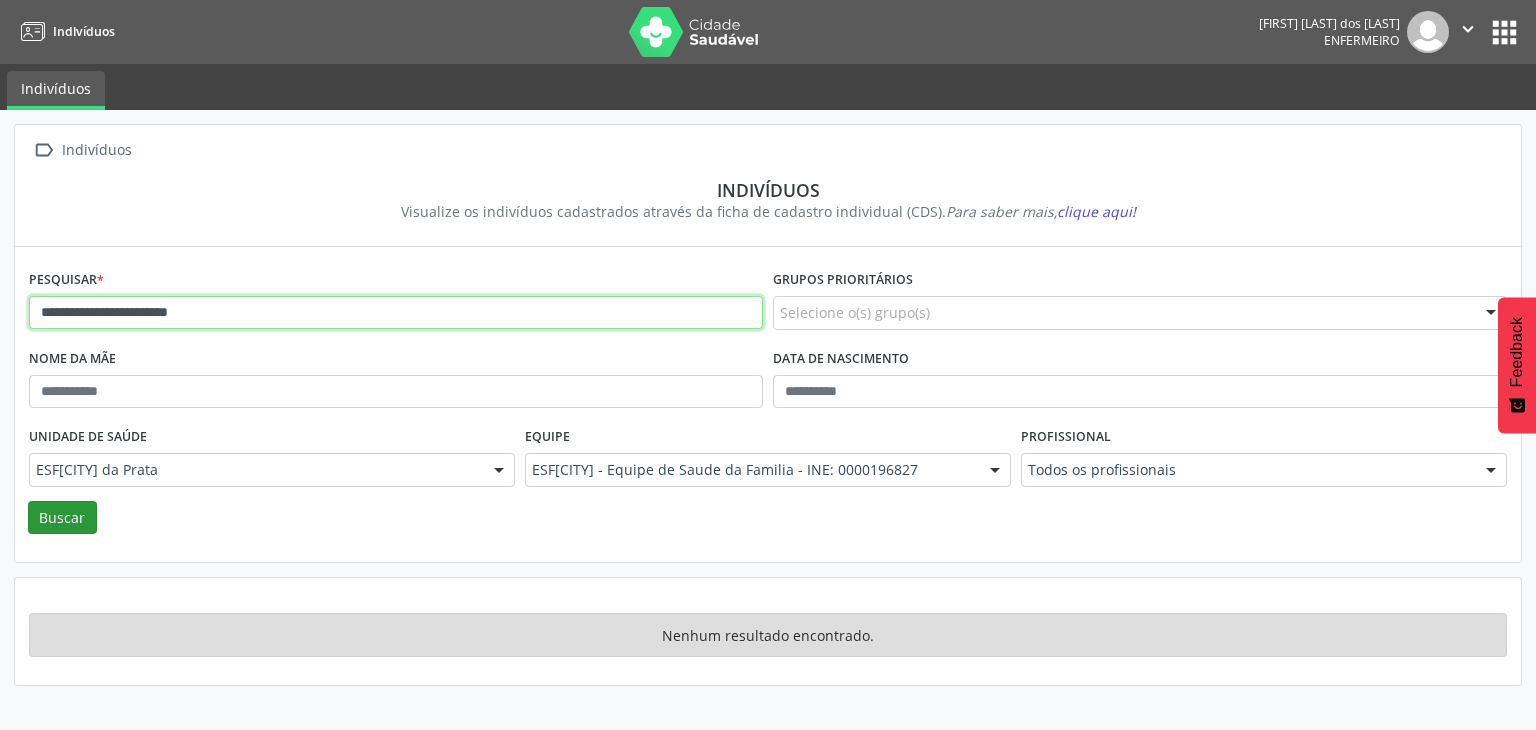 type on "**********" 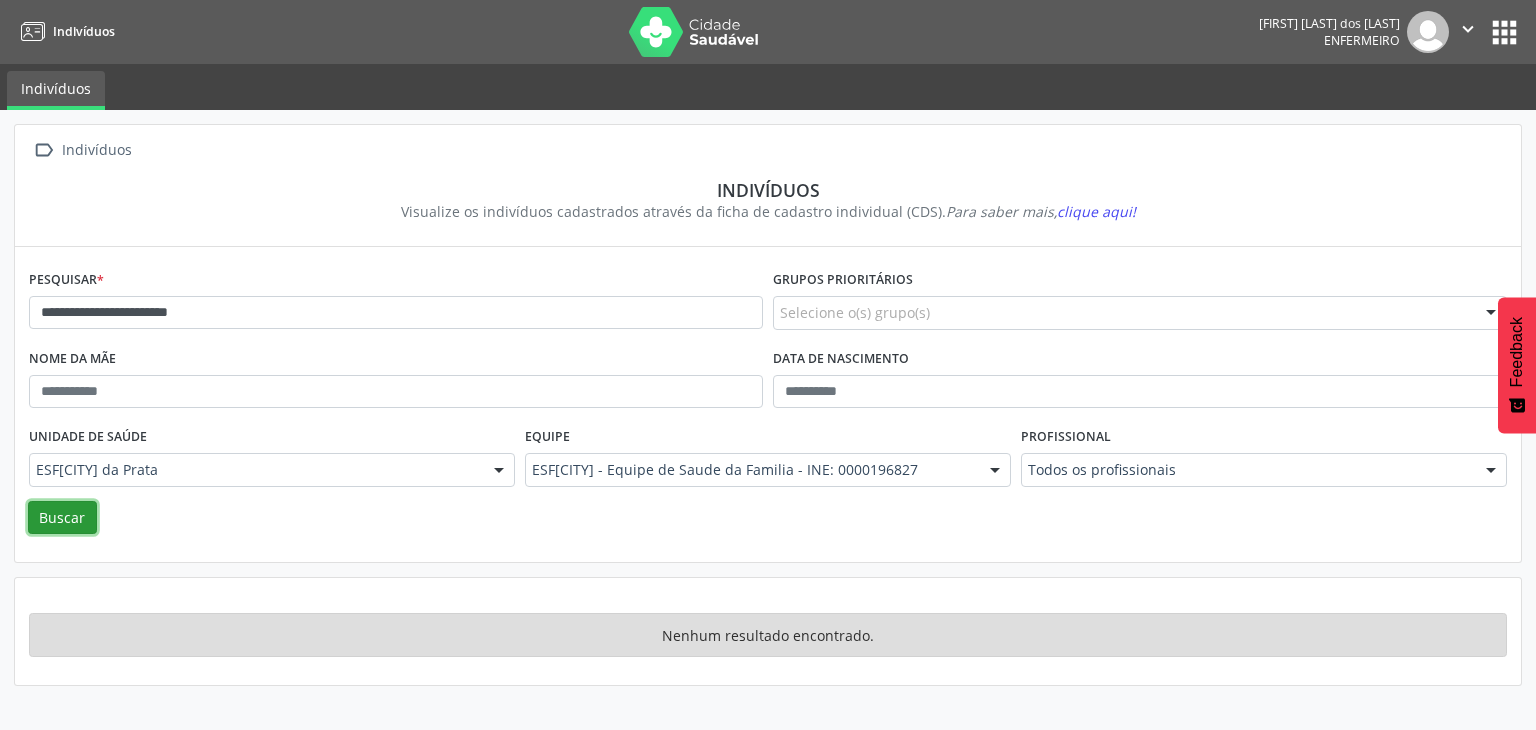 click on "Buscar" at bounding box center [62, 518] 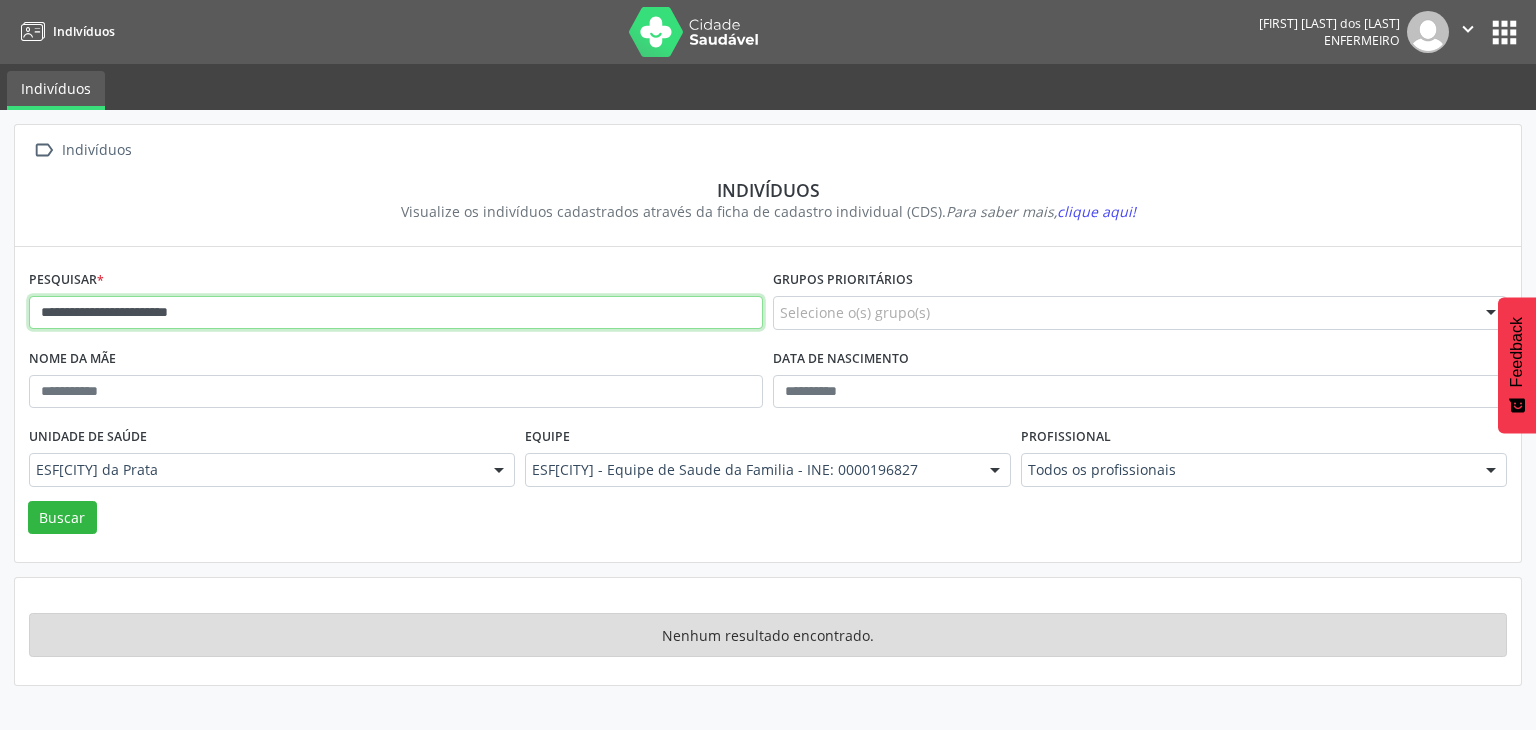 drag, startPoint x: 257, startPoint y: 301, endPoint x: 27, endPoint y: 301, distance: 230 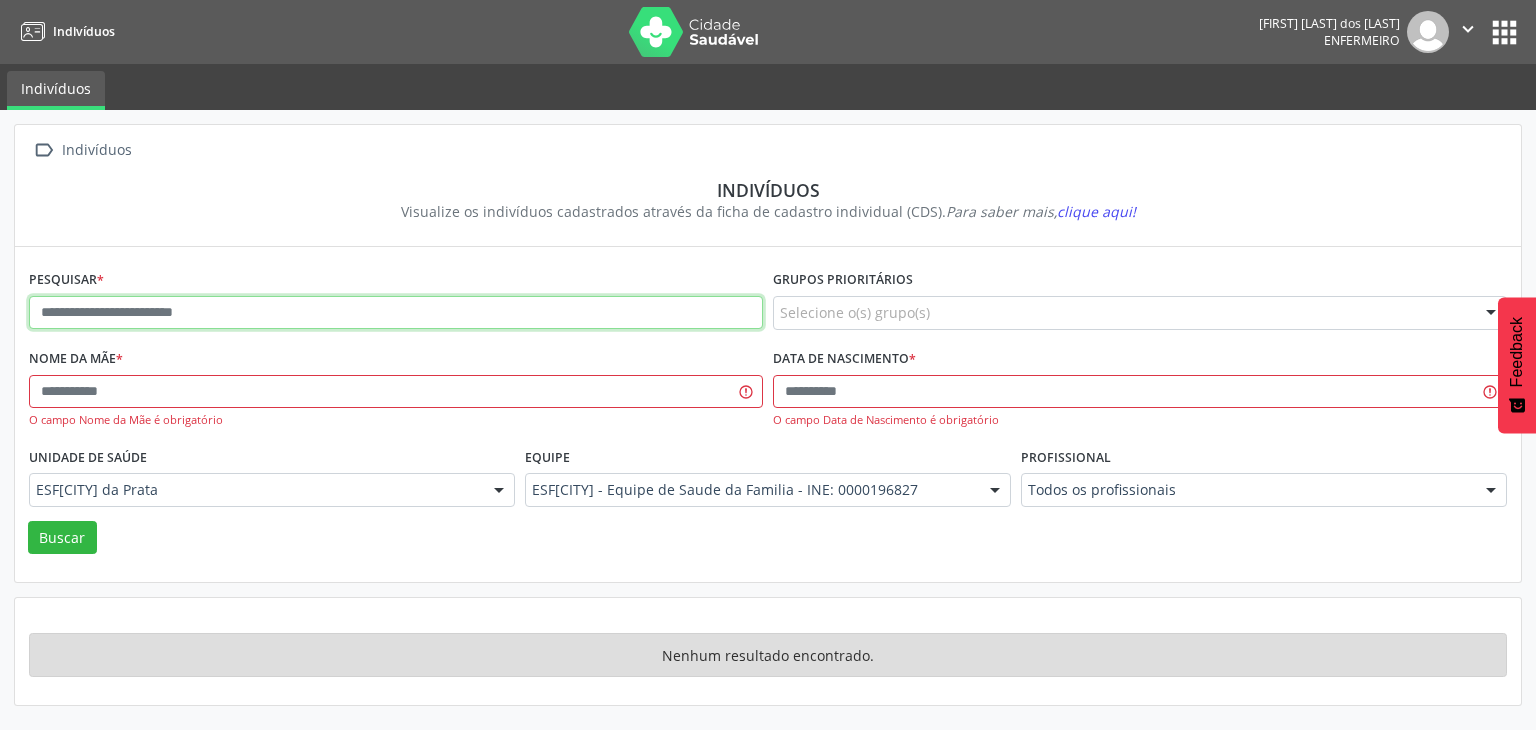 paste on "**********" 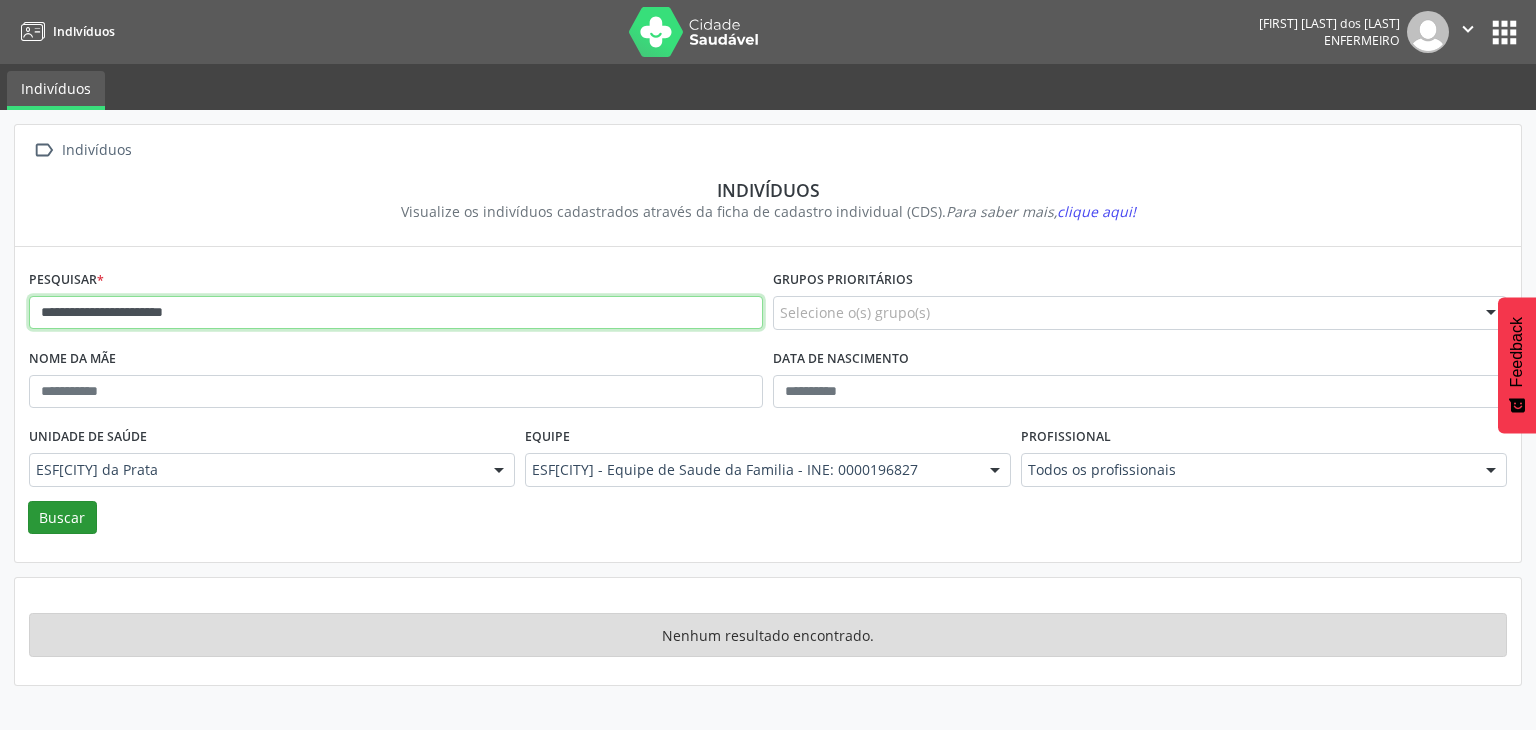 type on "**********" 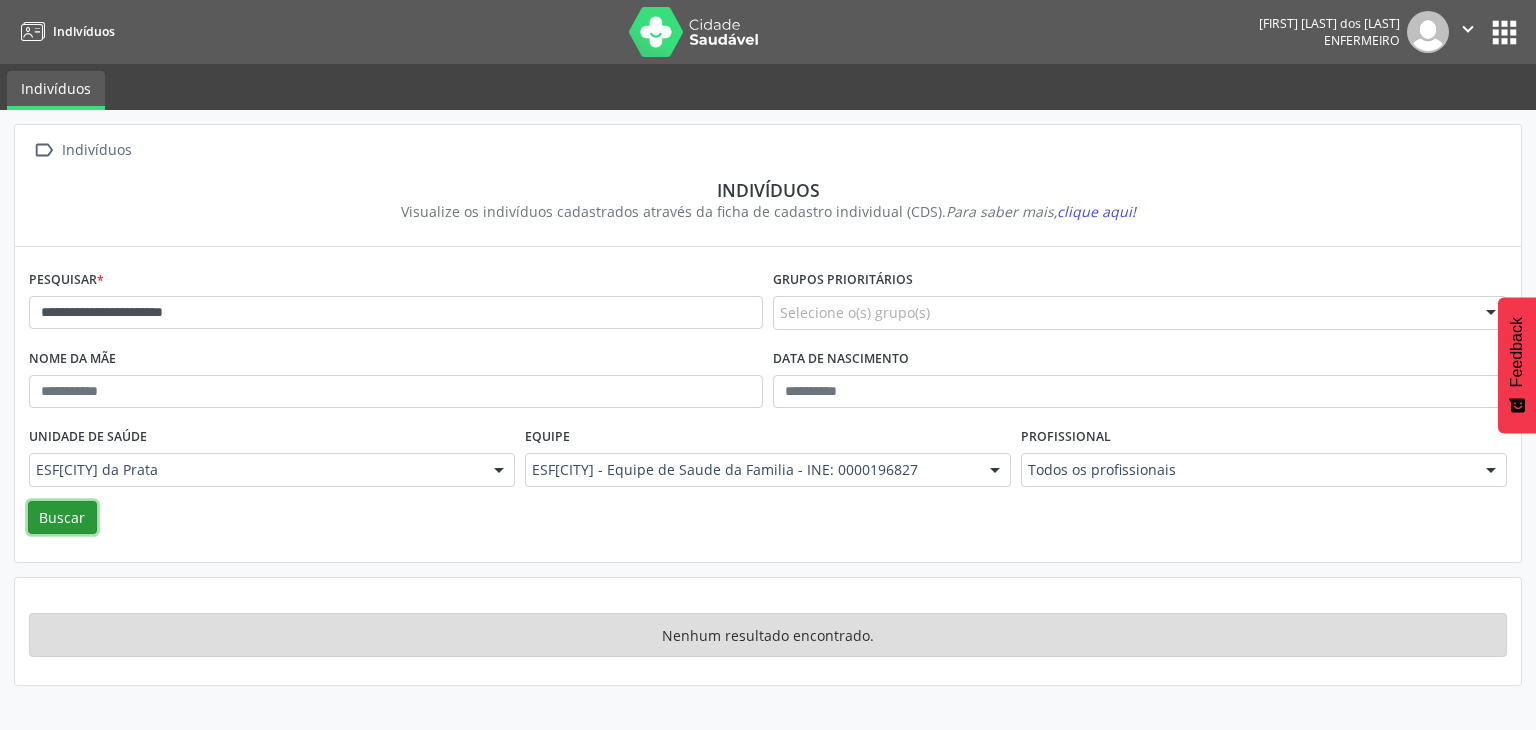 click on "Buscar" at bounding box center (62, 518) 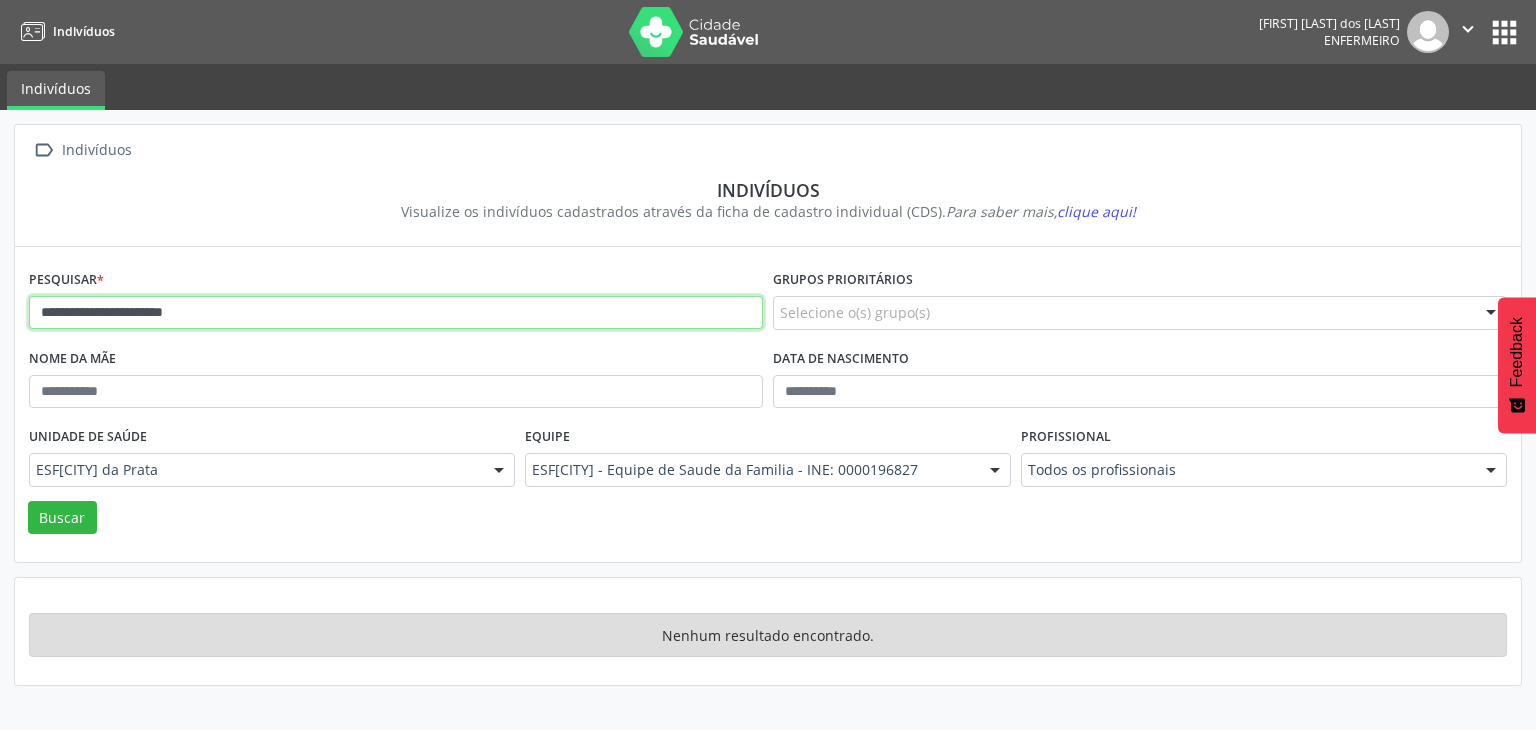 drag, startPoint x: 227, startPoint y: 312, endPoint x: 33, endPoint y: 312, distance: 194 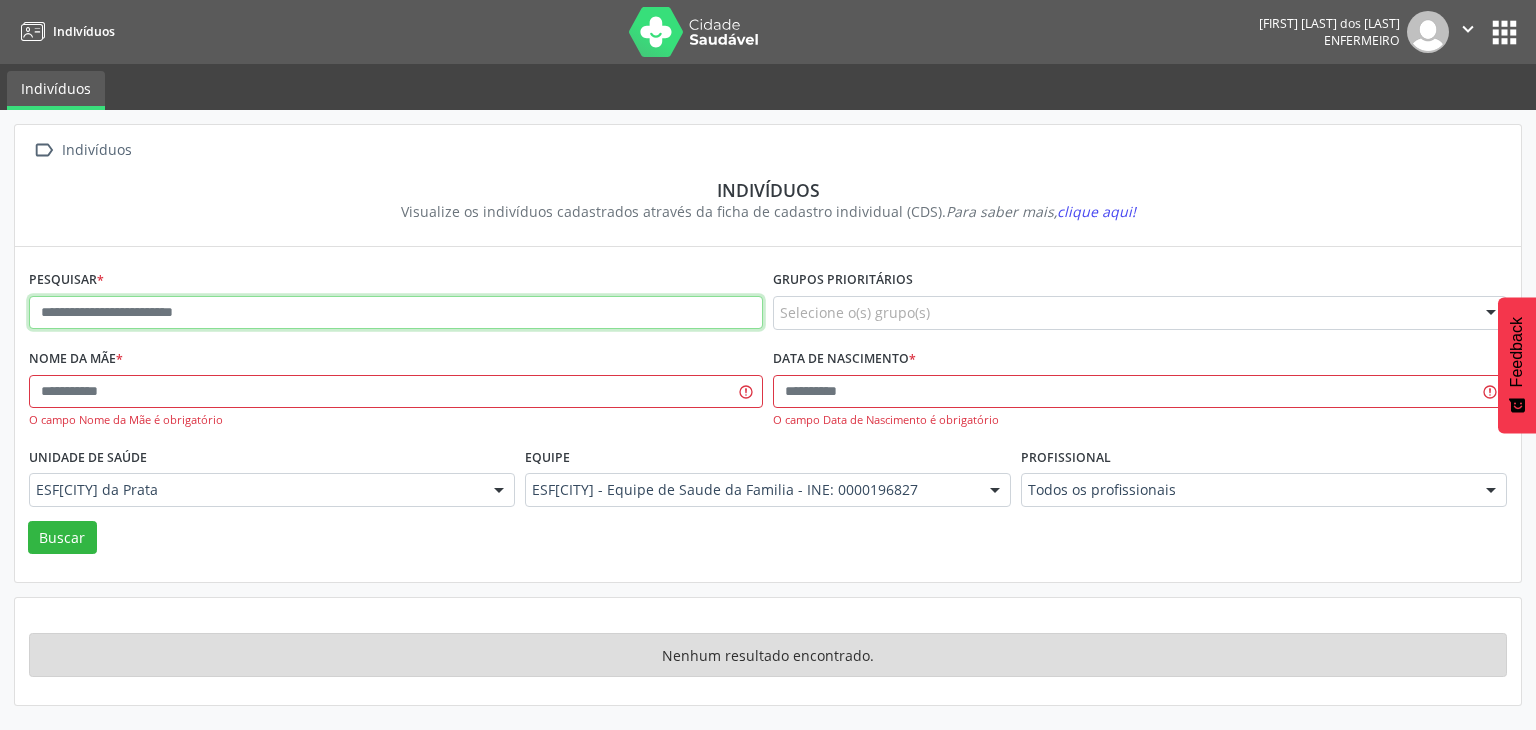 paste on "**********" 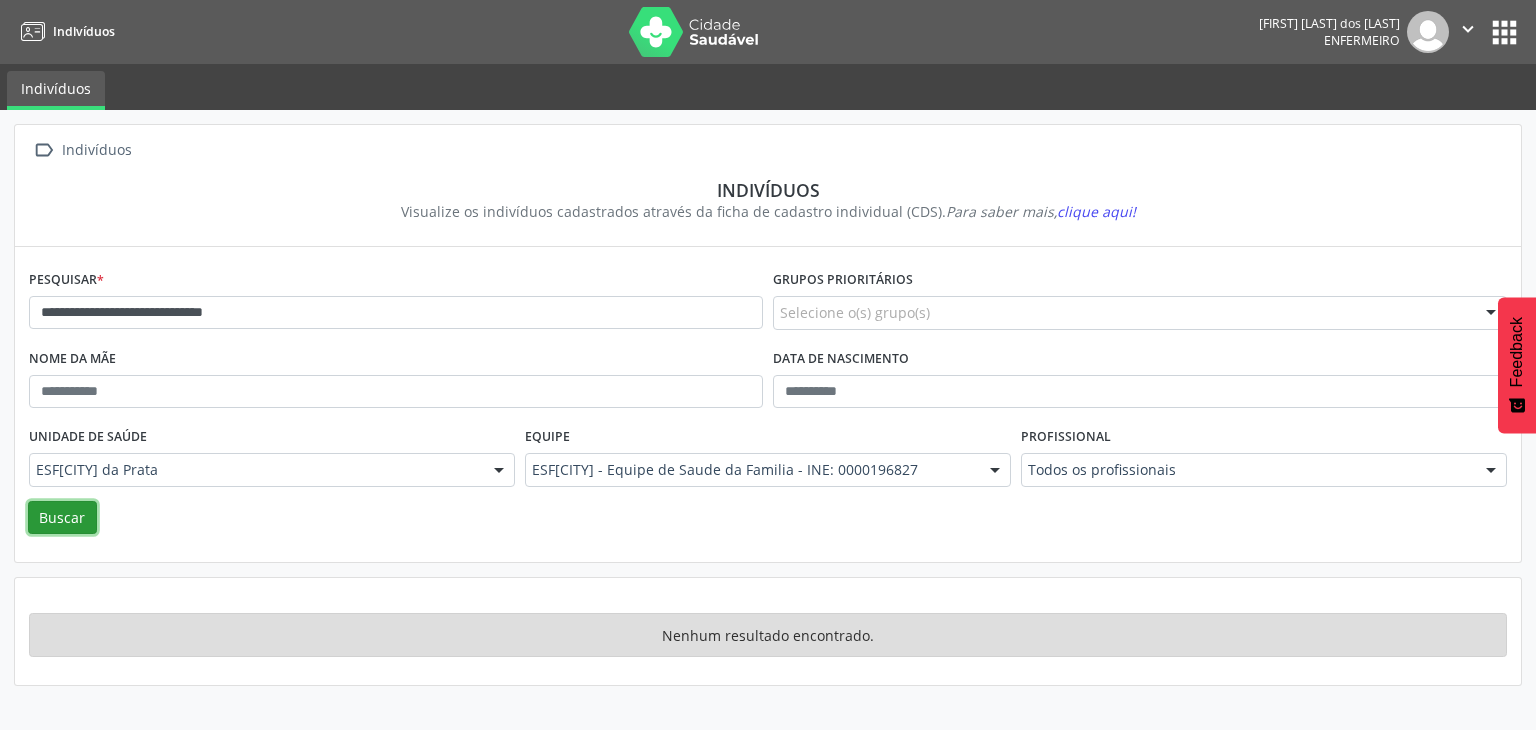 click on "Buscar" at bounding box center [62, 518] 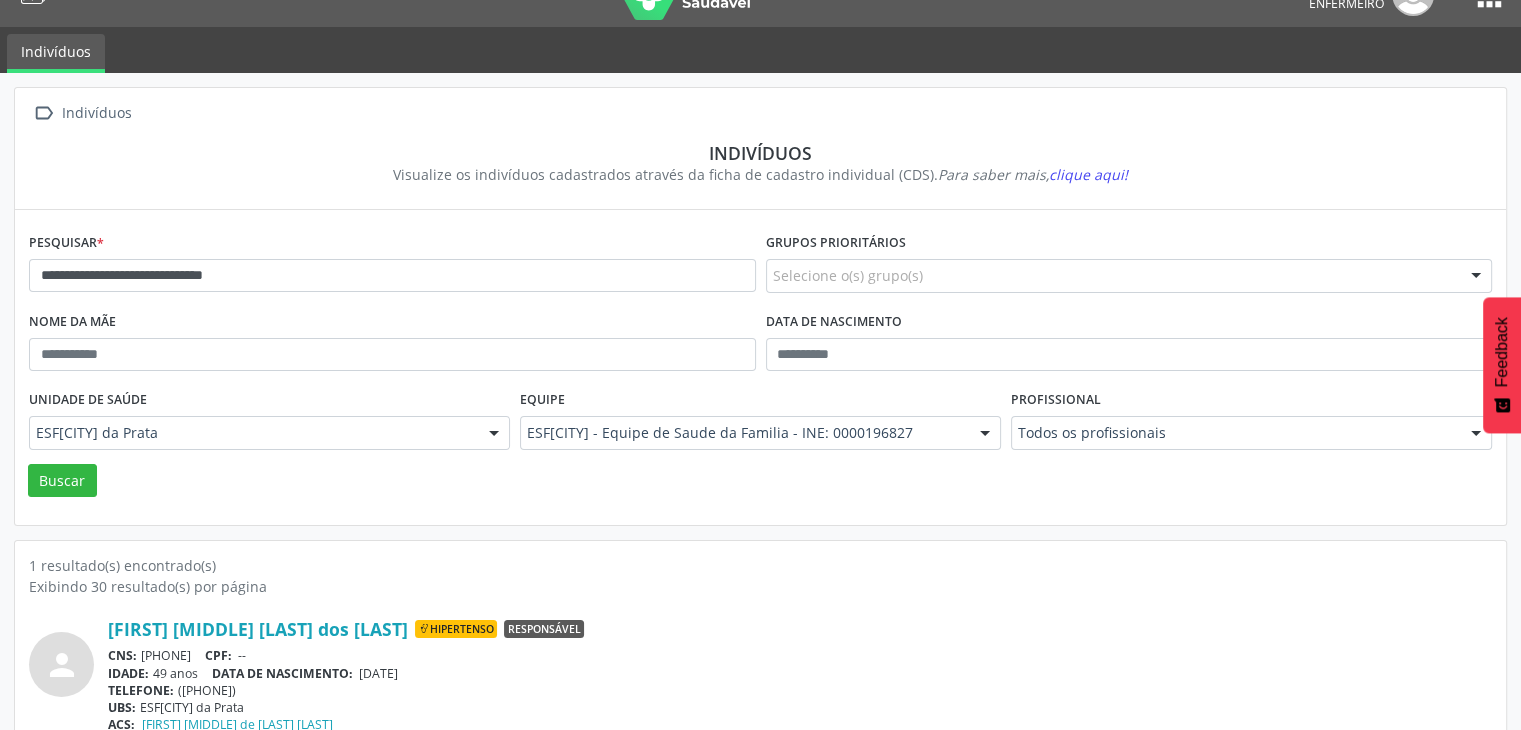 scroll, scrollTop: 0, scrollLeft: 0, axis: both 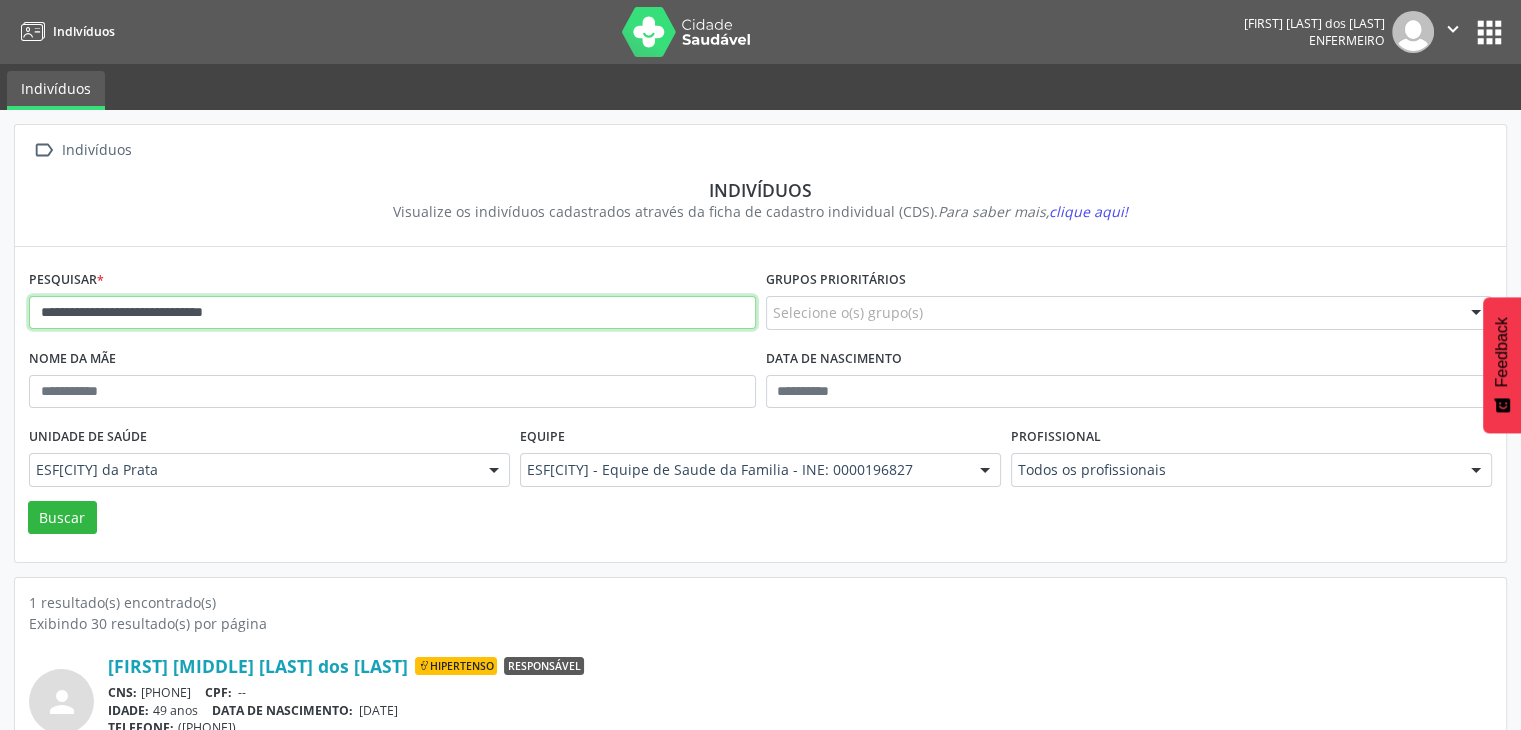 click on "**********" at bounding box center (392, 313) 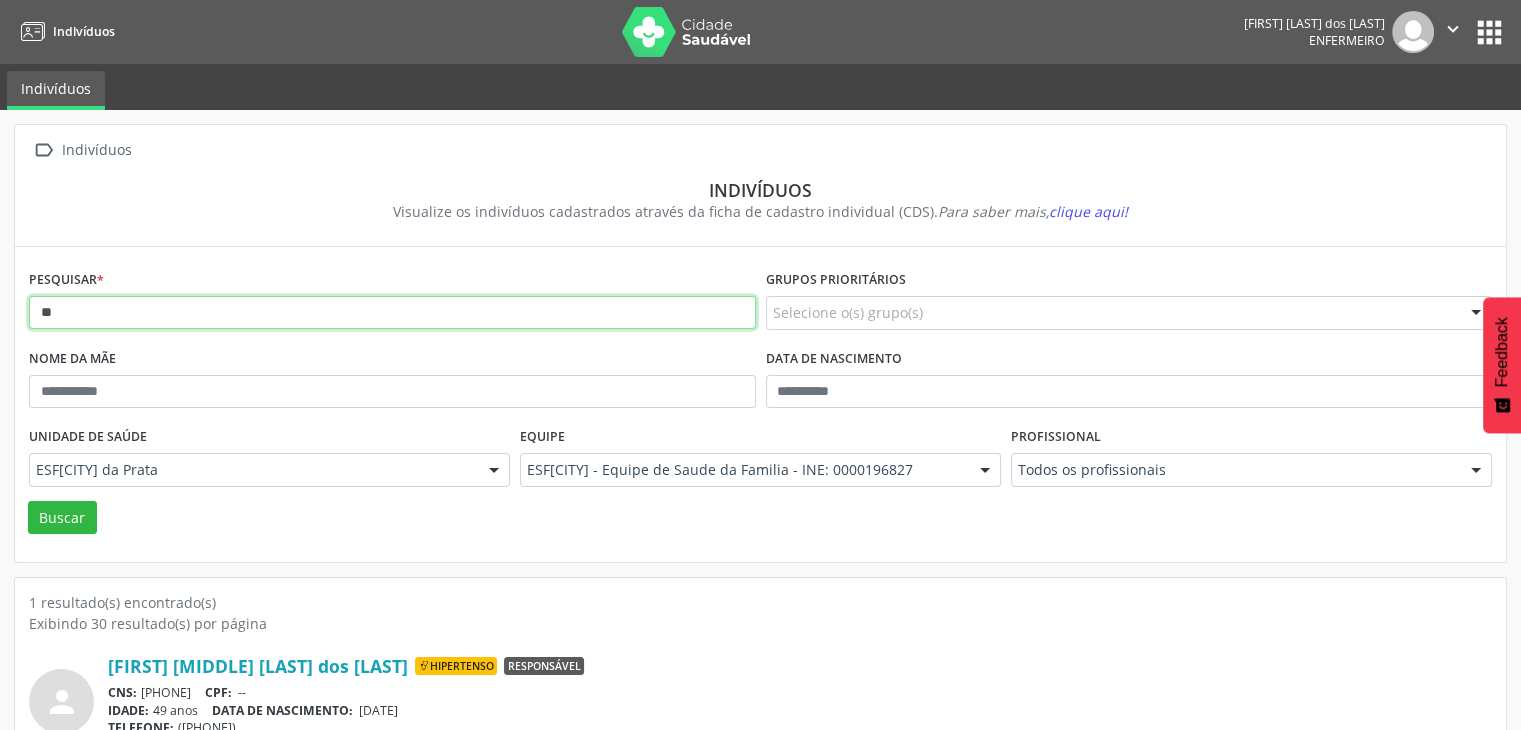type on "*" 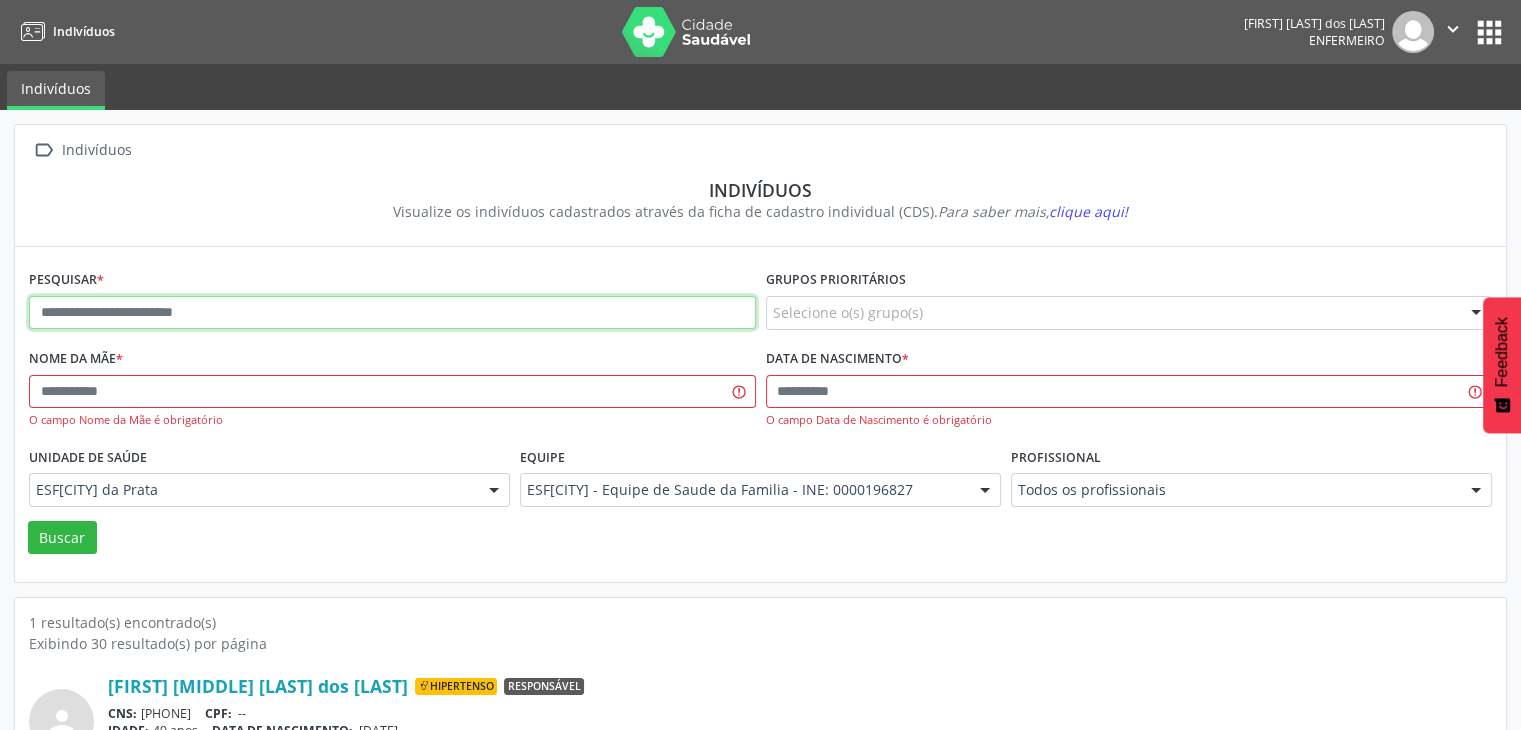 paste on "**********" 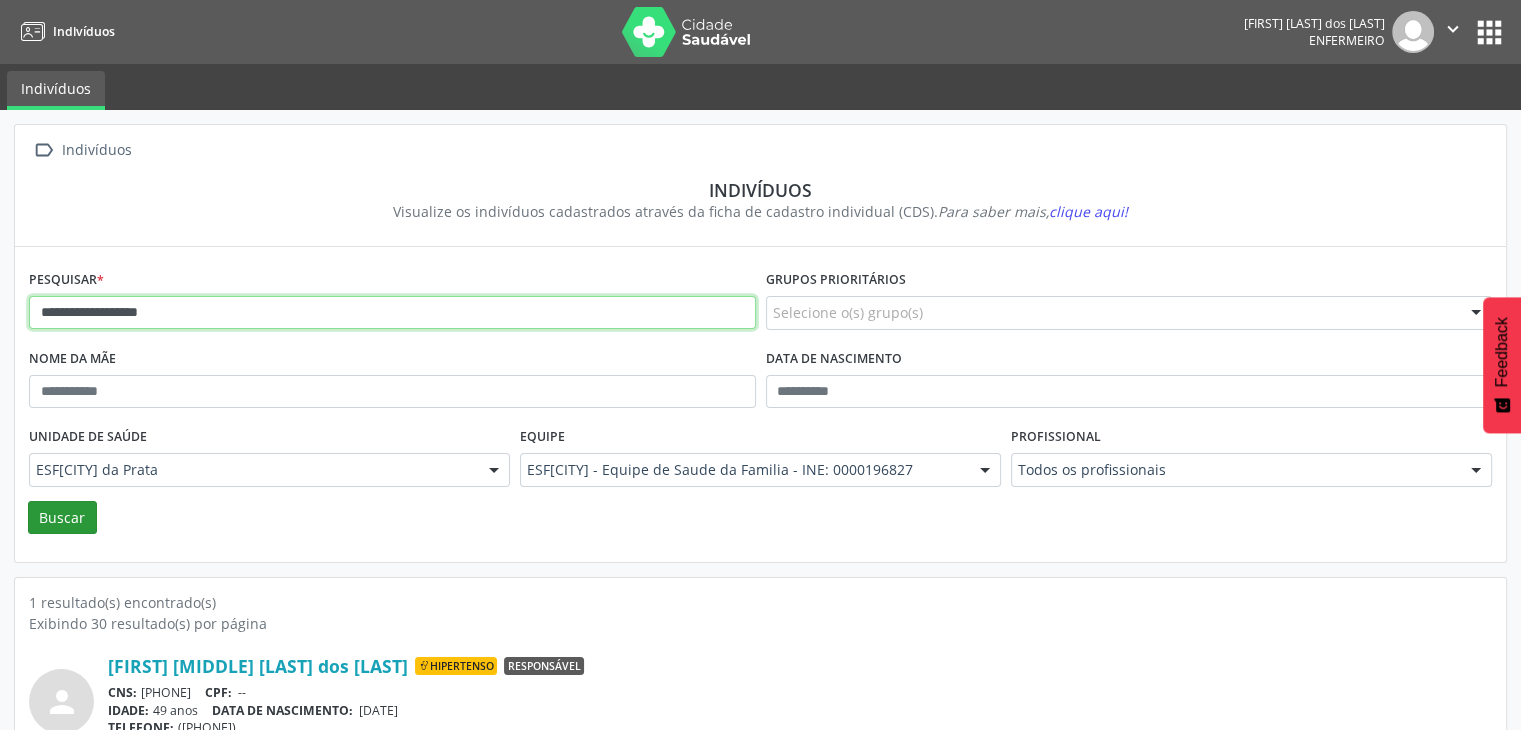 type on "**********" 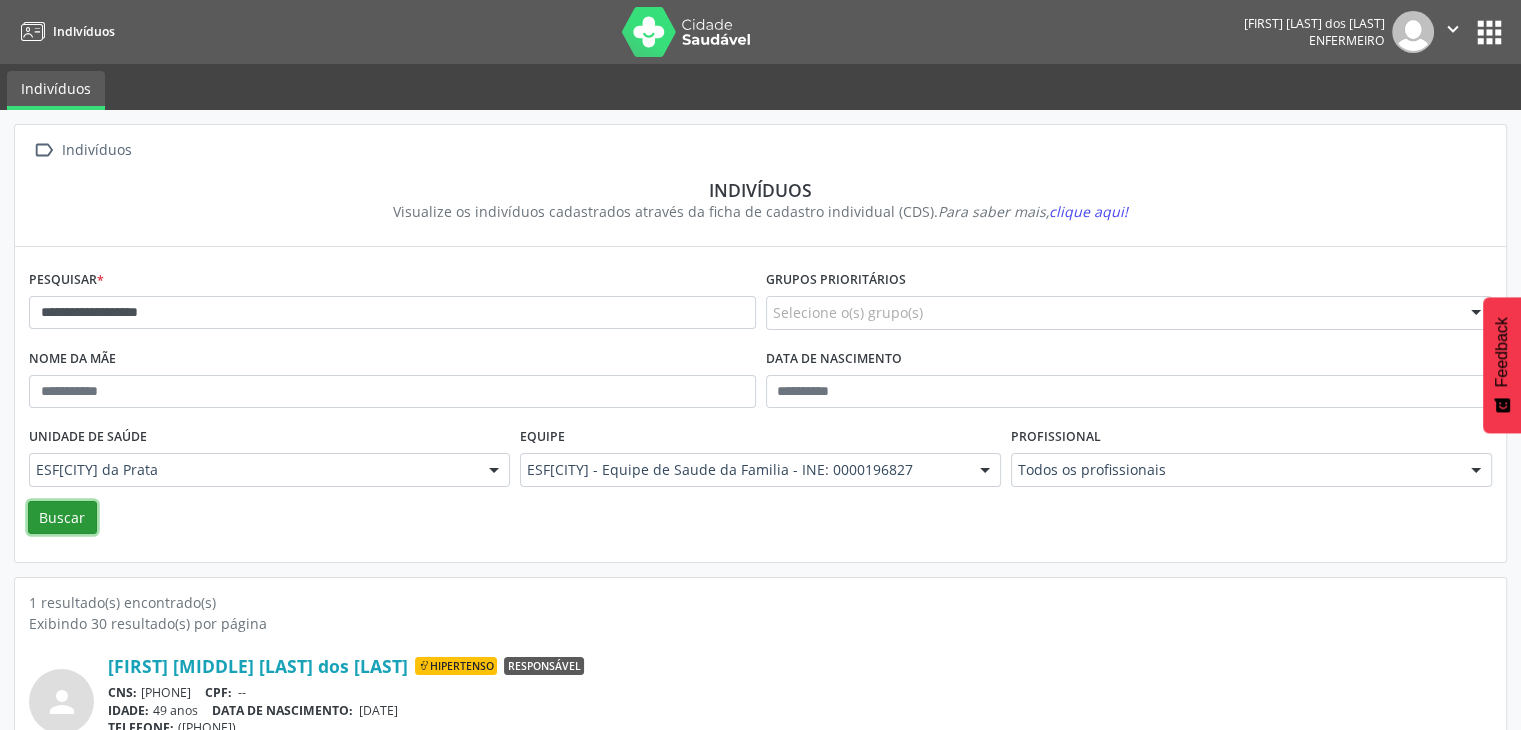 click on "Buscar" at bounding box center [62, 518] 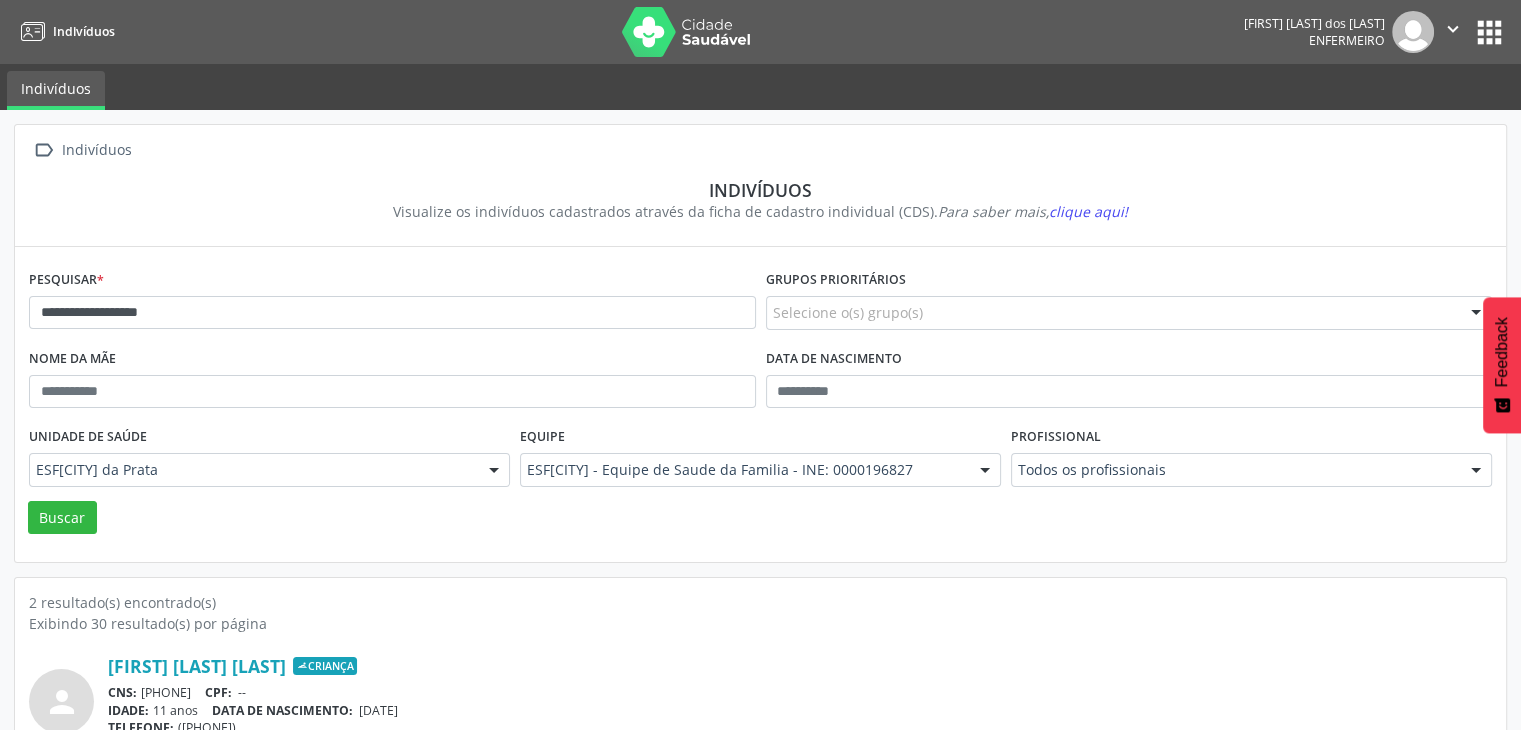 drag, startPoint x: 254, startPoint y: 289, endPoint x: 60, endPoint y: 320, distance: 196.4612 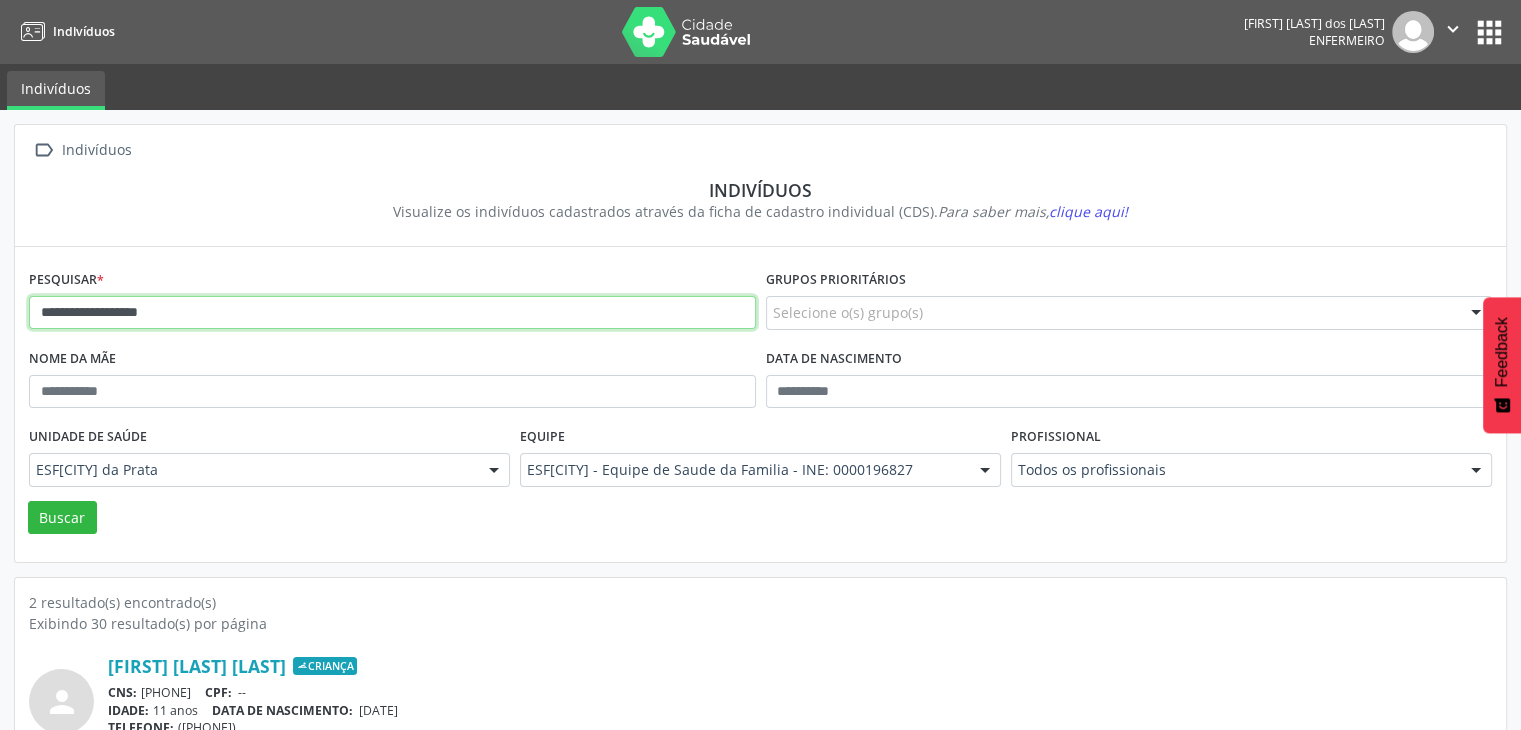 drag, startPoint x: 185, startPoint y: 309, endPoint x: 32, endPoint y: 319, distance: 153.32645 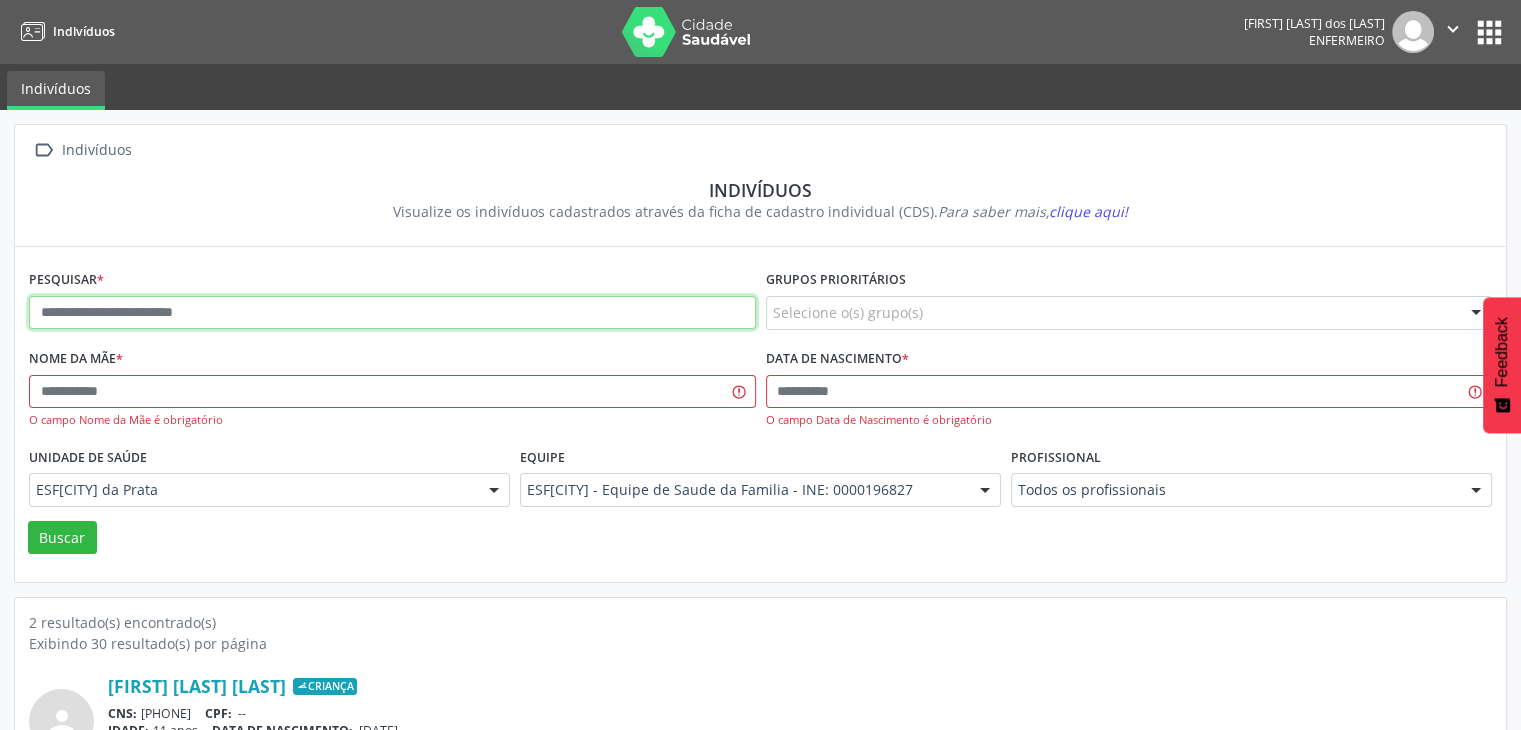 paste on "**********" 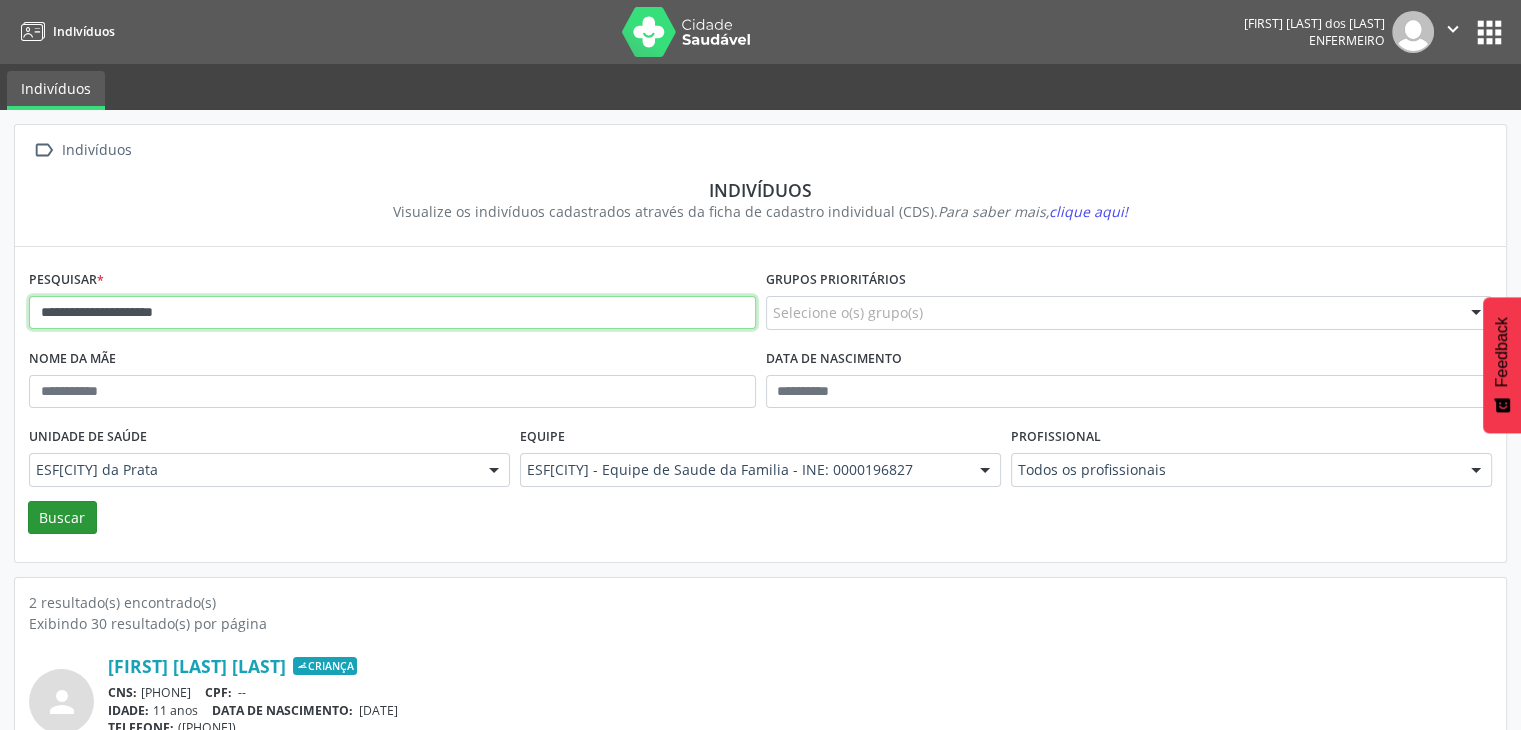 type on "**********" 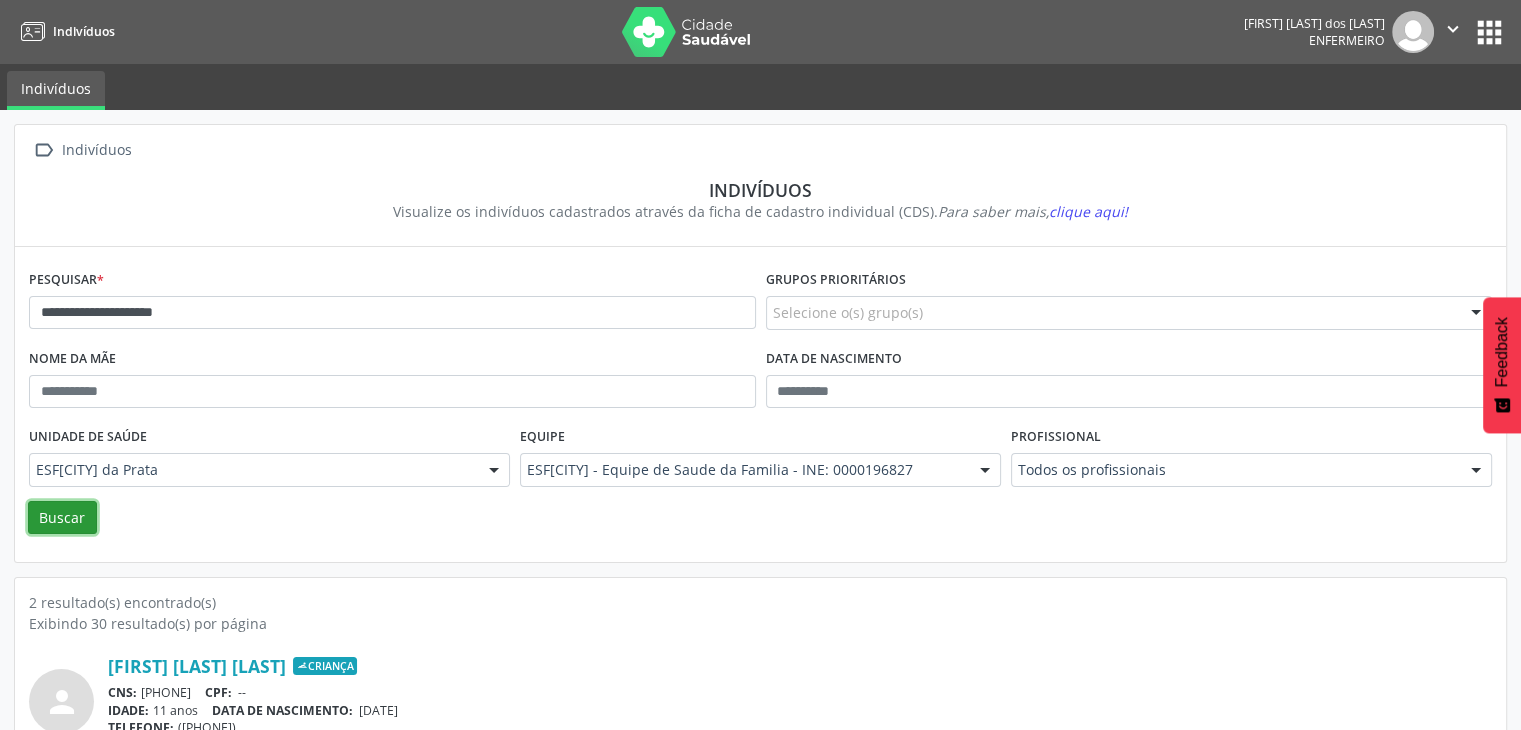 click on "Buscar" at bounding box center [62, 518] 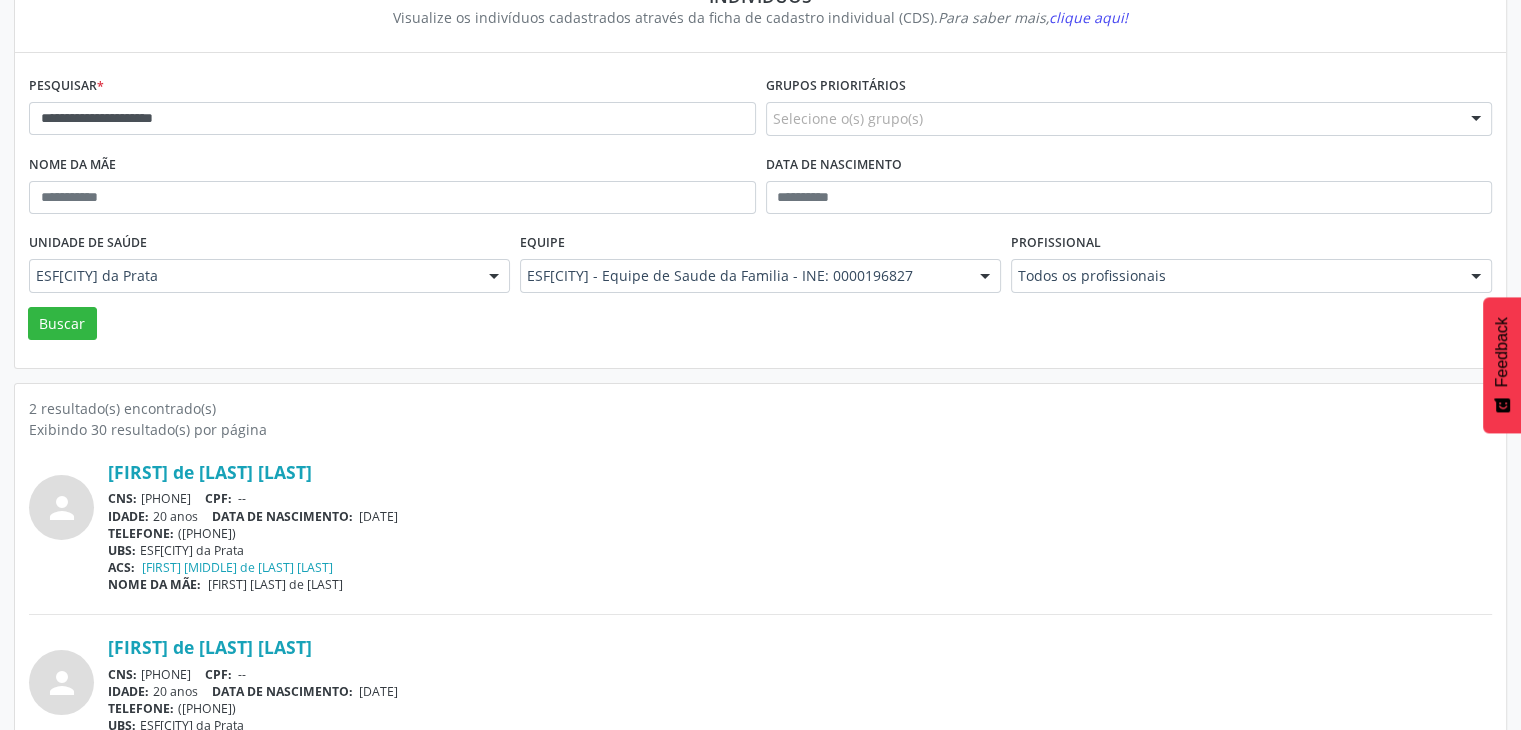 scroll, scrollTop: 160, scrollLeft: 0, axis: vertical 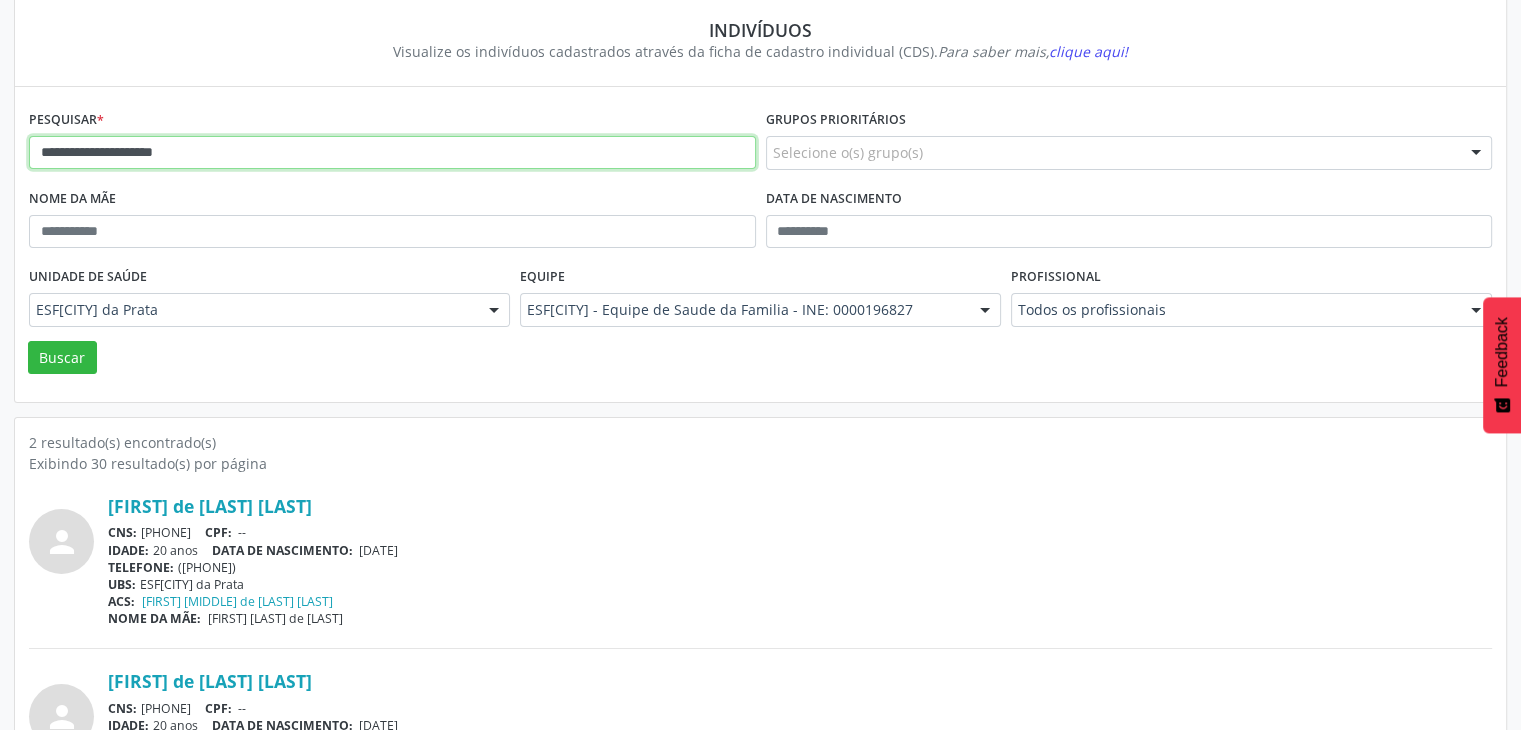 drag, startPoint x: 224, startPoint y: 156, endPoint x: 39, endPoint y: 174, distance: 185.87361 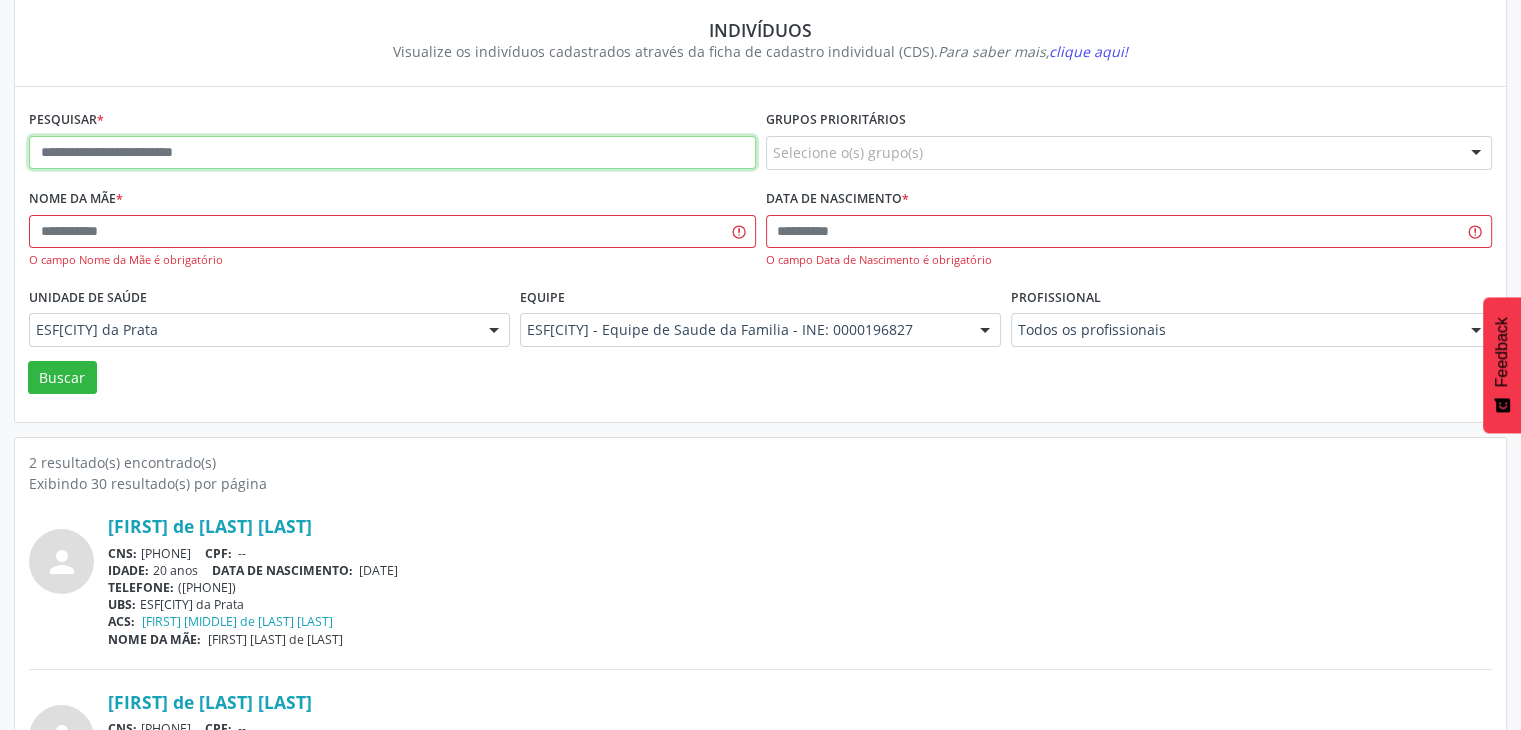 paste on "**********" 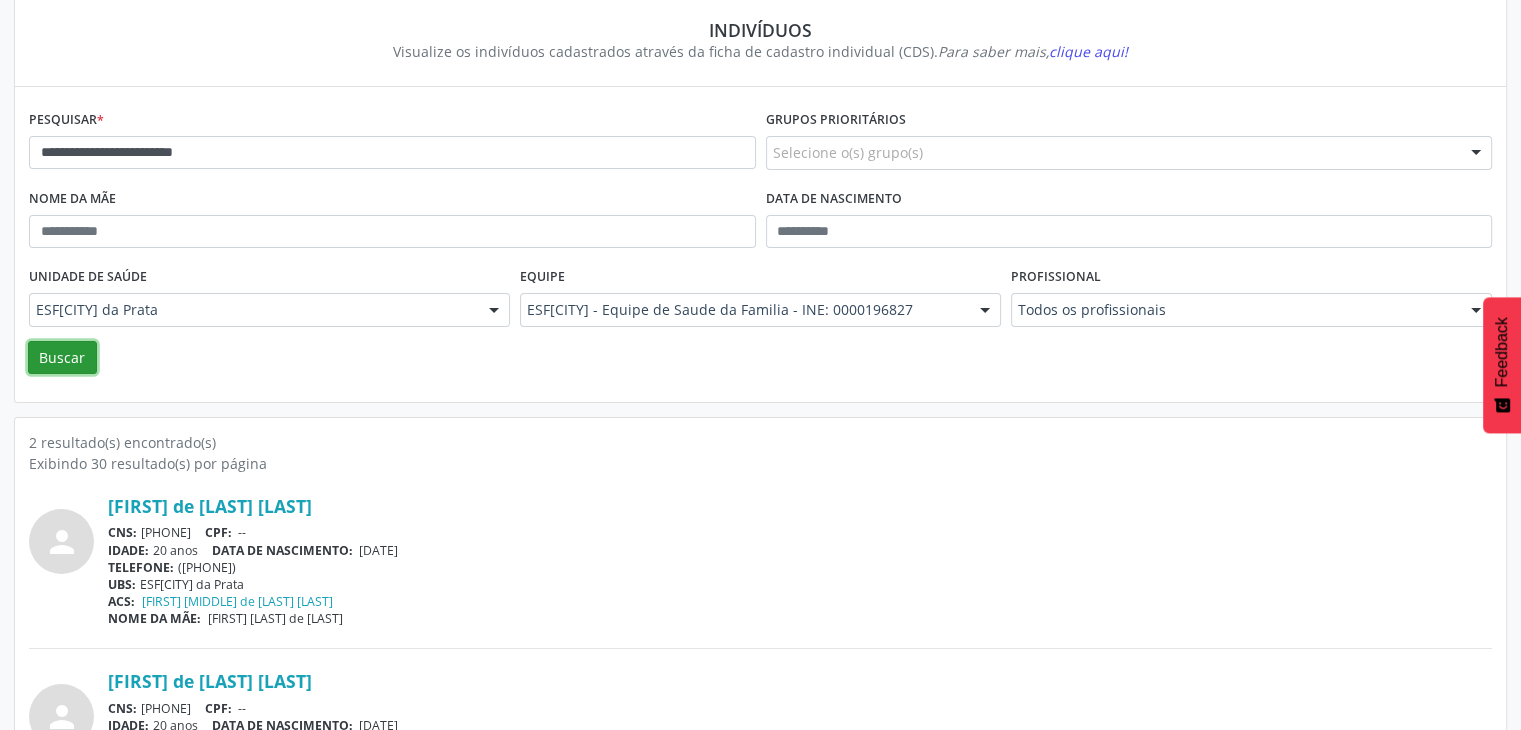 click on "Buscar" at bounding box center (62, 358) 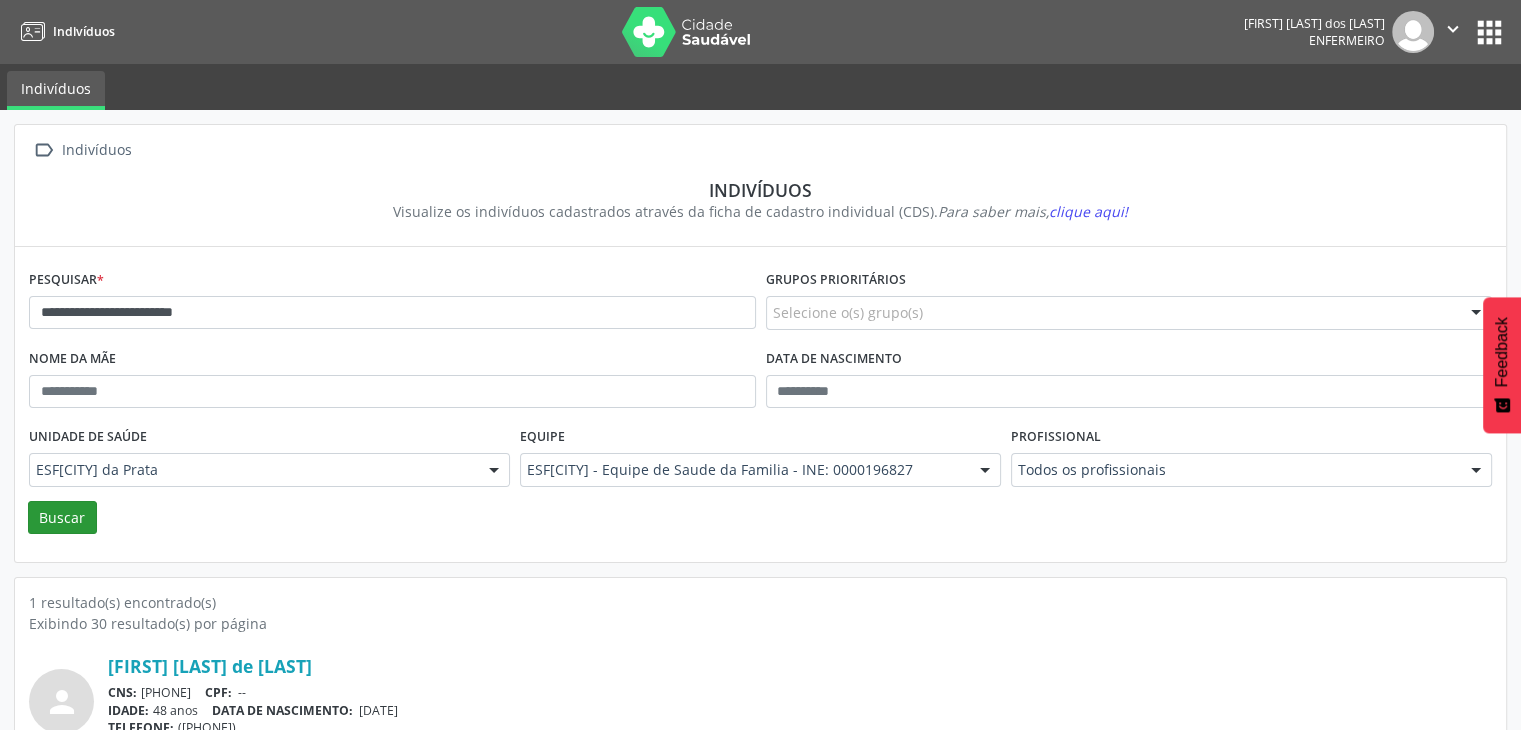 scroll, scrollTop: 84, scrollLeft: 0, axis: vertical 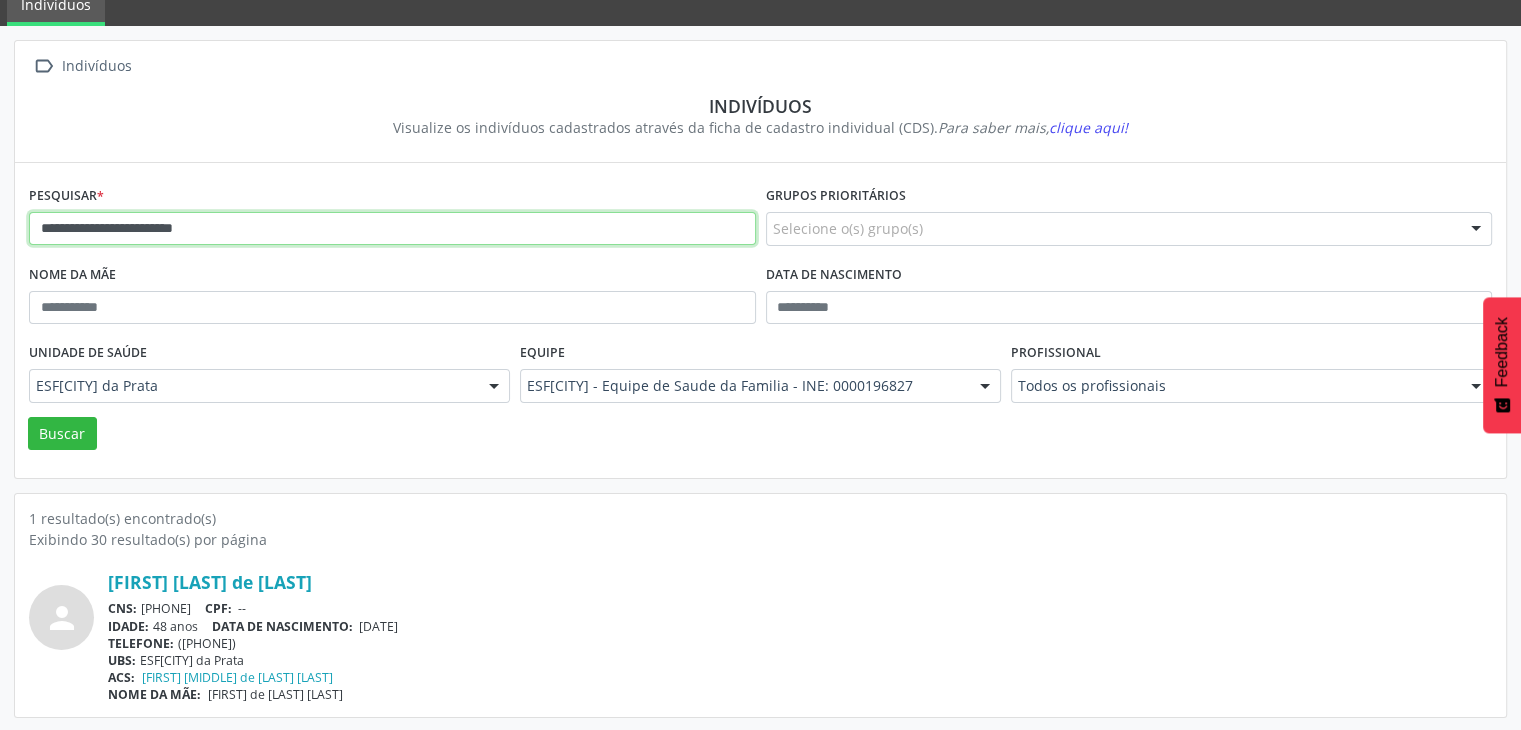 click on "**********" at bounding box center (392, 229) 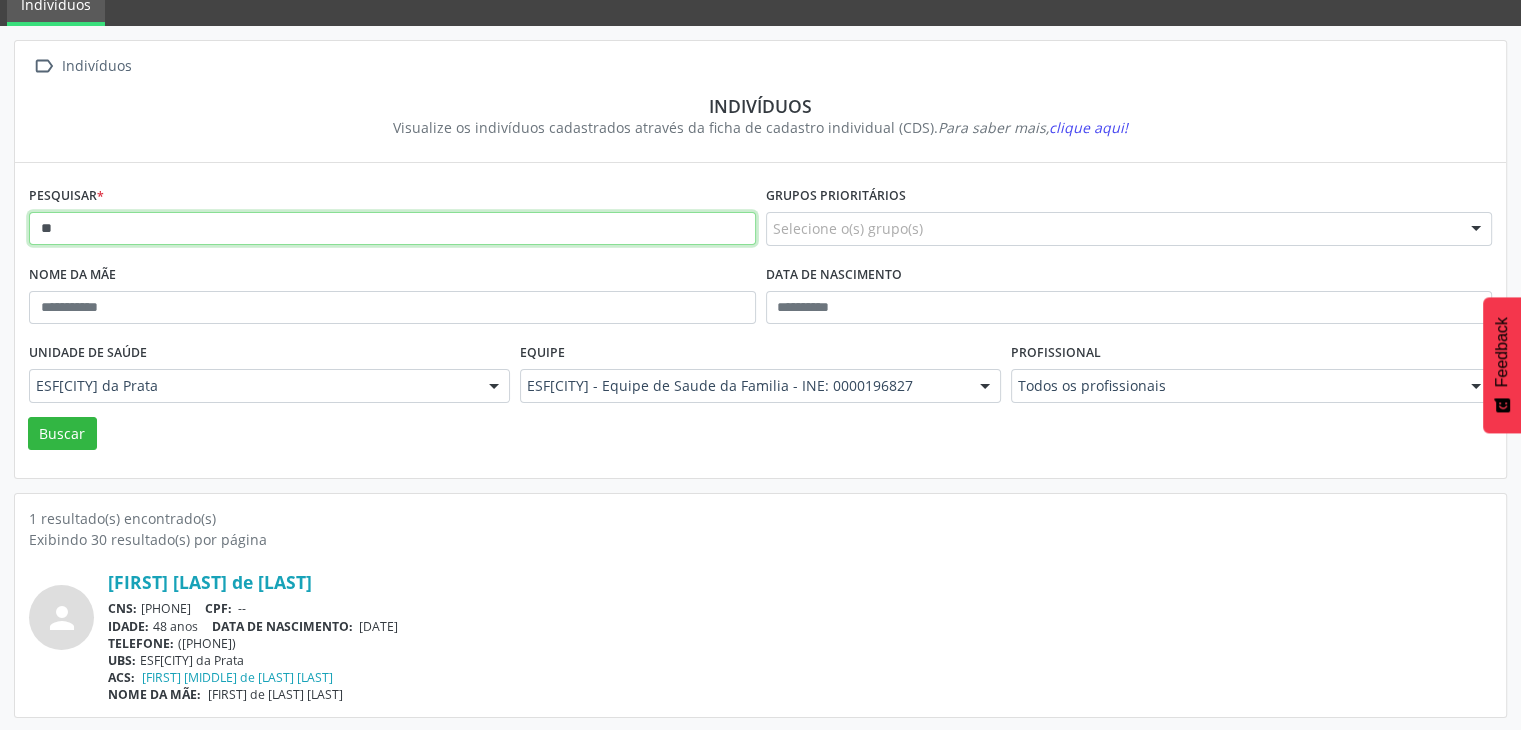 type on "*" 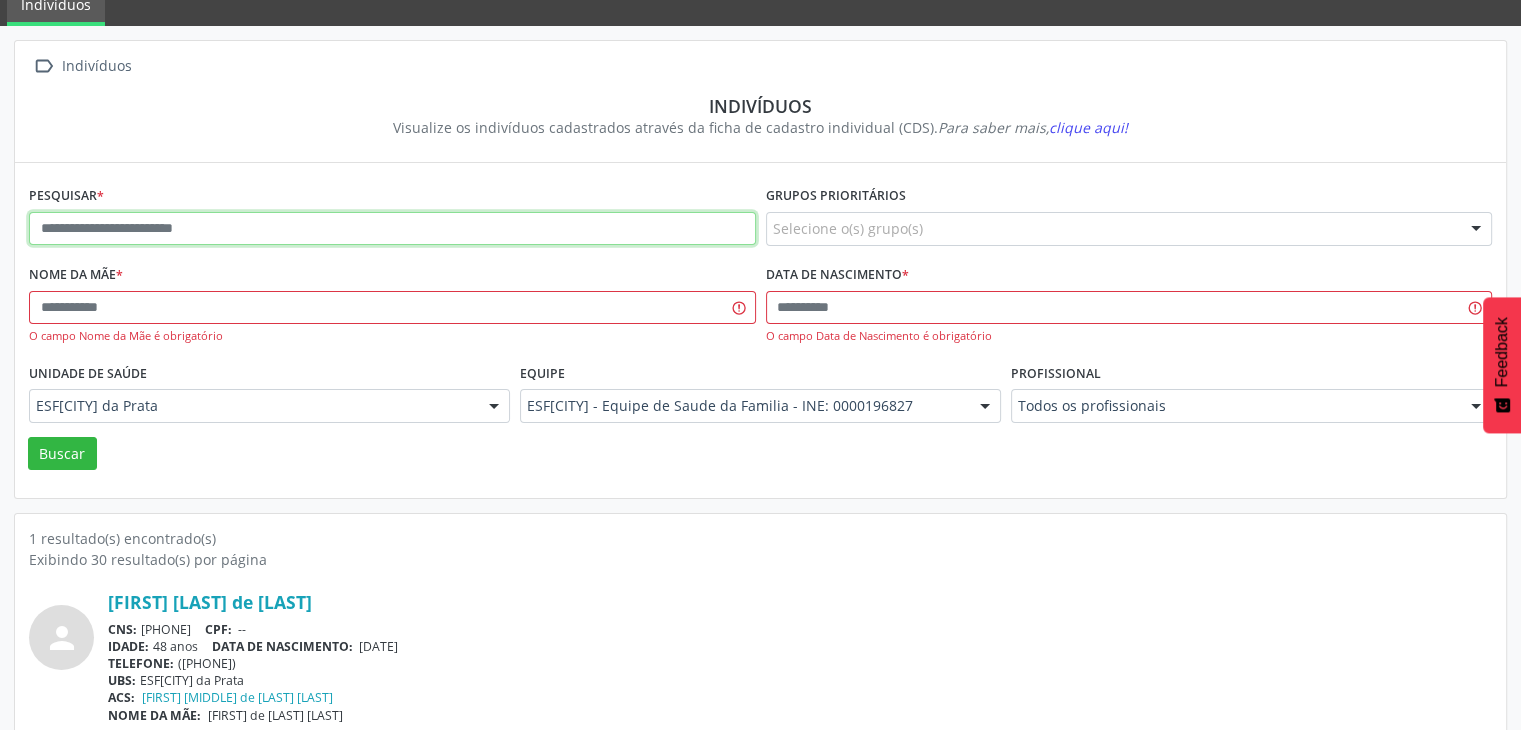 paste on "*****" 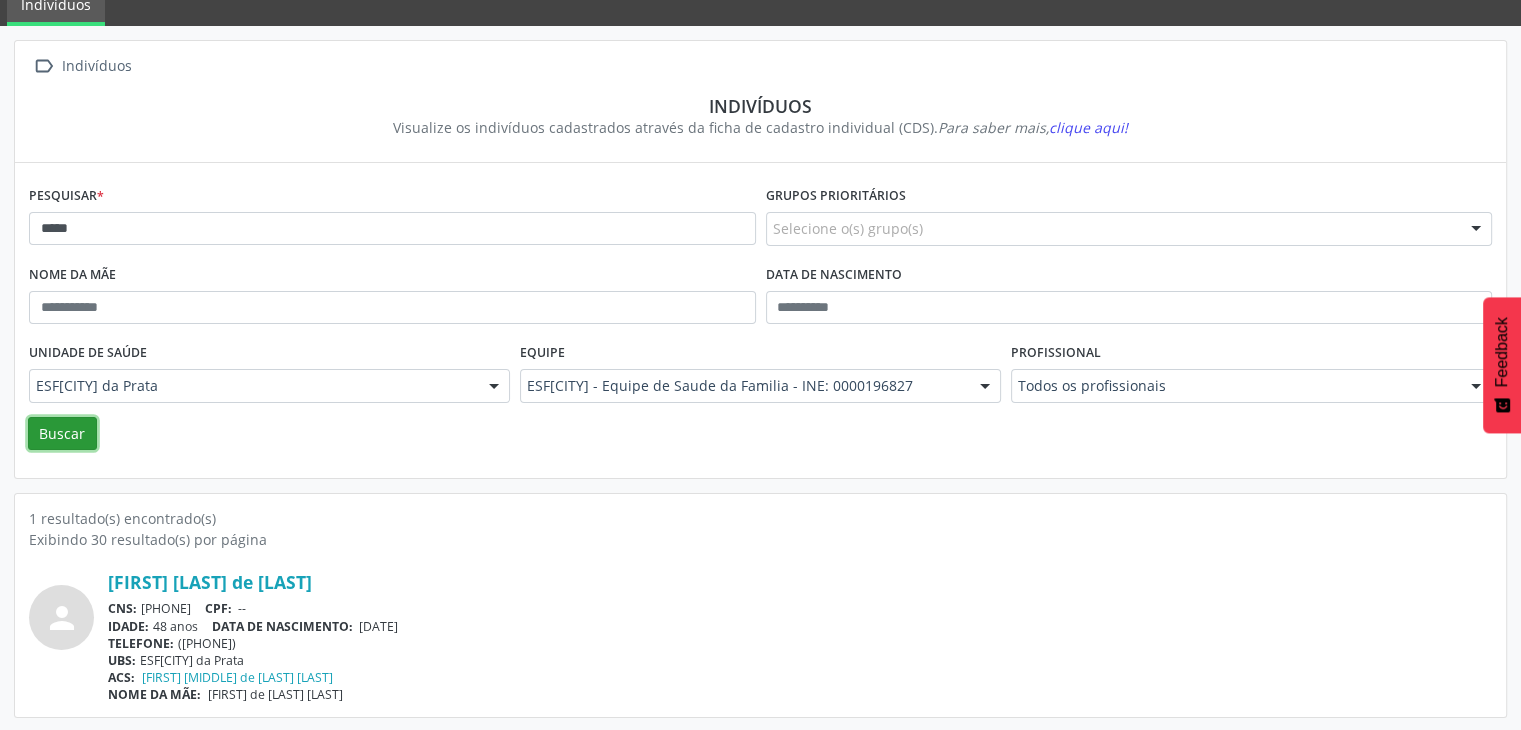 click on "Buscar" at bounding box center (62, 434) 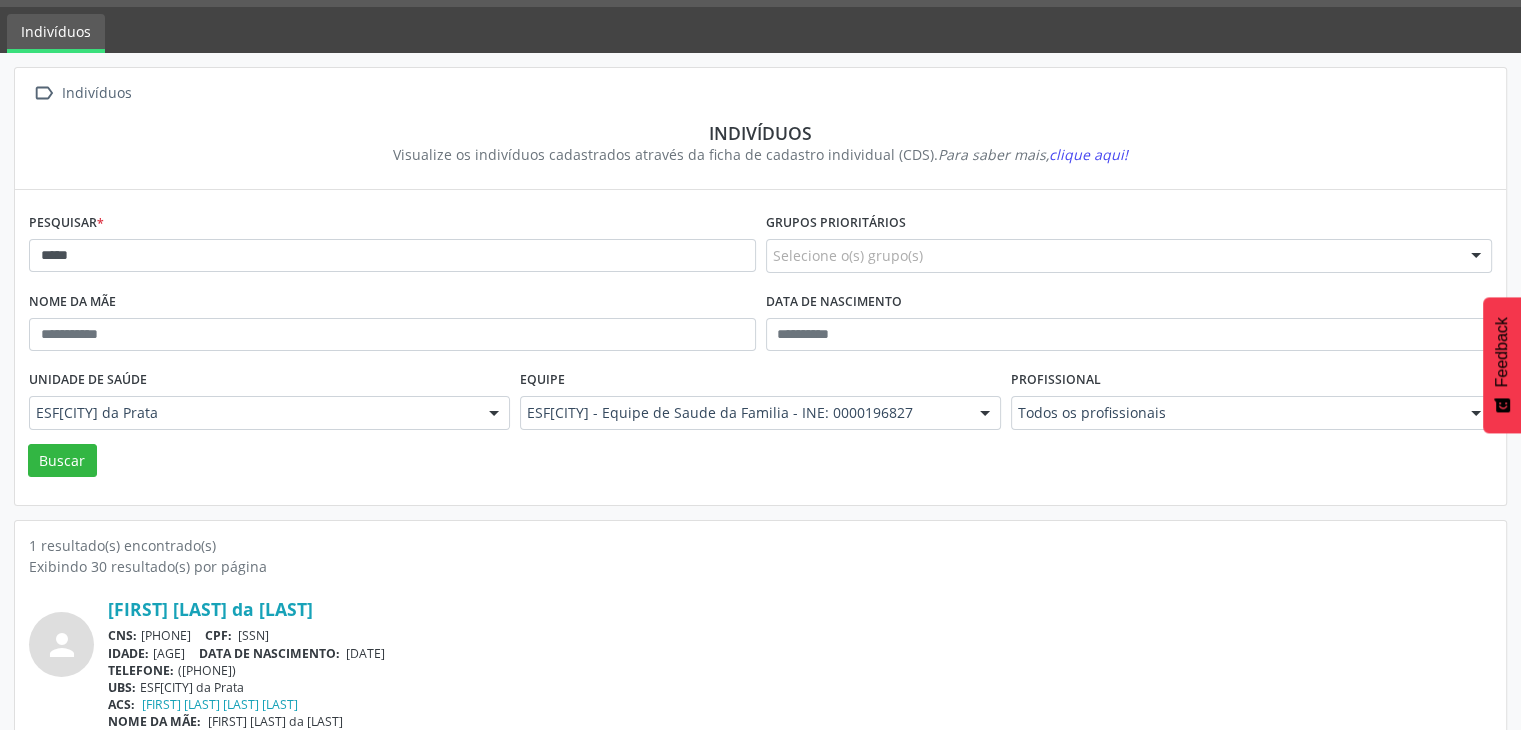 scroll, scrollTop: 84, scrollLeft: 0, axis: vertical 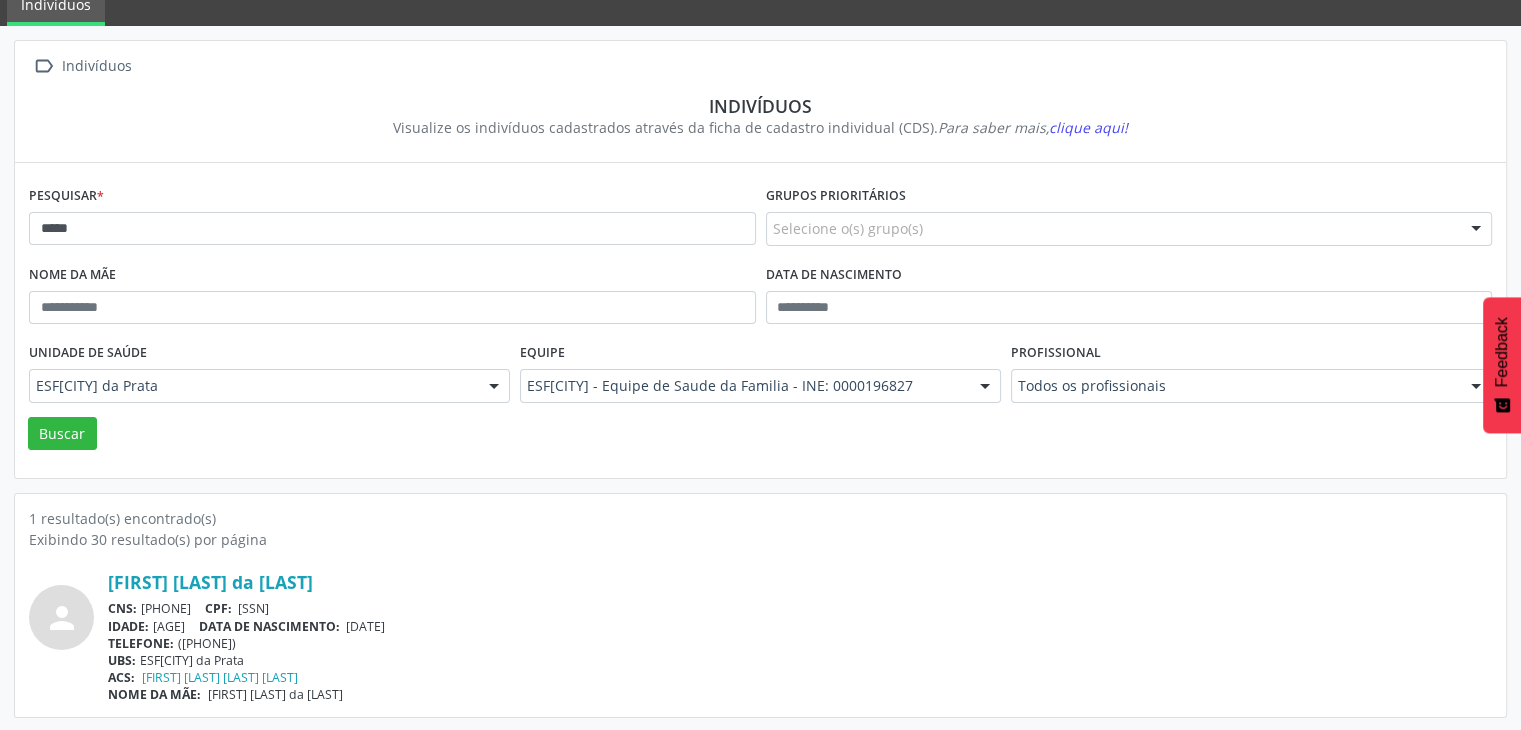 drag, startPoint x: 306, startPoint y: 613, endPoint x: 412, endPoint y: 603, distance: 106.47065 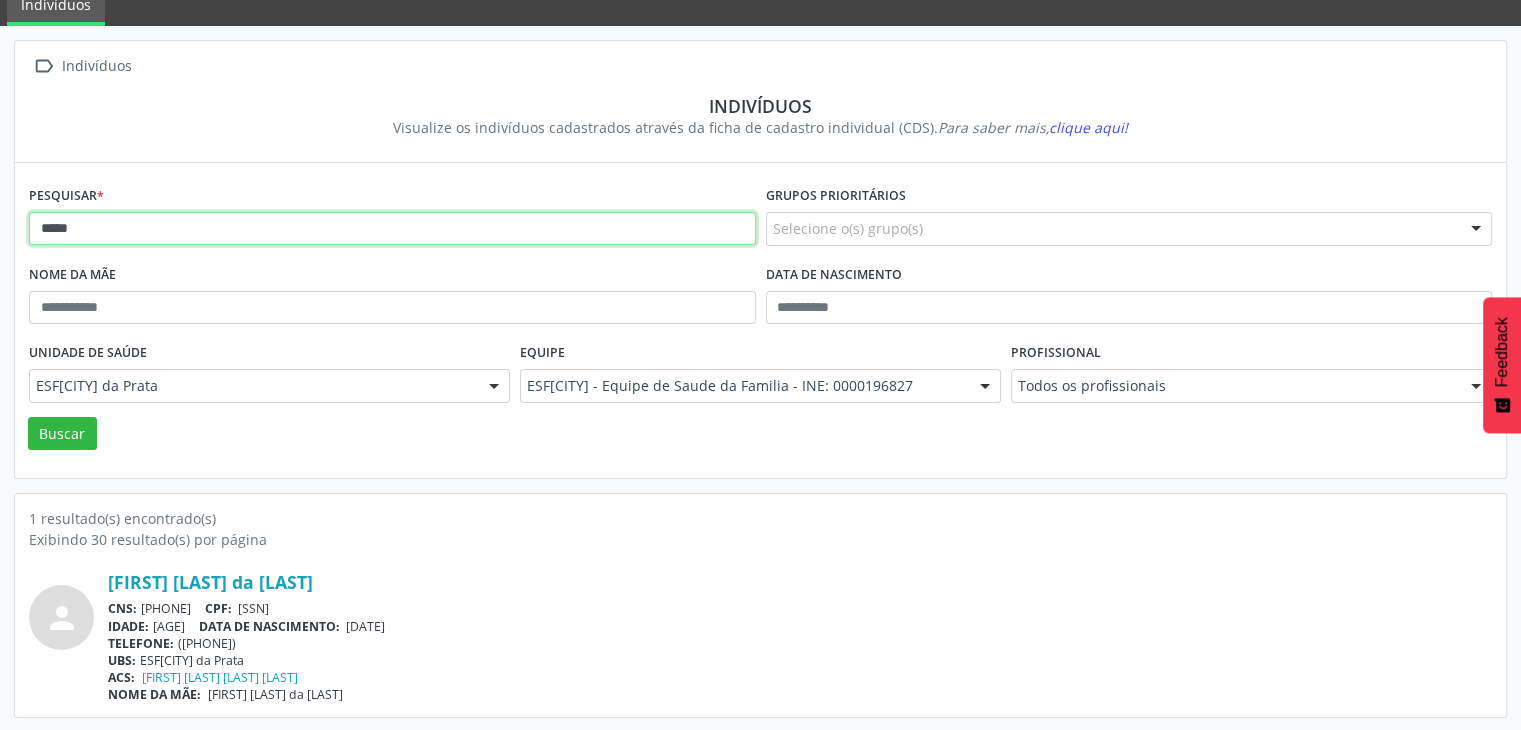 drag, startPoint x: 167, startPoint y: 240, endPoint x: 124, endPoint y: 239, distance: 43.011627 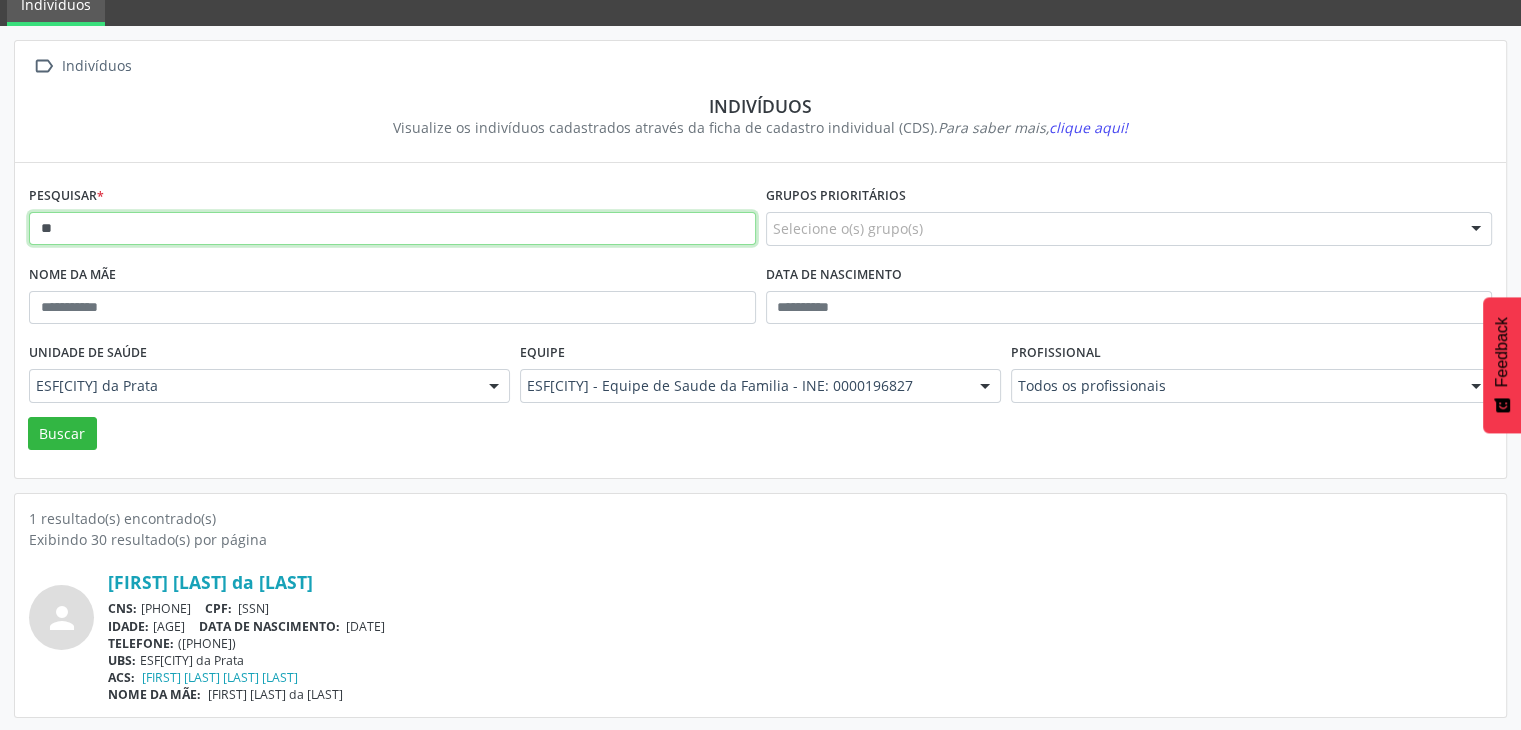 type on "*" 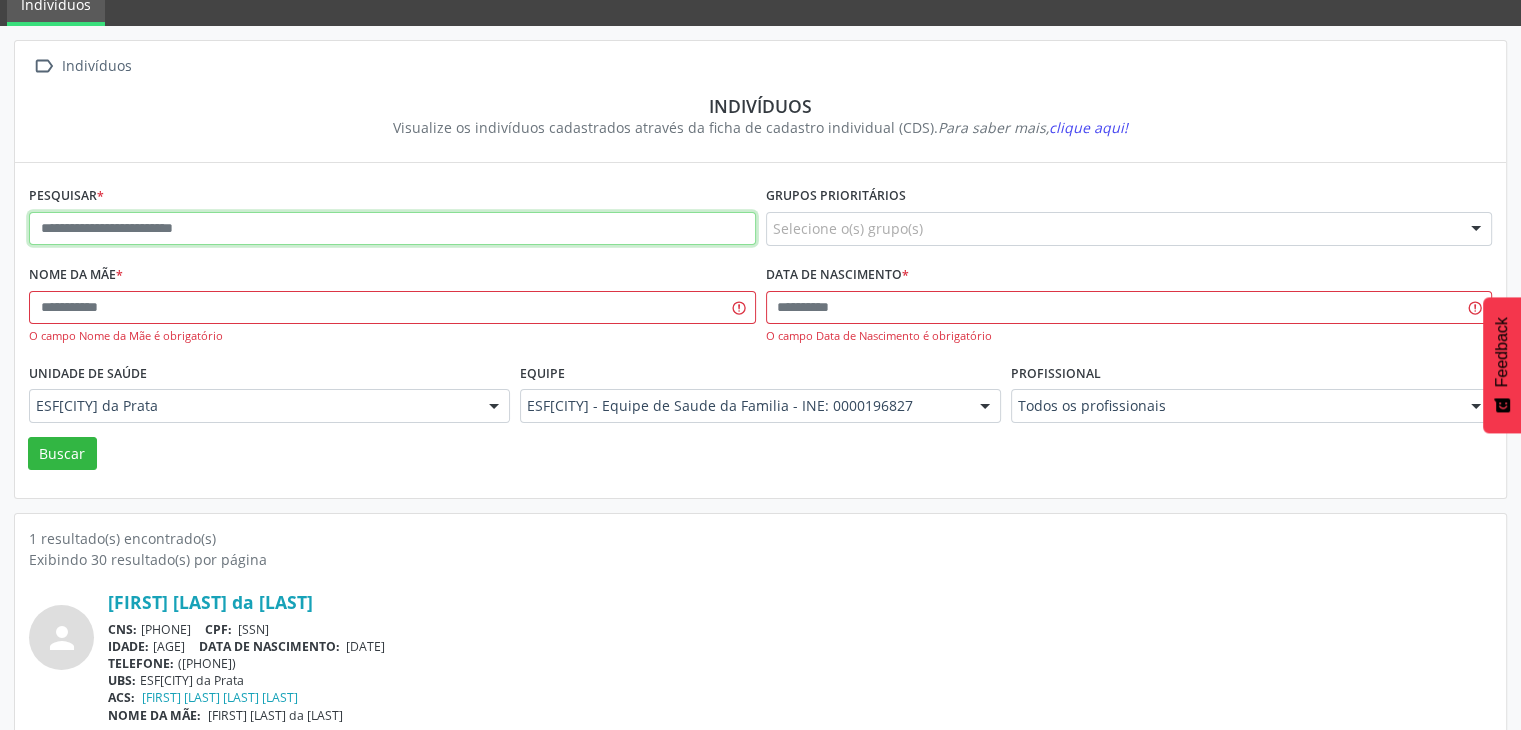 paste on "**********" 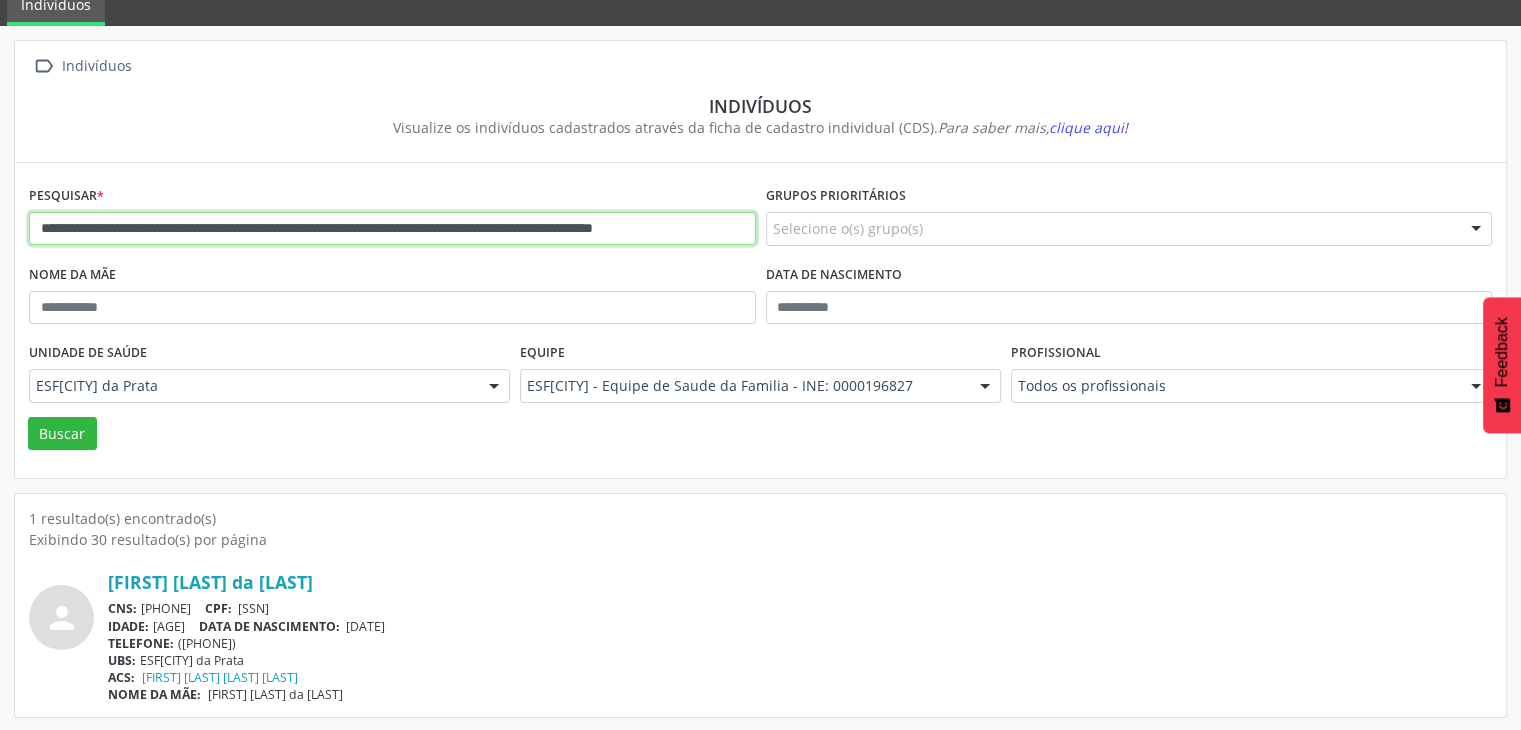 scroll, scrollTop: 0, scrollLeft: 74, axis: horizontal 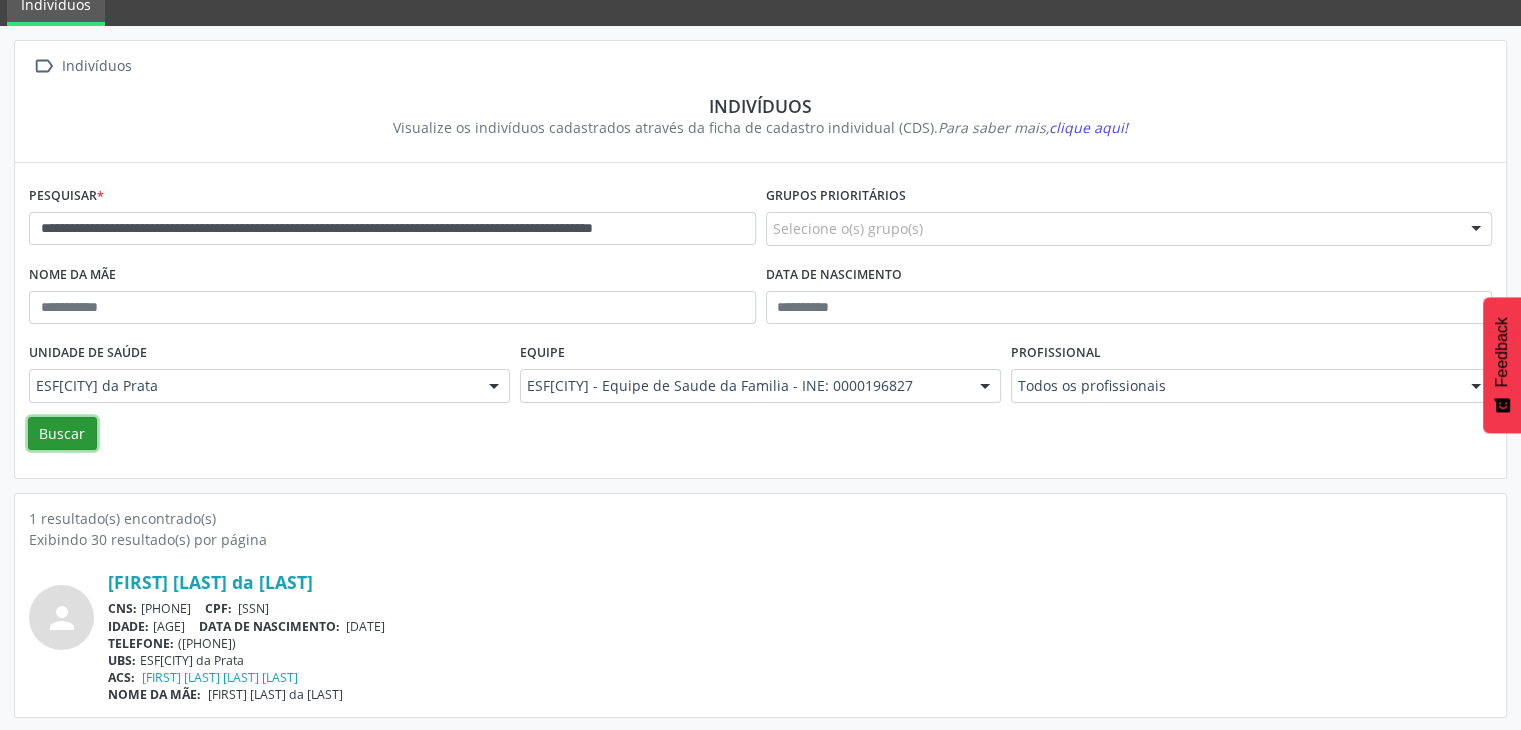 click on "Buscar" at bounding box center [62, 434] 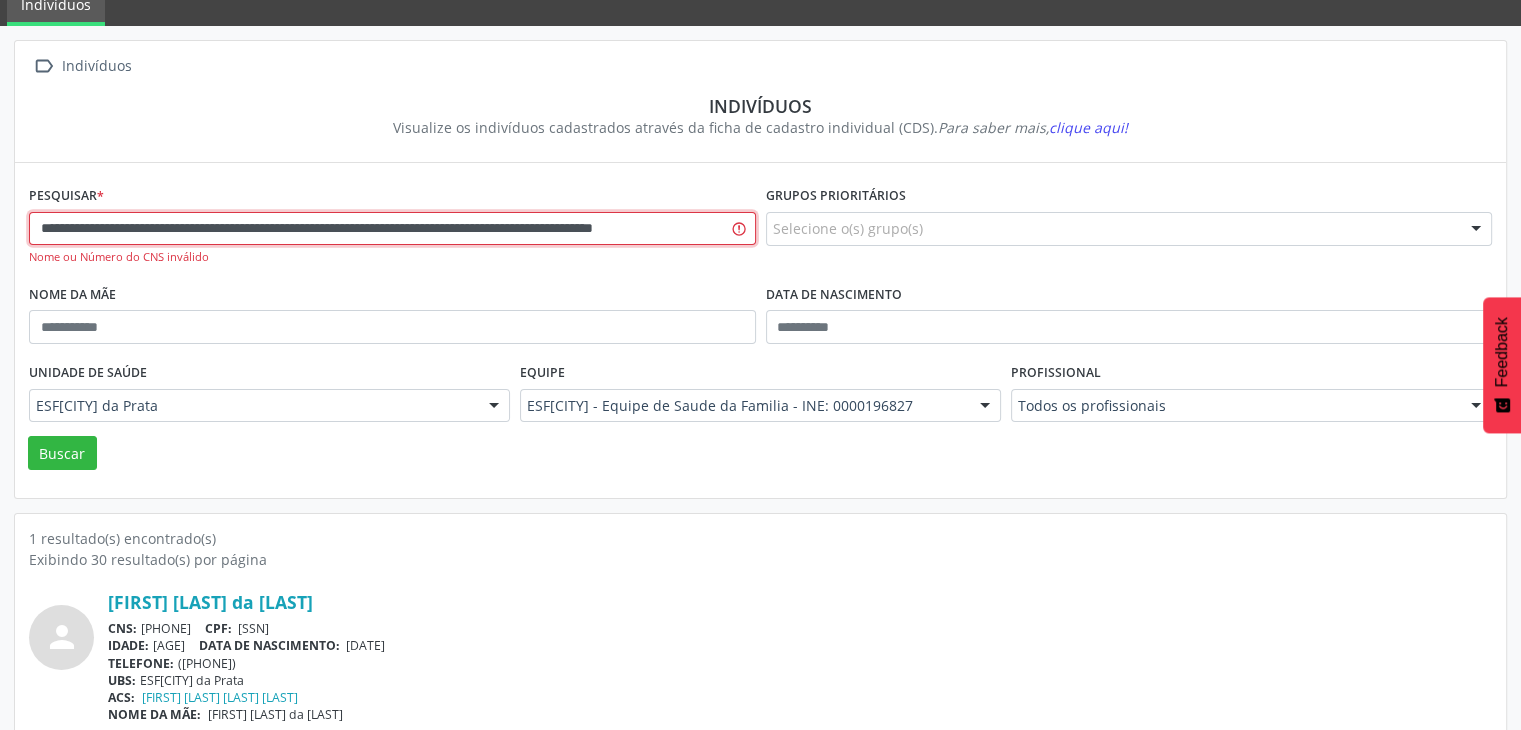 click on "**********" at bounding box center [392, 229] 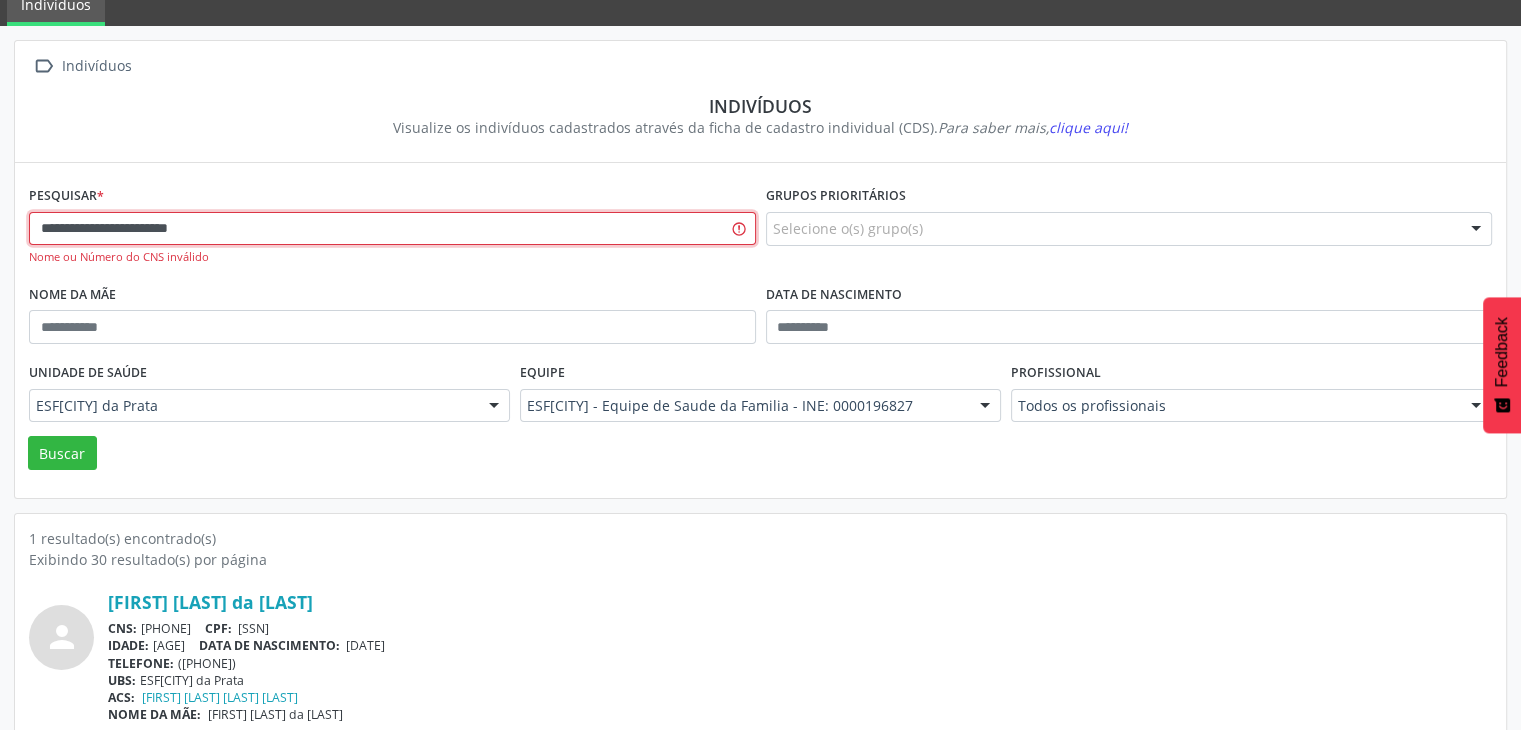 click on "**********" at bounding box center (392, 229) 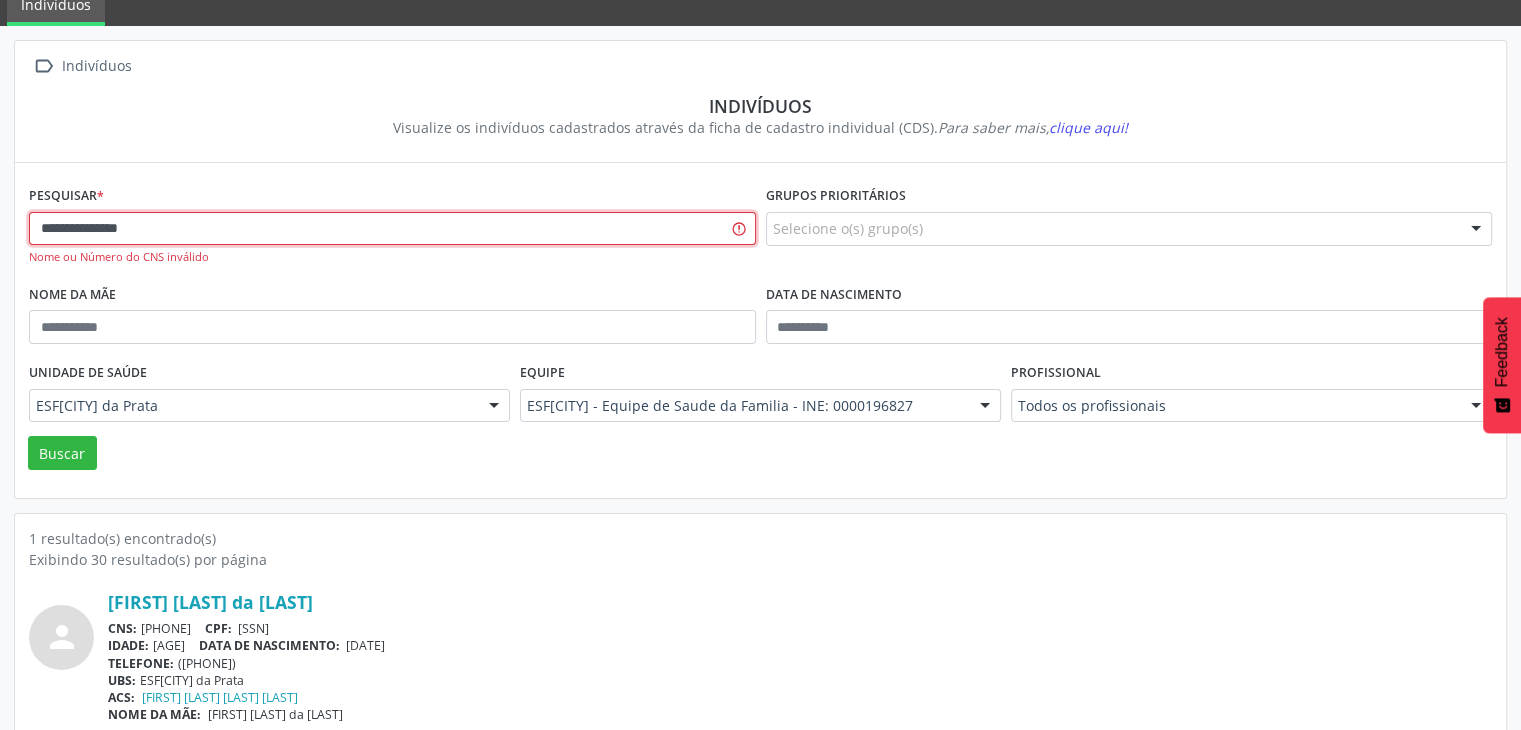 click on "Buscar" at bounding box center (62, 453) 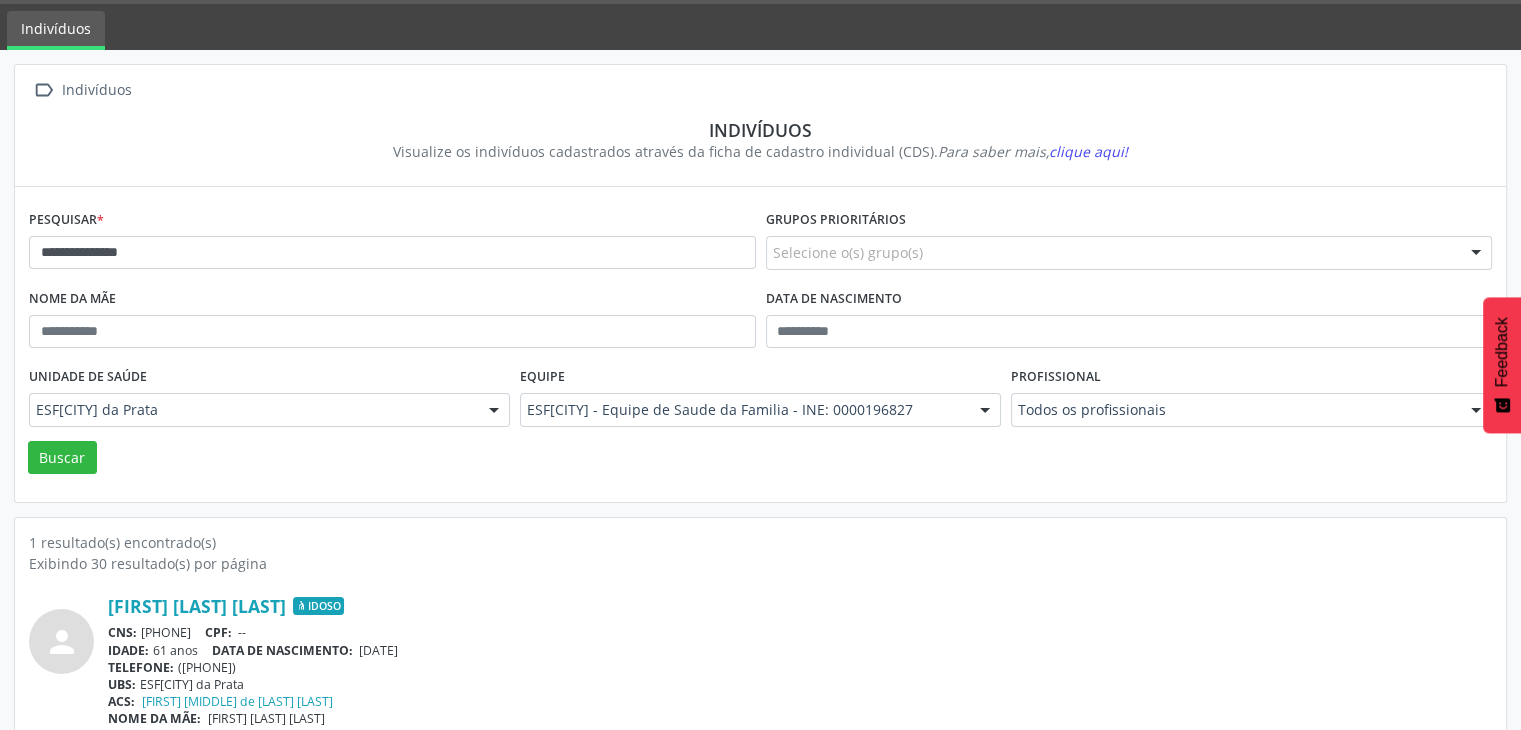 scroll, scrollTop: 84, scrollLeft: 0, axis: vertical 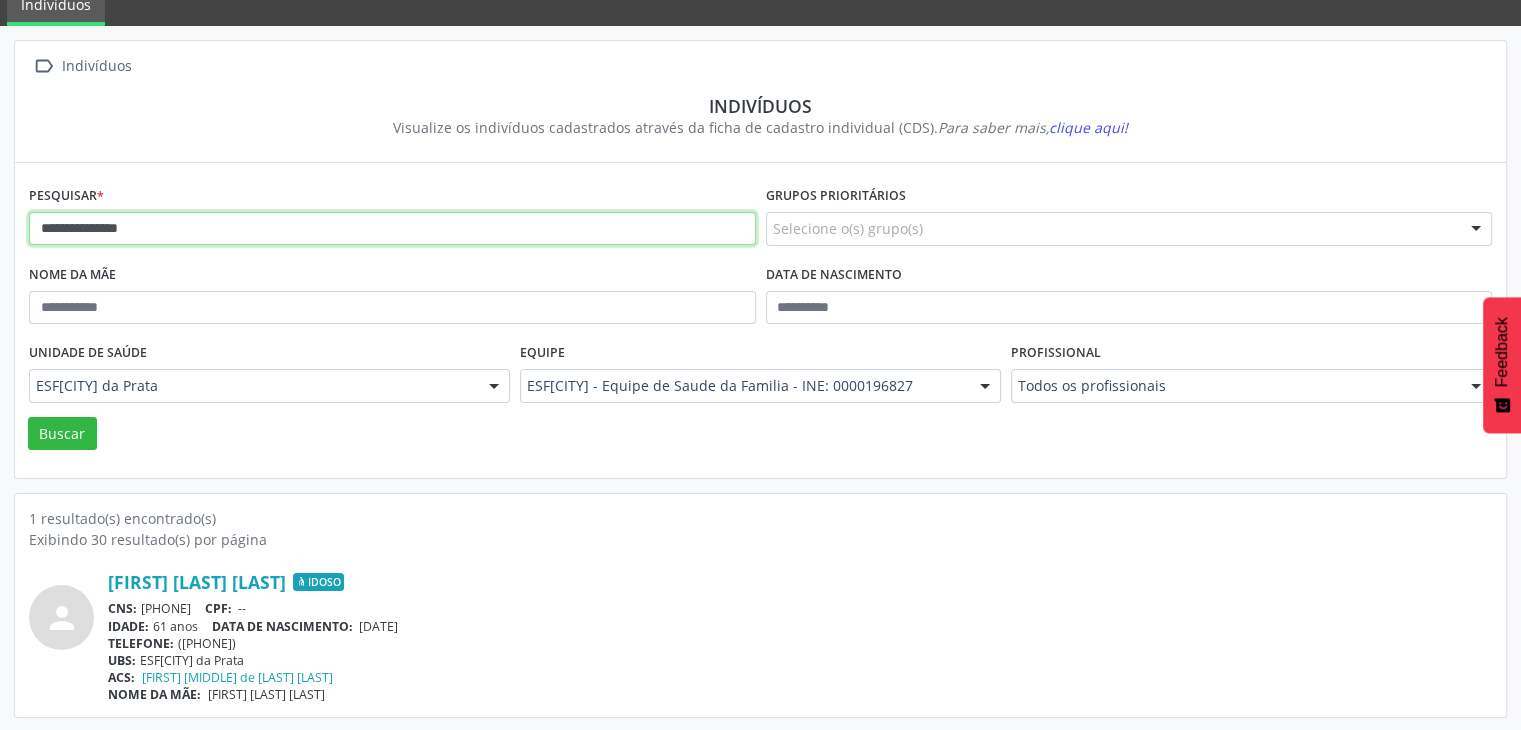 click on "**********" at bounding box center (392, 229) 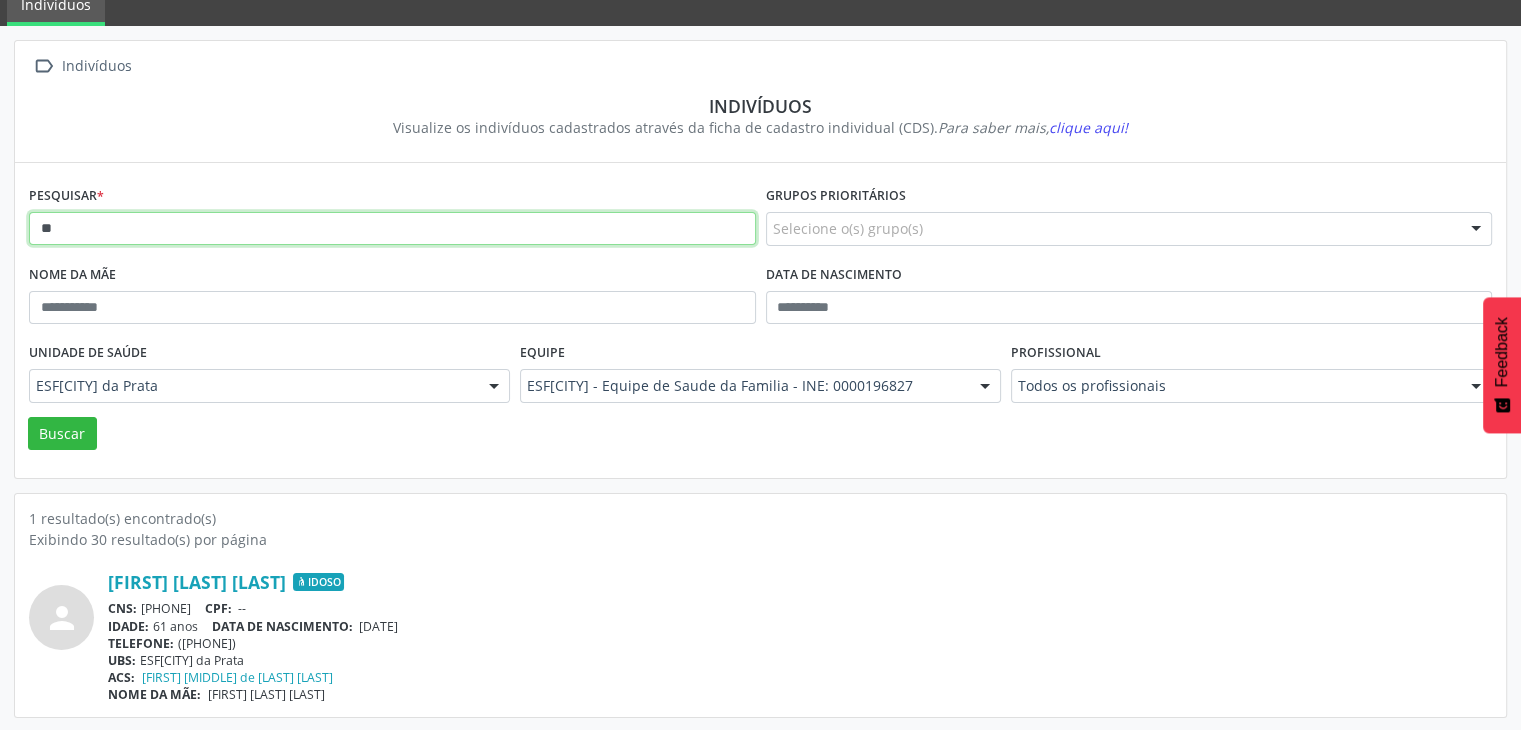 type on "*" 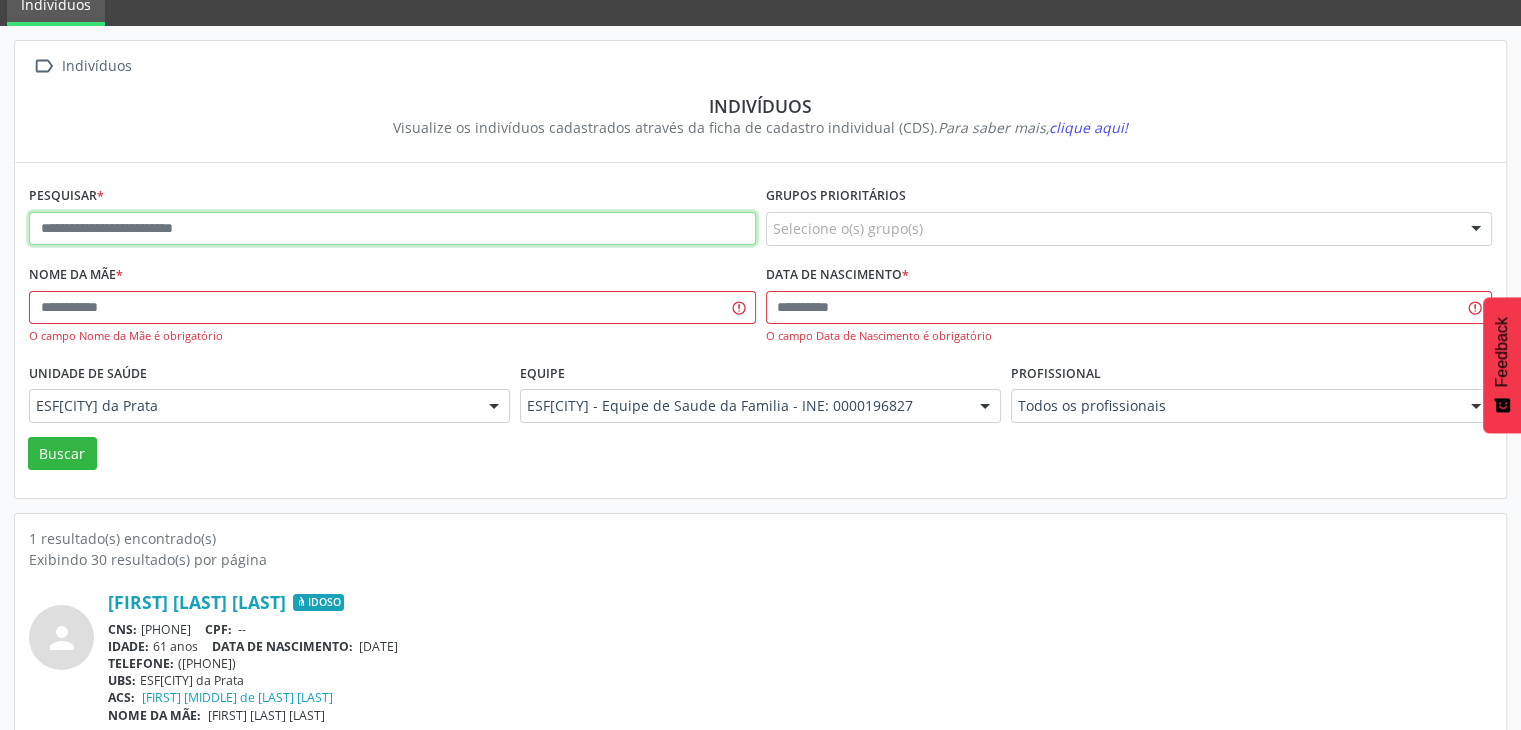 paste on "**********" 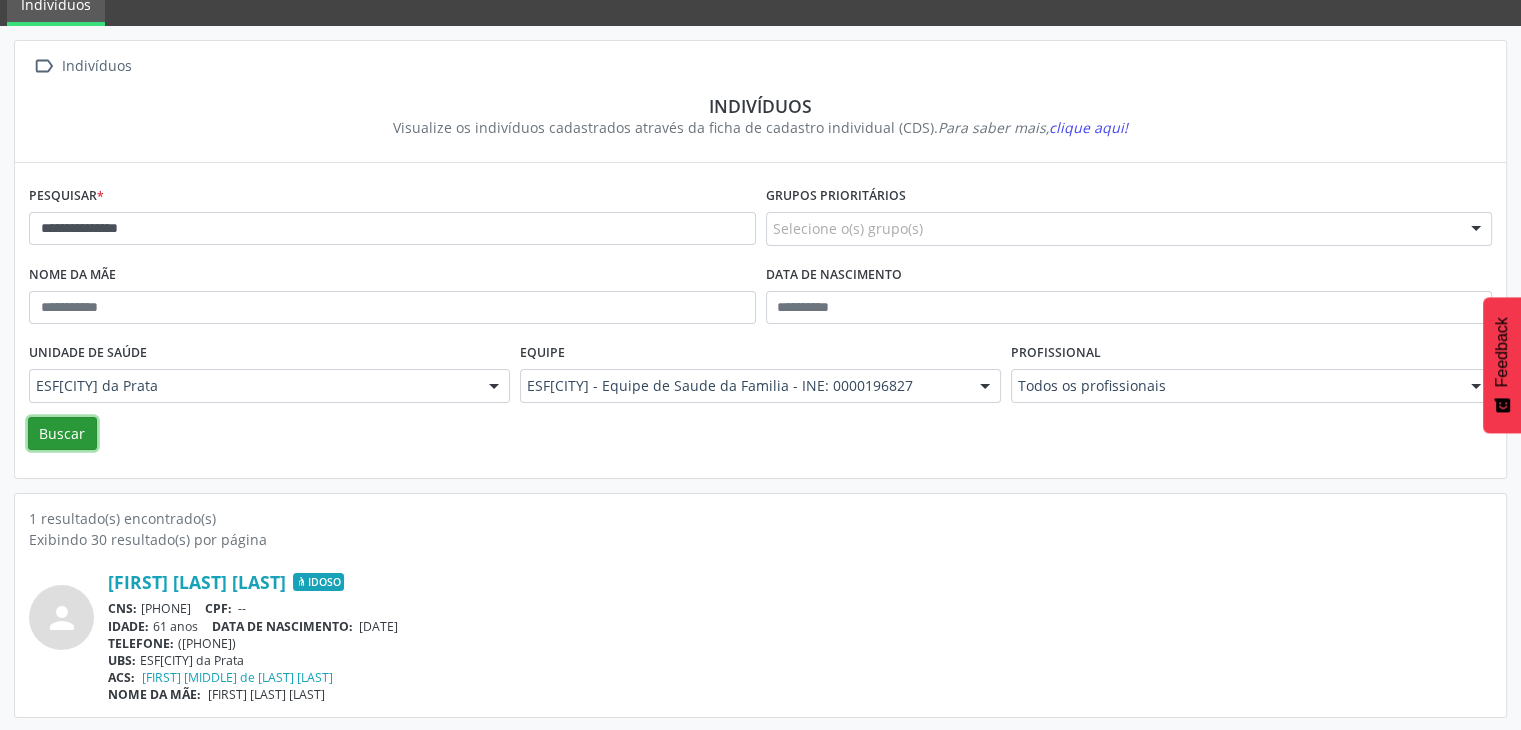 drag, startPoint x: 80, startPoint y: 426, endPoint x: 67, endPoint y: 424, distance: 13.152946 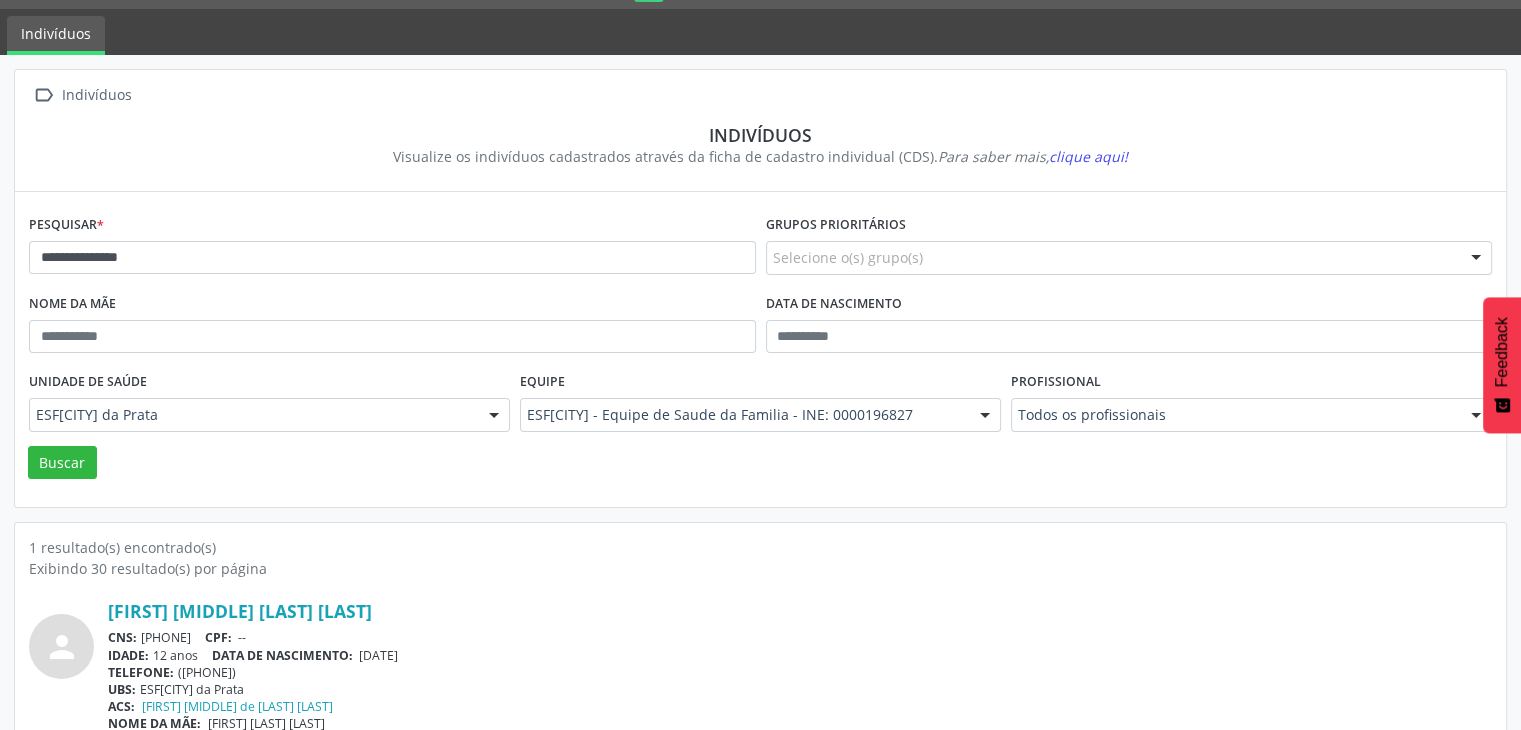 scroll, scrollTop: 84, scrollLeft: 0, axis: vertical 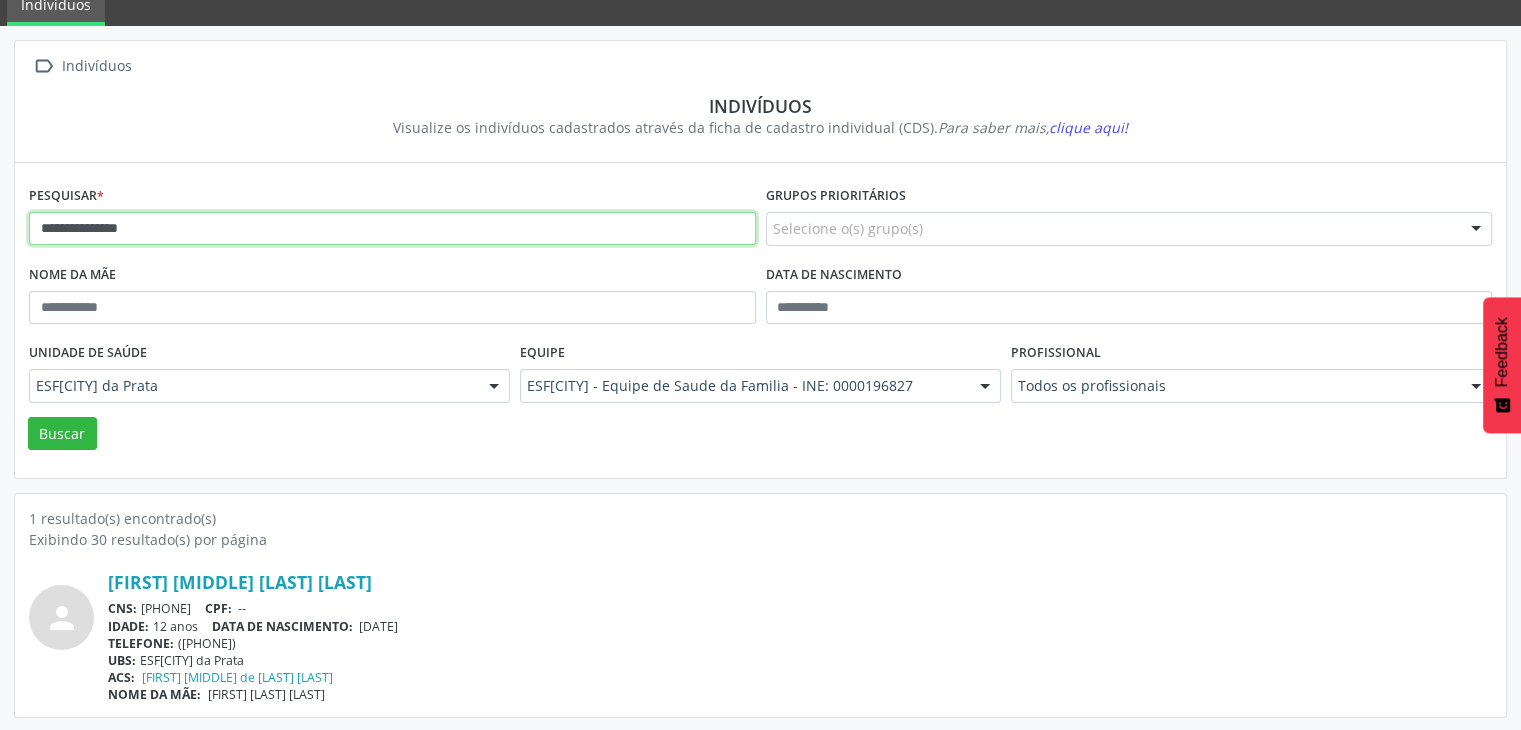 click on "**********" at bounding box center [392, 229] 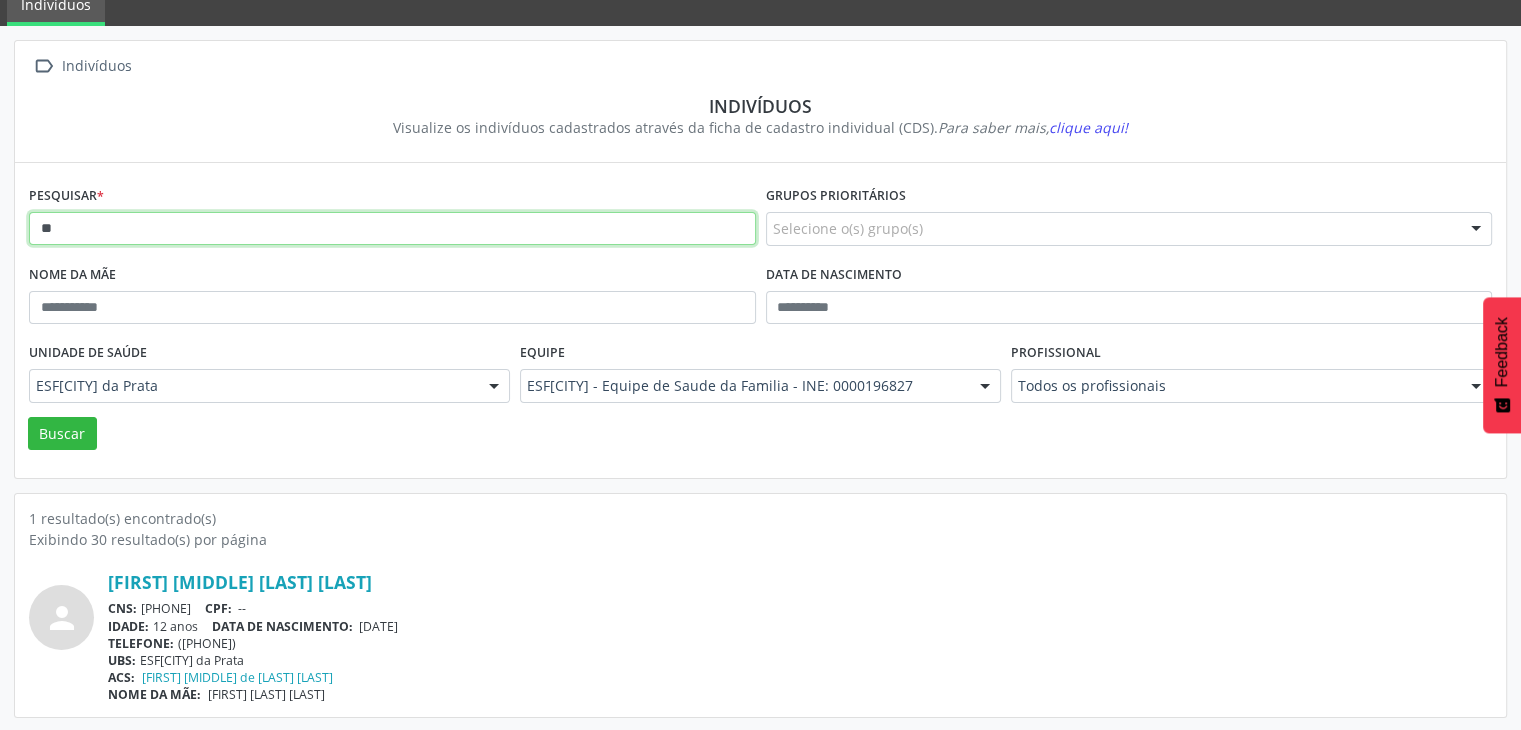 type on "*" 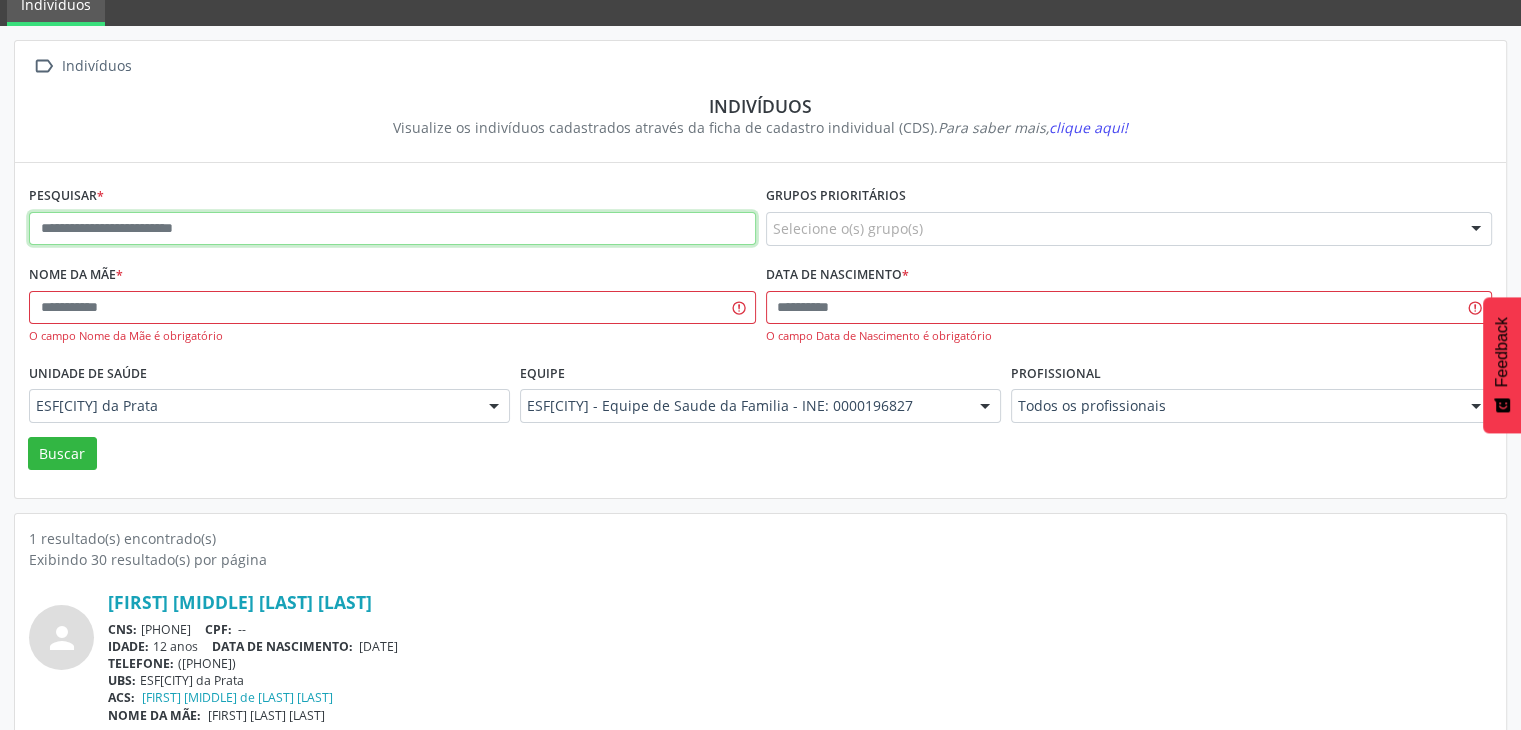 paste on "**********" 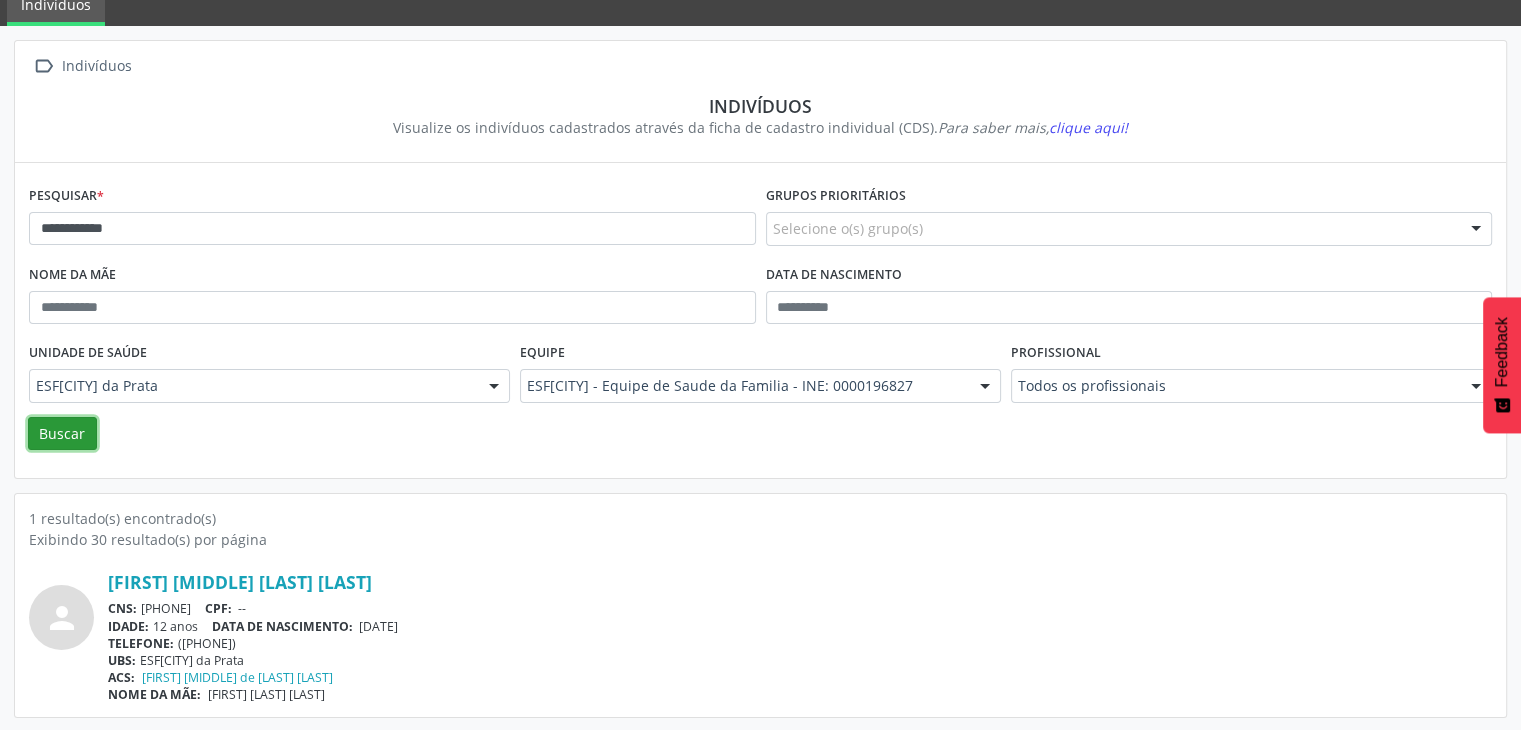 click on "Buscar" at bounding box center (62, 434) 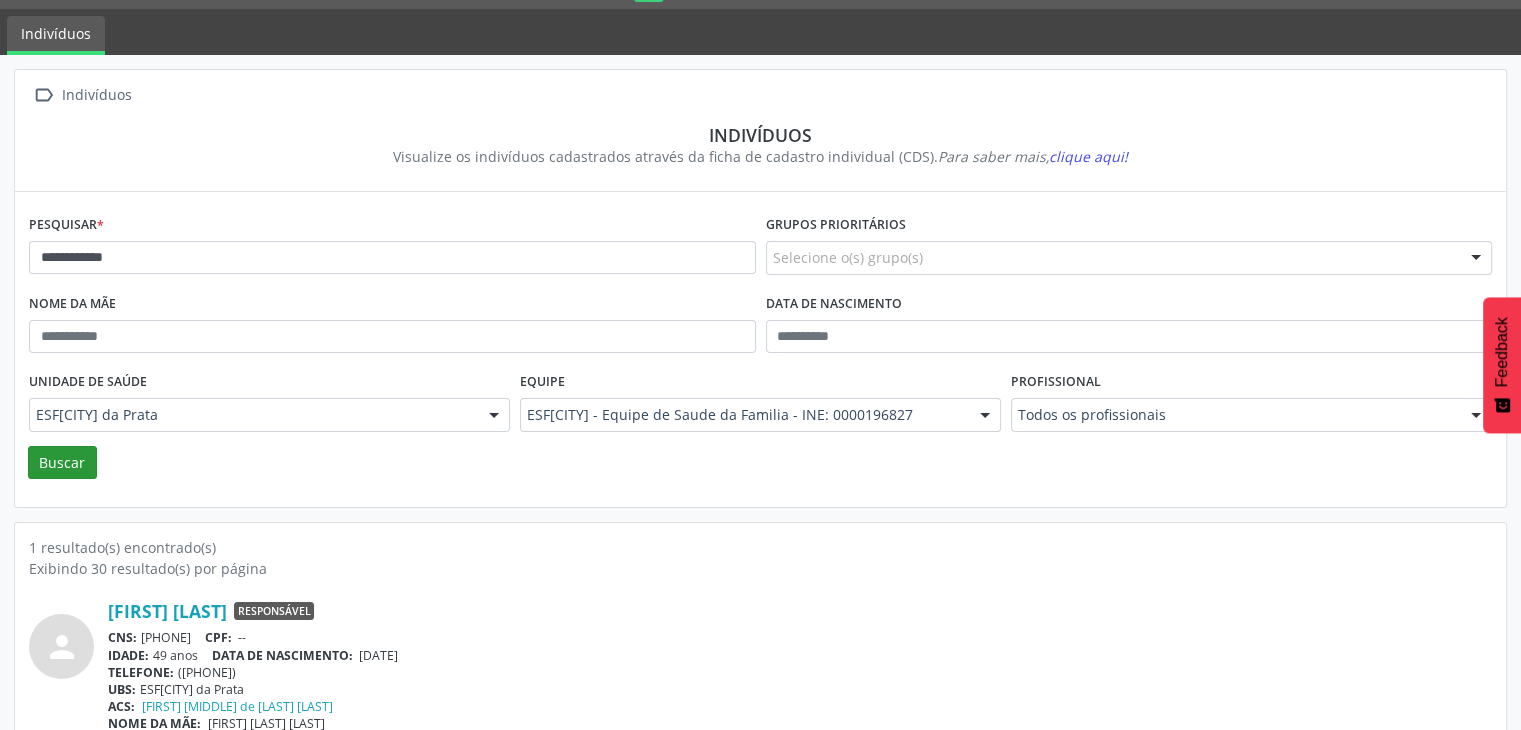 scroll, scrollTop: 84, scrollLeft: 0, axis: vertical 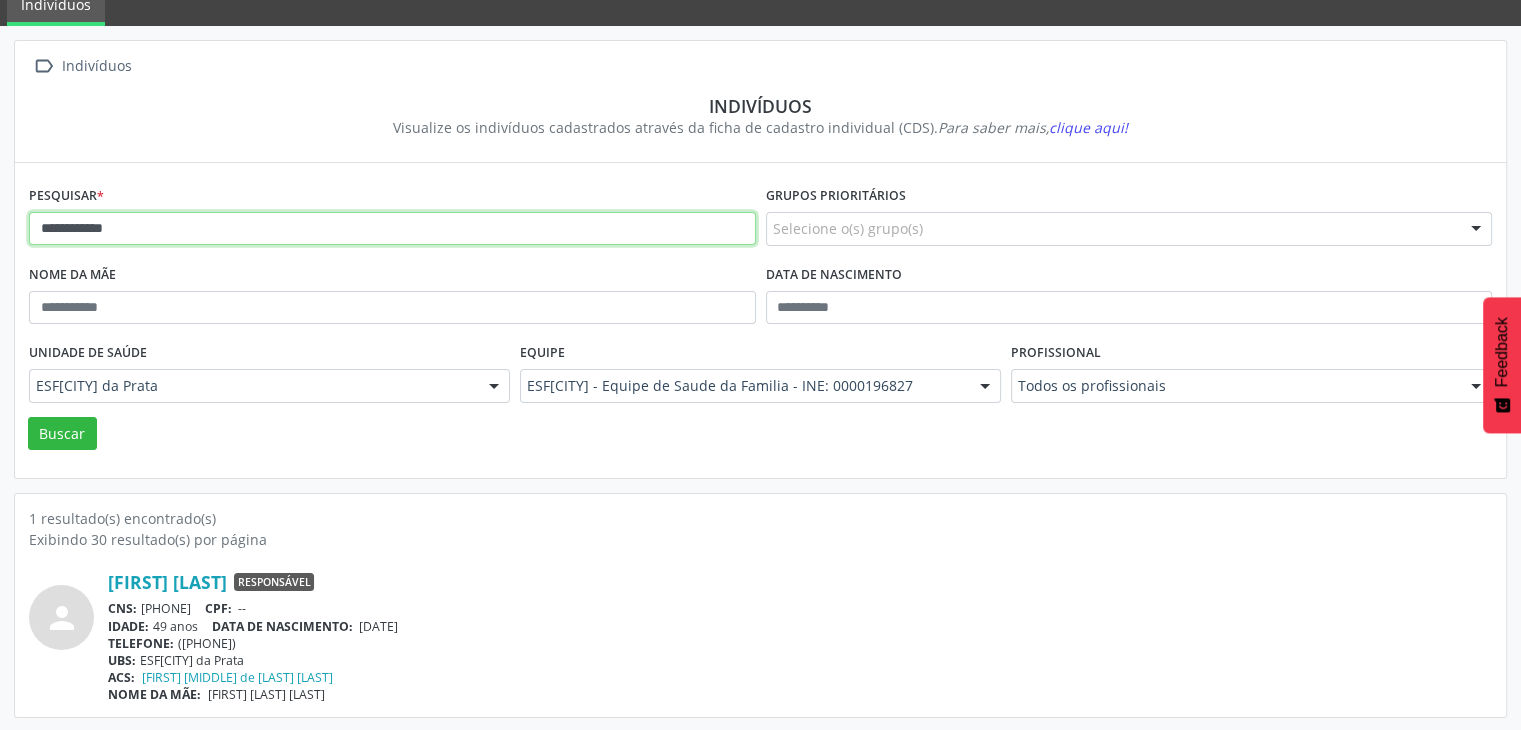 click on "**********" at bounding box center (392, 229) 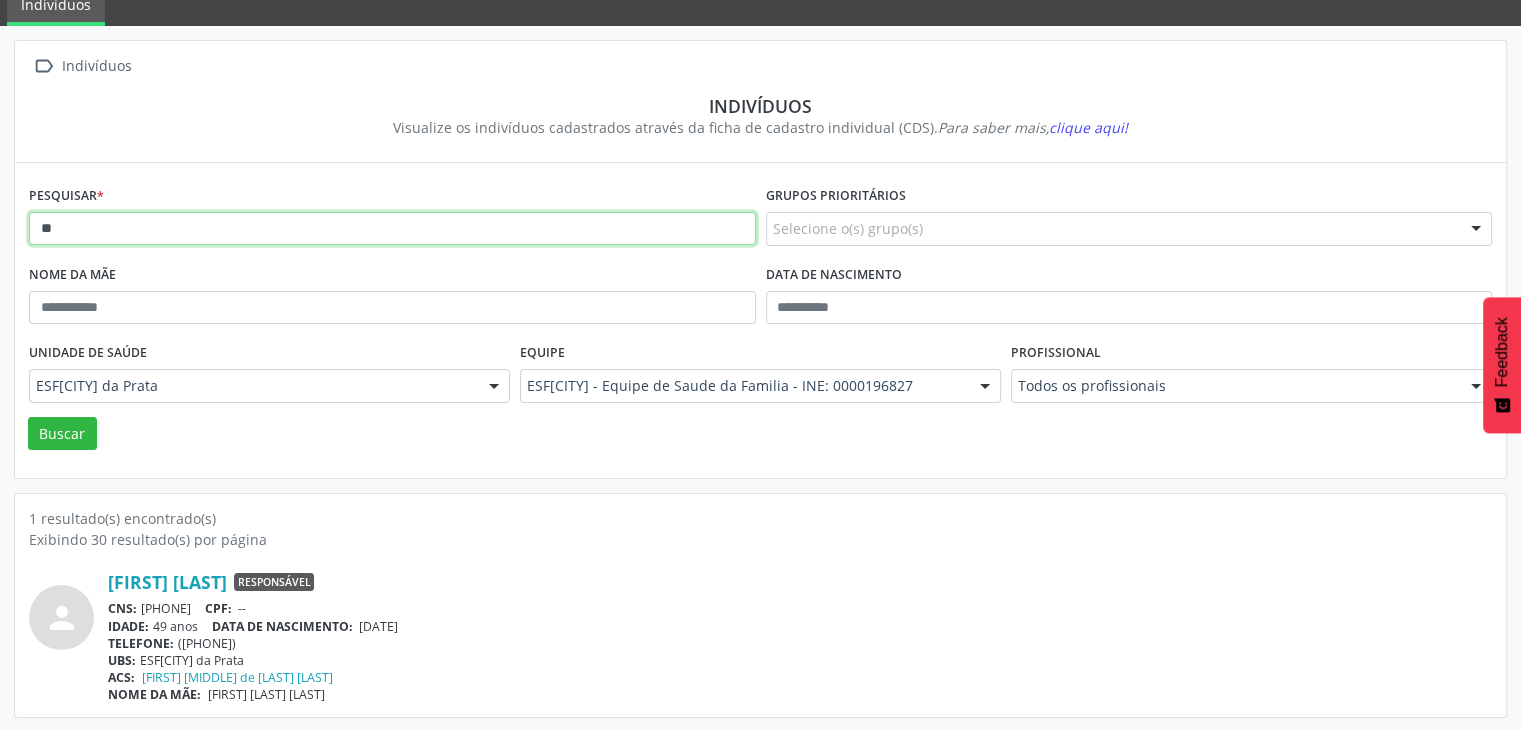 type on "*" 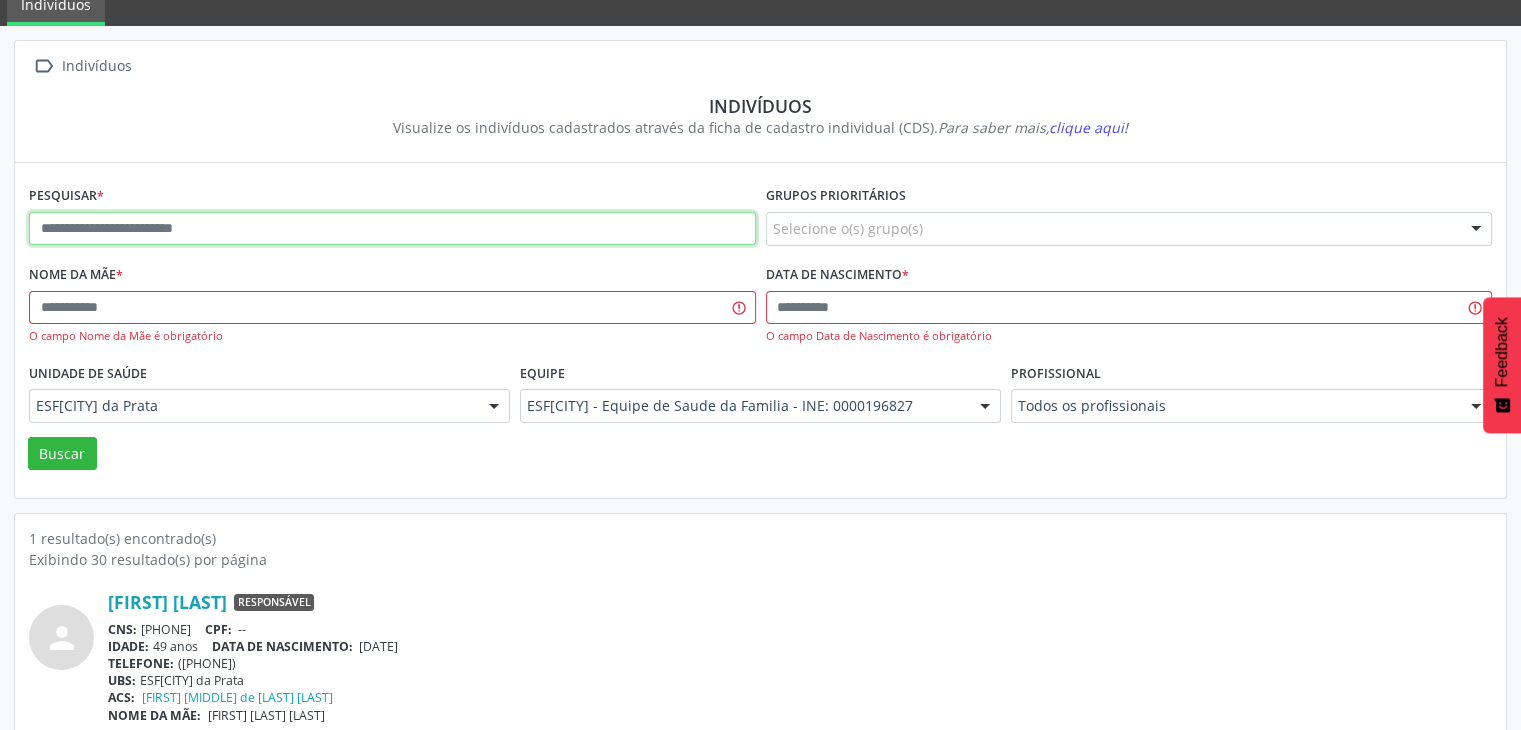 click at bounding box center (392, 229) 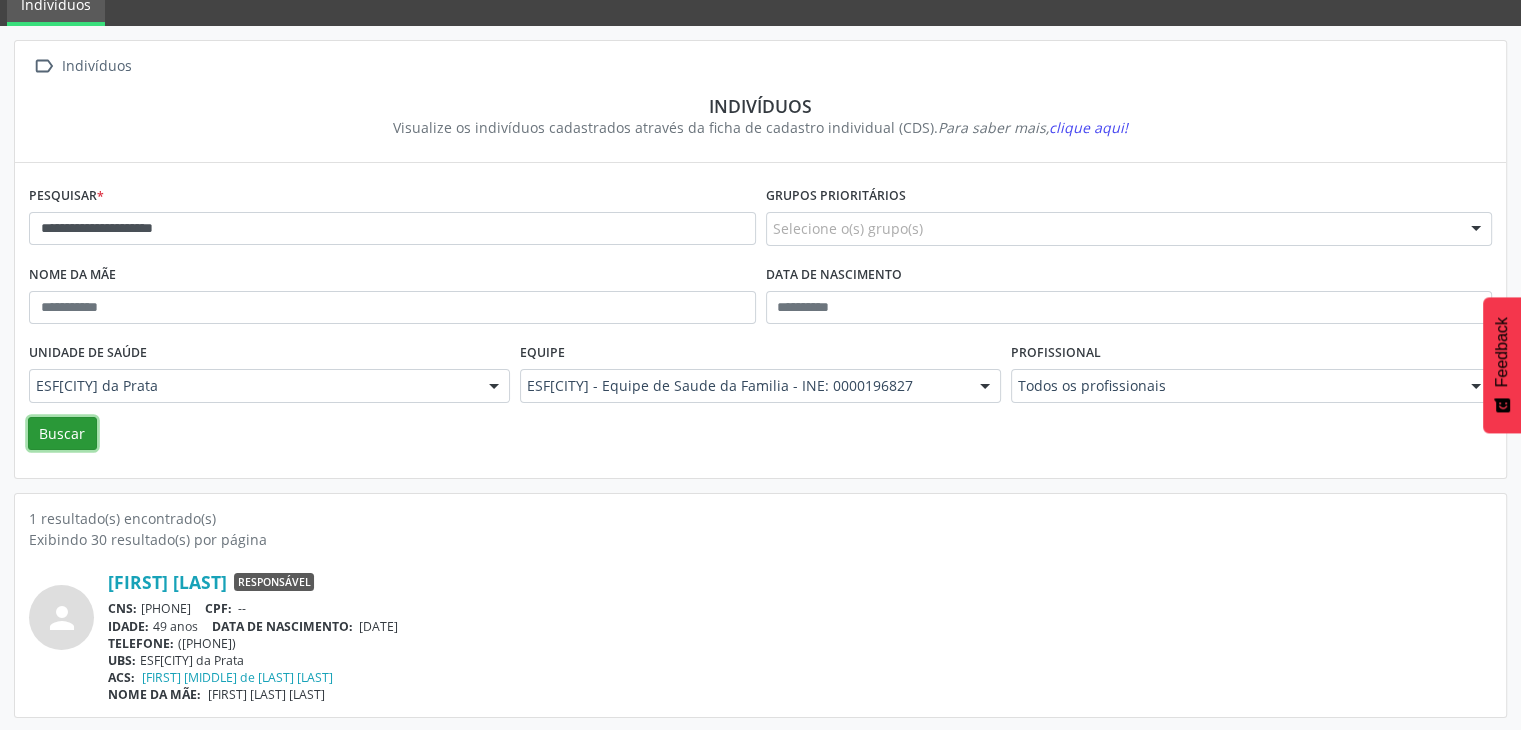 click on "Buscar" at bounding box center [62, 434] 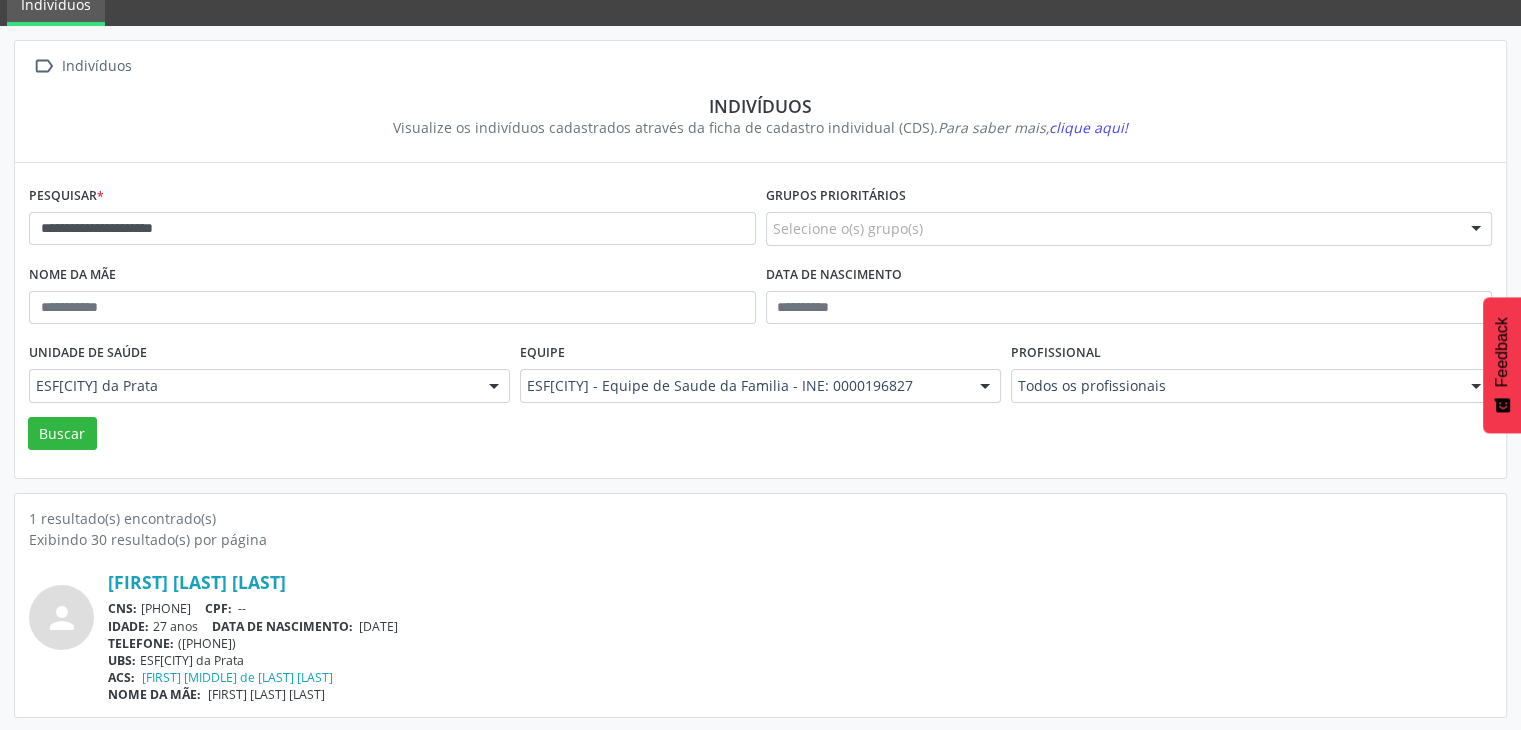 scroll, scrollTop: 0, scrollLeft: 0, axis: both 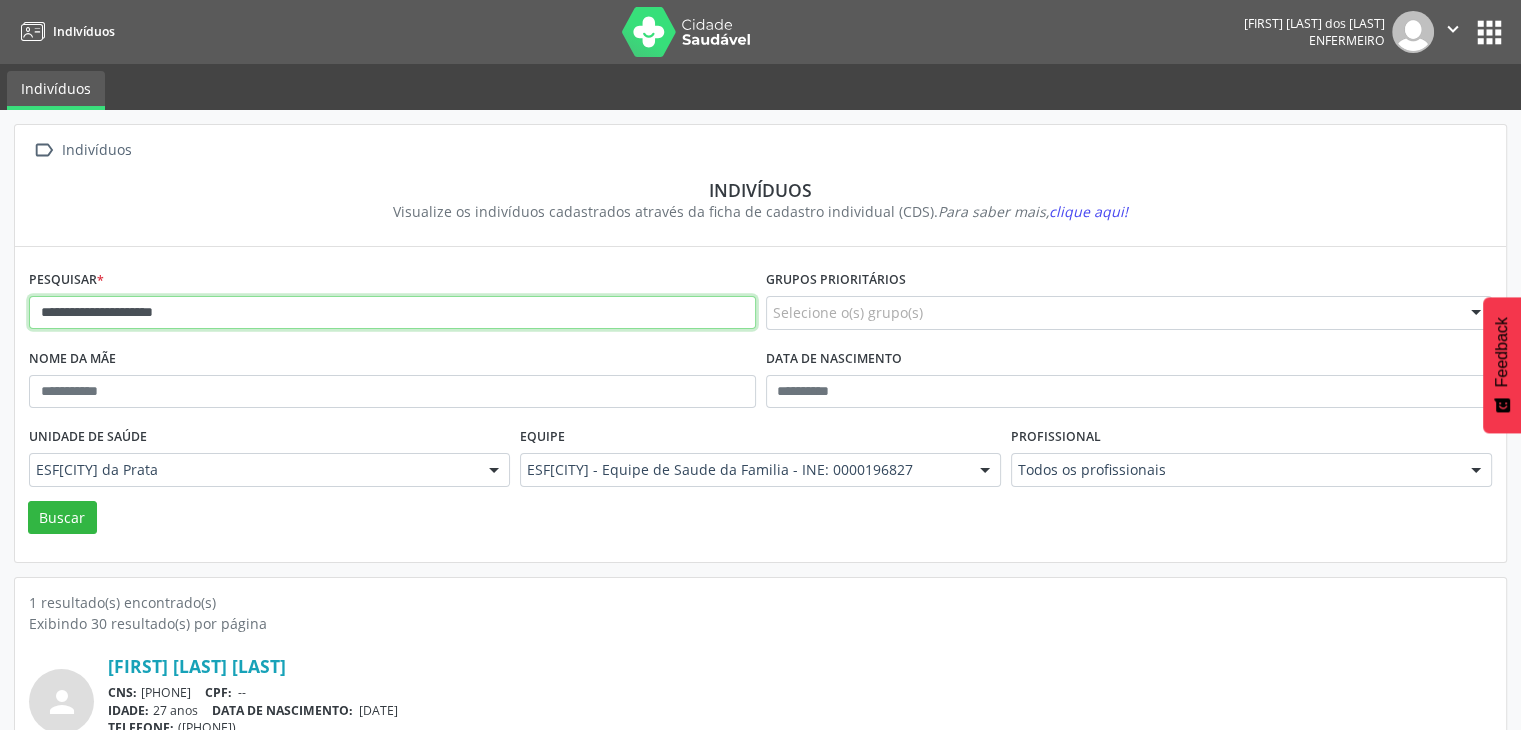 click on "**********" at bounding box center (392, 313) 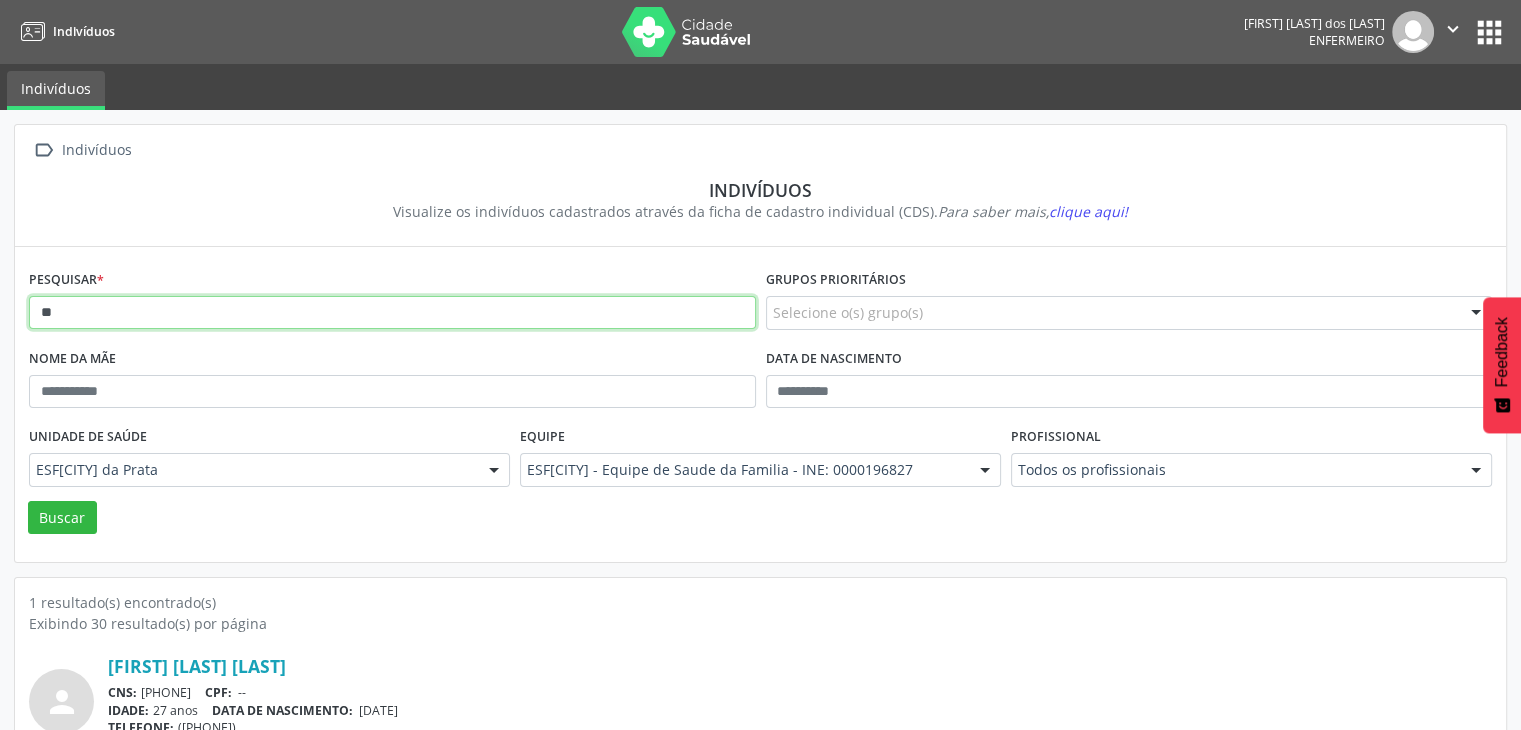 type on "*" 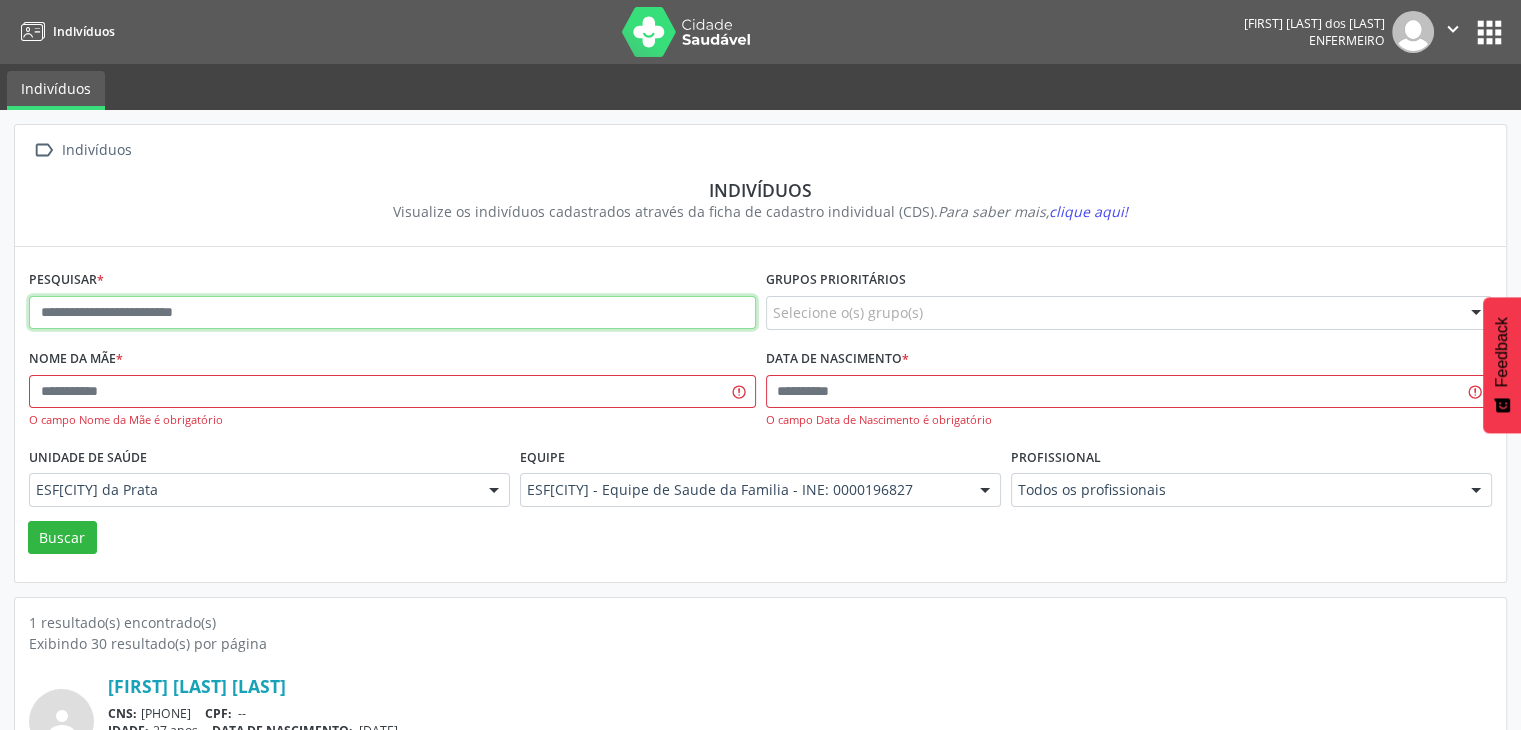 paste on "**********" 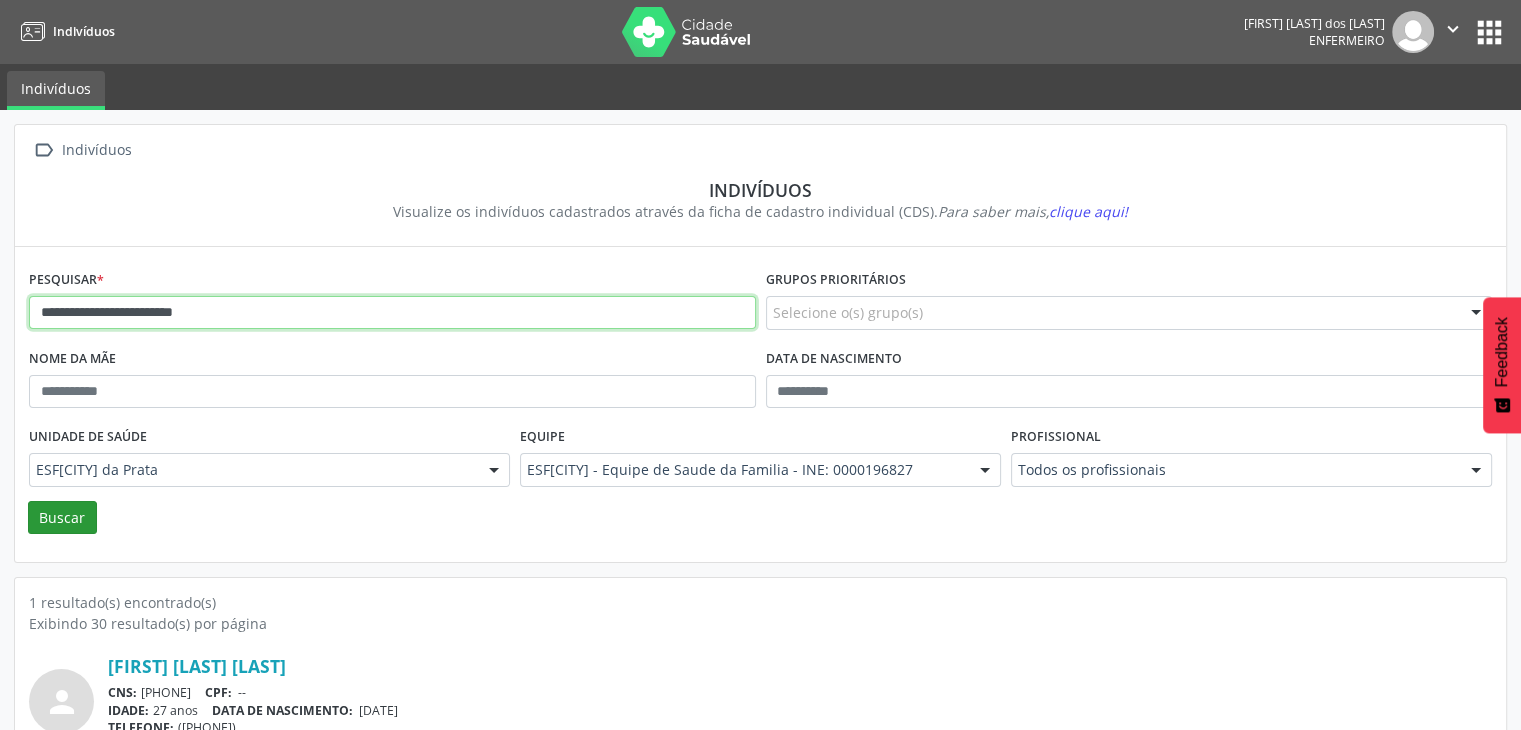 type on "**********" 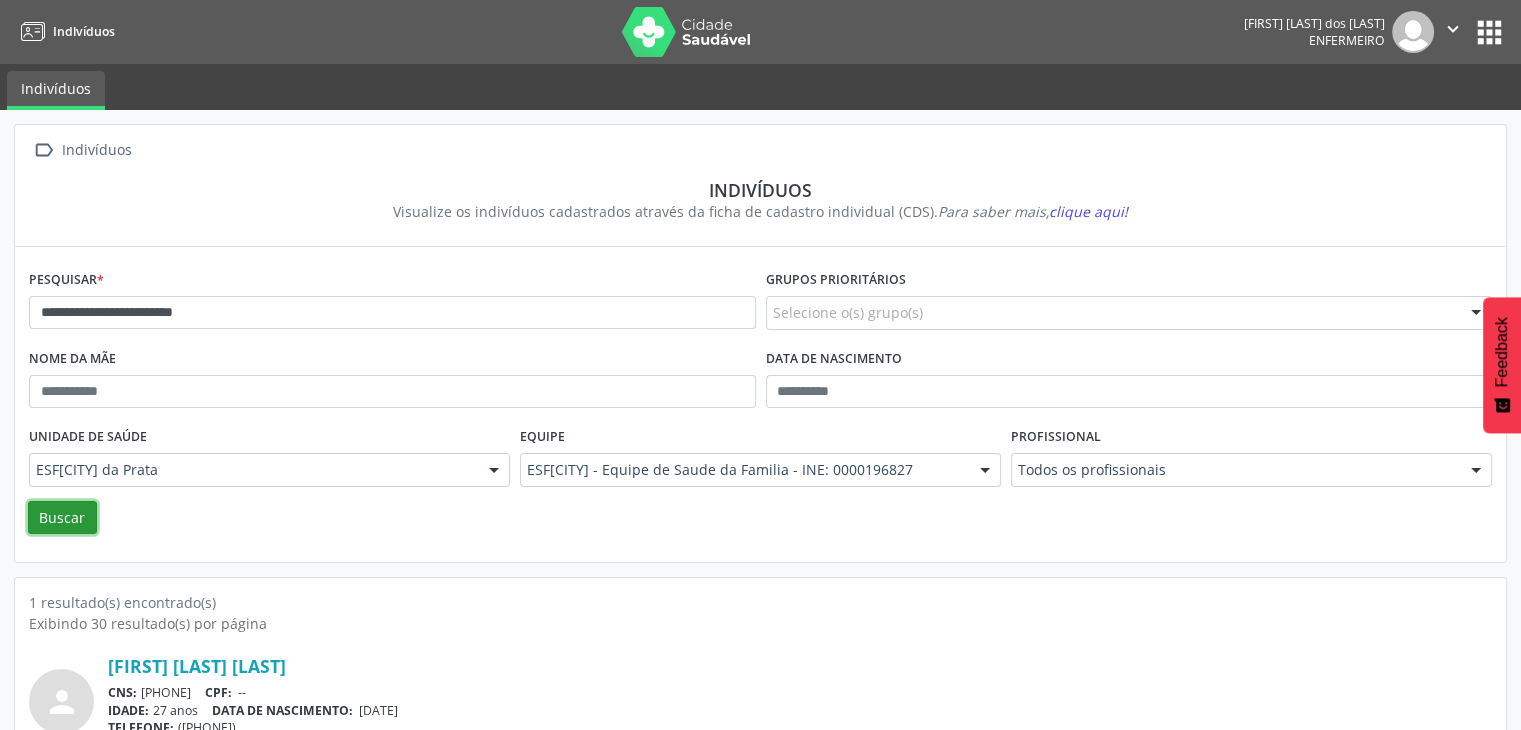 click on "Buscar" at bounding box center [62, 518] 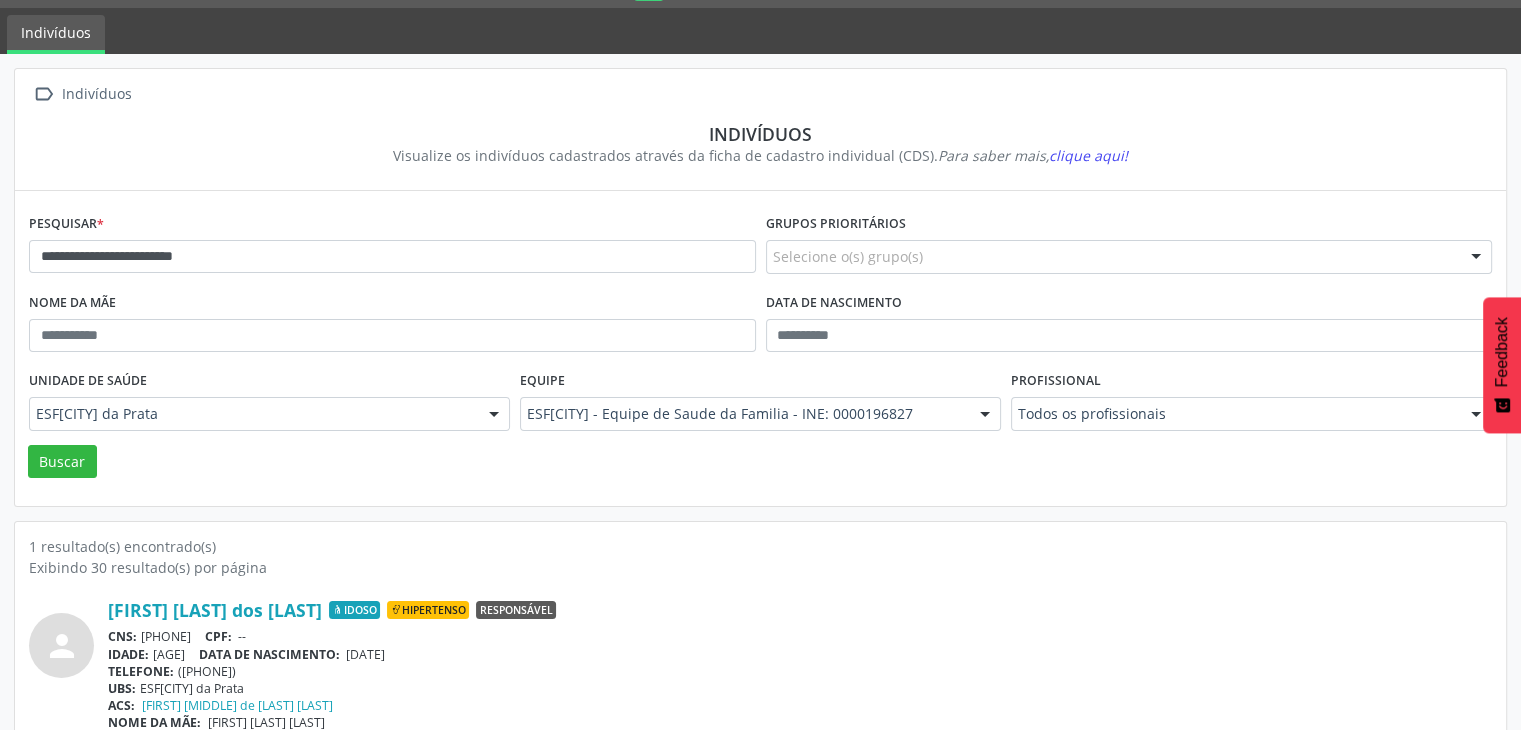 scroll, scrollTop: 84, scrollLeft: 0, axis: vertical 